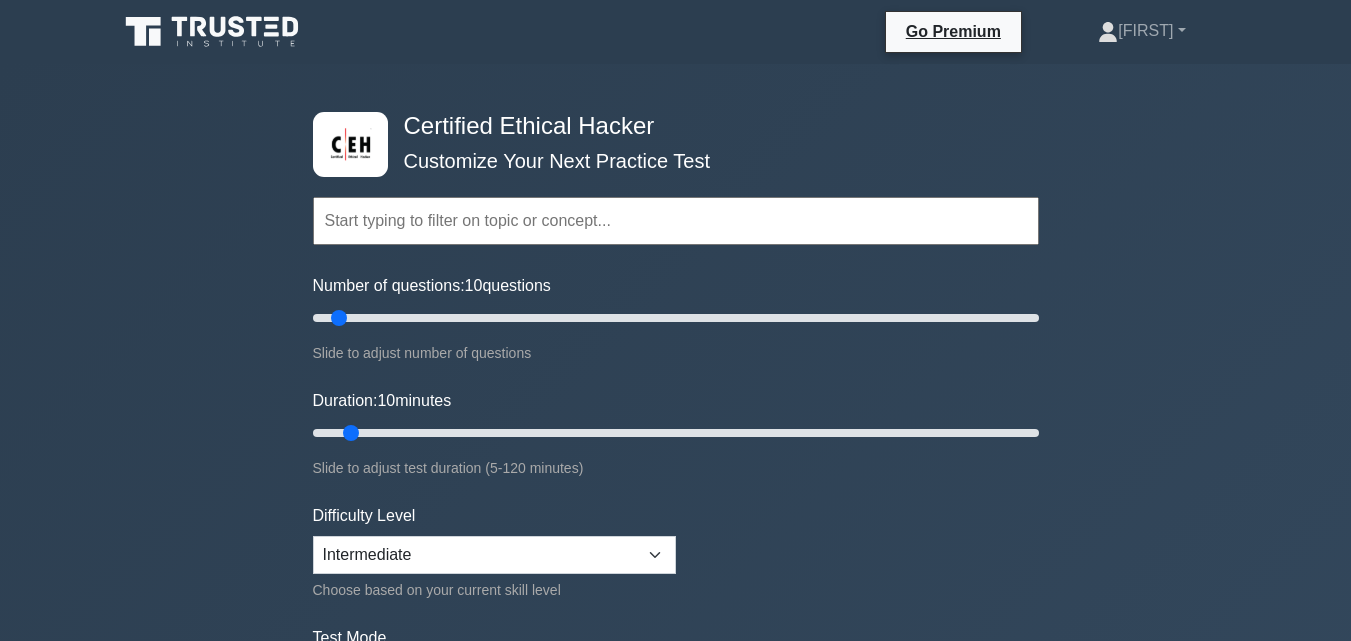 scroll, scrollTop: 3900, scrollLeft: 0, axis: vertical 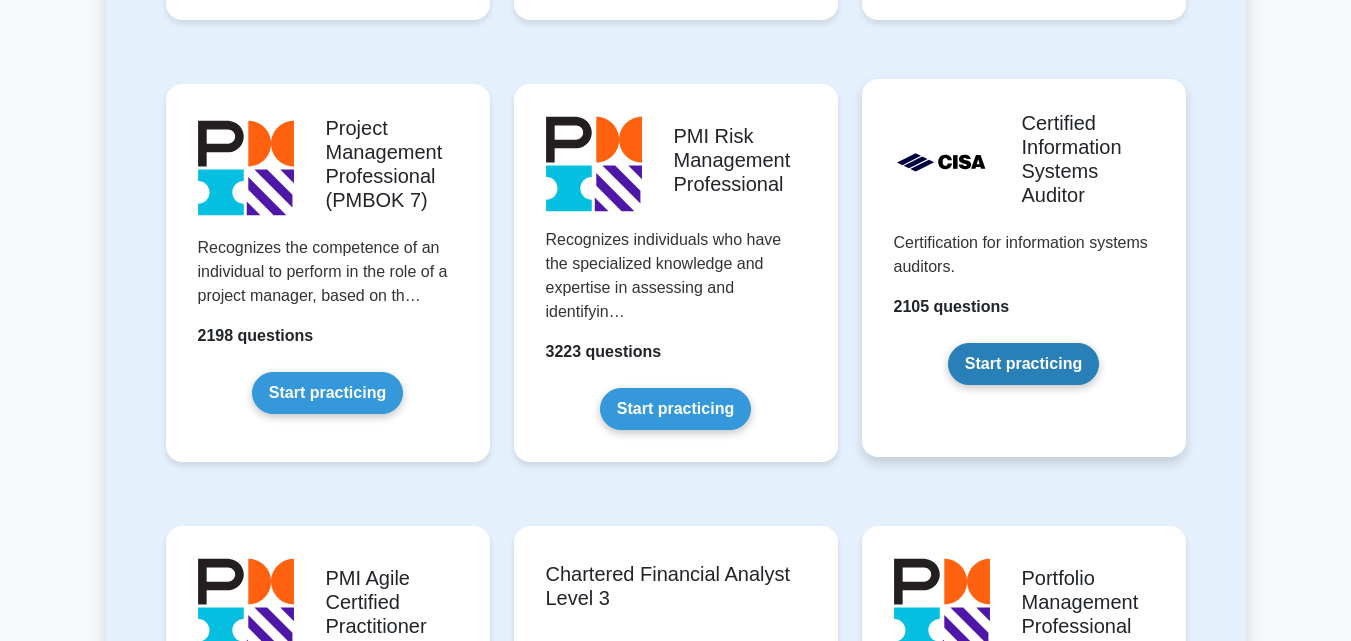 click on "Start practicing" at bounding box center (1023, 364) 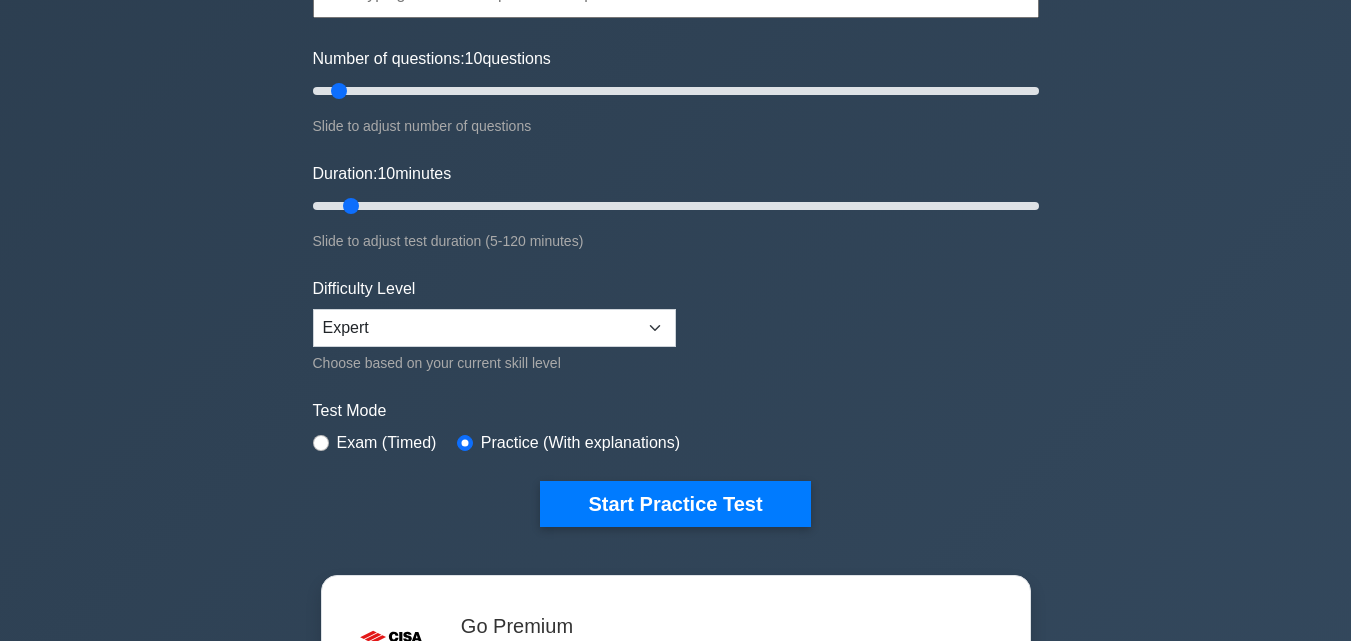 scroll, scrollTop: 0, scrollLeft: 0, axis: both 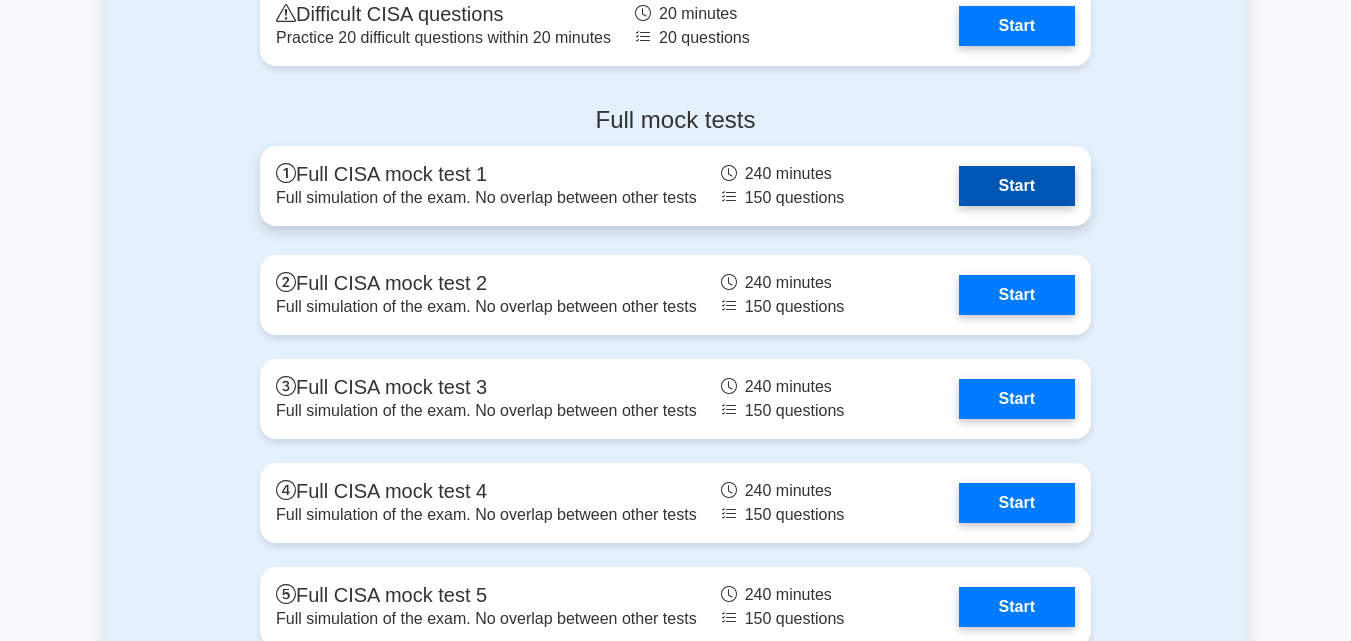 click on "Start" at bounding box center [1017, 186] 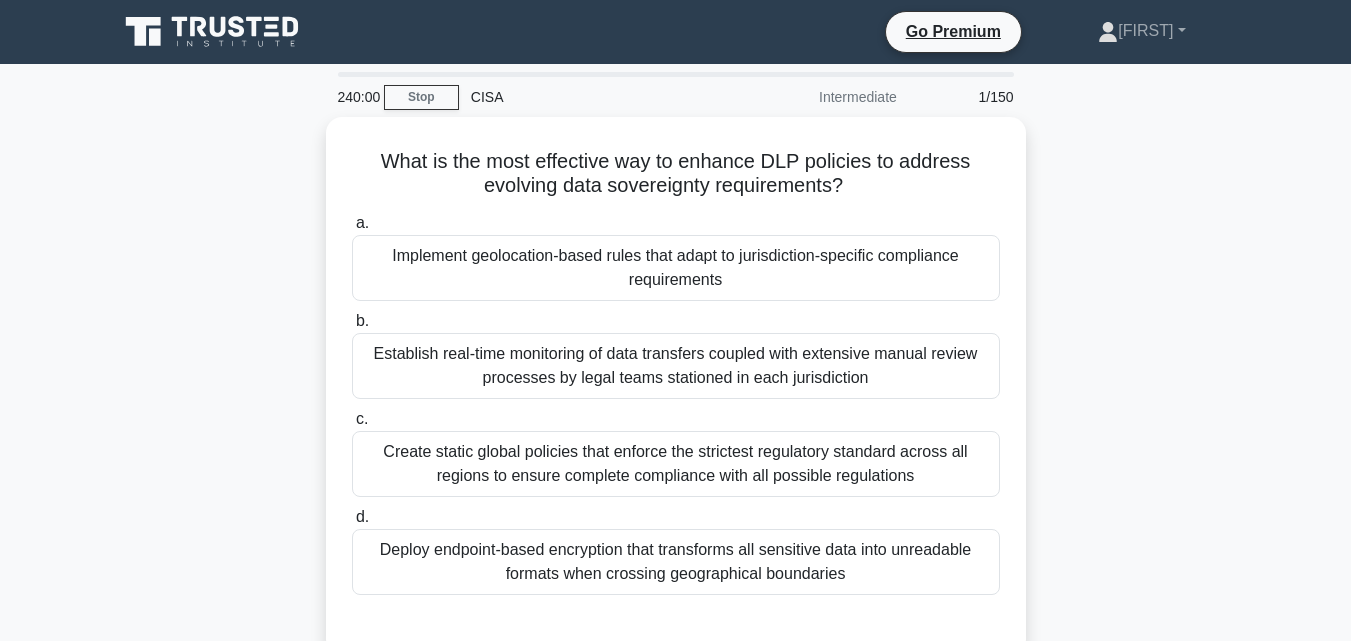 scroll, scrollTop: 0, scrollLeft: 0, axis: both 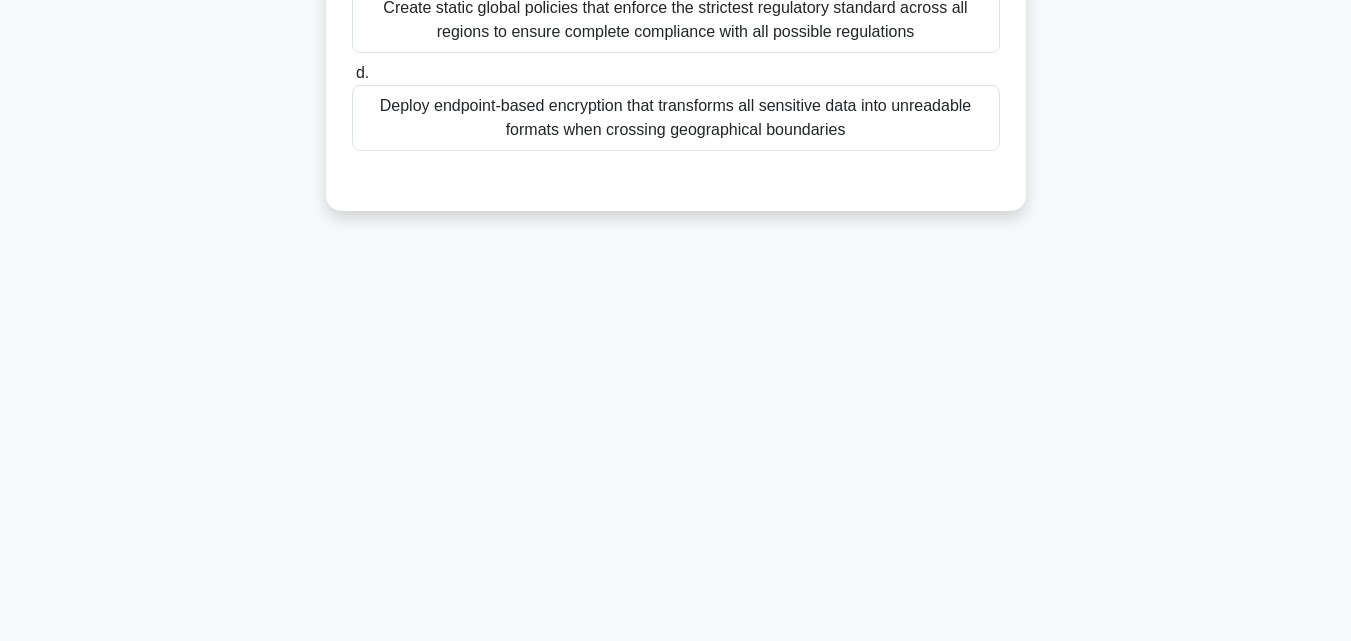click on "Deploy endpoint-based encryption that transforms all sensitive data into unreadable formats when crossing geographical boundaries" at bounding box center [676, 118] 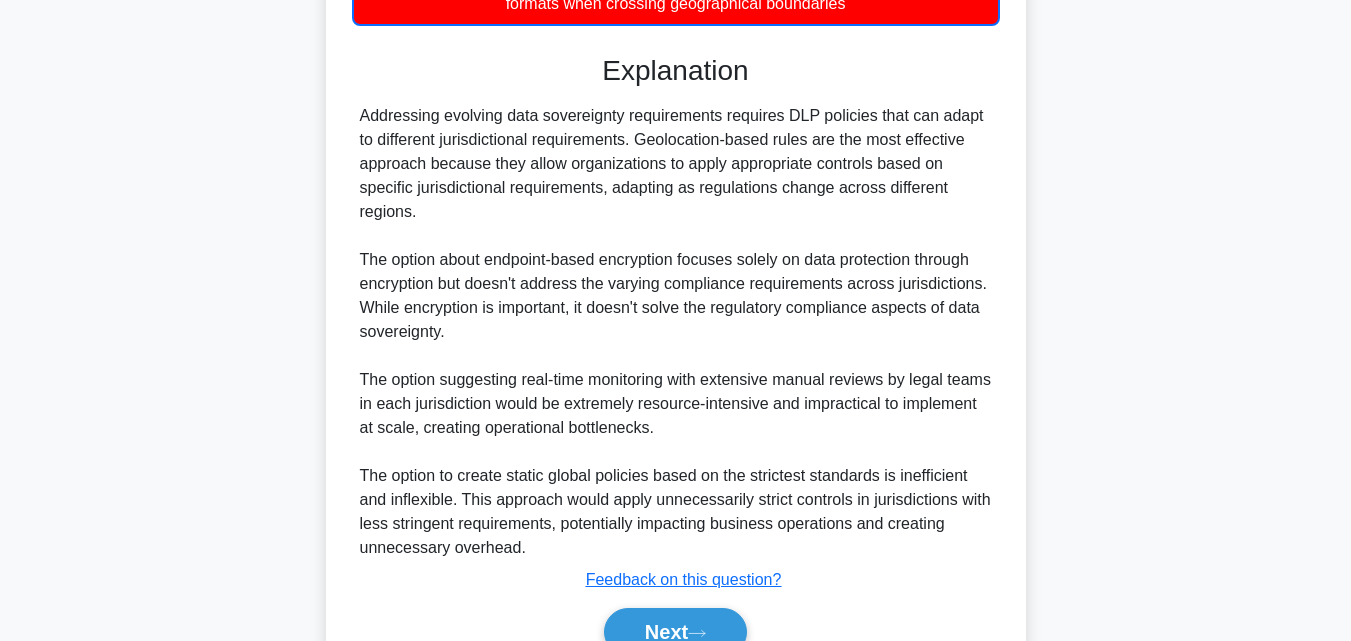 scroll, scrollTop: 667, scrollLeft: 0, axis: vertical 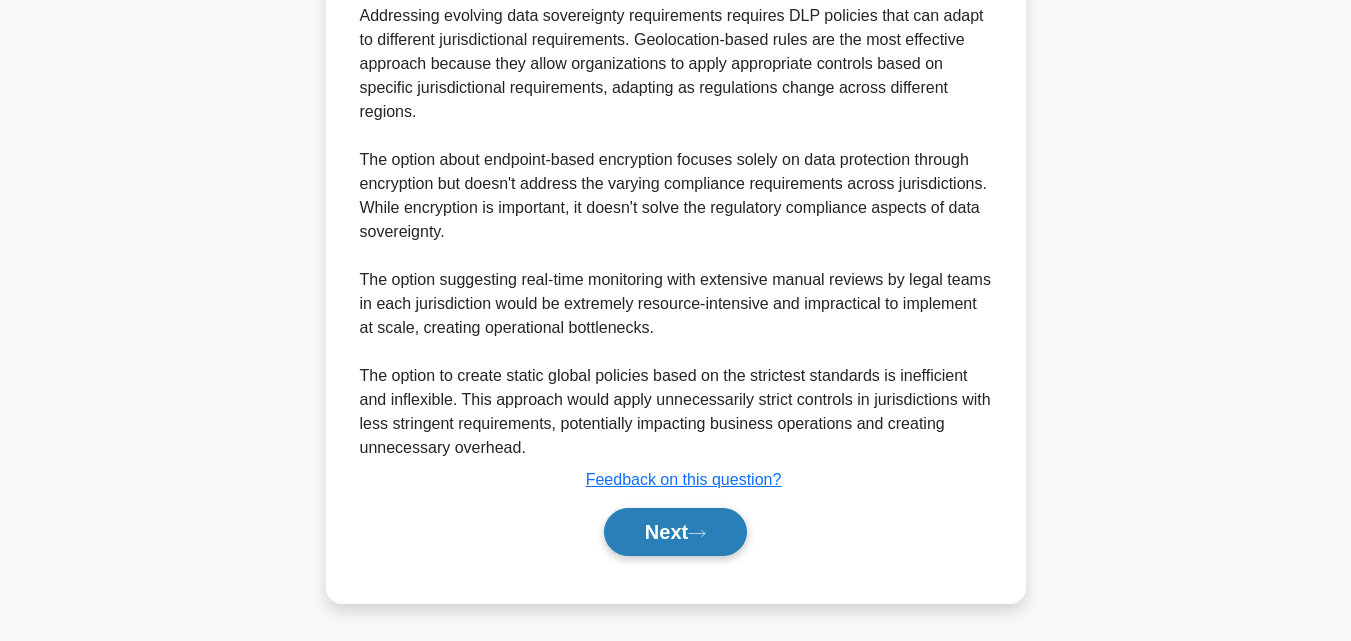 click on "Next" at bounding box center [675, 532] 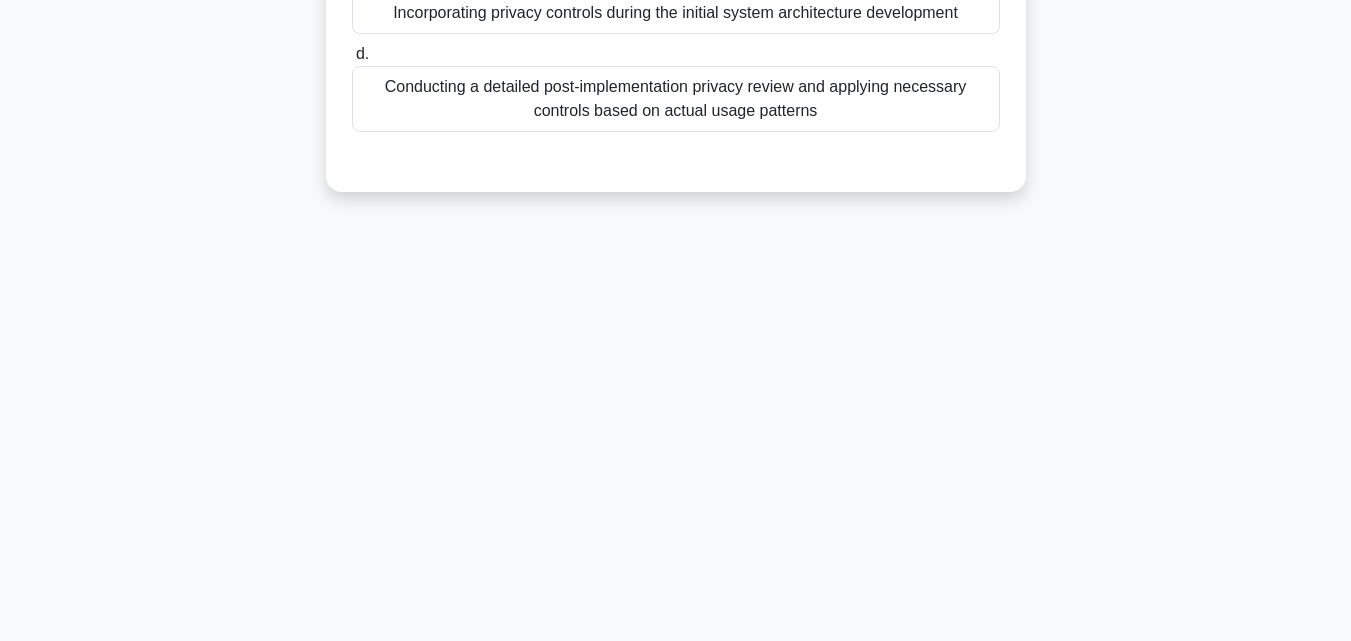 scroll, scrollTop: 439, scrollLeft: 0, axis: vertical 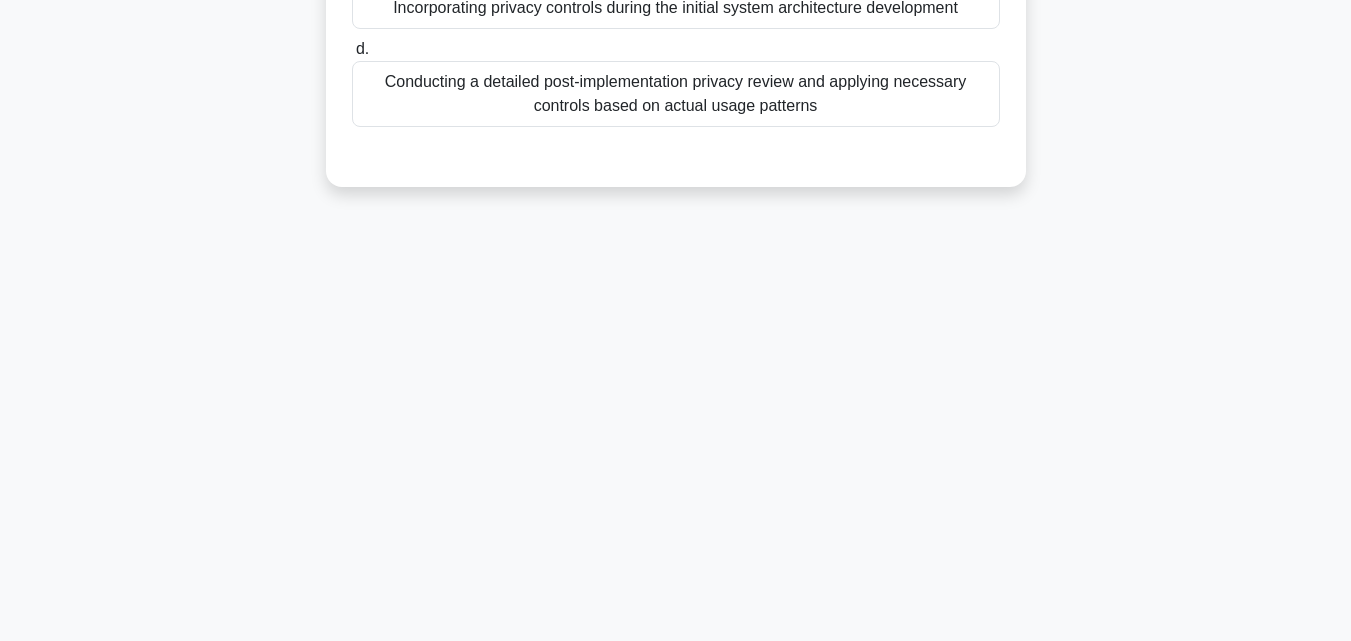 click on "Conducting a detailed post-implementation privacy review and applying necessary controls based on actual usage patterns" at bounding box center (676, 94) 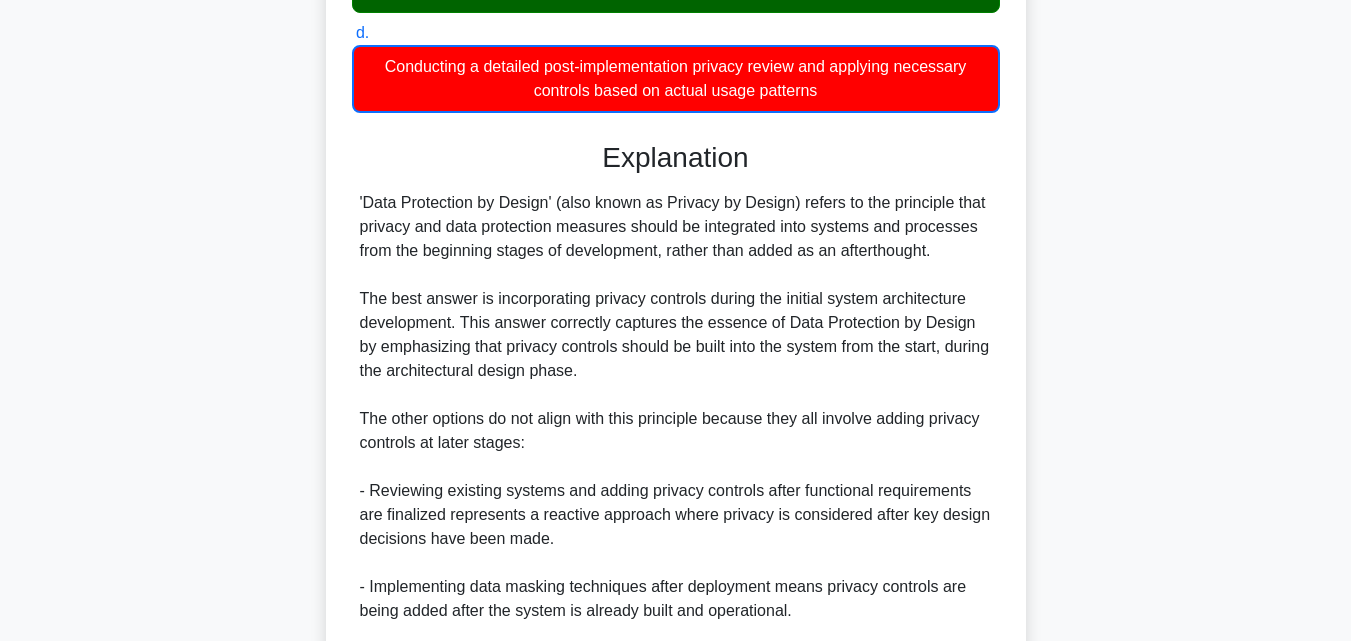 scroll, scrollTop: 763, scrollLeft: 0, axis: vertical 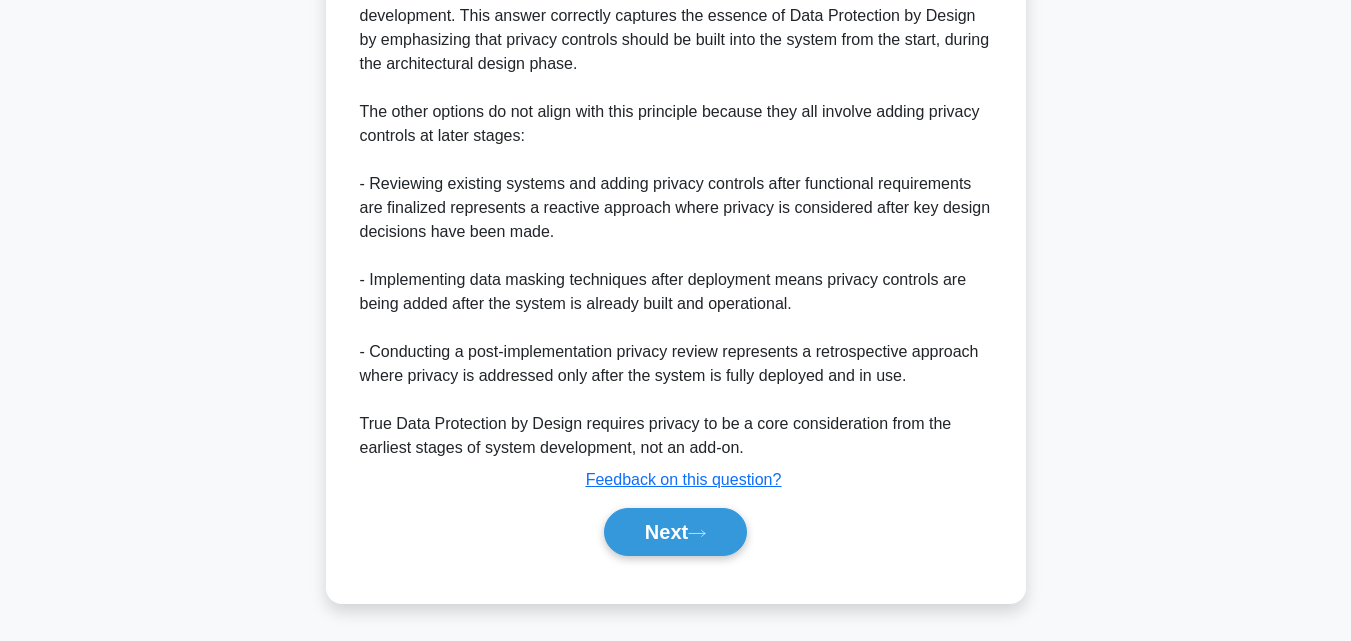 click on "Next" at bounding box center (675, 532) 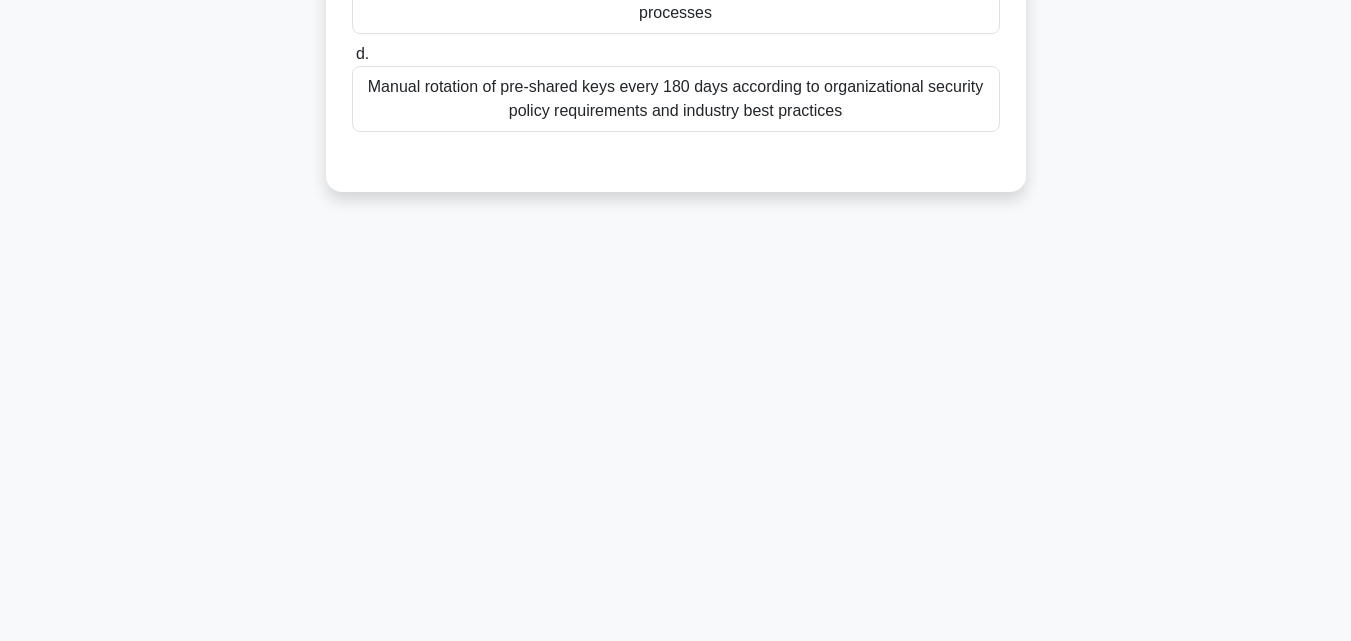 scroll, scrollTop: 439, scrollLeft: 0, axis: vertical 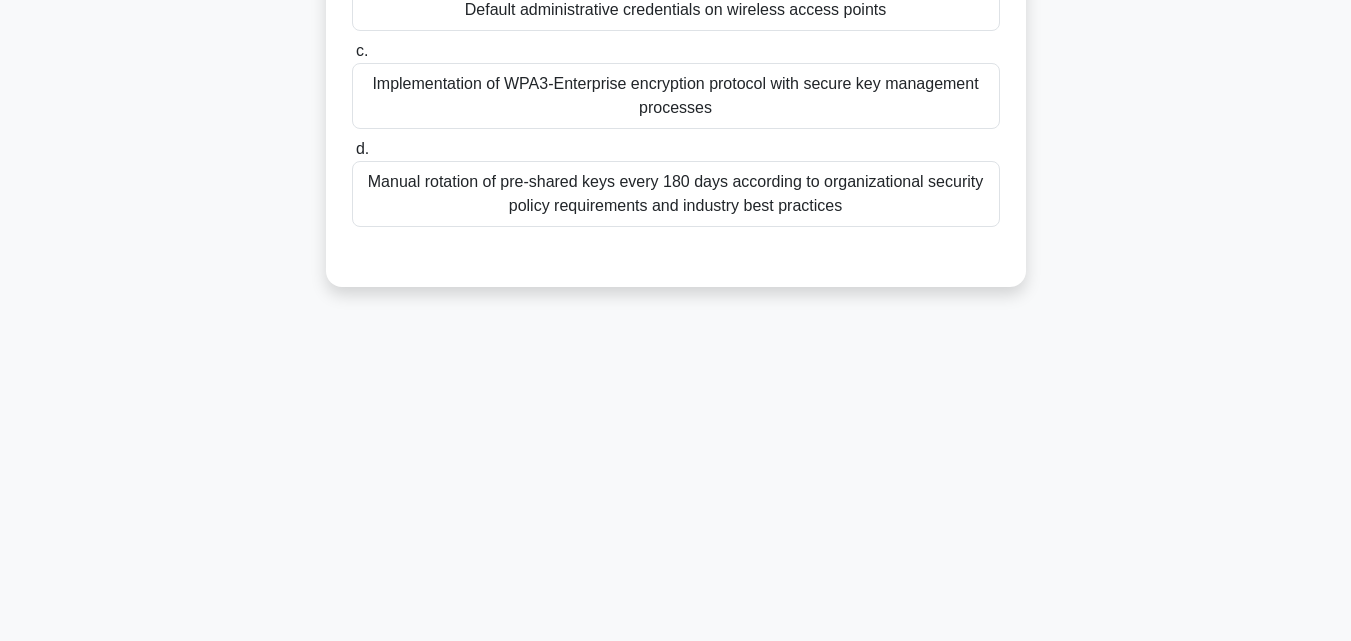 click on "Default administrative credentials on wireless access points" at bounding box center [676, 10] 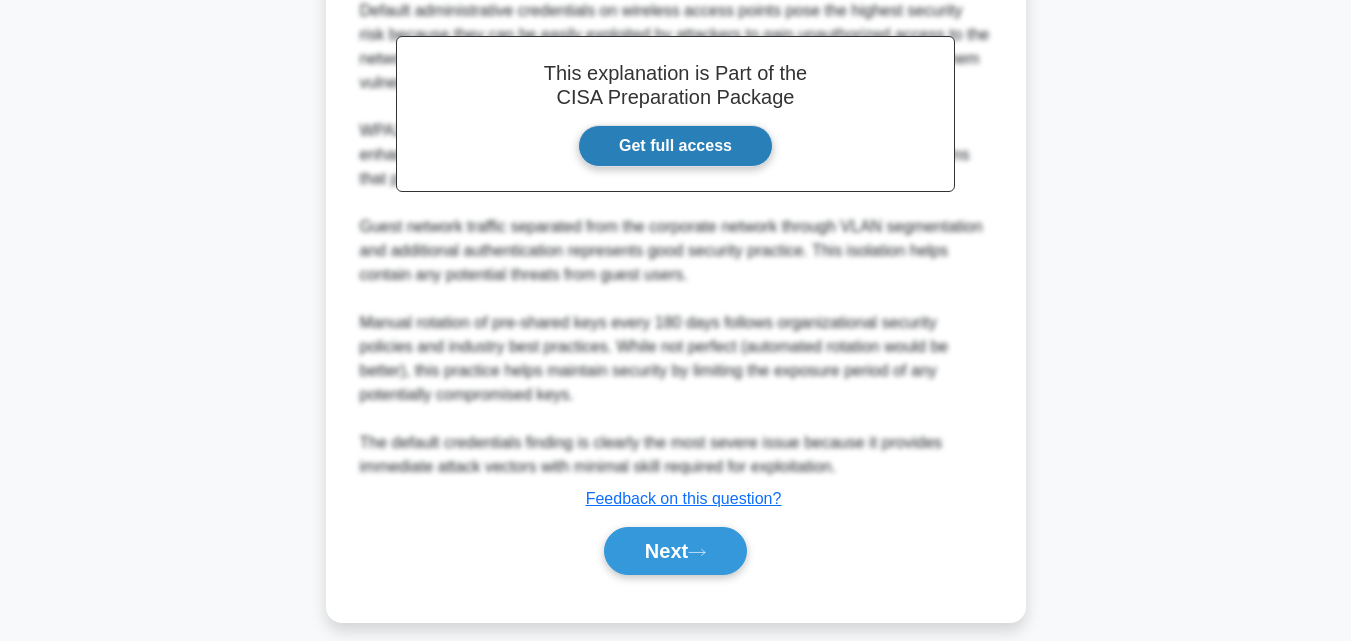 scroll, scrollTop: 665, scrollLeft: 0, axis: vertical 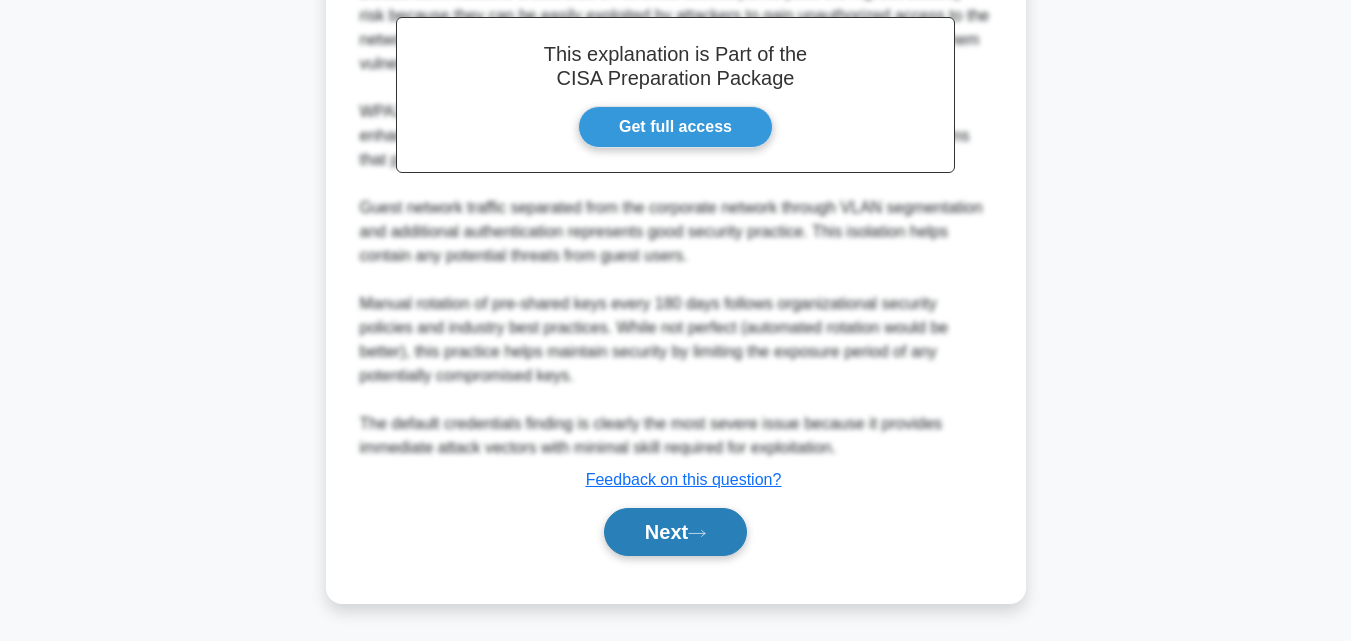 click on "Next" at bounding box center (675, 532) 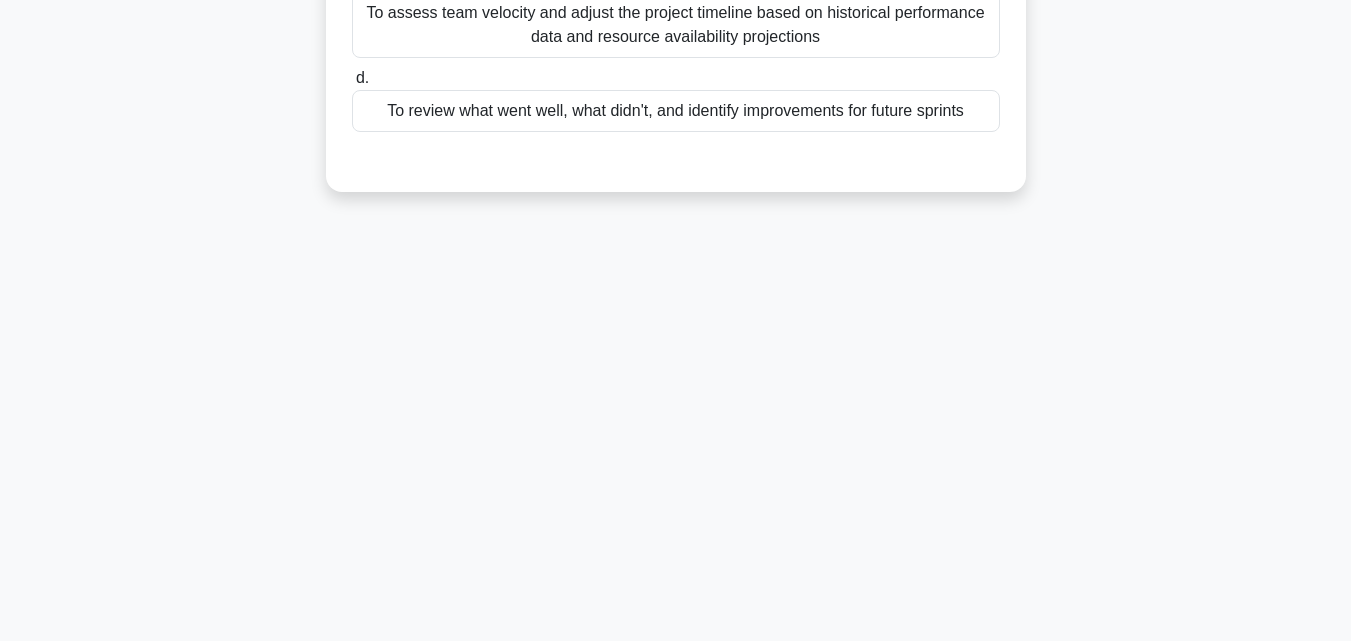 scroll, scrollTop: 439, scrollLeft: 0, axis: vertical 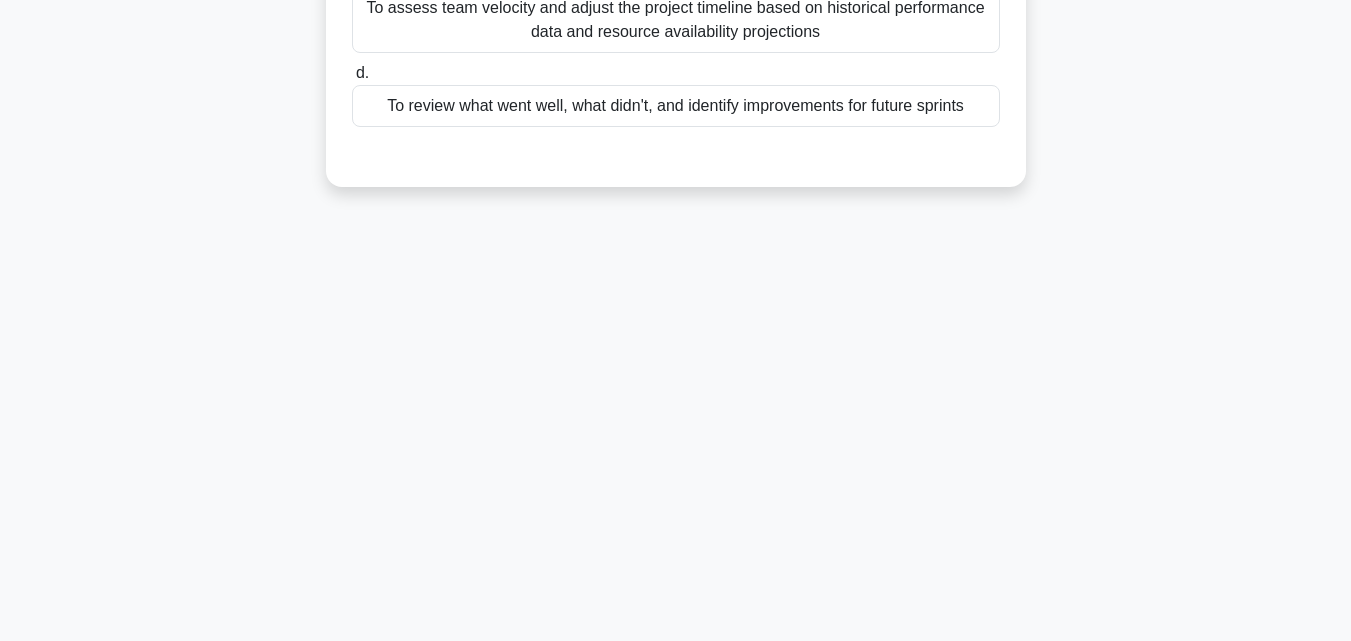 click on "To review what went well, what didn't, and identify improvements for future sprints" at bounding box center [676, 106] 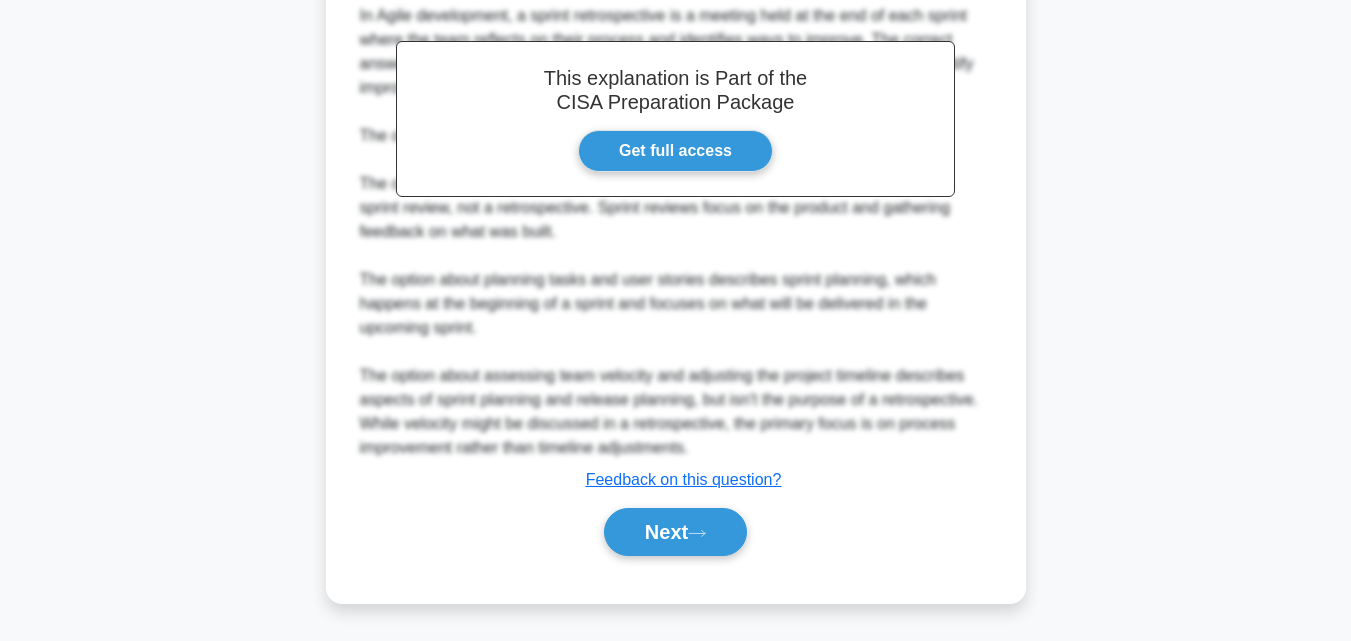 scroll, scrollTop: 641, scrollLeft: 0, axis: vertical 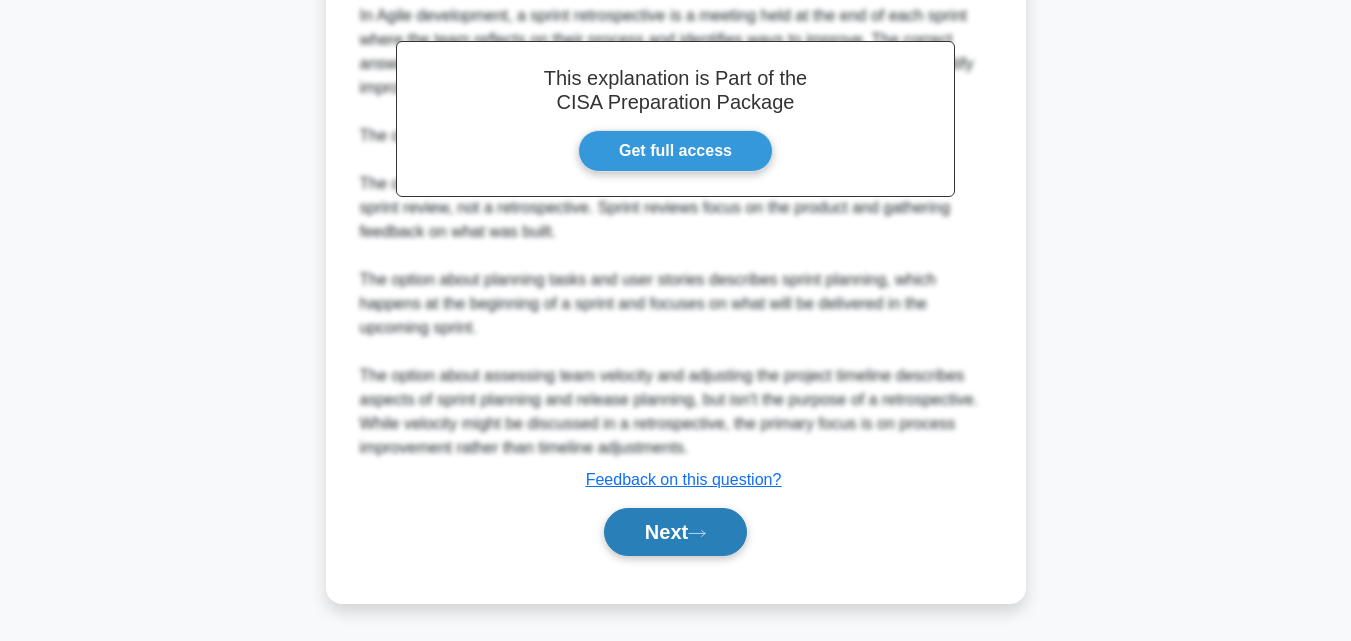 click on "Next" at bounding box center (675, 532) 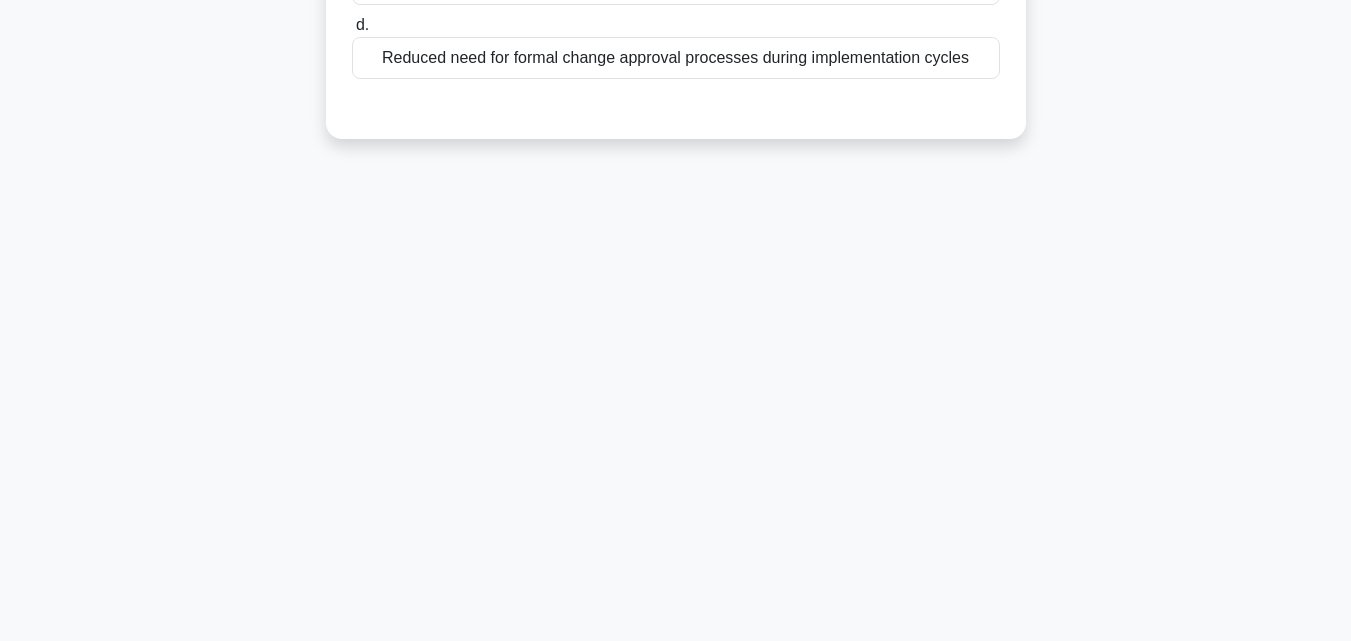 click on "Reduced need for formal change approval processes during implementation cycles" at bounding box center (676, 58) 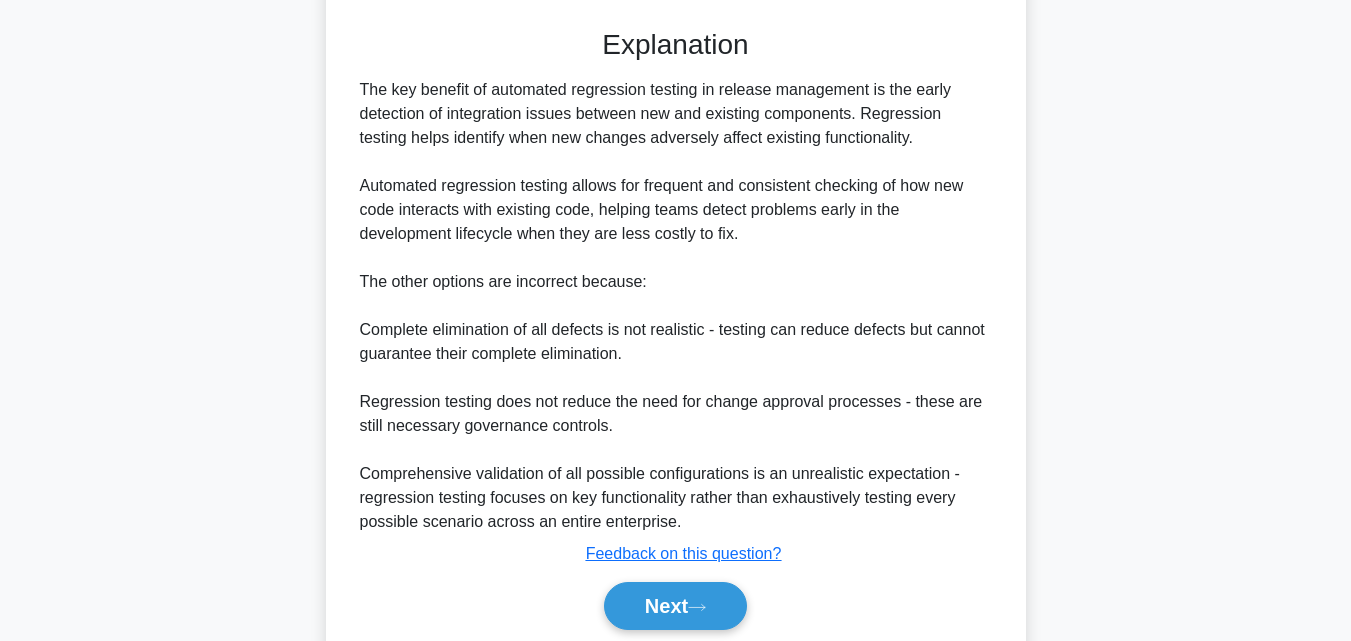scroll, scrollTop: 595, scrollLeft: 0, axis: vertical 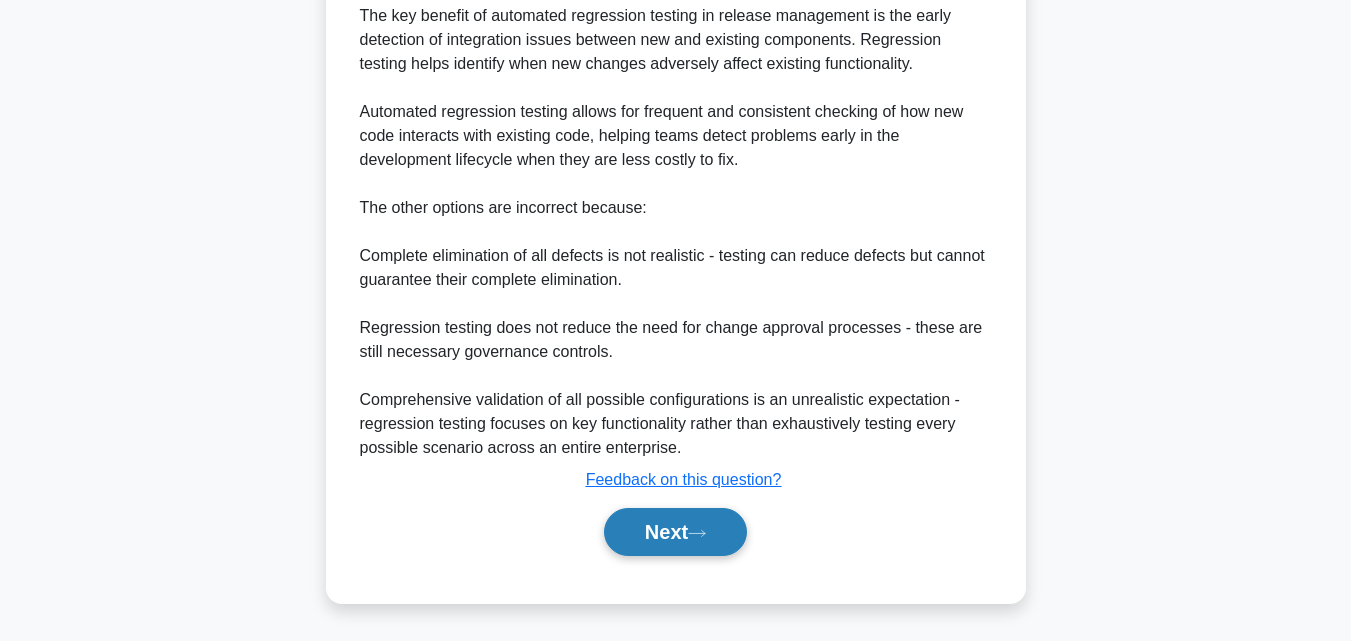 click on "Next" at bounding box center (675, 532) 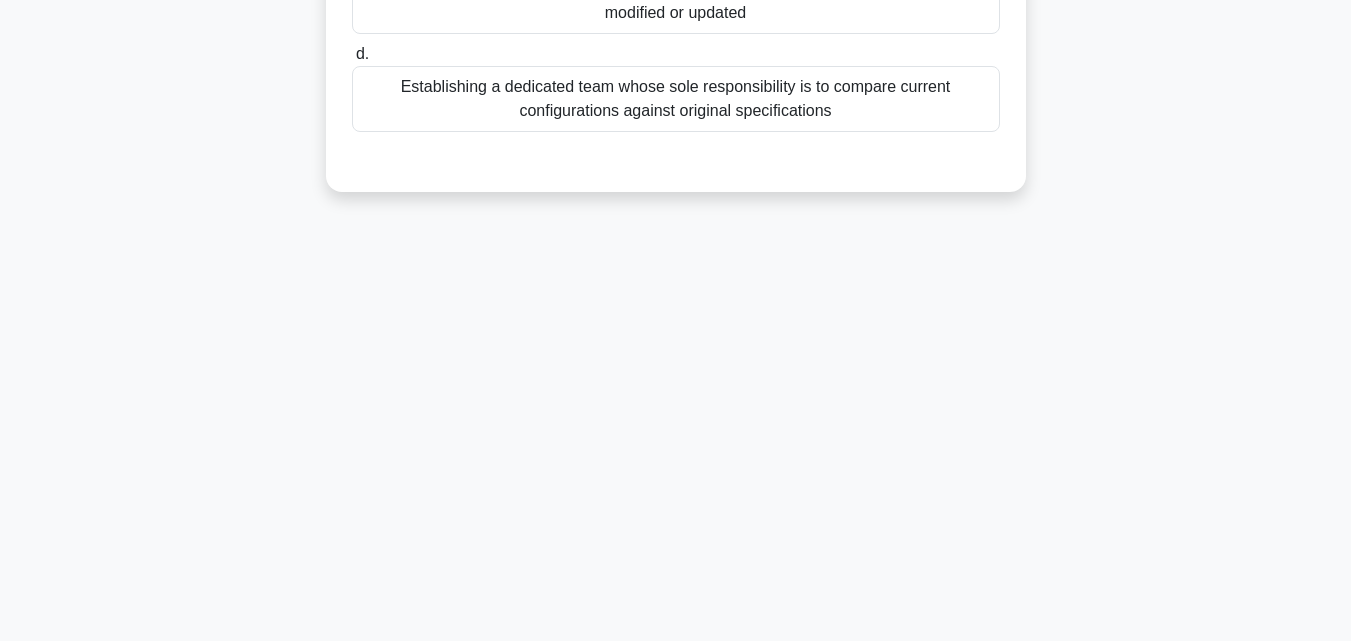 scroll, scrollTop: 439, scrollLeft: 0, axis: vertical 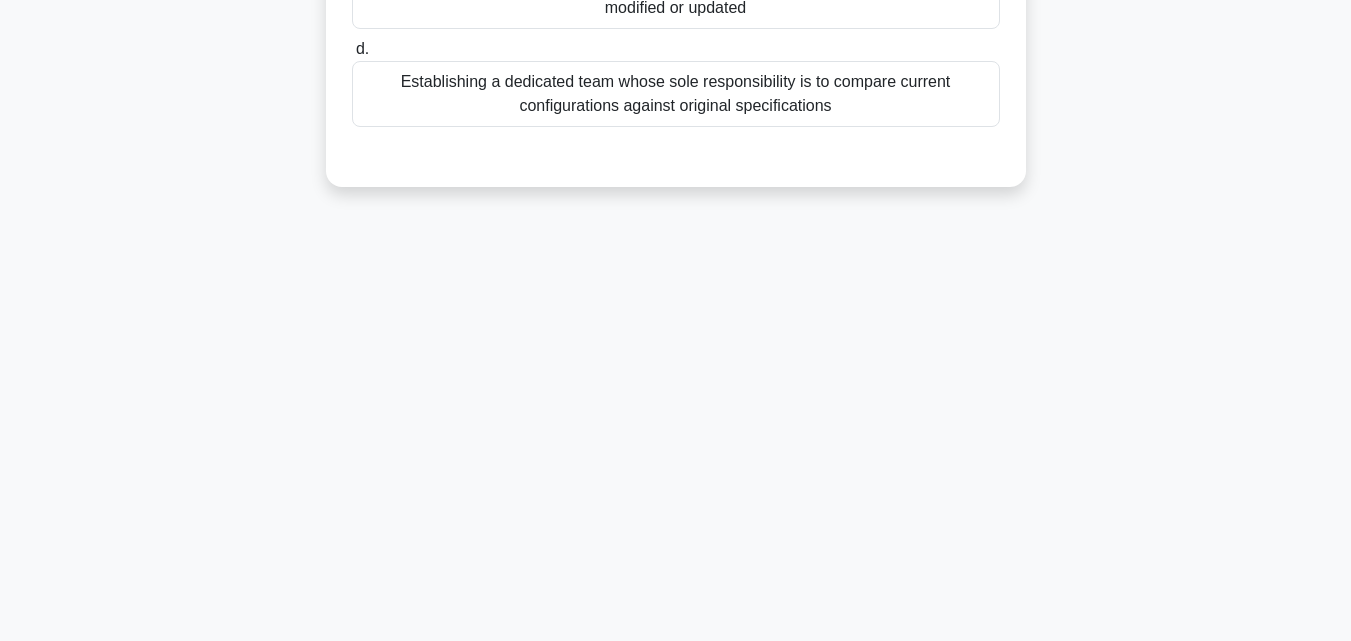 click on "Requiring approval signatures from all stakeholders each time a configuration item is modified or updated" at bounding box center (676, -4) 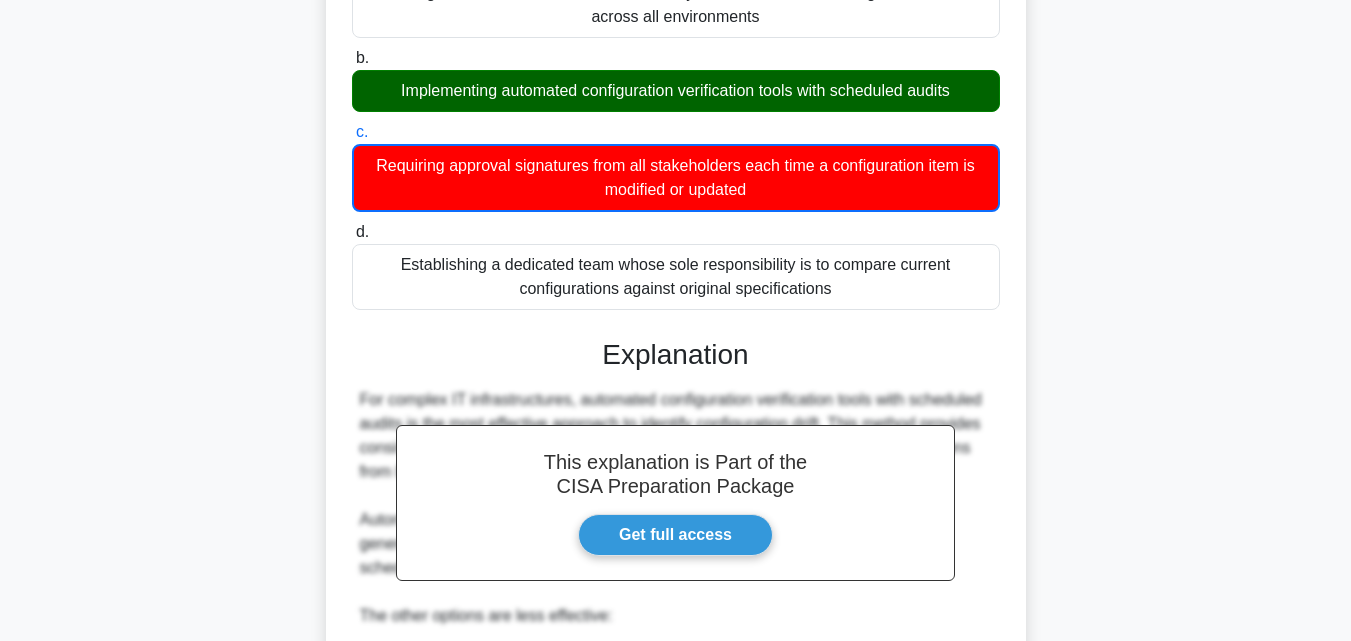 scroll, scrollTop: 673, scrollLeft: 0, axis: vertical 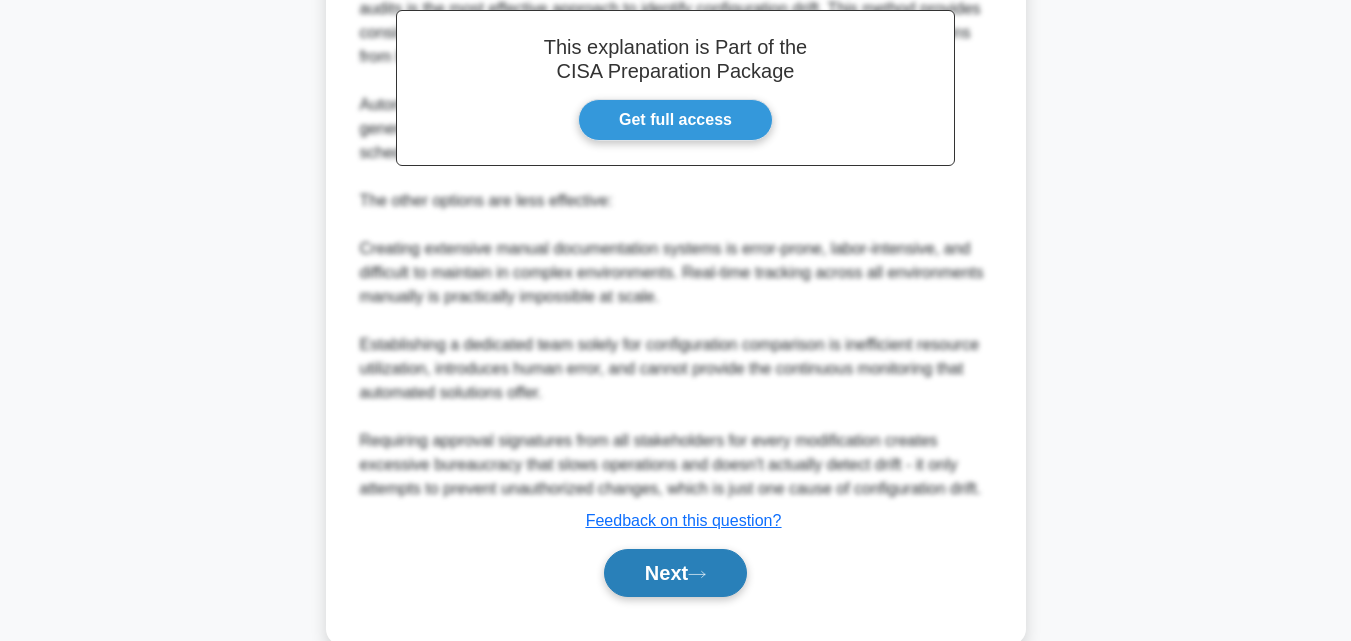 click on "Next" at bounding box center (675, 573) 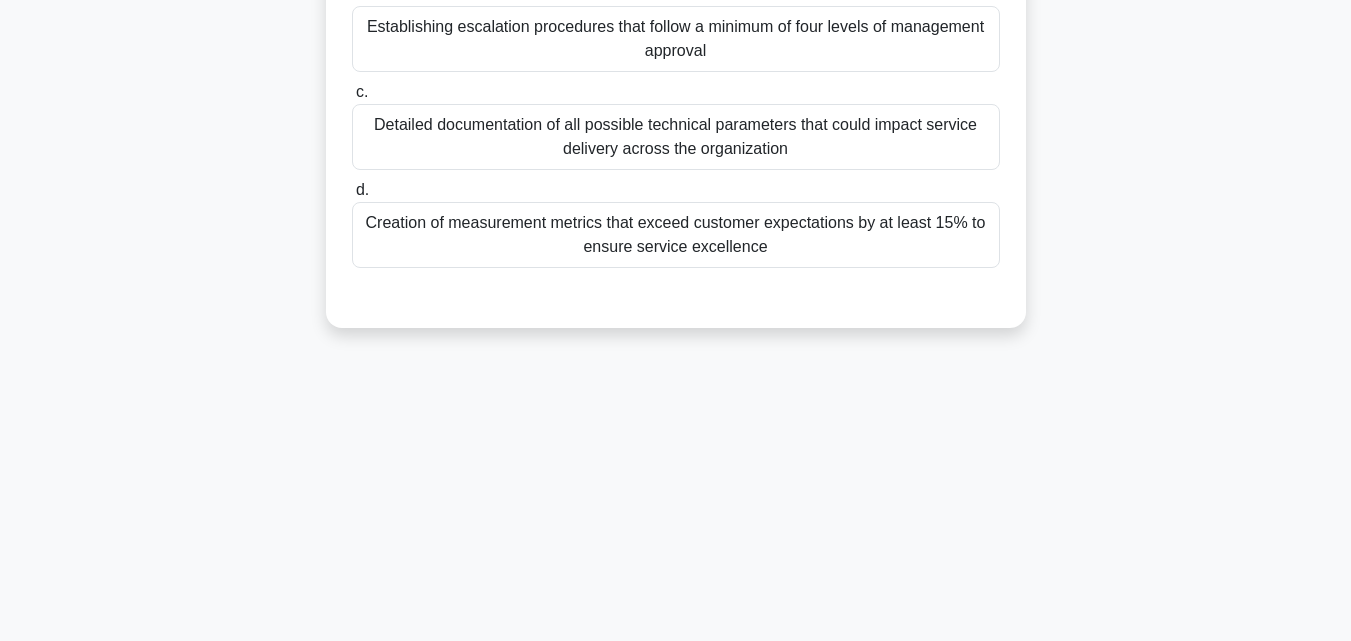scroll, scrollTop: 139, scrollLeft: 0, axis: vertical 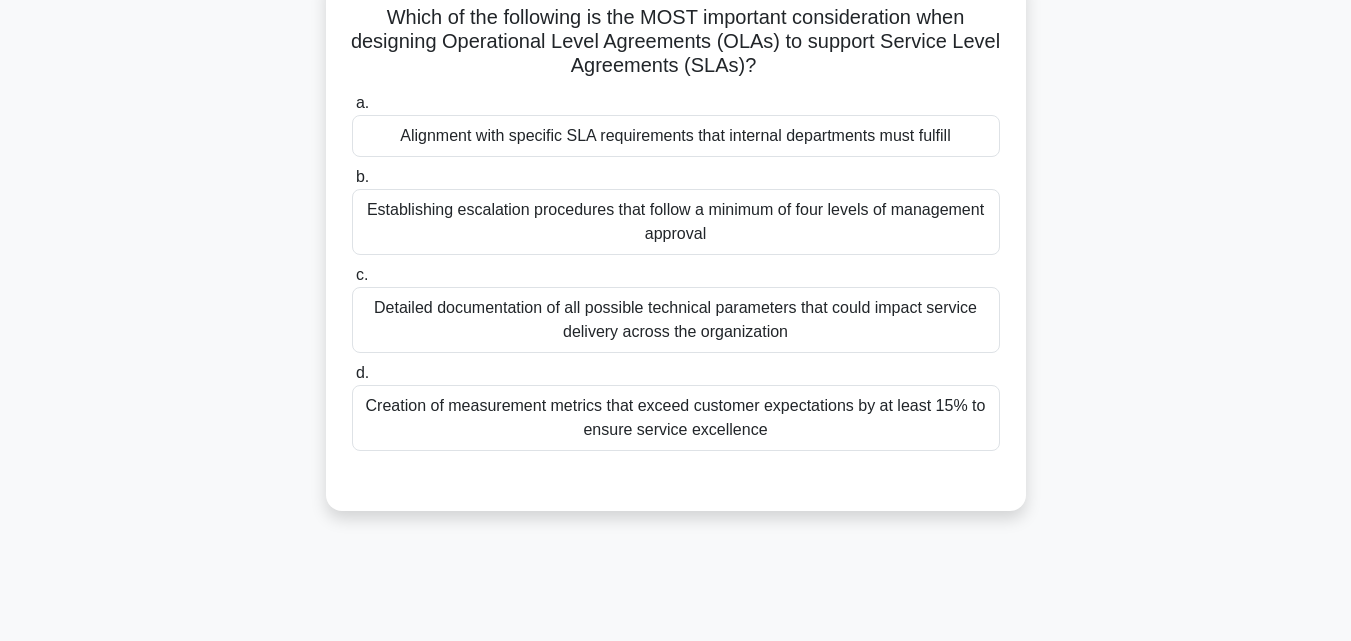 click on "Alignment with specific SLA requirements that internal departments must fulfill" at bounding box center [676, 136] 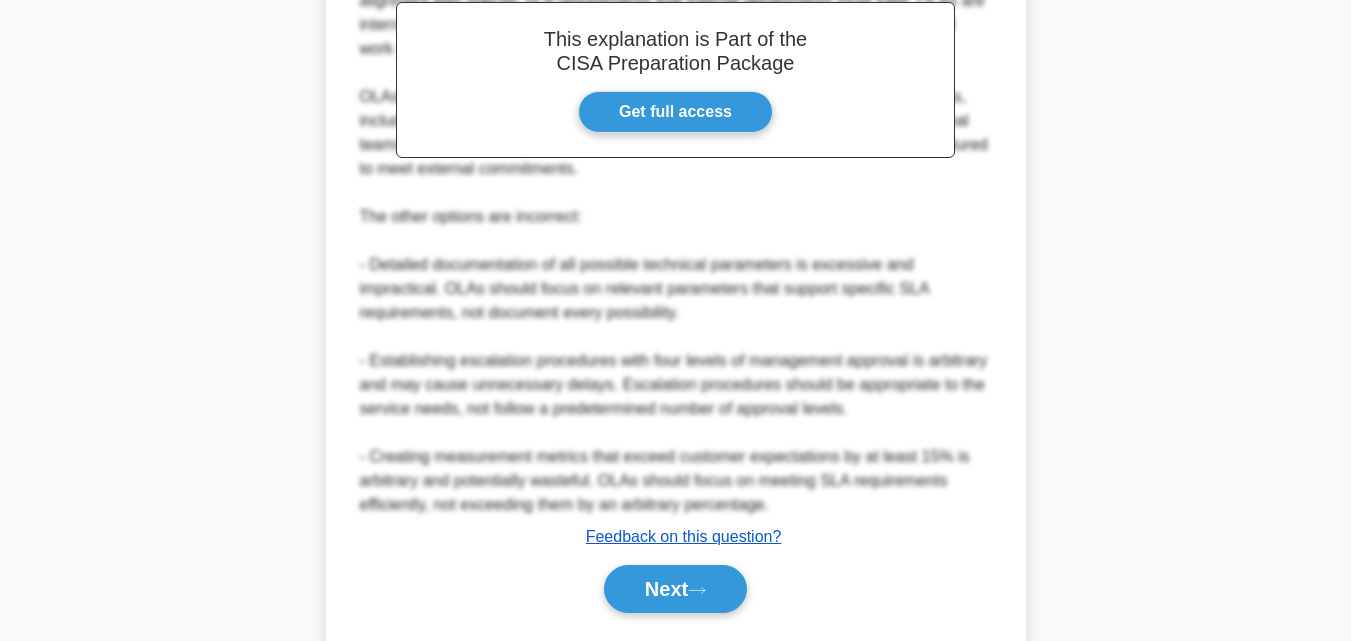 scroll, scrollTop: 761, scrollLeft: 0, axis: vertical 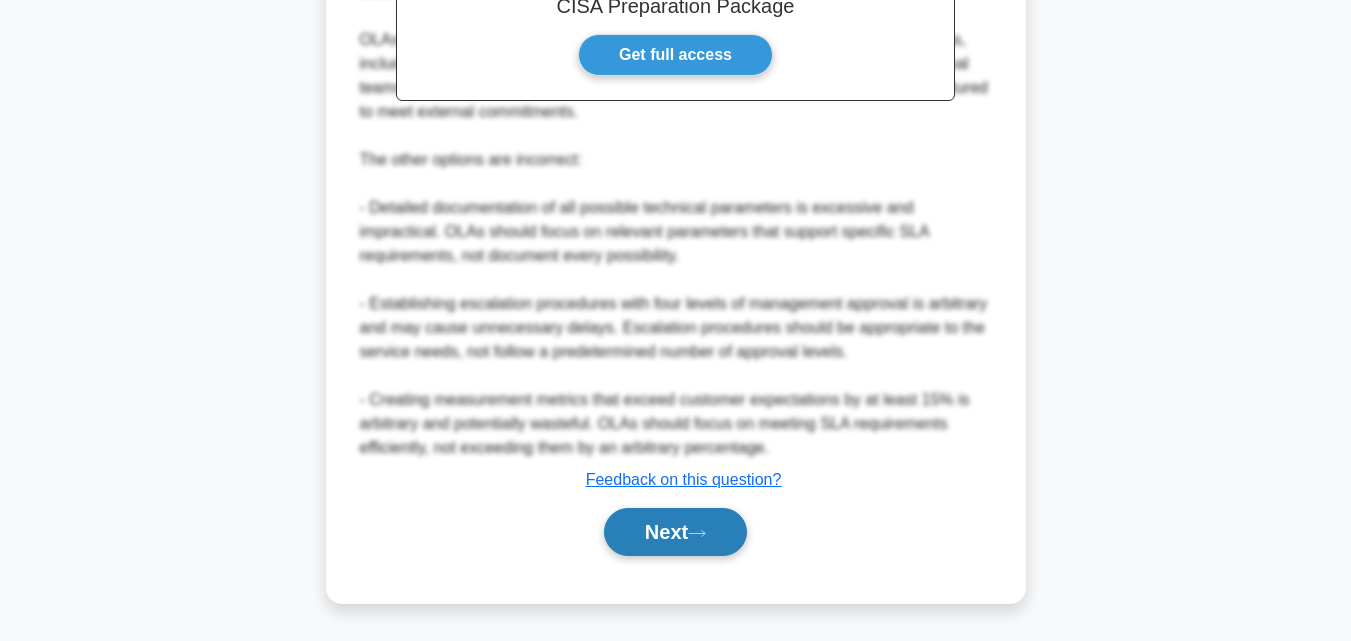 click on "Next" at bounding box center [675, 532] 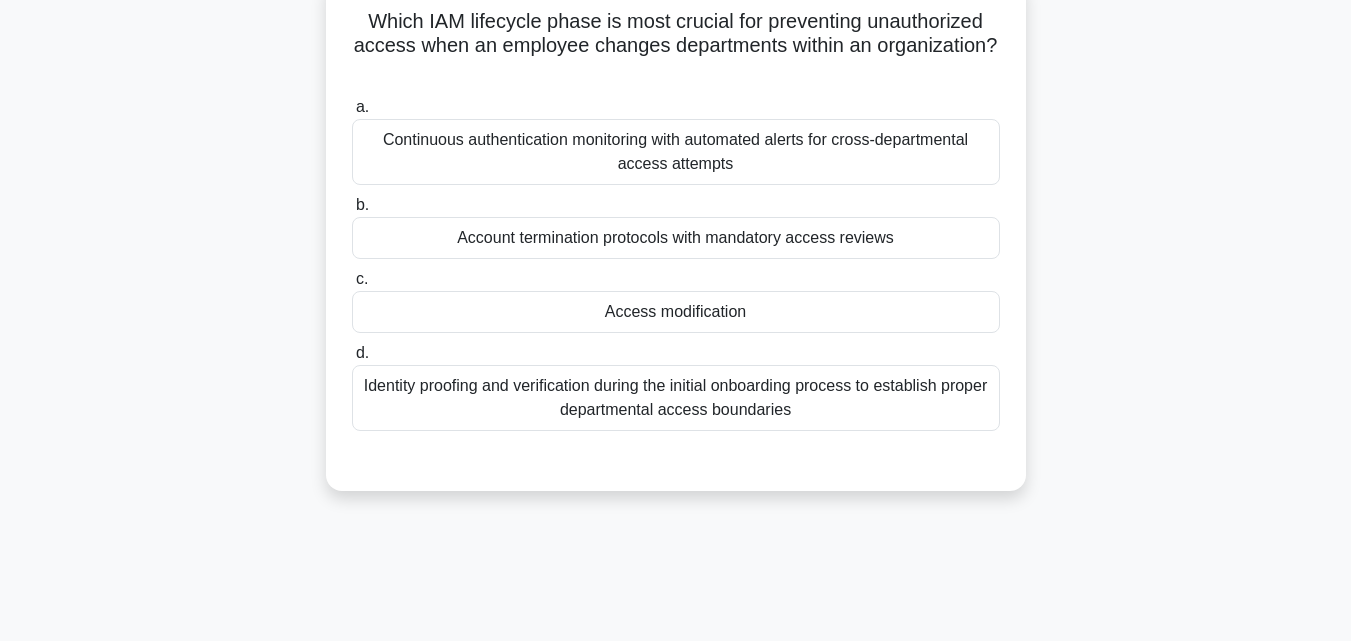 scroll, scrollTop: 139, scrollLeft: 0, axis: vertical 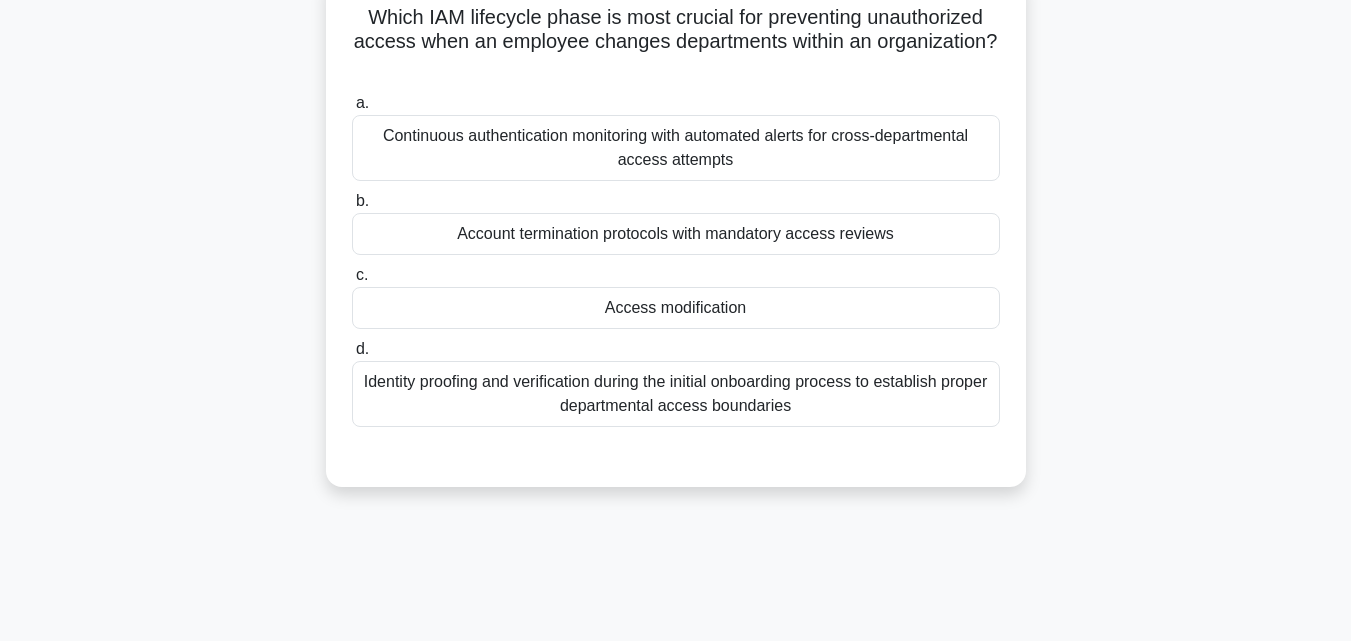 click on "Access modification" at bounding box center (676, 308) 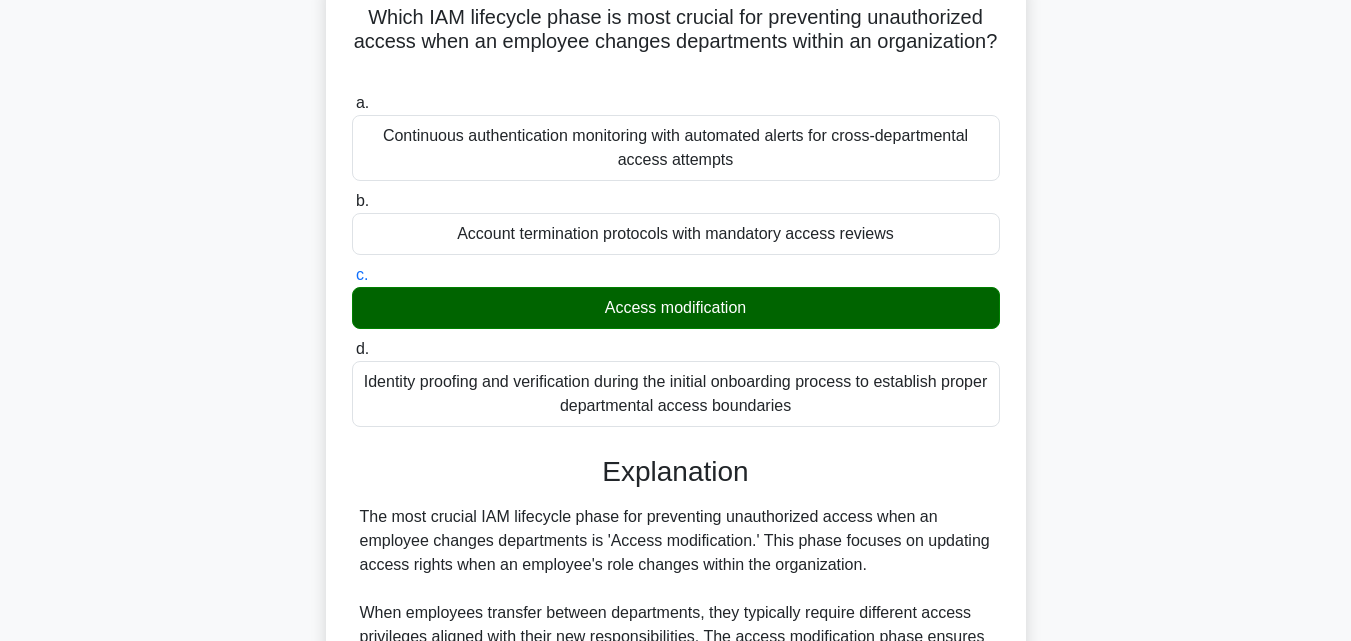 scroll, scrollTop: 665, scrollLeft: 0, axis: vertical 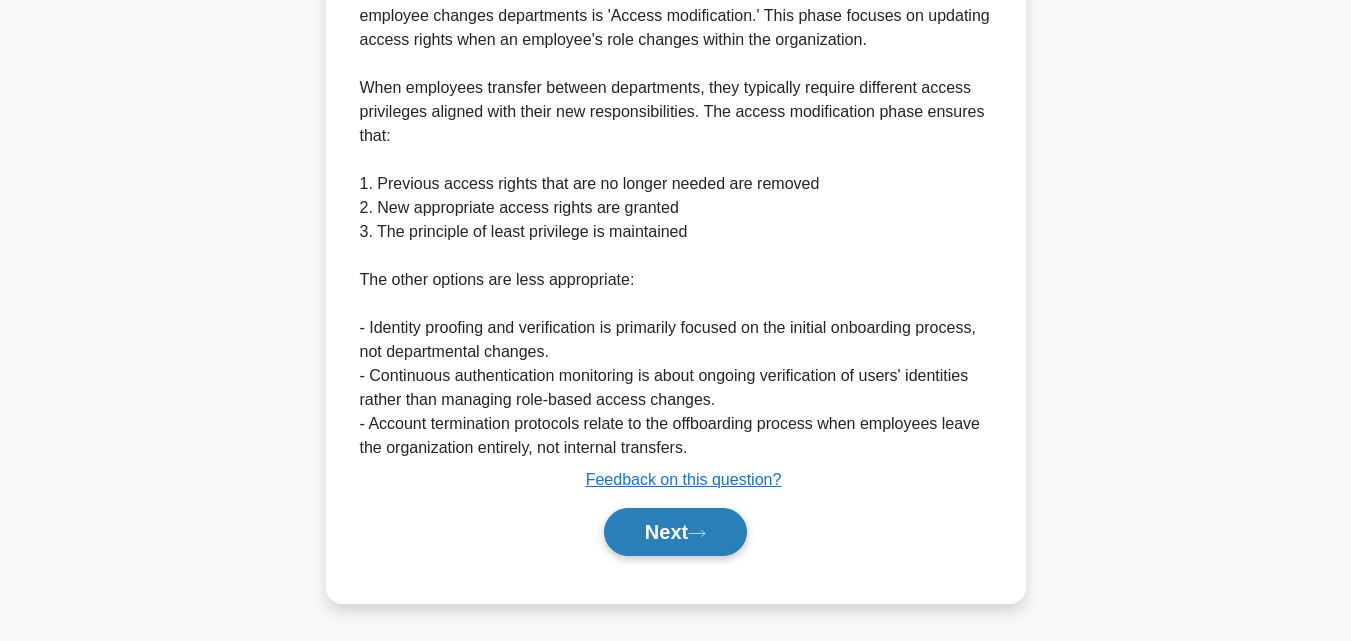click on "Next" at bounding box center [675, 532] 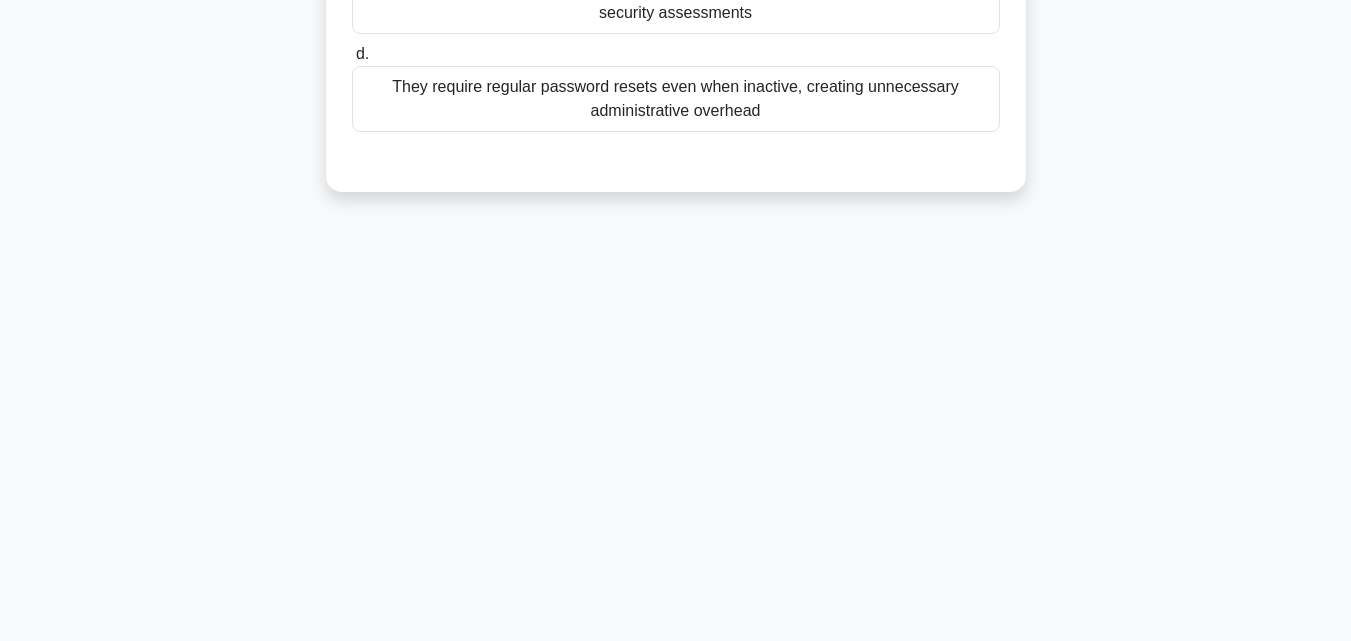 scroll, scrollTop: 39, scrollLeft: 0, axis: vertical 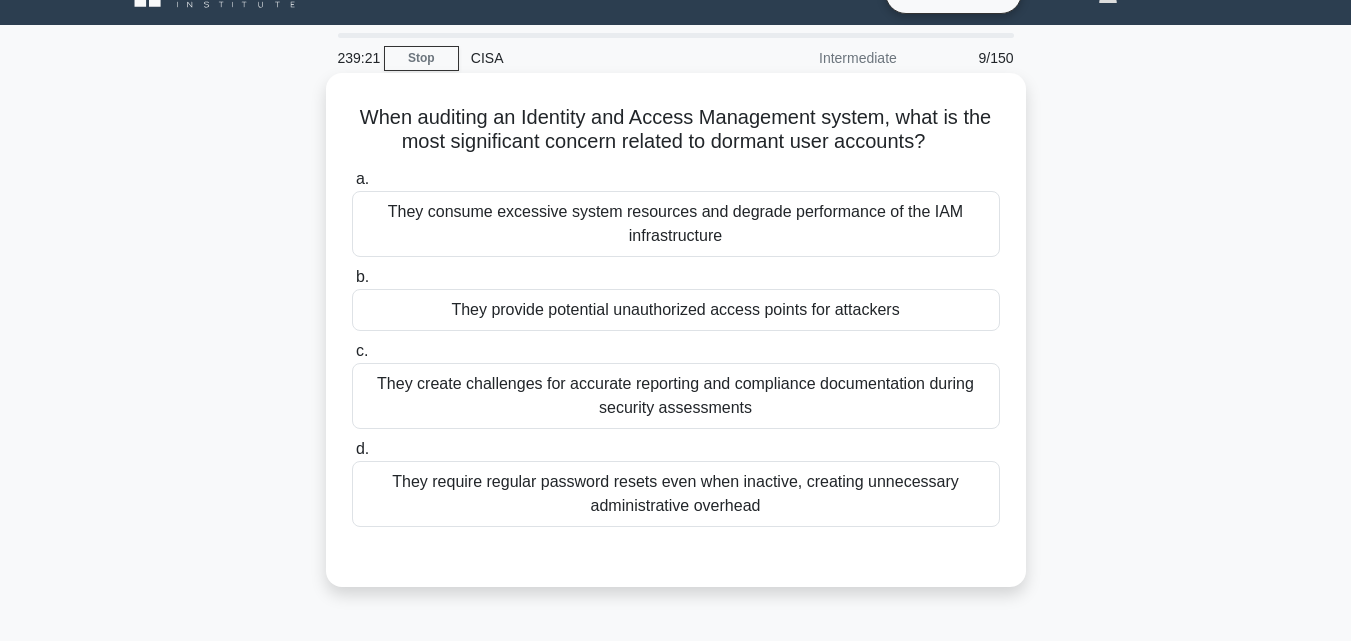 click on "They provide potential unauthorized access points for attackers" at bounding box center (676, 310) 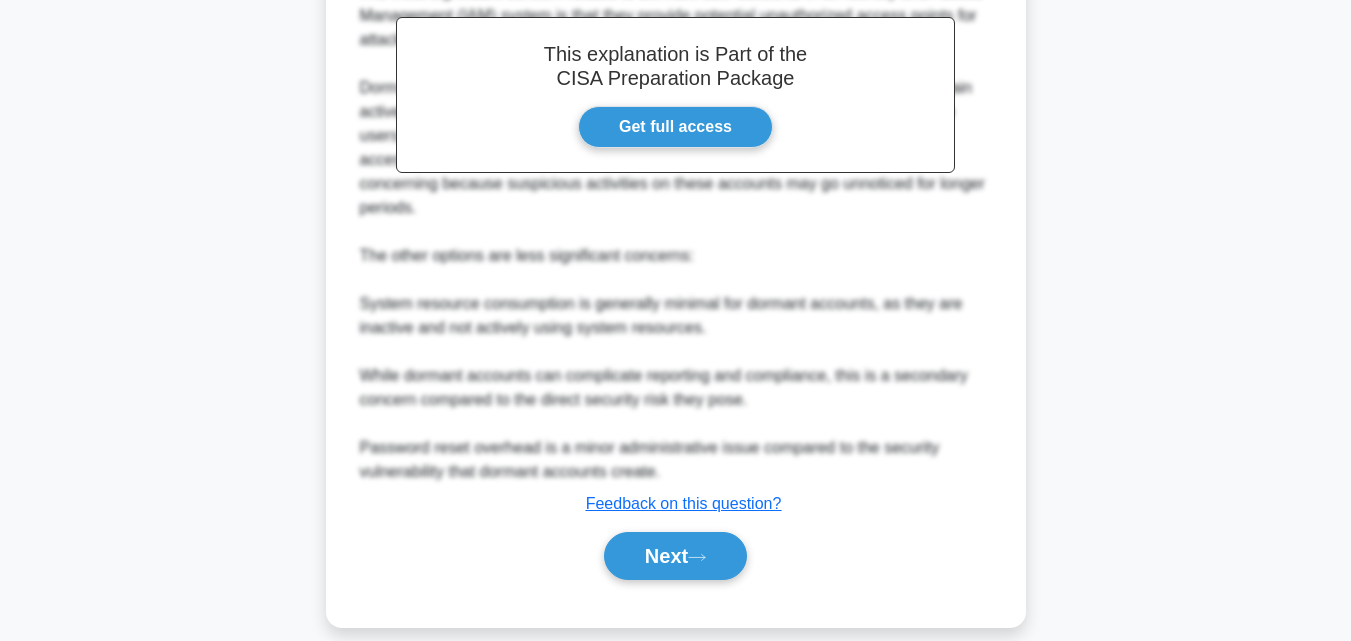 scroll, scrollTop: 665, scrollLeft: 0, axis: vertical 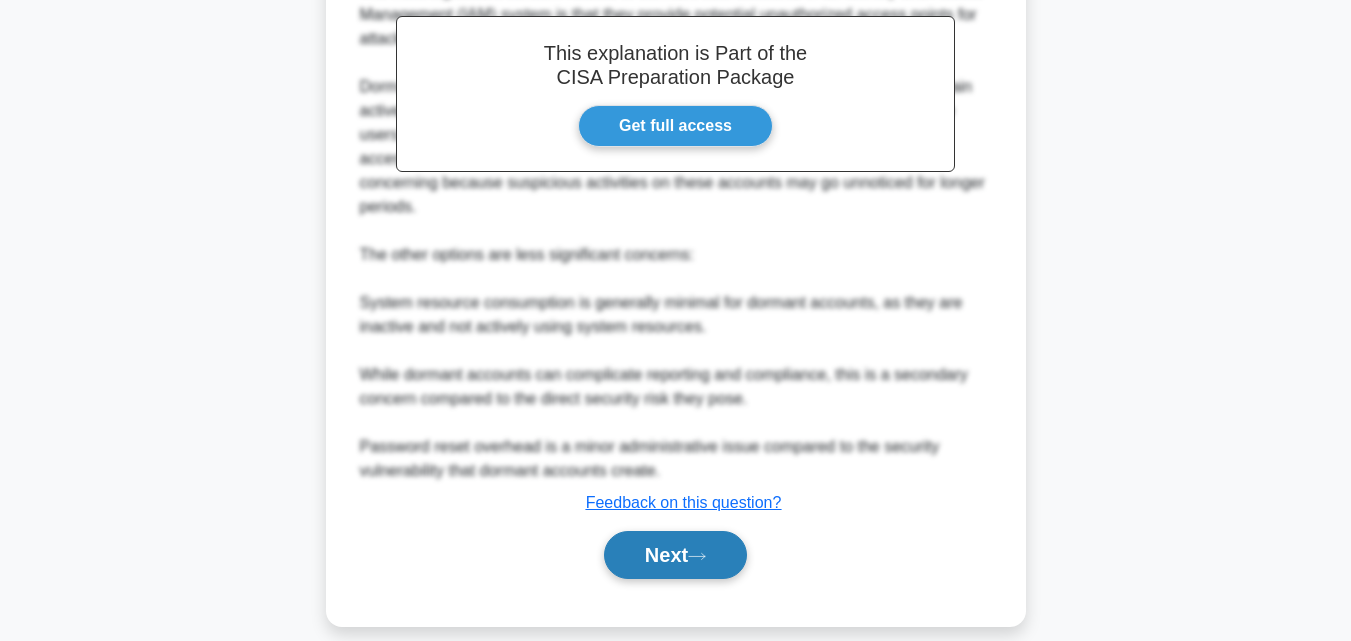 click on "Next" at bounding box center (675, 555) 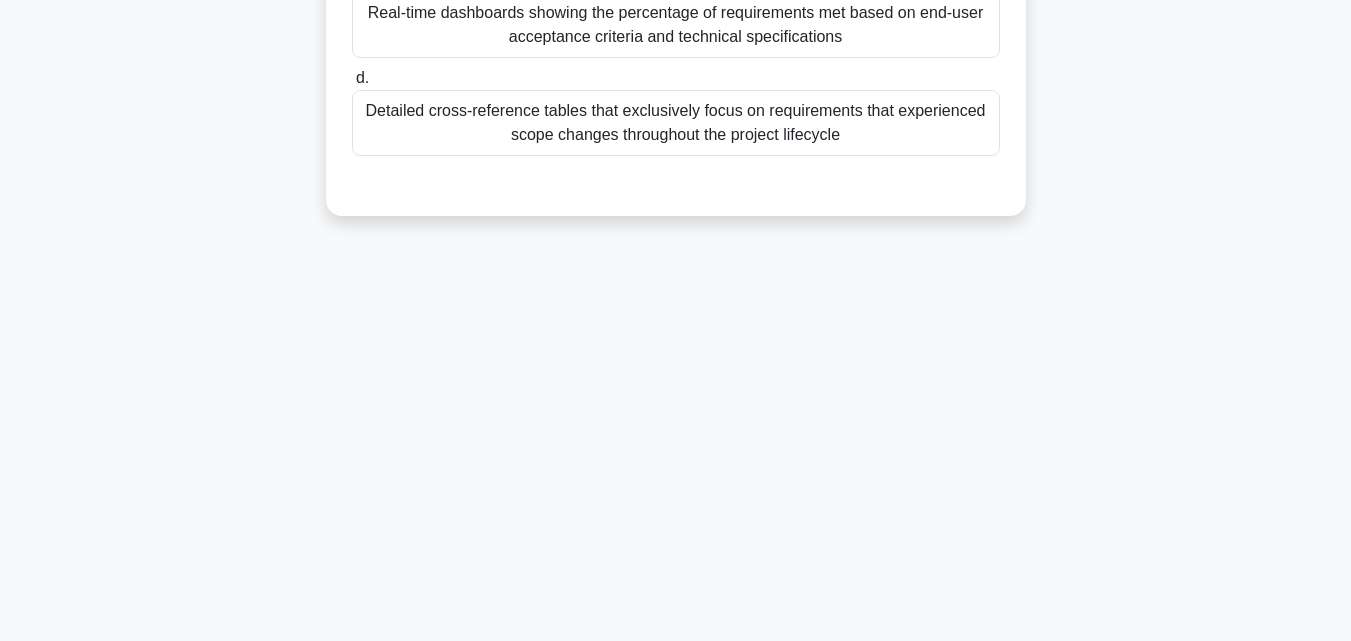 scroll, scrollTop: 39, scrollLeft: 0, axis: vertical 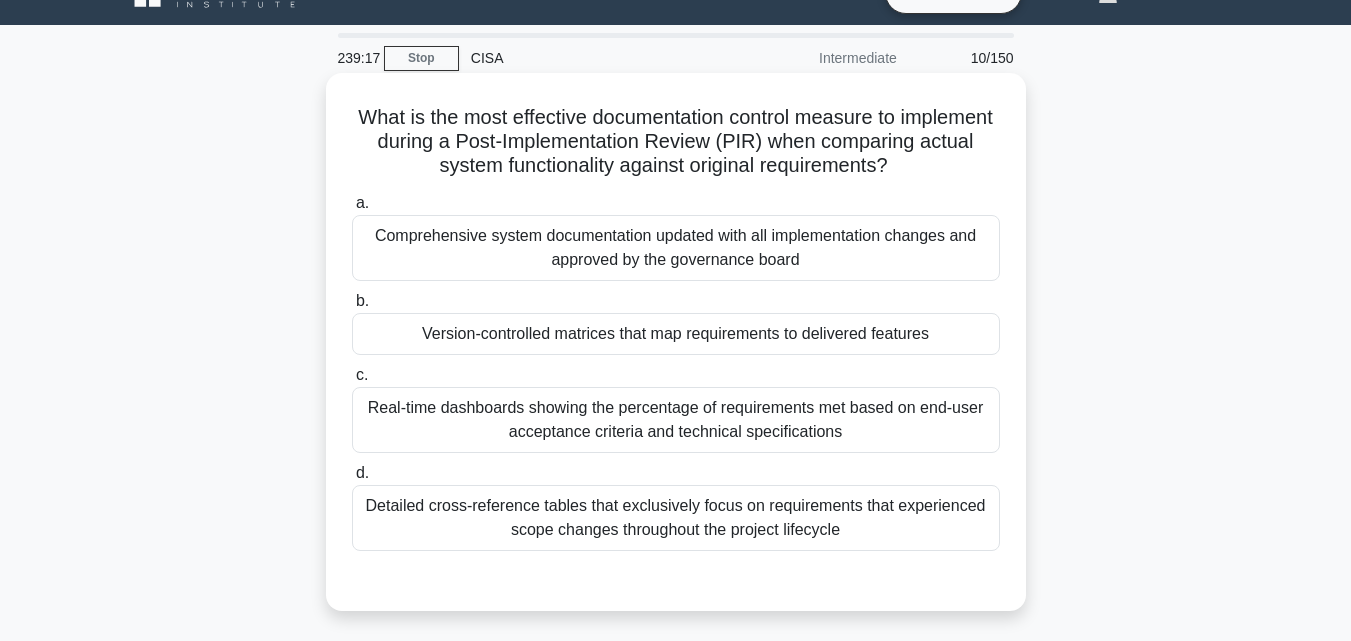 click on "Version-controlled matrices that map requirements to delivered features" at bounding box center [676, 334] 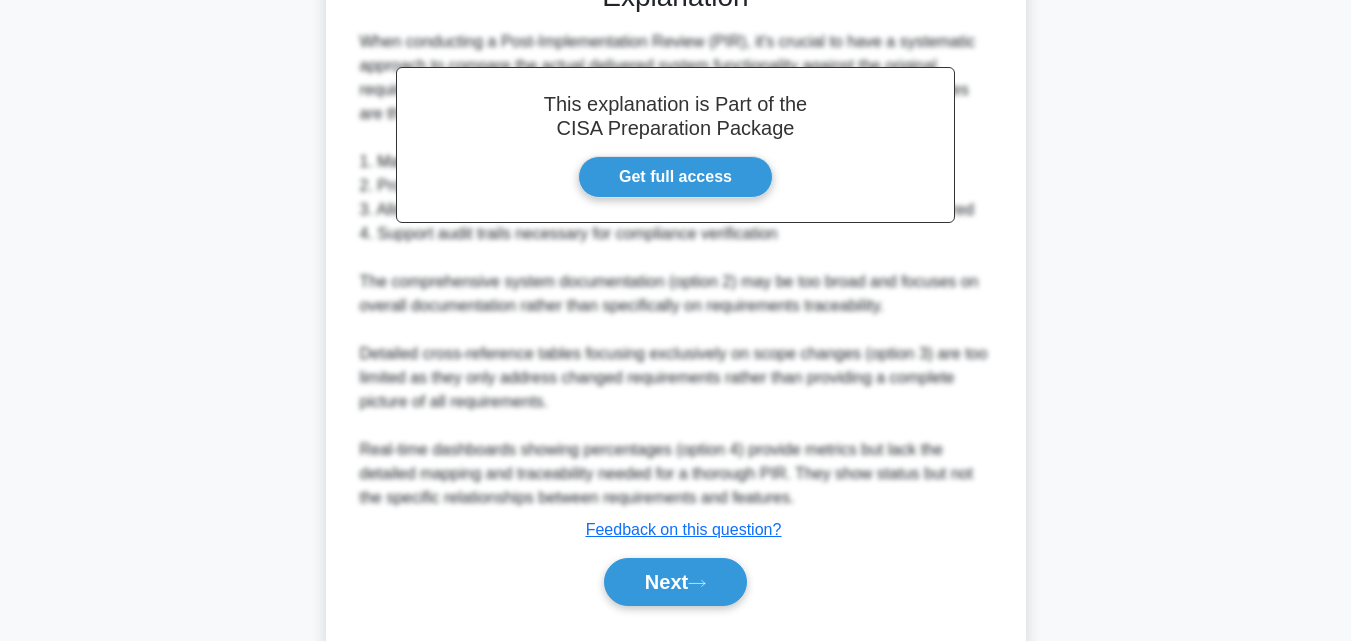 scroll, scrollTop: 639, scrollLeft: 0, axis: vertical 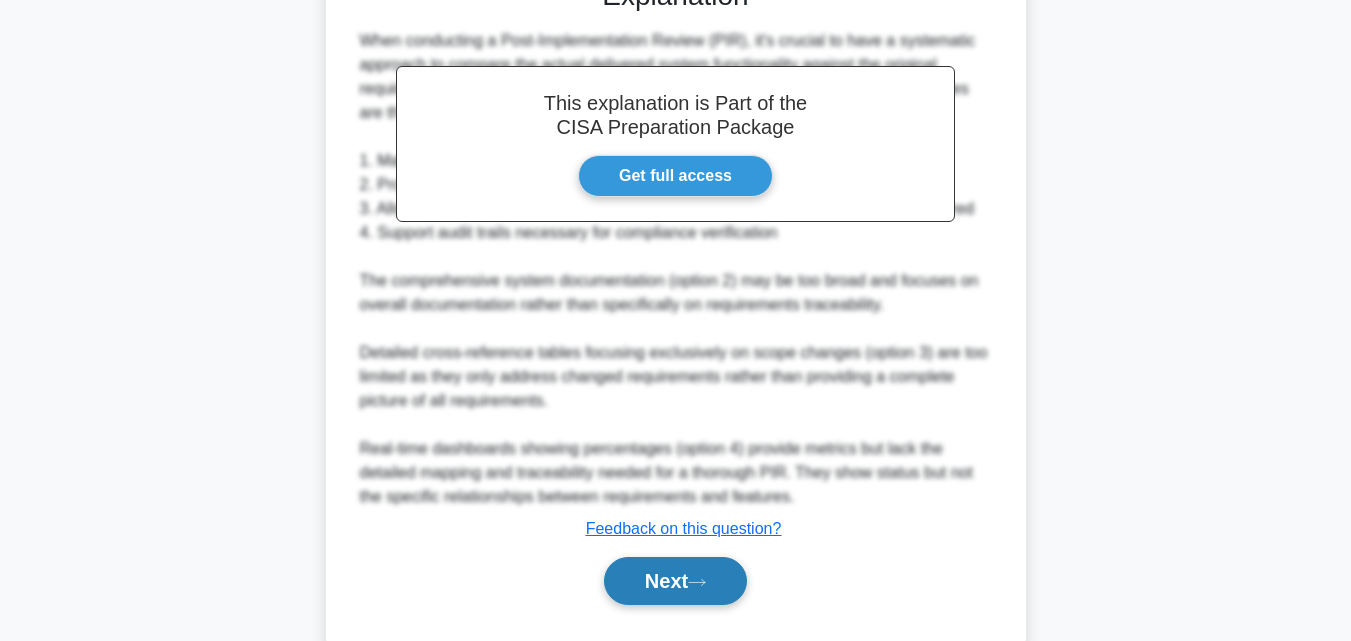 click on "Next" at bounding box center (675, 581) 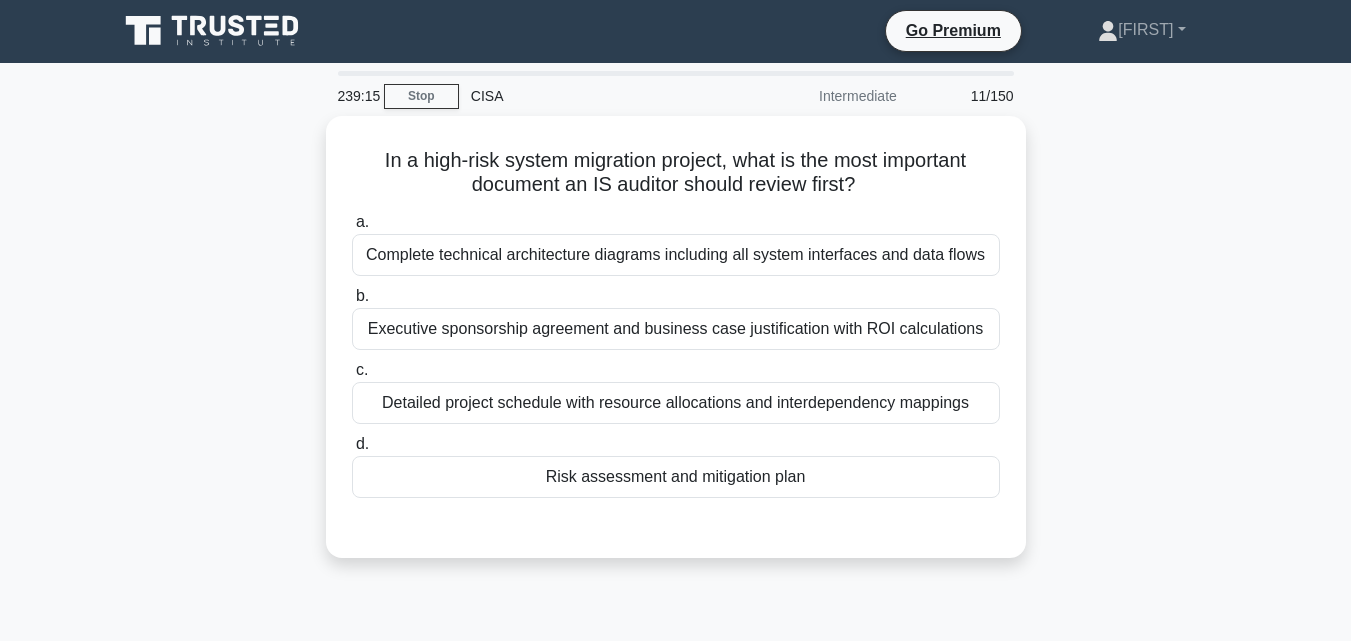 scroll, scrollTop: 0, scrollLeft: 0, axis: both 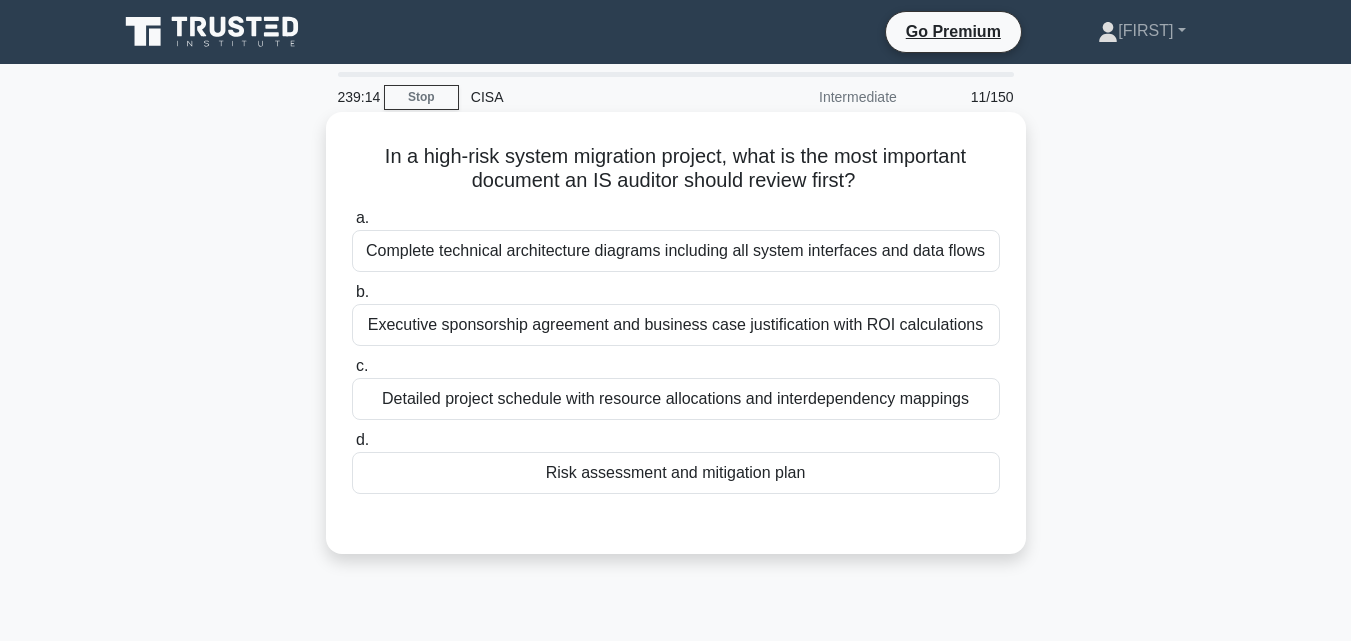 click on "Risk assessment and mitigation plan" at bounding box center (676, 473) 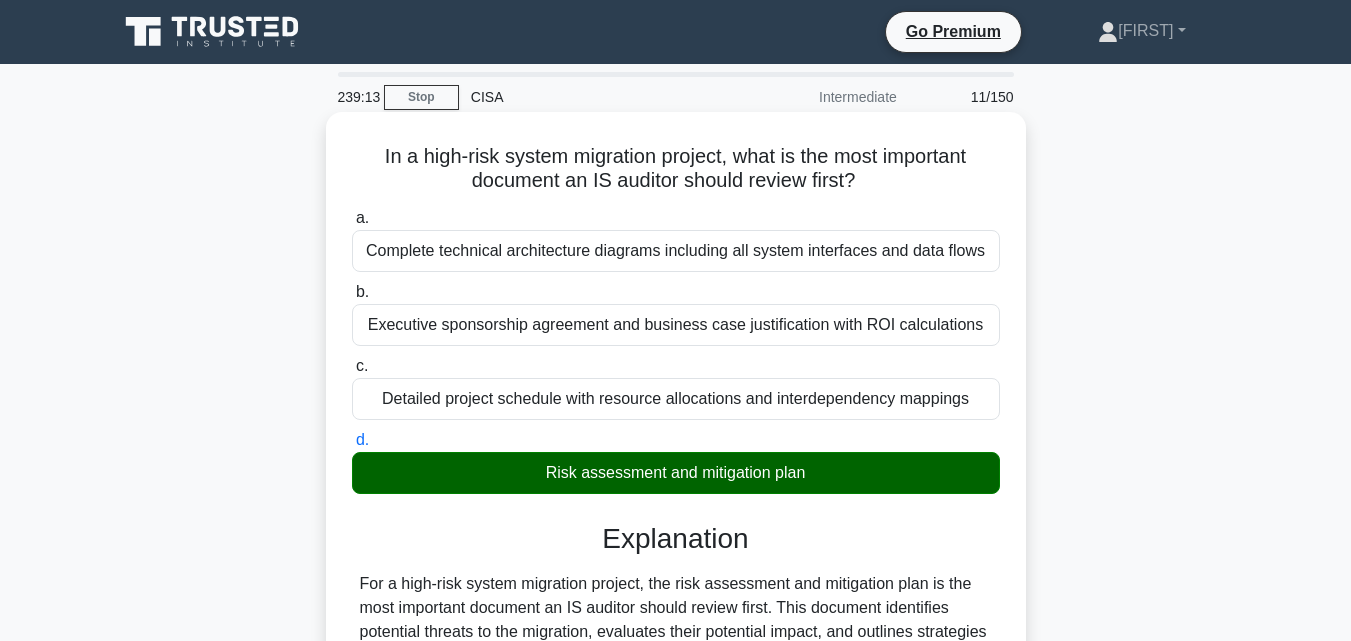 scroll, scrollTop: 521, scrollLeft: 0, axis: vertical 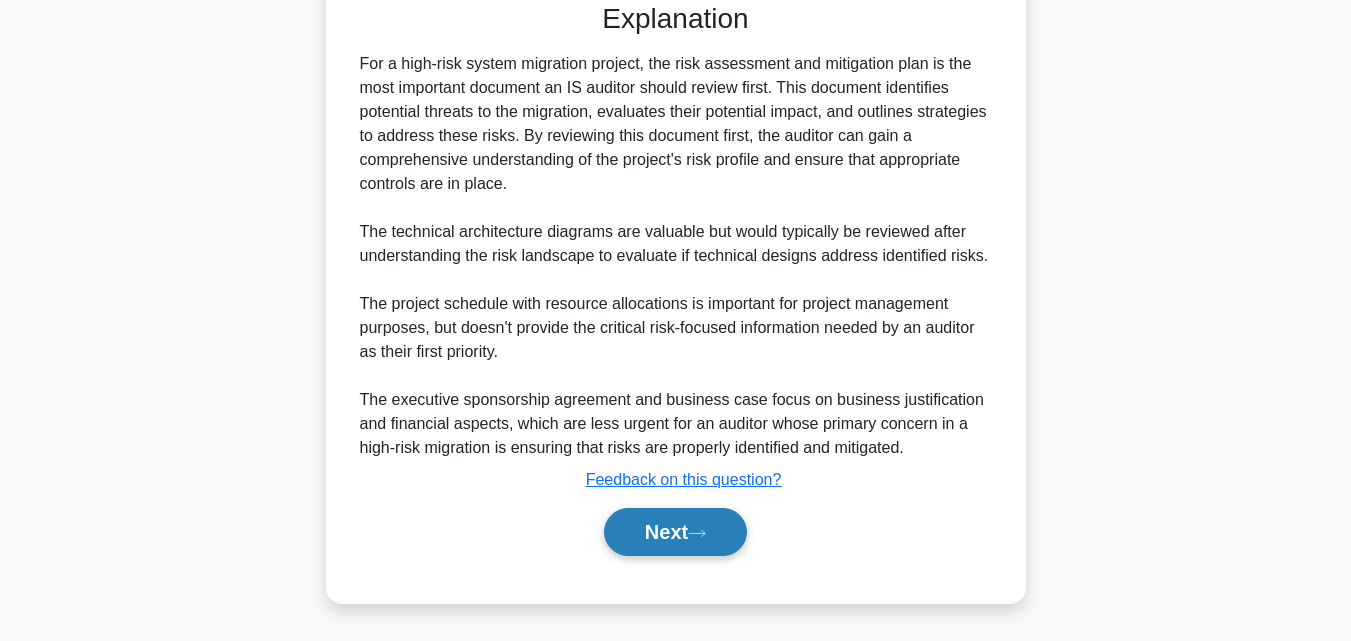 click on "Next" at bounding box center (675, 532) 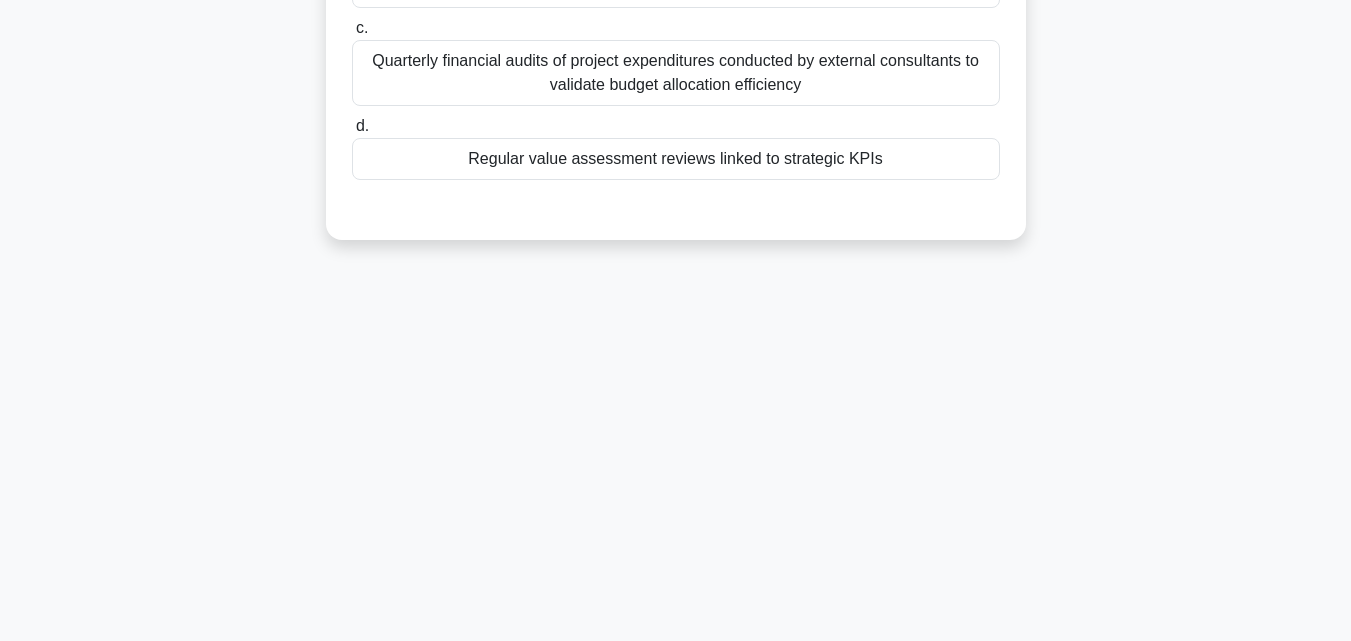 scroll, scrollTop: 39, scrollLeft: 0, axis: vertical 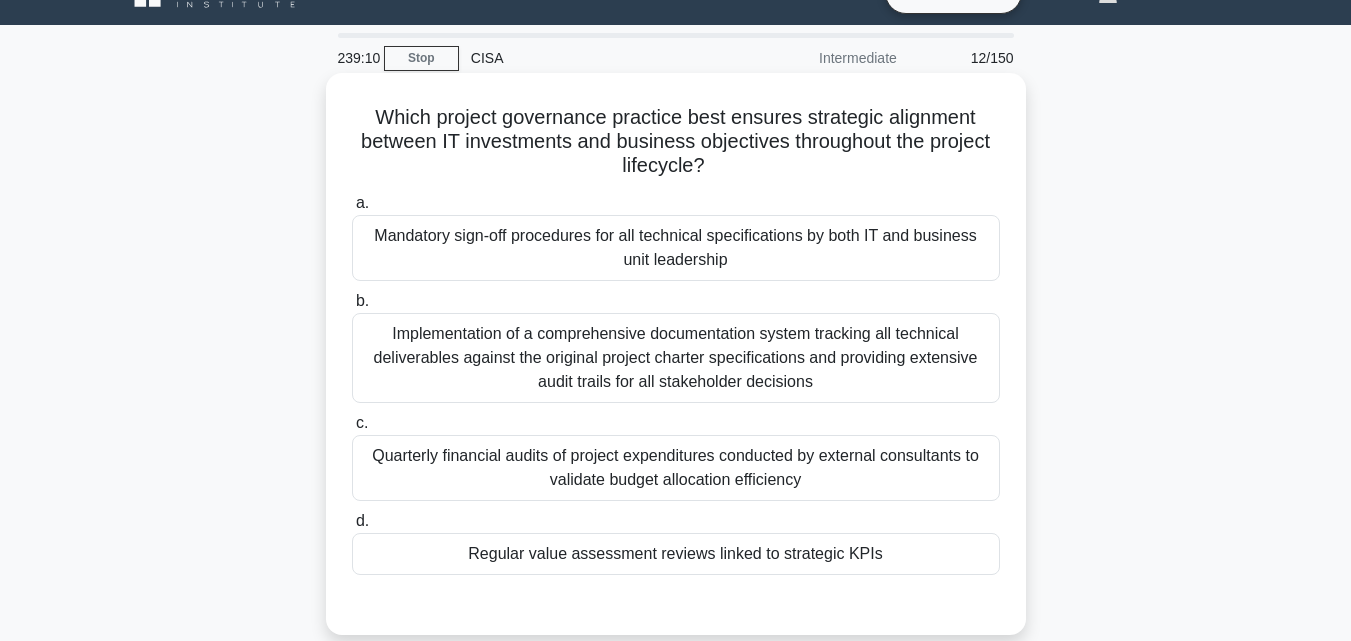 click on "Regular value assessment reviews linked to strategic KPIs" at bounding box center [676, 554] 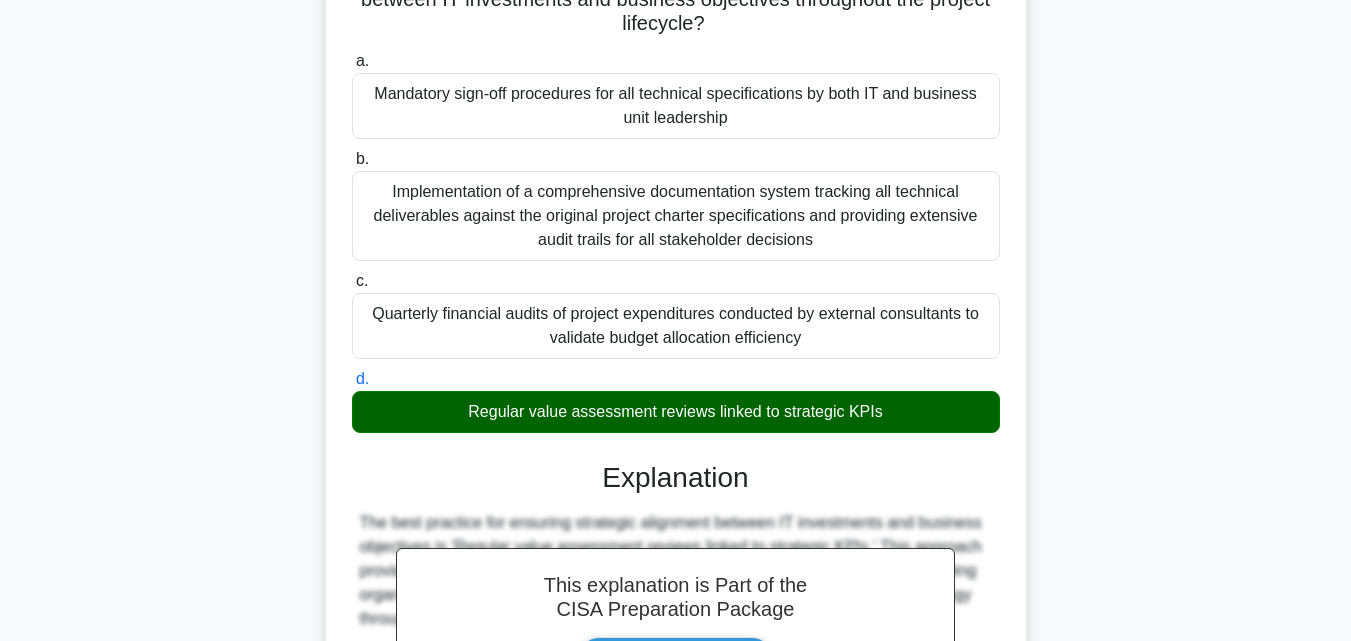 scroll, scrollTop: 639, scrollLeft: 0, axis: vertical 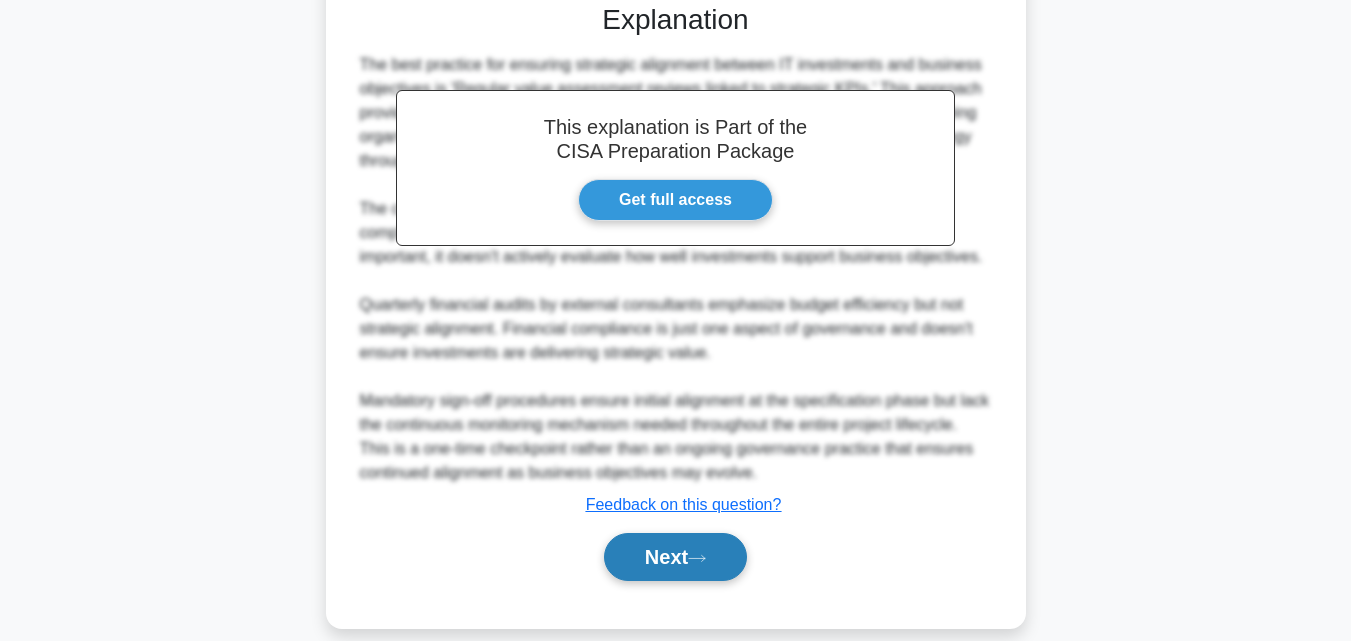 click on "Next" at bounding box center (675, 557) 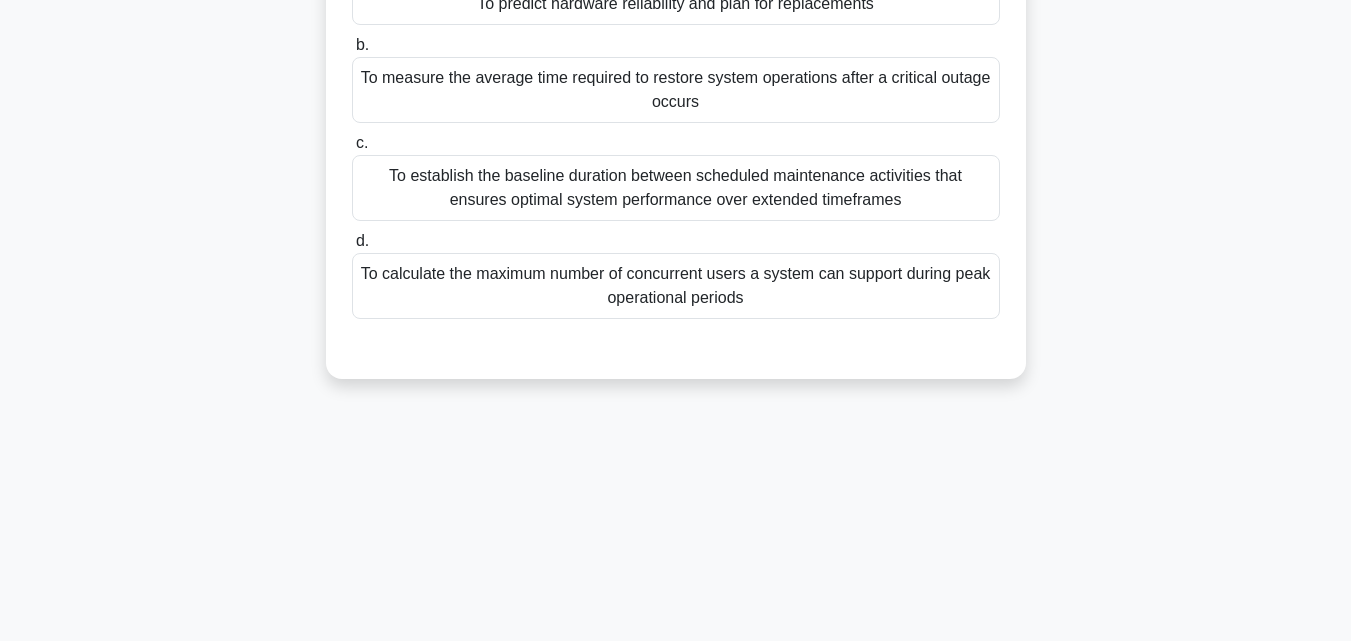 scroll 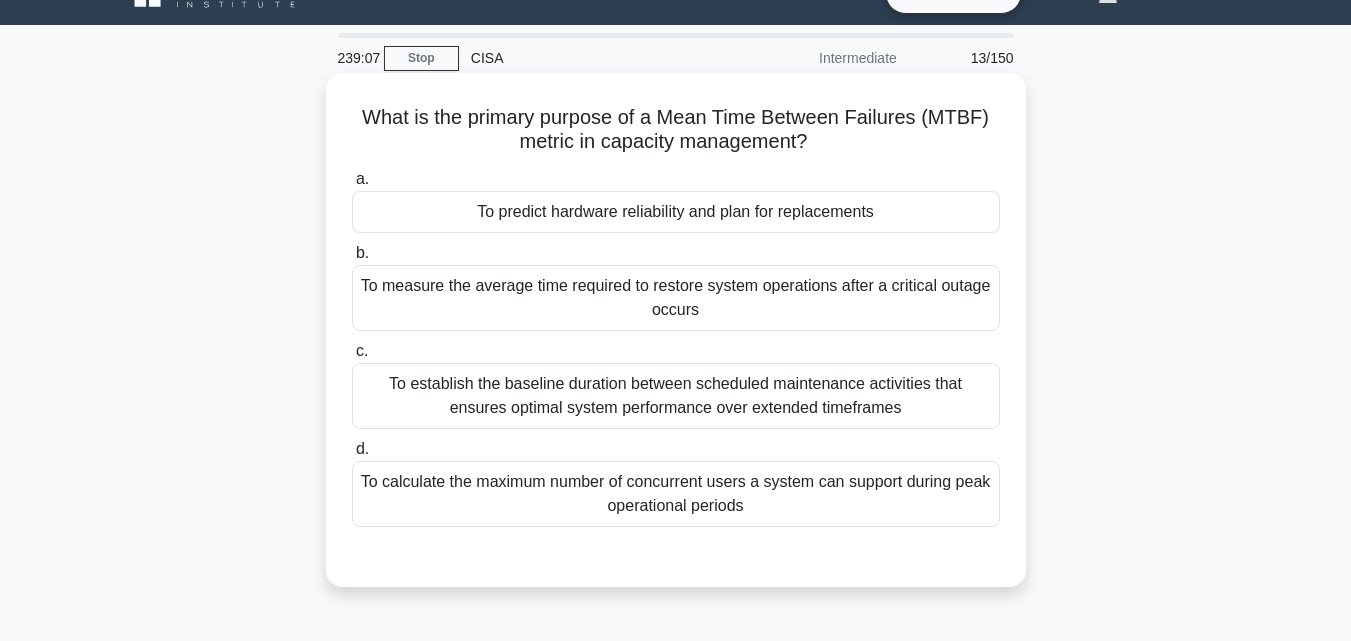 click on "To predict hardware reliability and plan for replacements" at bounding box center [676, 212] 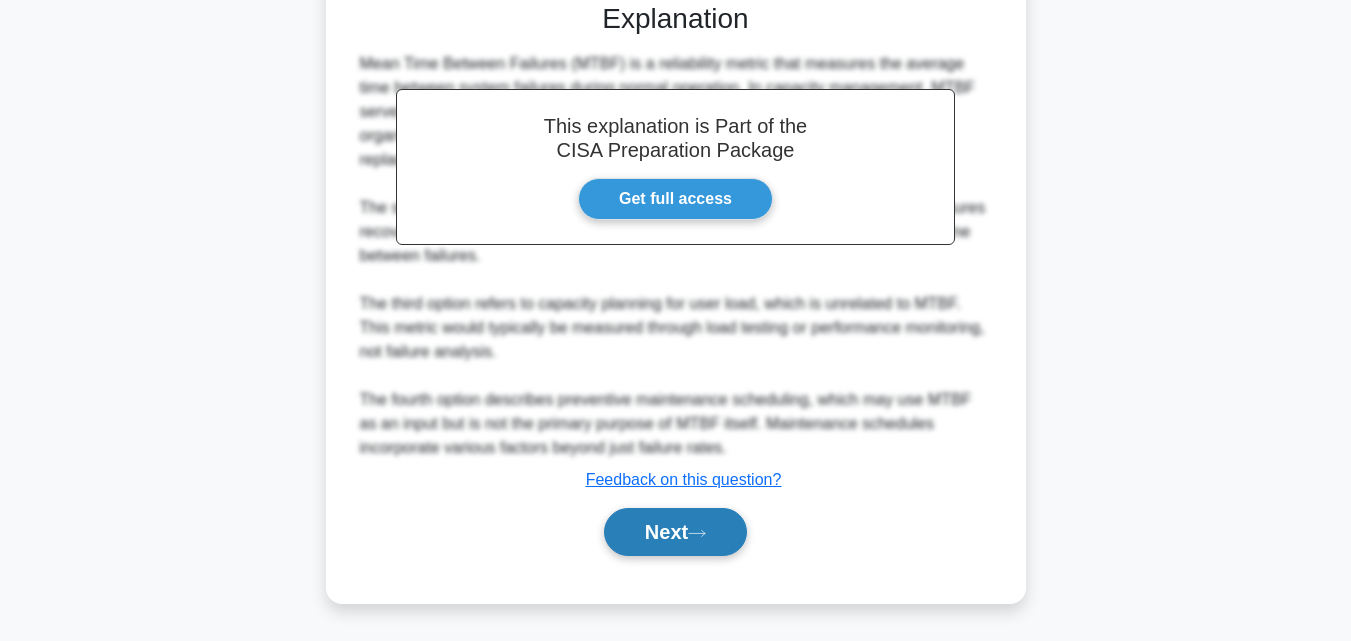 click on "Next" at bounding box center (675, 532) 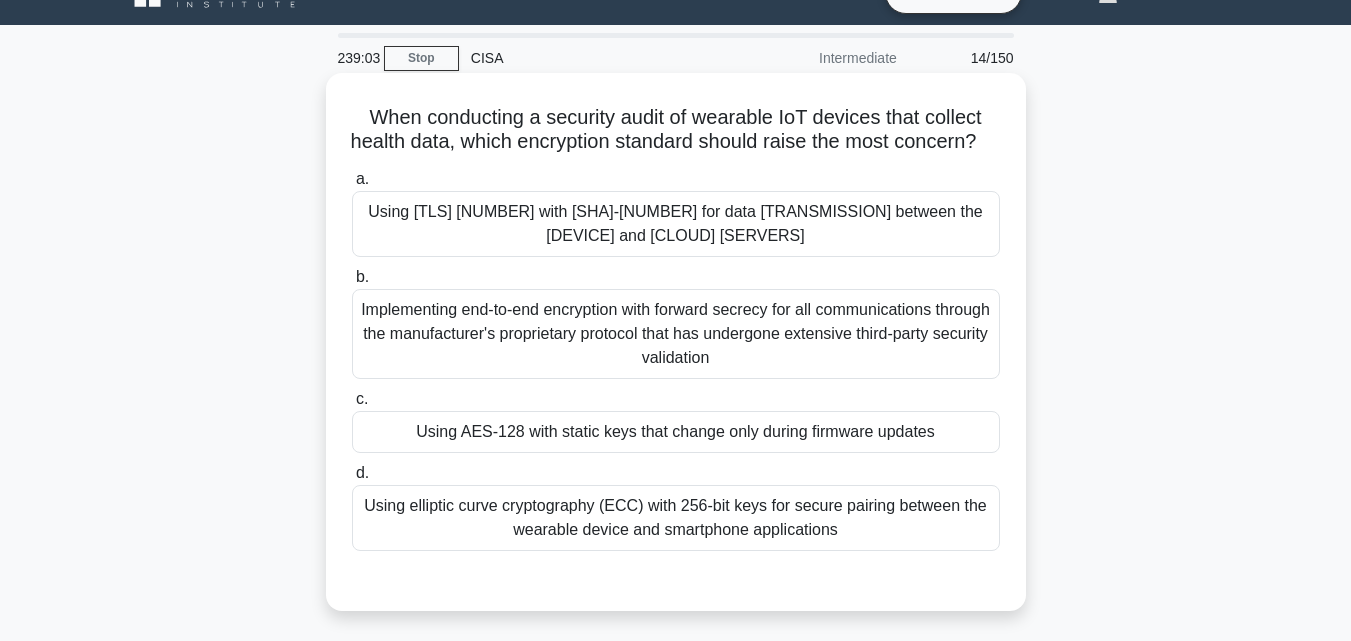 click on "Using AES-128 with static keys that change only during firmware updates" at bounding box center [676, 432] 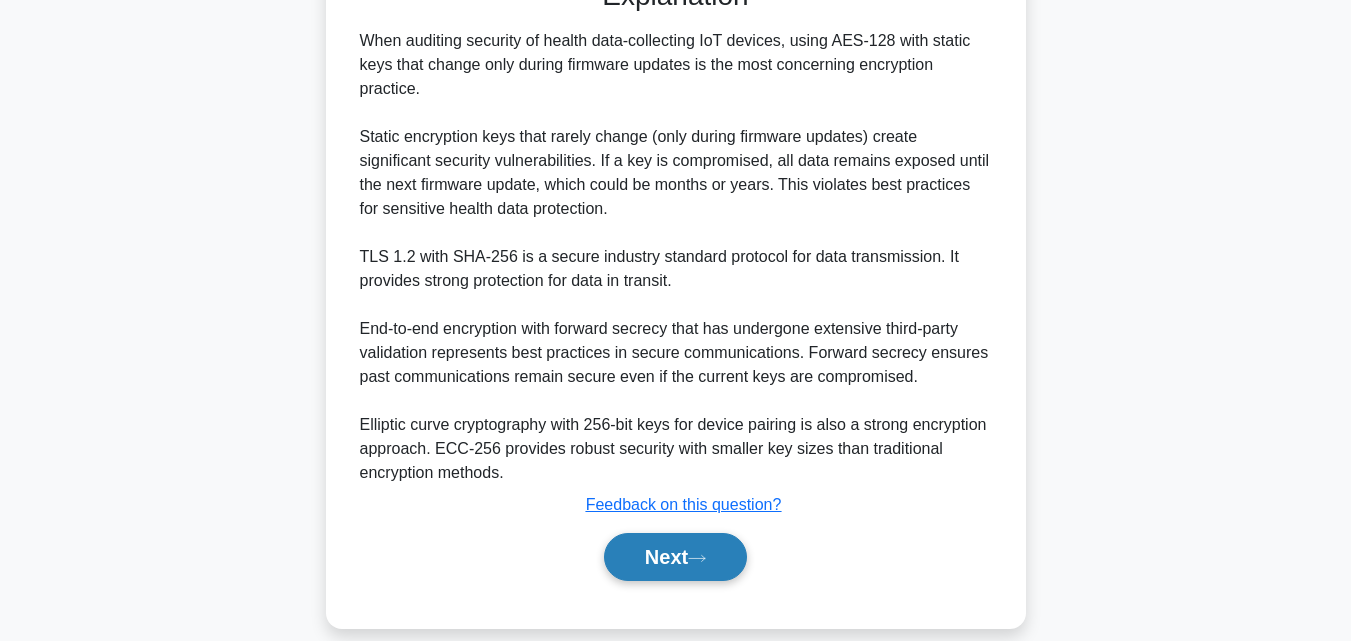 click on "Next" at bounding box center (675, 557) 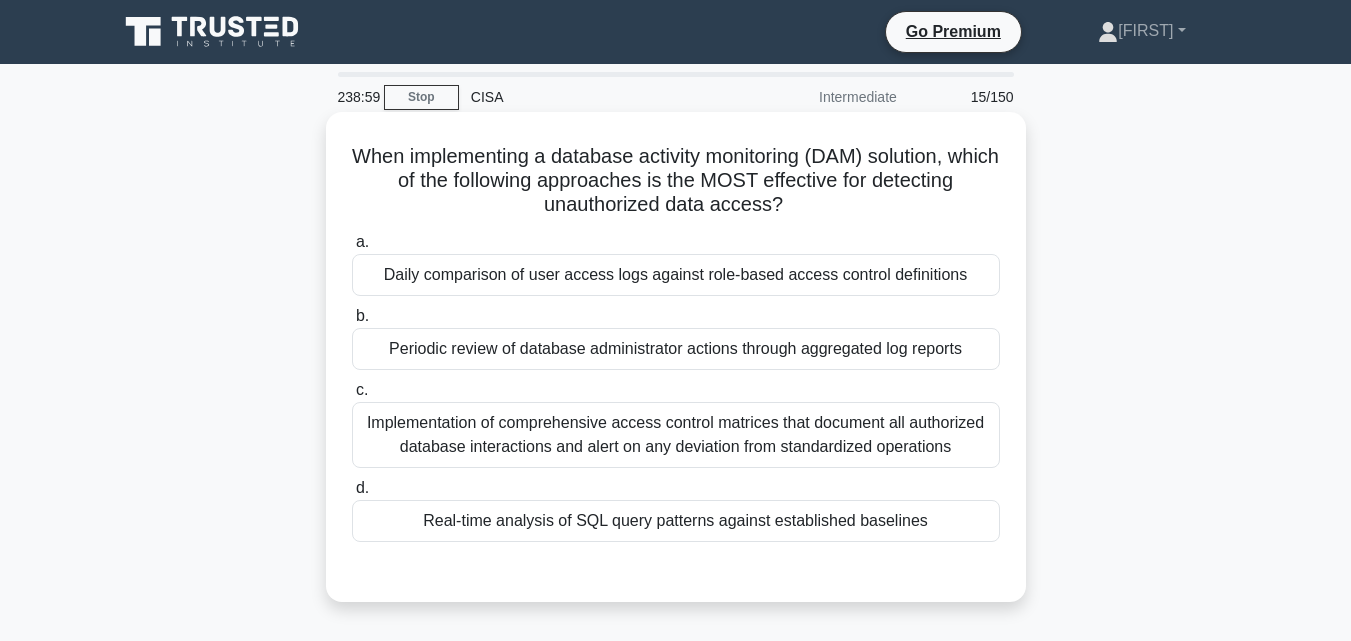 click on "Real-time analysis of SQL query patterns against established baselines" at bounding box center (676, 521) 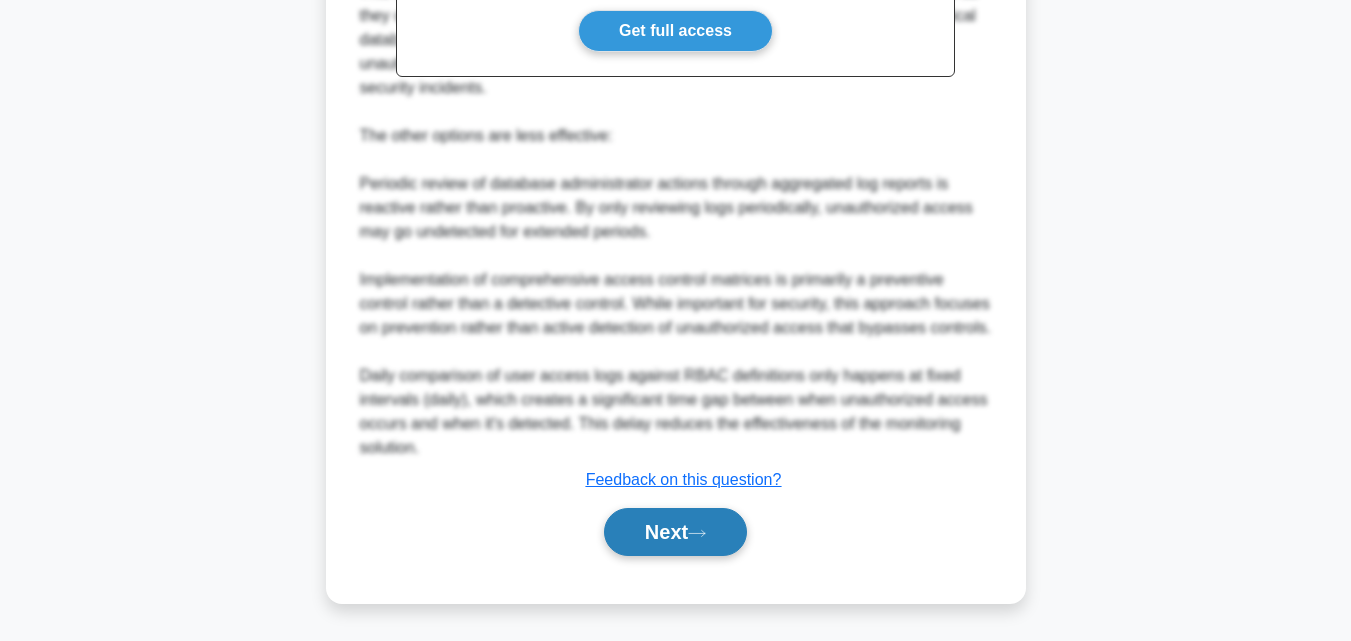 click on "Next" at bounding box center [675, 532] 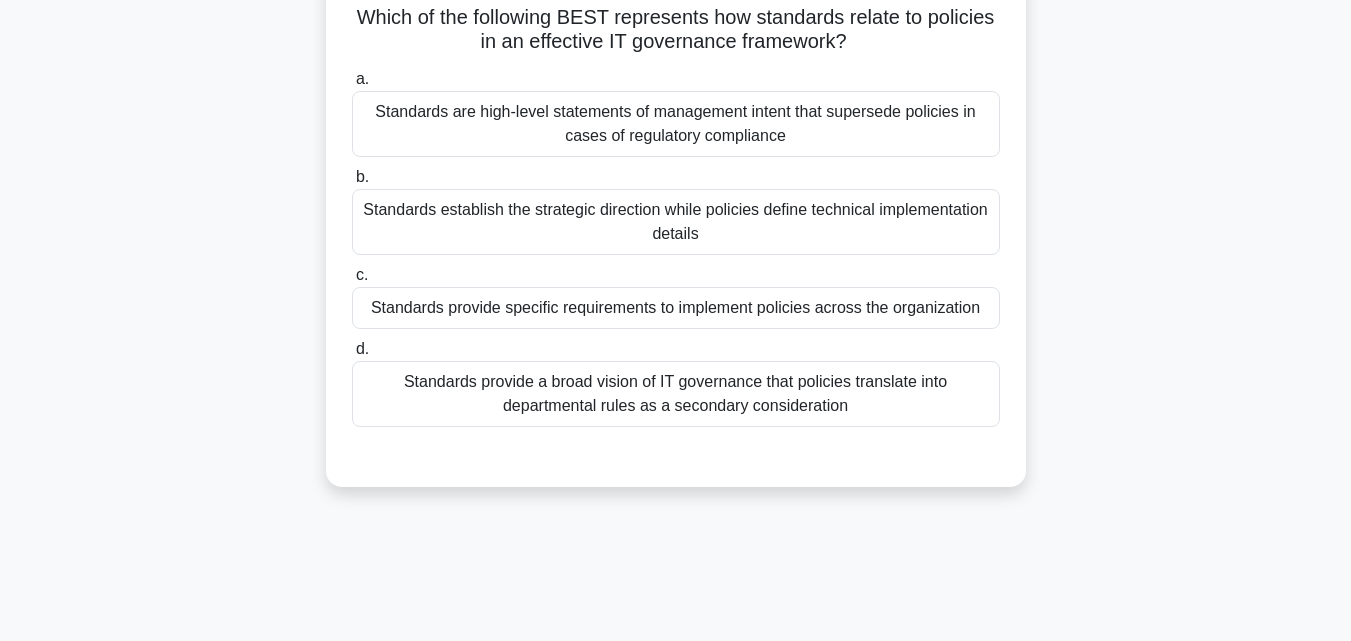 click on "Standards provide specific requirements to implement policies across the organization" at bounding box center [676, 308] 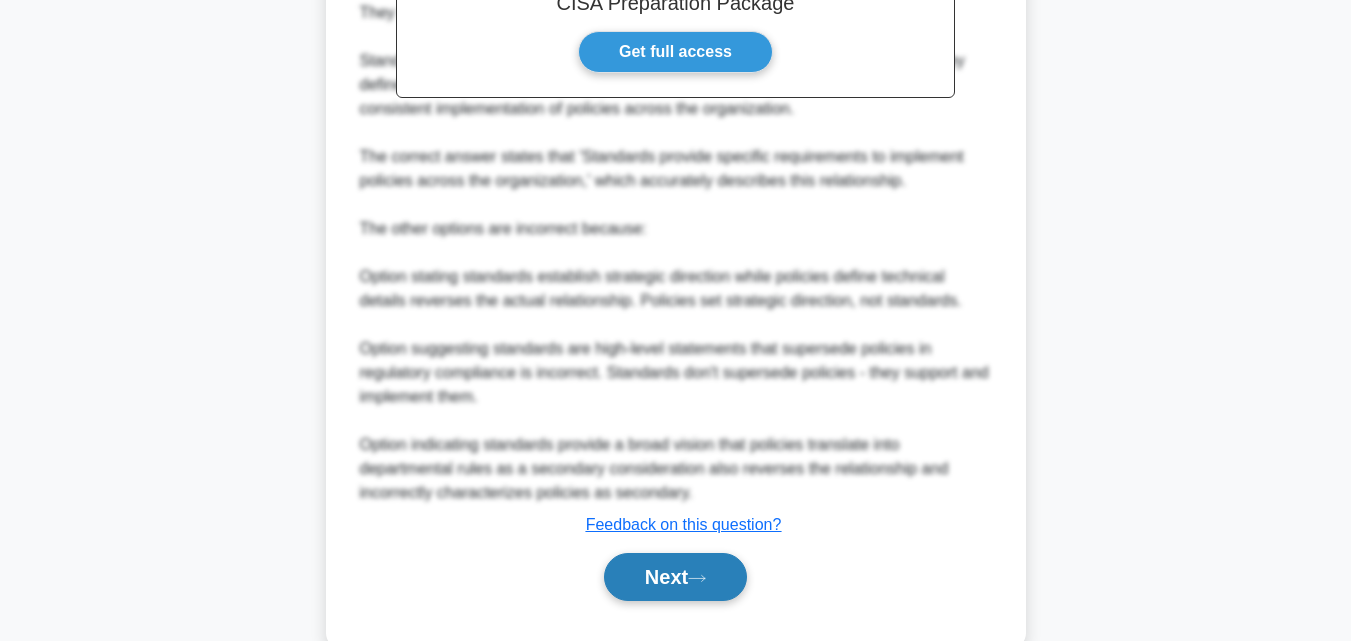 click on "Next" at bounding box center (675, 577) 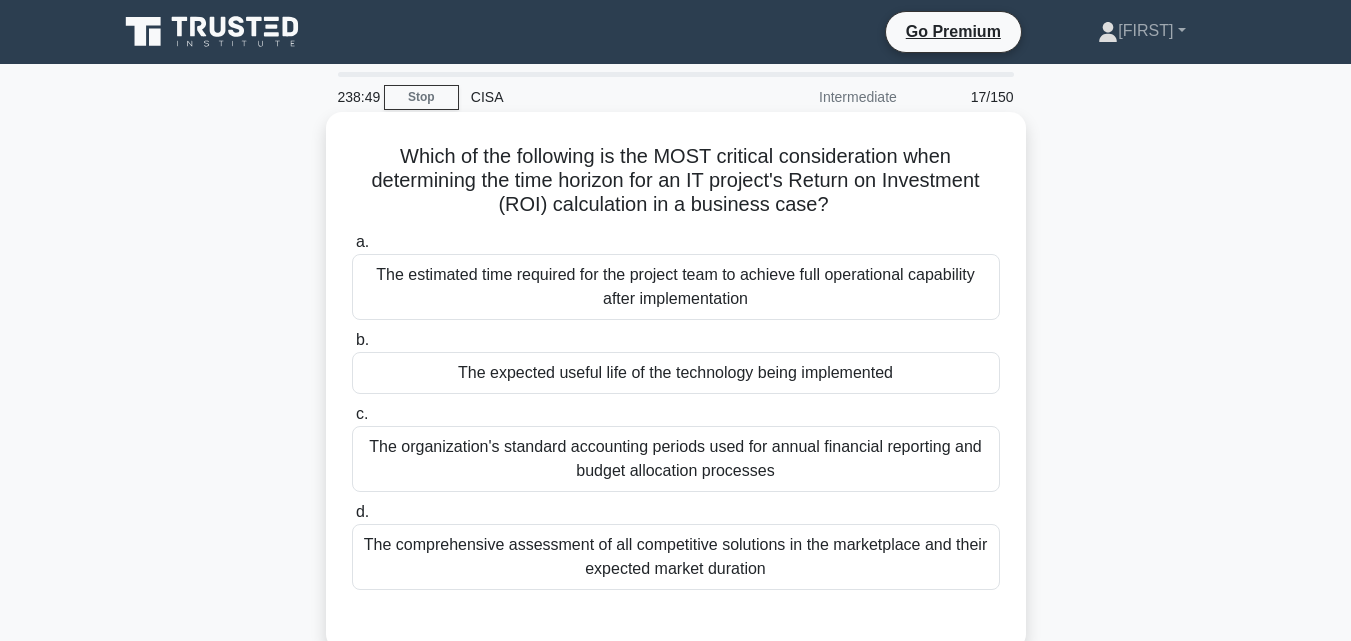 click on "The expected useful life of the technology being implemented" at bounding box center [676, 373] 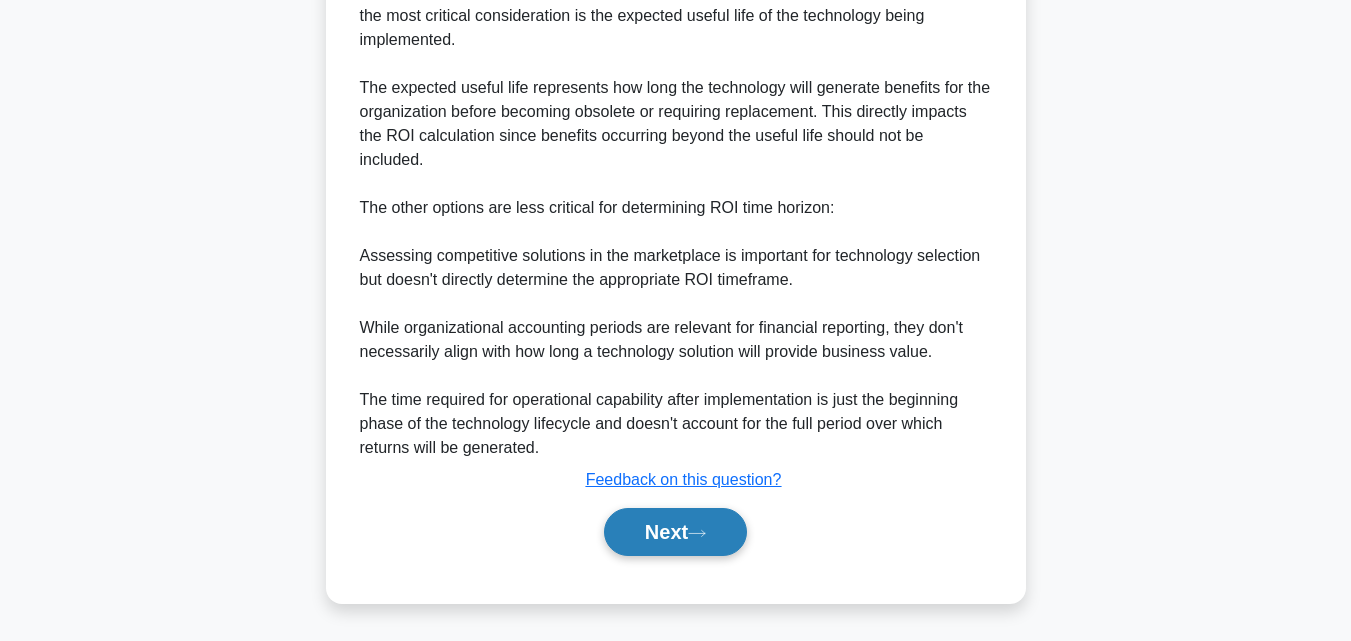click on "Next" at bounding box center (675, 532) 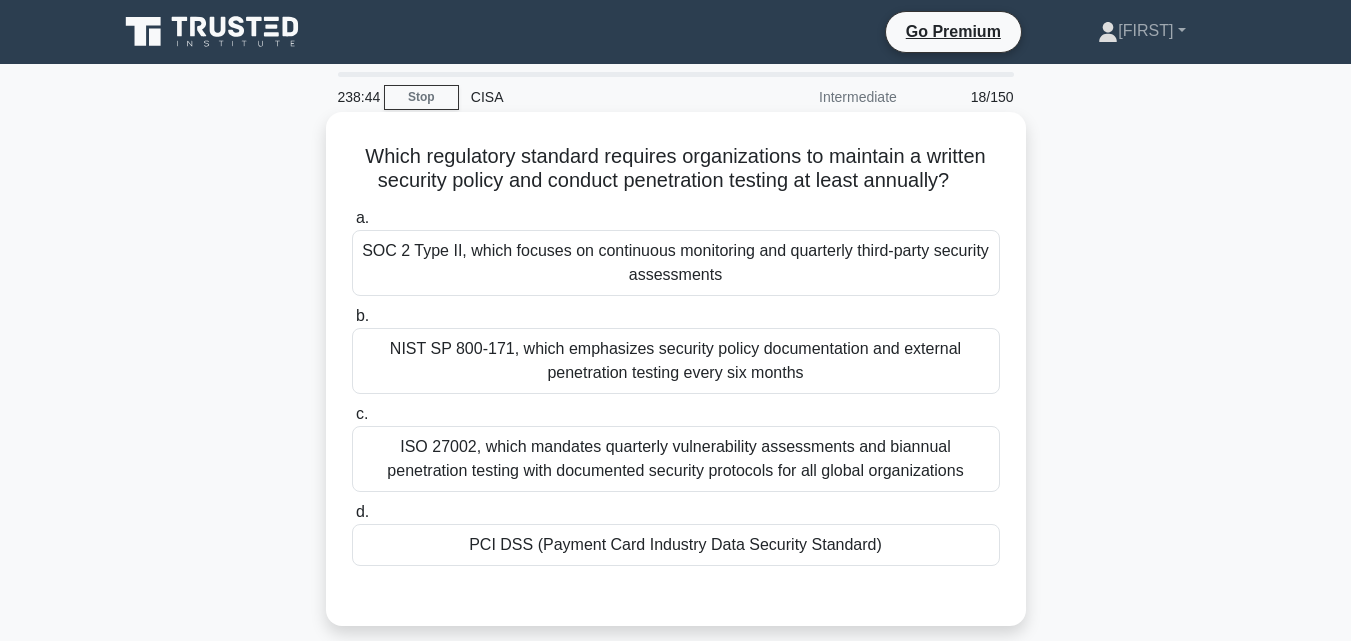 click on "PCI DSS (Payment Card Industry Data Security Standard)" at bounding box center [676, 545] 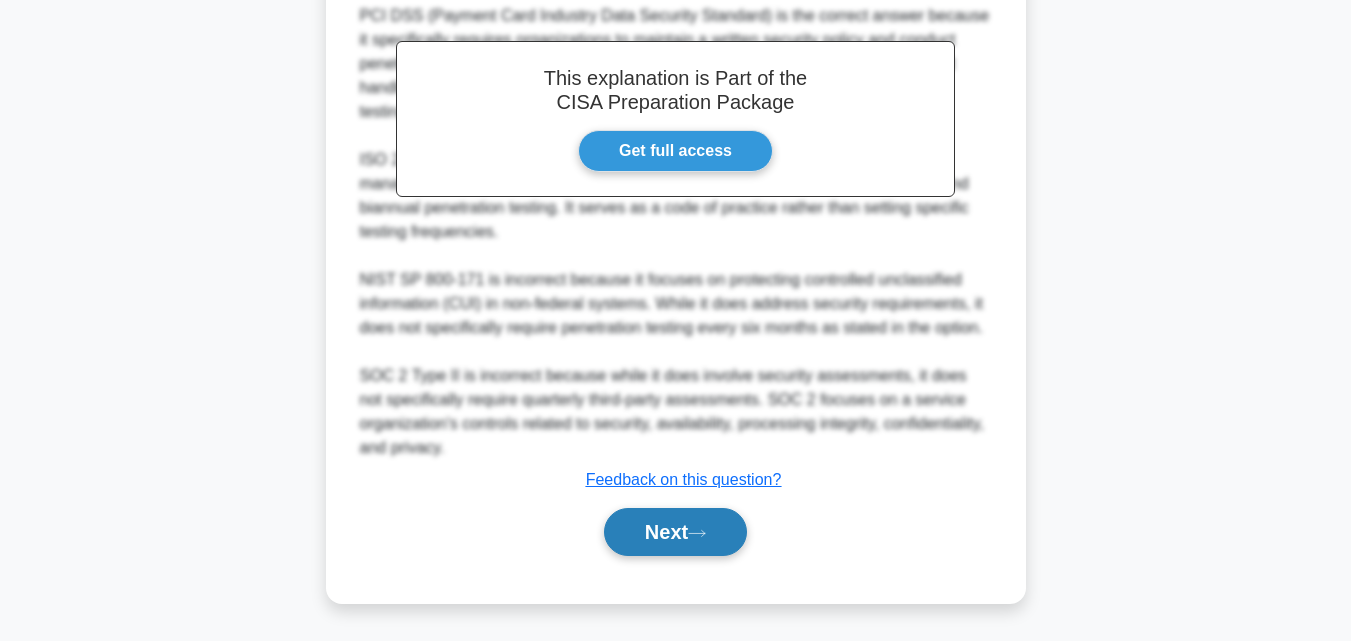 click on "Next" at bounding box center (675, 532) 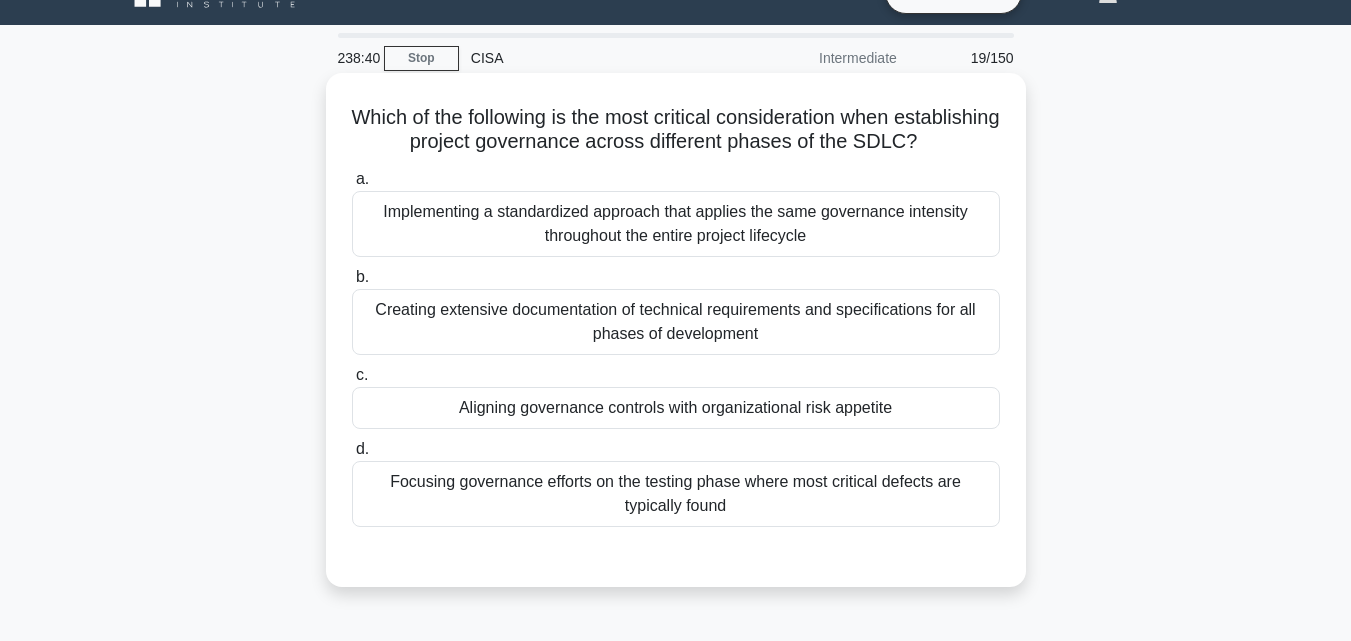 click on "Aligning governance controls with organizational risk appetite" at bounding box center [676, 408] 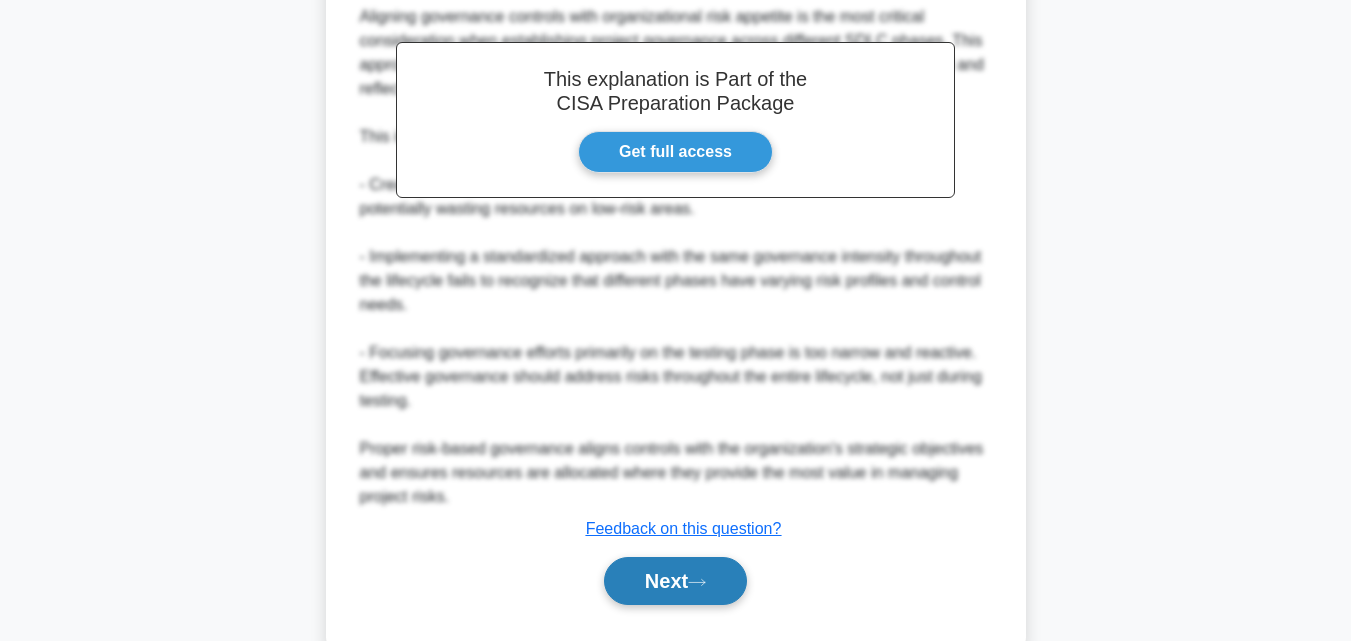 click on "Next" at bounding box center [675, 581] 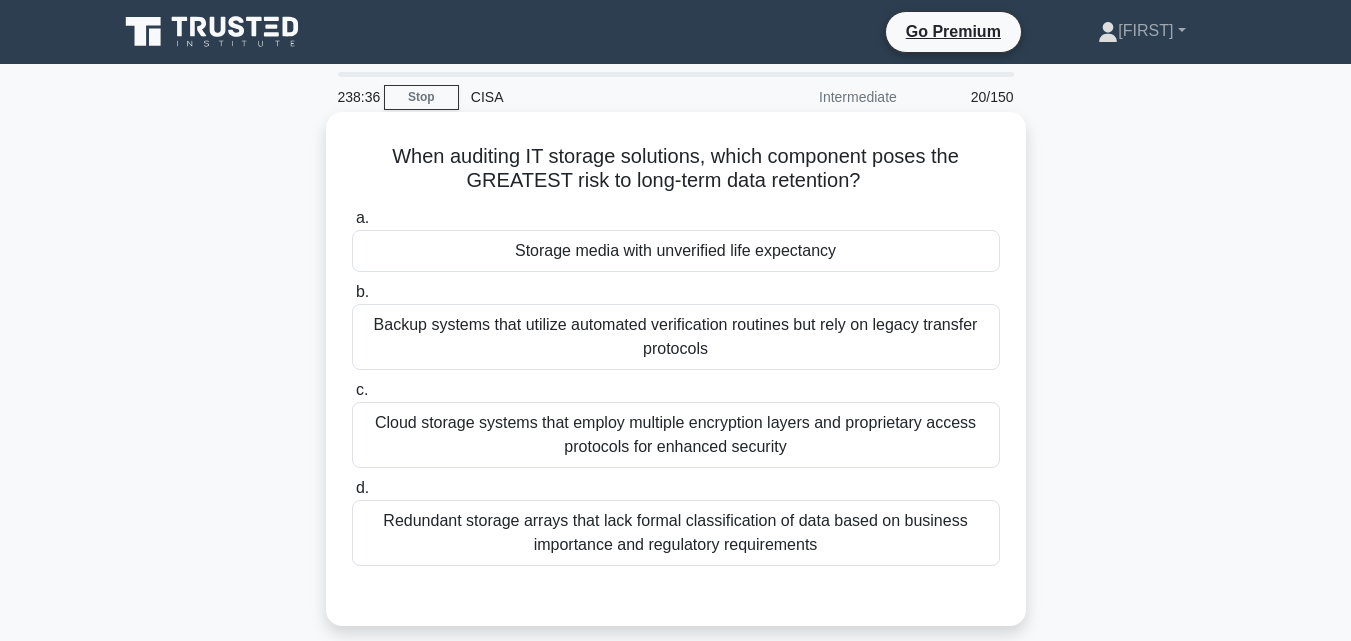 click on "Storage media with unverified life expectancy" at bounding box center [676, 251] 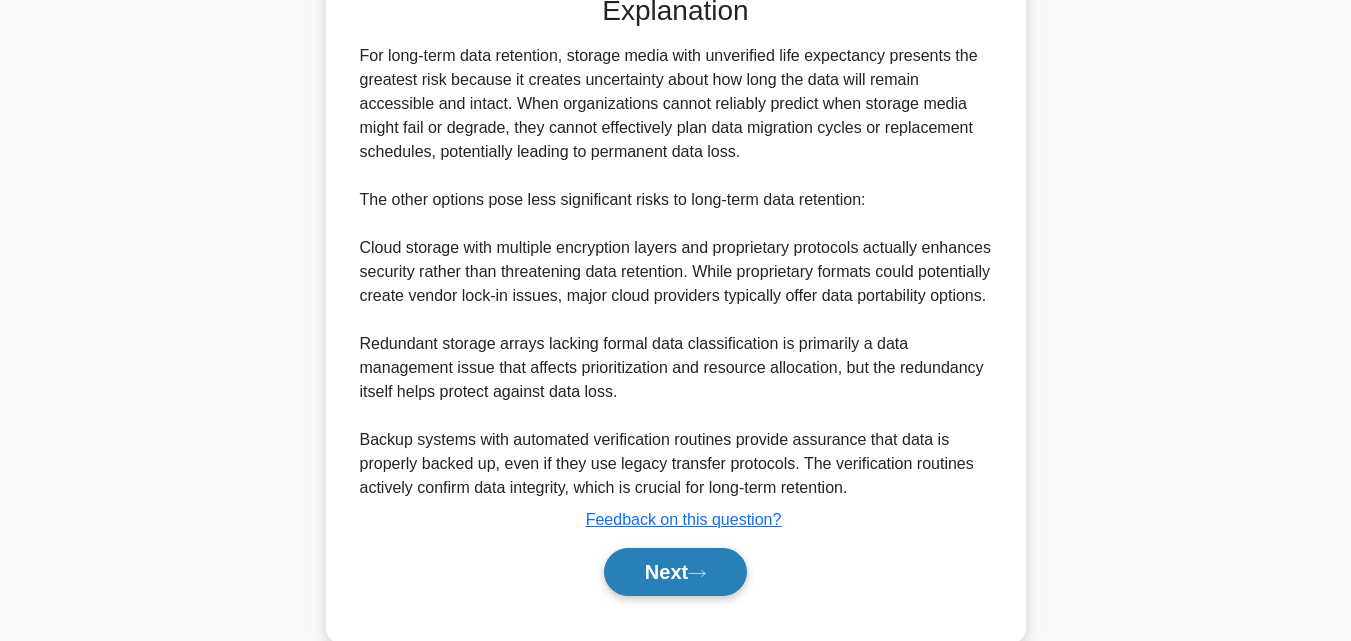 click on "Next" at bounding box center [675, 572] 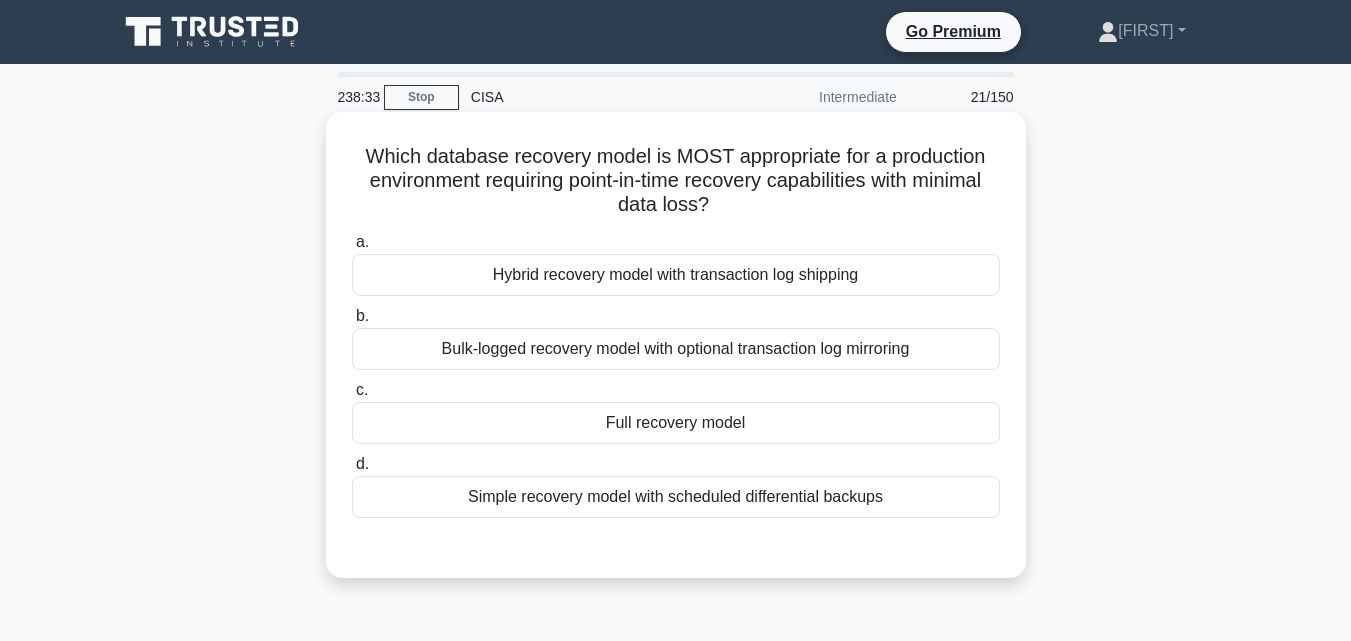 click on "Full recovery model" at bounding box center [676, 423] 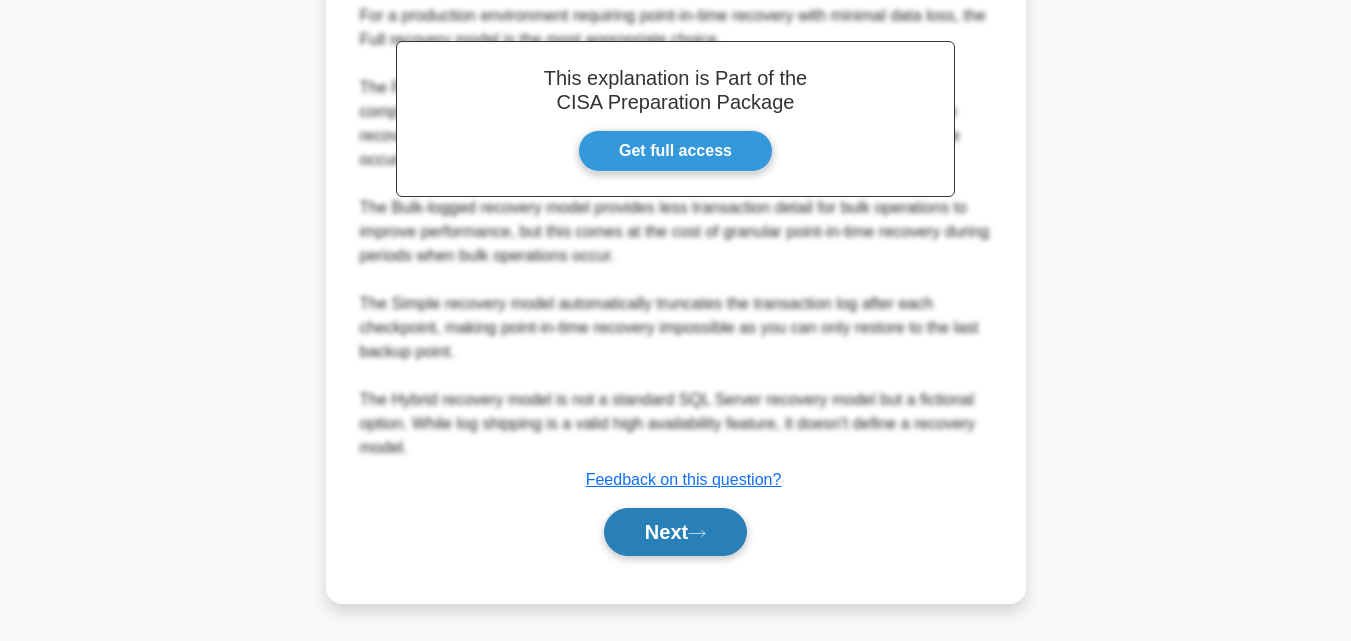 click on "Next" at bounding box center (675, 532) 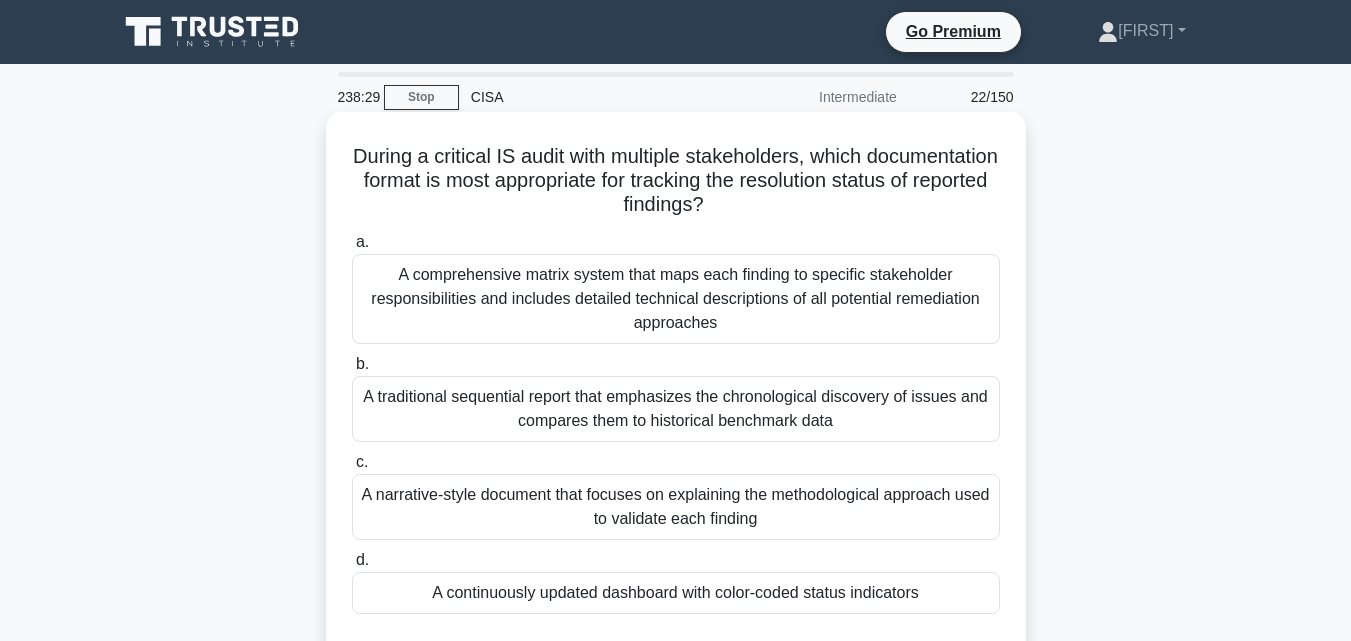 click on "A narrative-style document that focuses on explaining the methodological approach used to validate each finding" at bounding box center [676, 507] 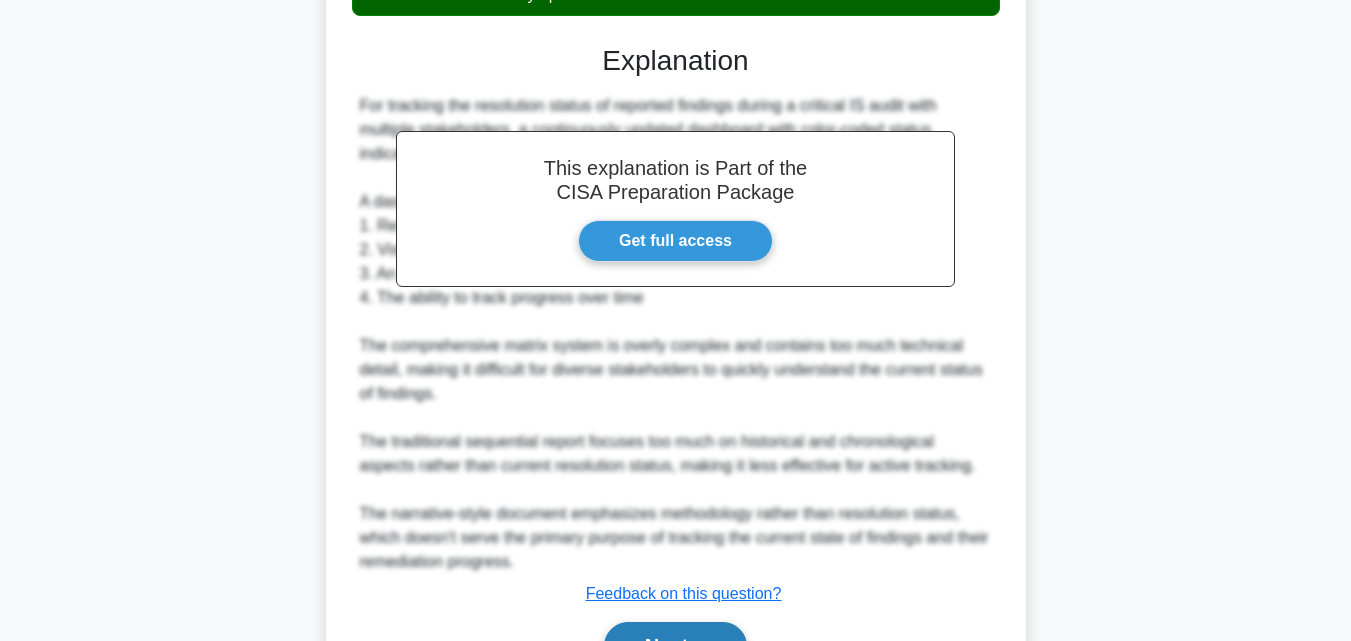 click on "Next" at bounding box center (675, 646) 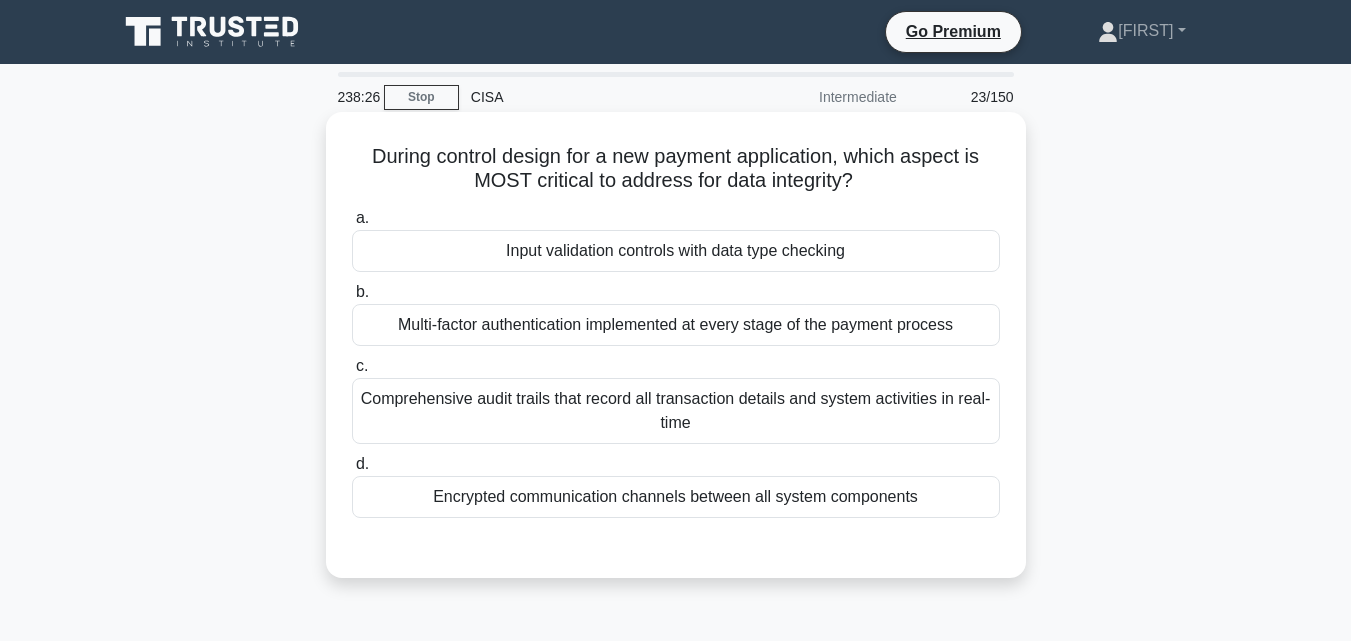 click on "Input validation controls with data type checking" at bounding box center [676, 251] 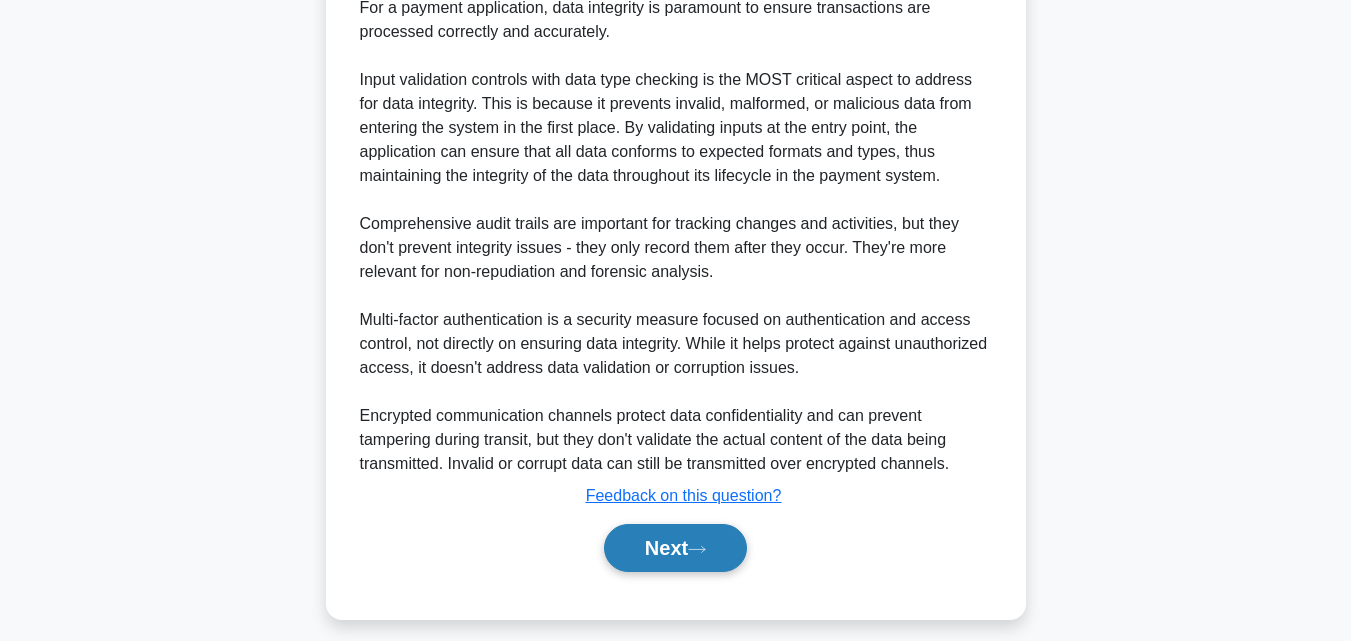 click 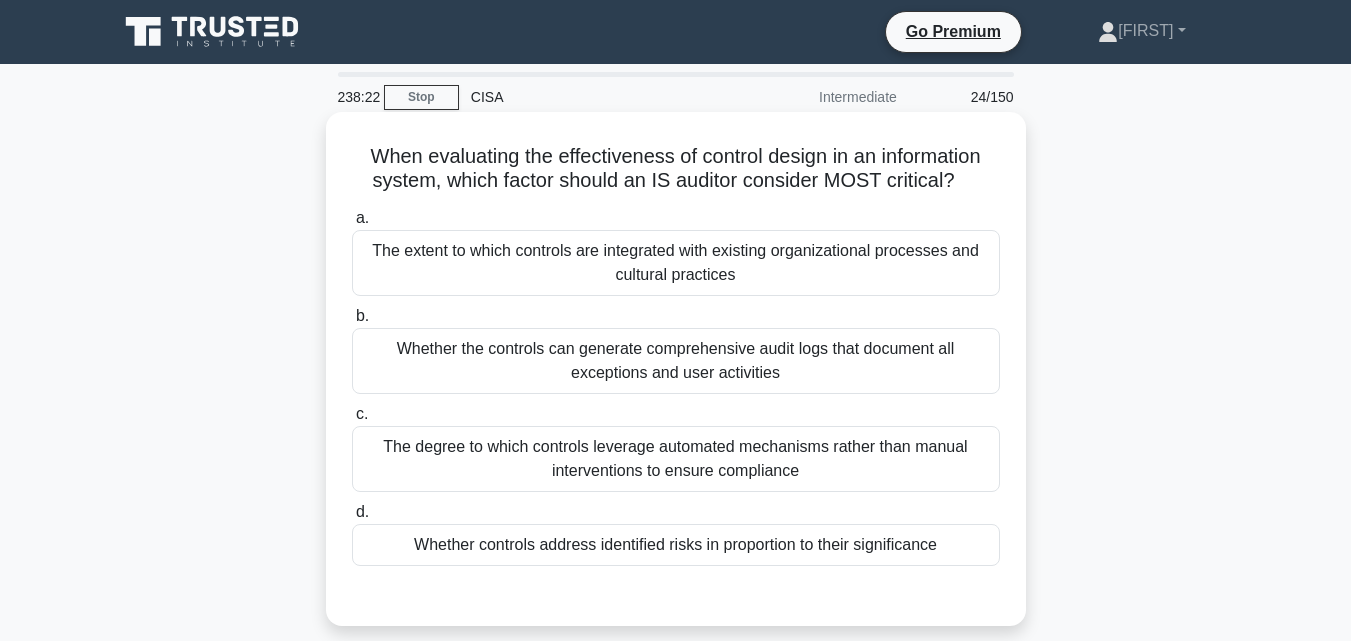 click on "Whether controls address identified risks in proportion to their significance" at bounding box center (676, 545) 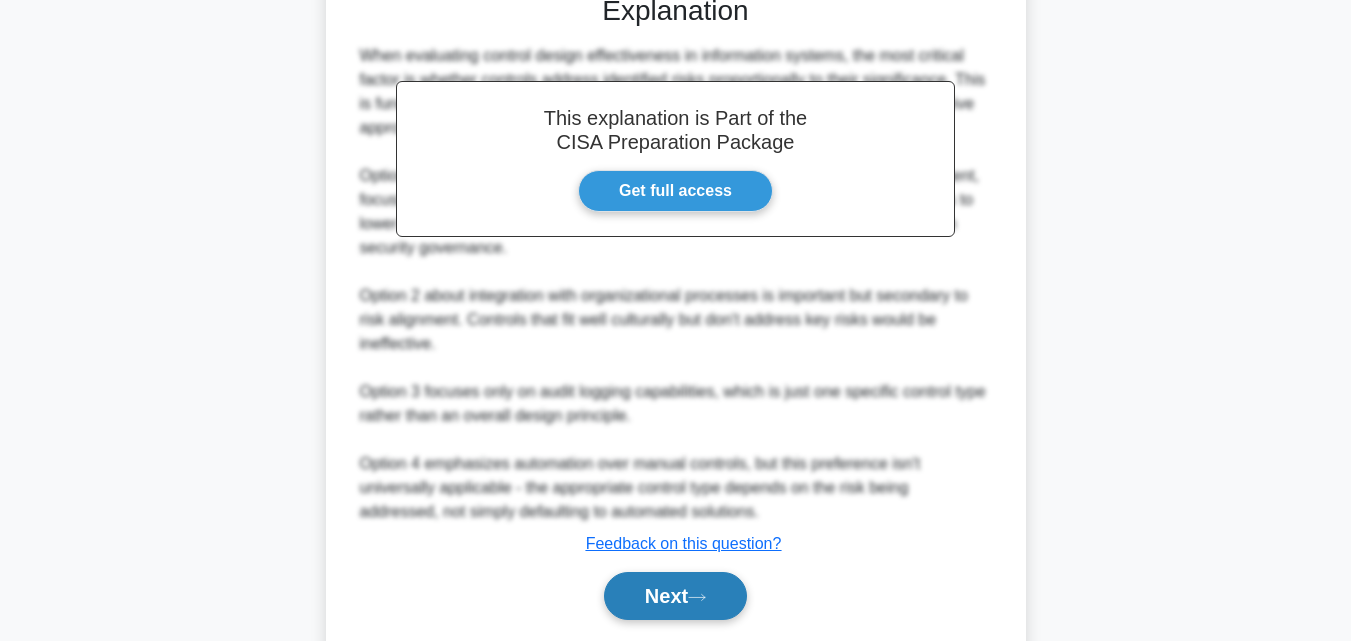 click on "Next" at bounding box center [675, 596] 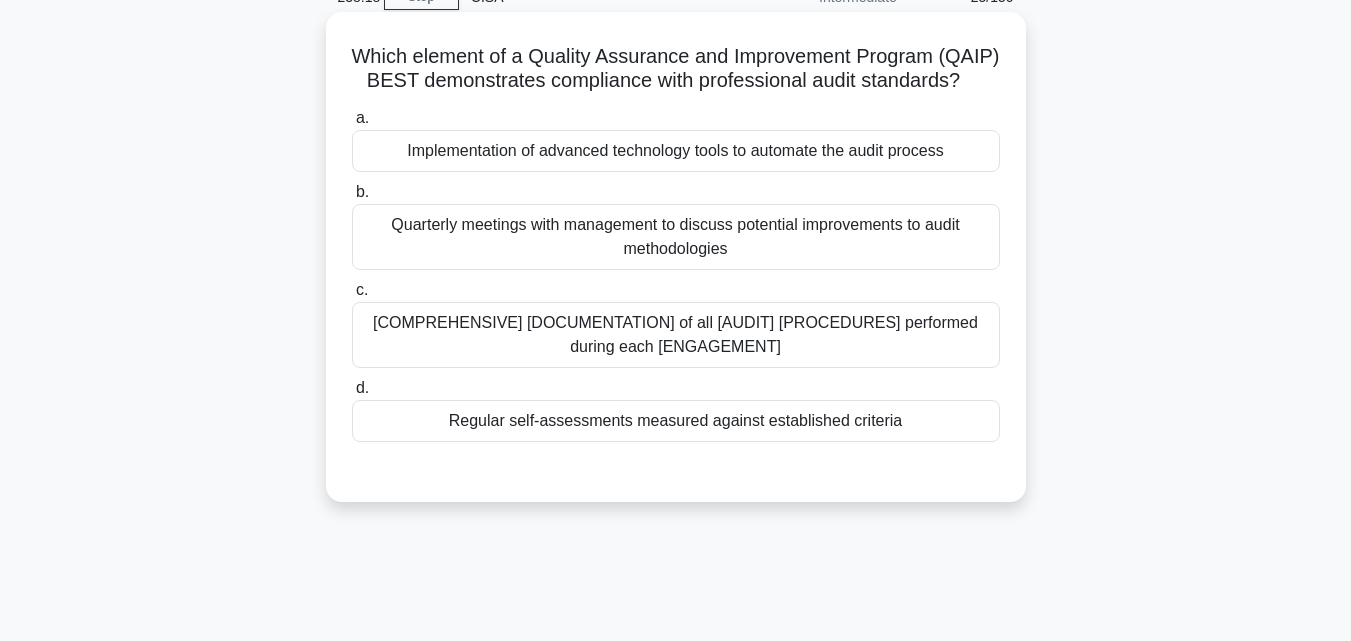 click on "Regular self-assessments measured against established criteria" at bounding box center [676, 421] 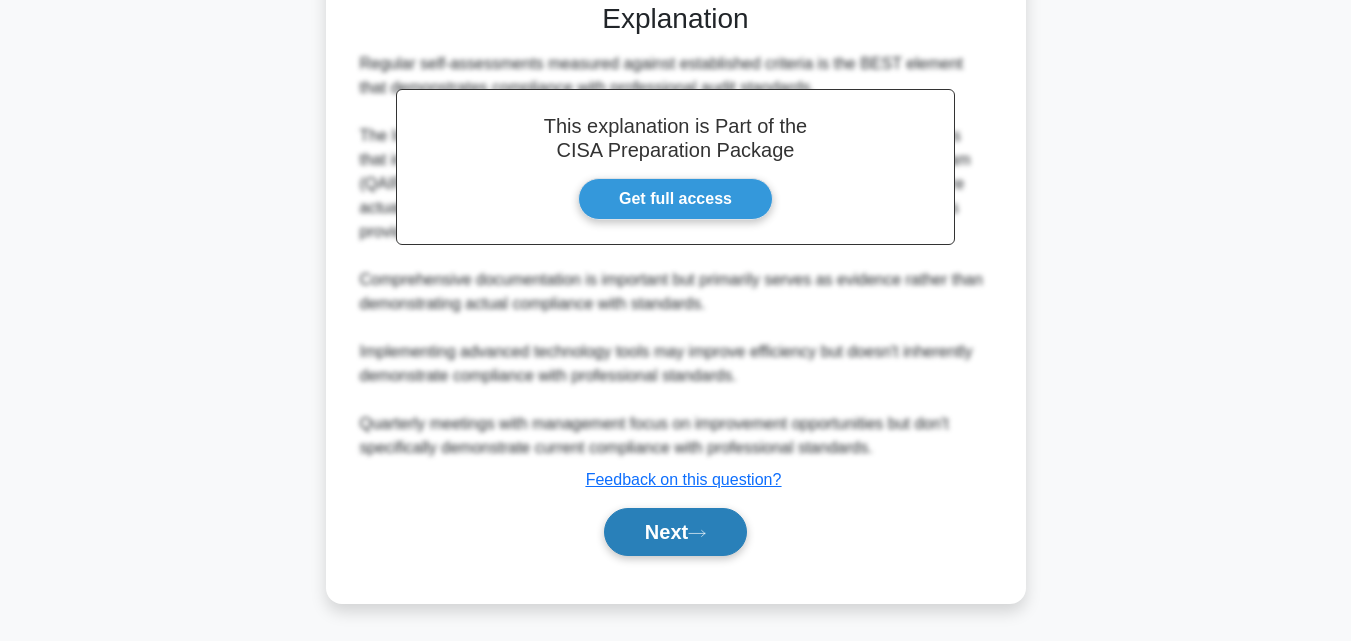 click on "Next" at bounding box center [675, 532] 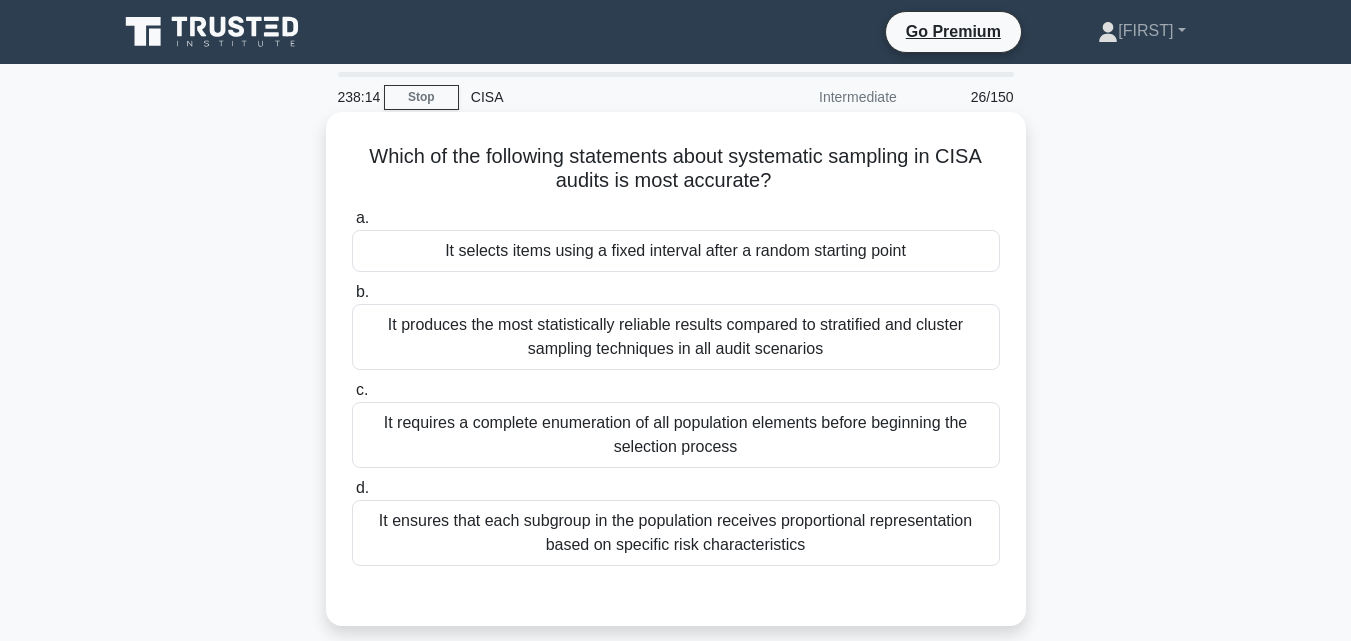 click on "It requires a complete enumeration of all population elements before beginning the selection process" at bounding box center (676, 435) 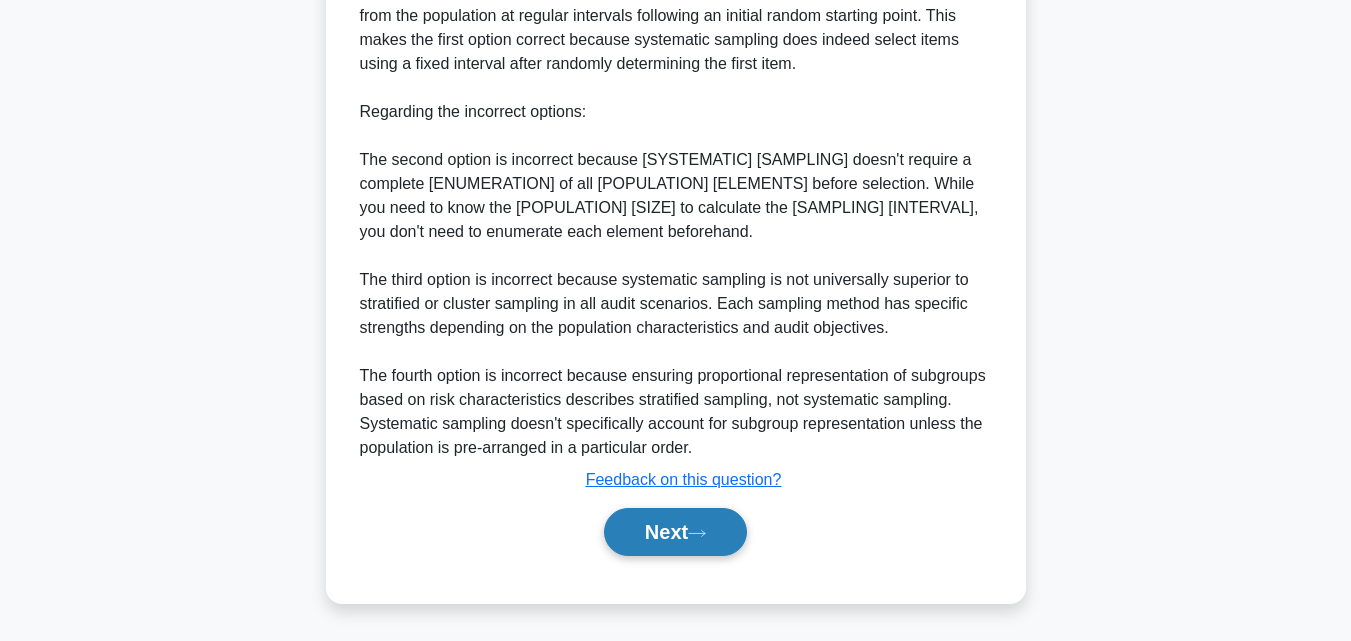 click on "Next" at bounding box center [675, 532] 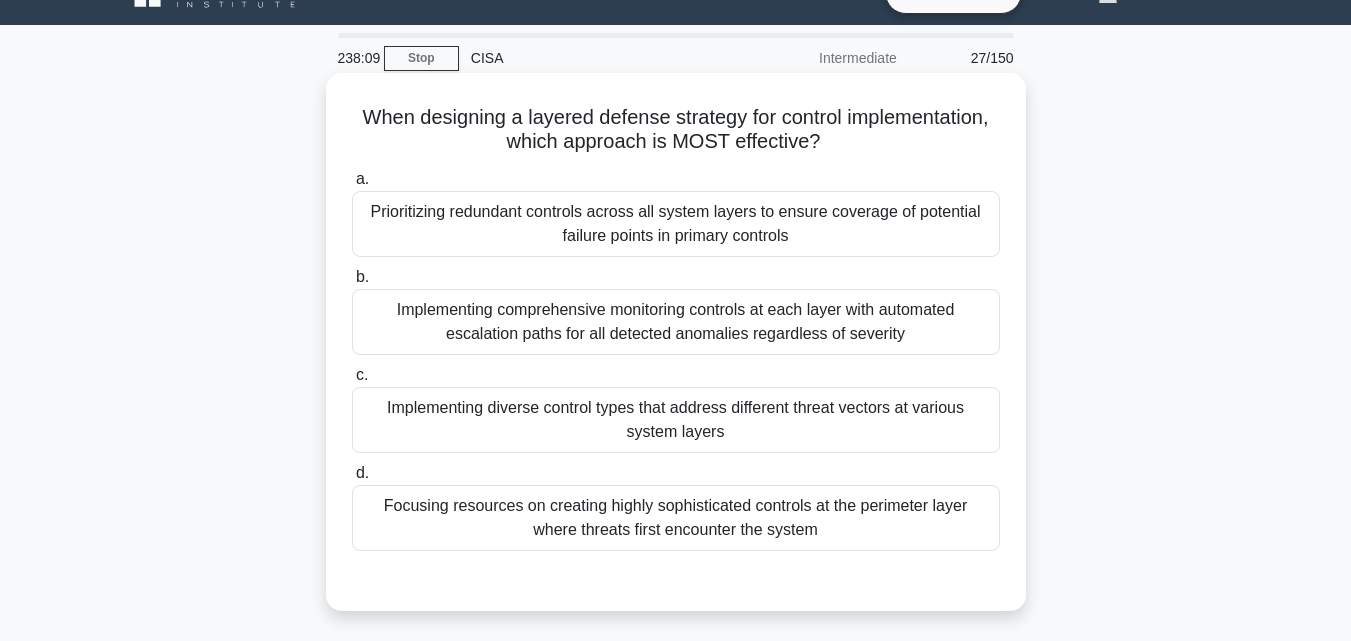 click on "Implementing diverse control types that address different threat vectors at various system layers" at bounding box center (676, 420) 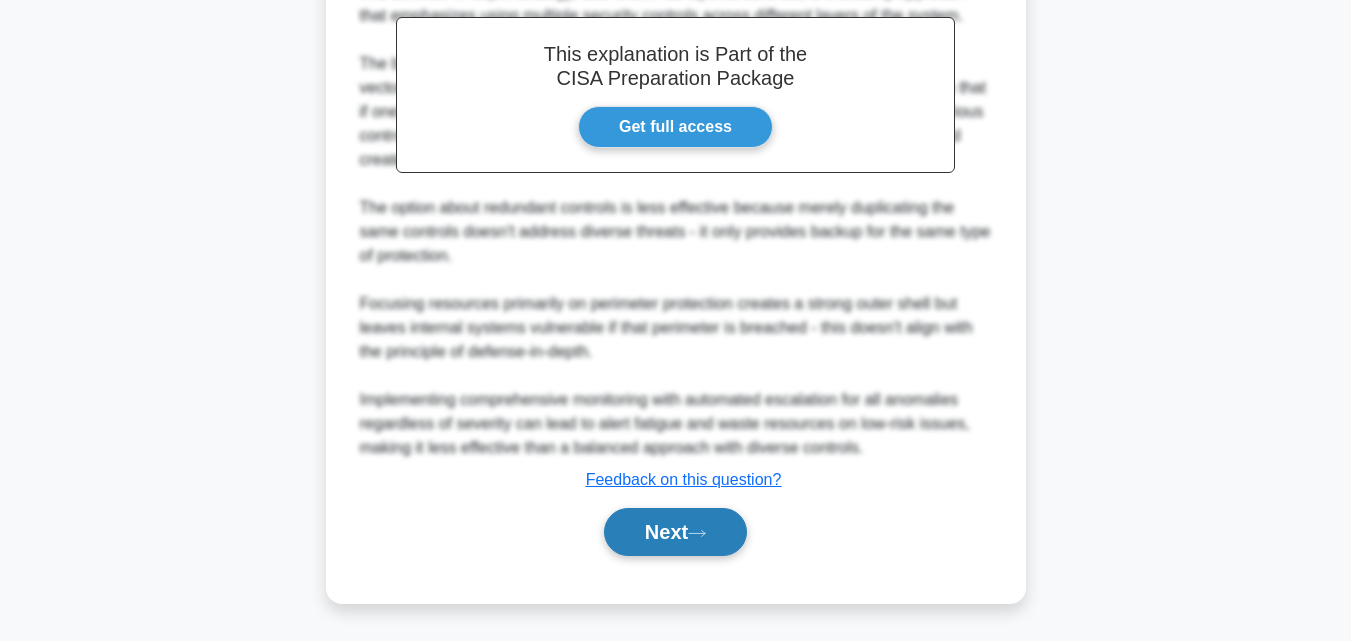 click on "Next" at bounding box center (675, 532) 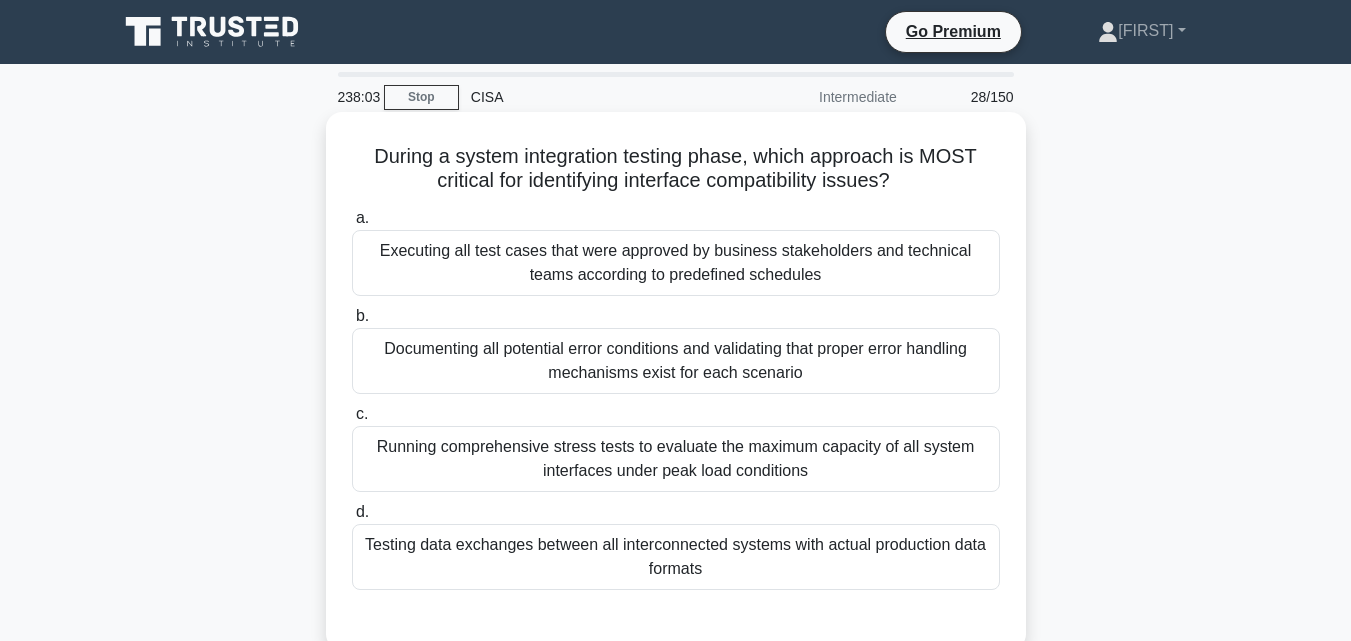 click on "Testing data exchanges between all interconnected systems with actual production data formats" at bounding box center [676, 557] 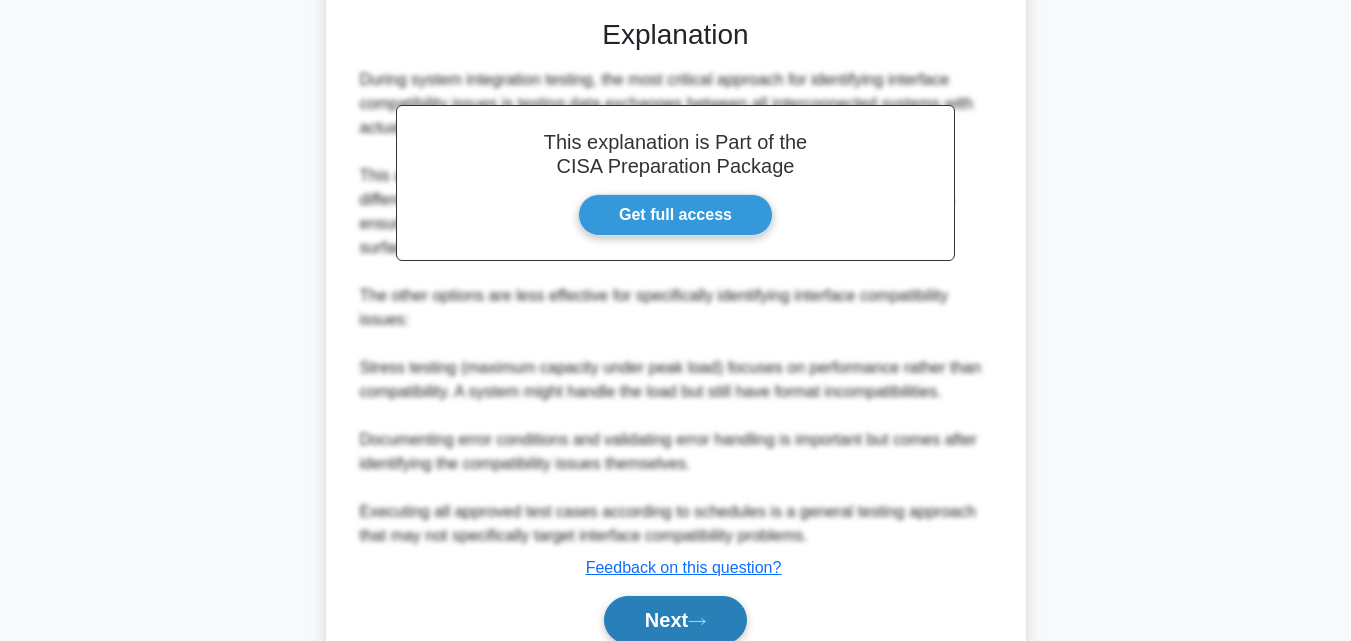 click on "Next" at bounding box center [675, 620] 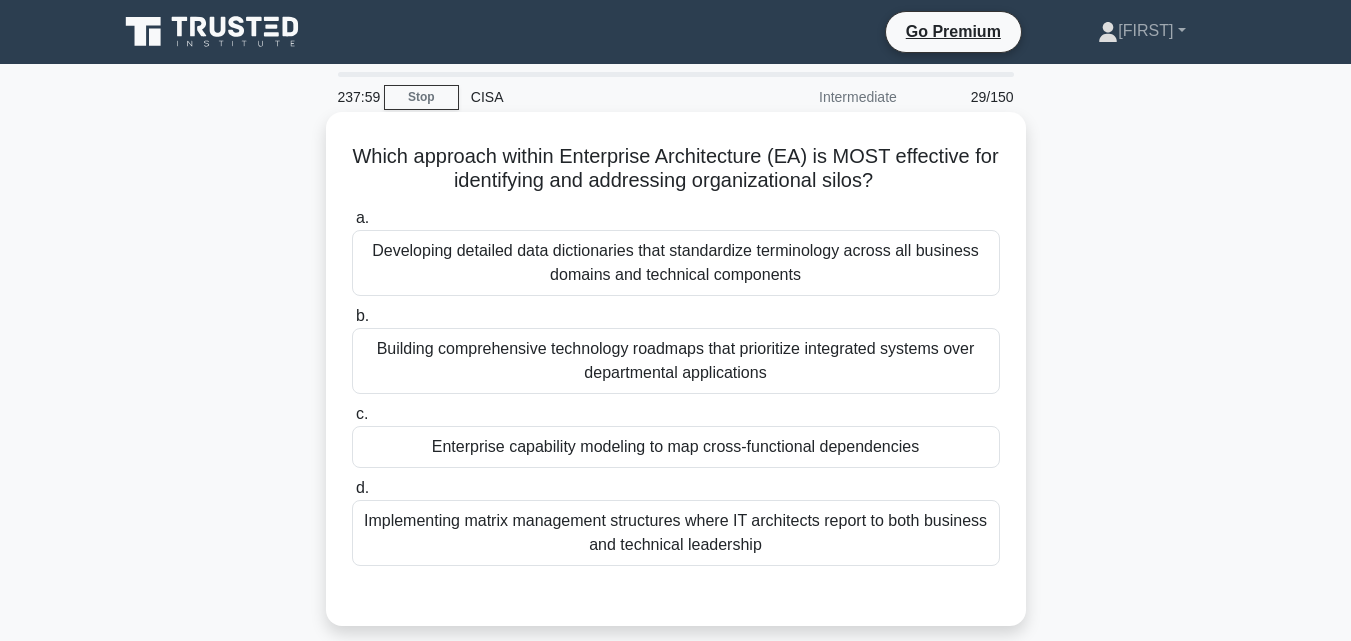 click on "Enterprise capability modeling to map cross-functional dependencies" at bounding box center [676, 447] 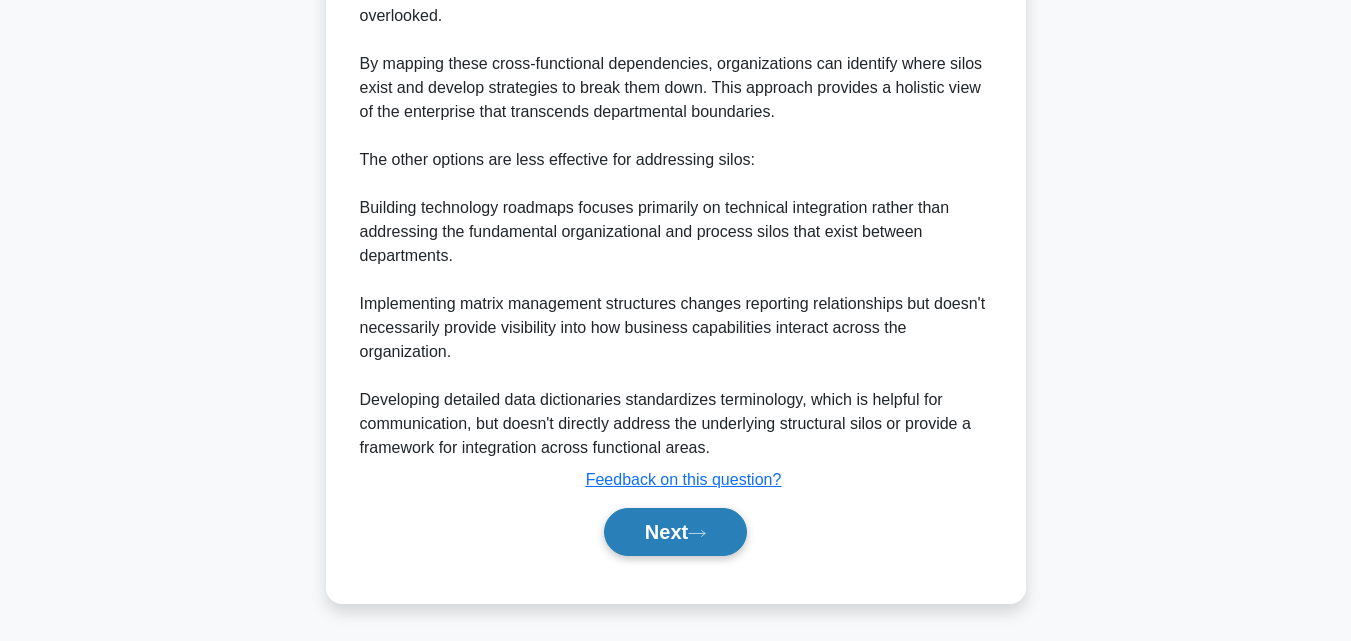 click on "Next" at bounding box center (675, 532) 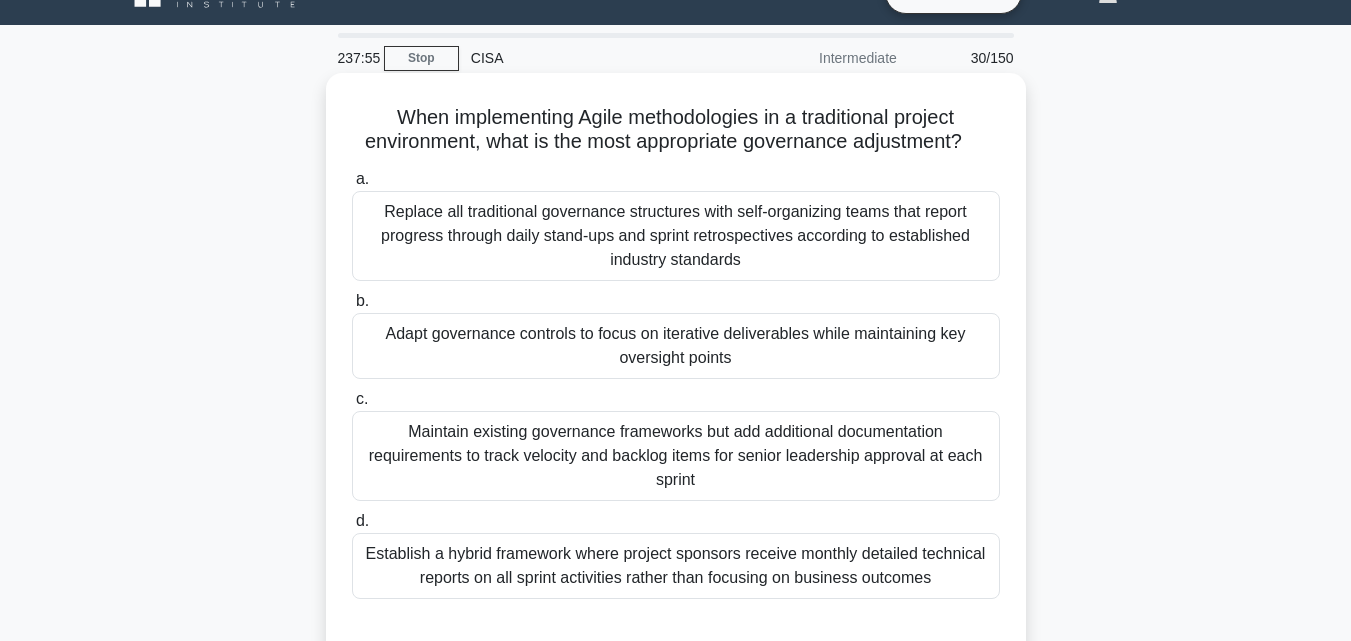 click on "Adapt governance controls to focus on iterative deliverables while maintaining key oversight points" at bounding box center (676, 346) 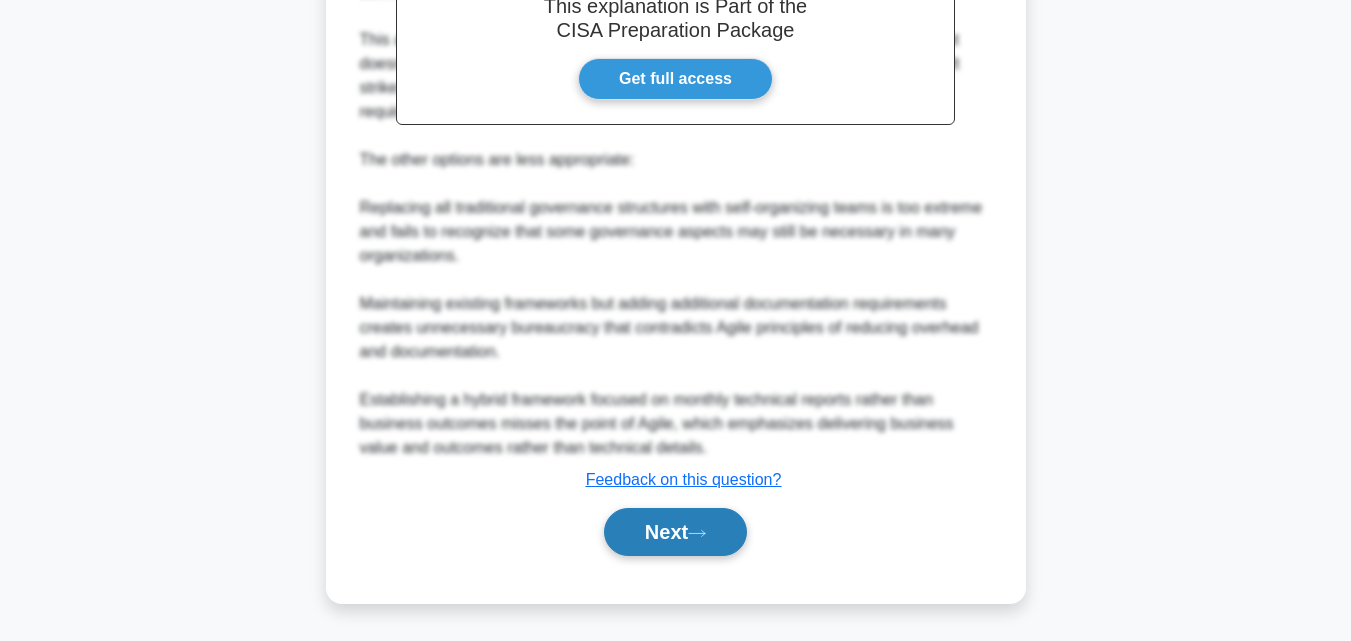 click on "Next" at bounding box center [675, 532] 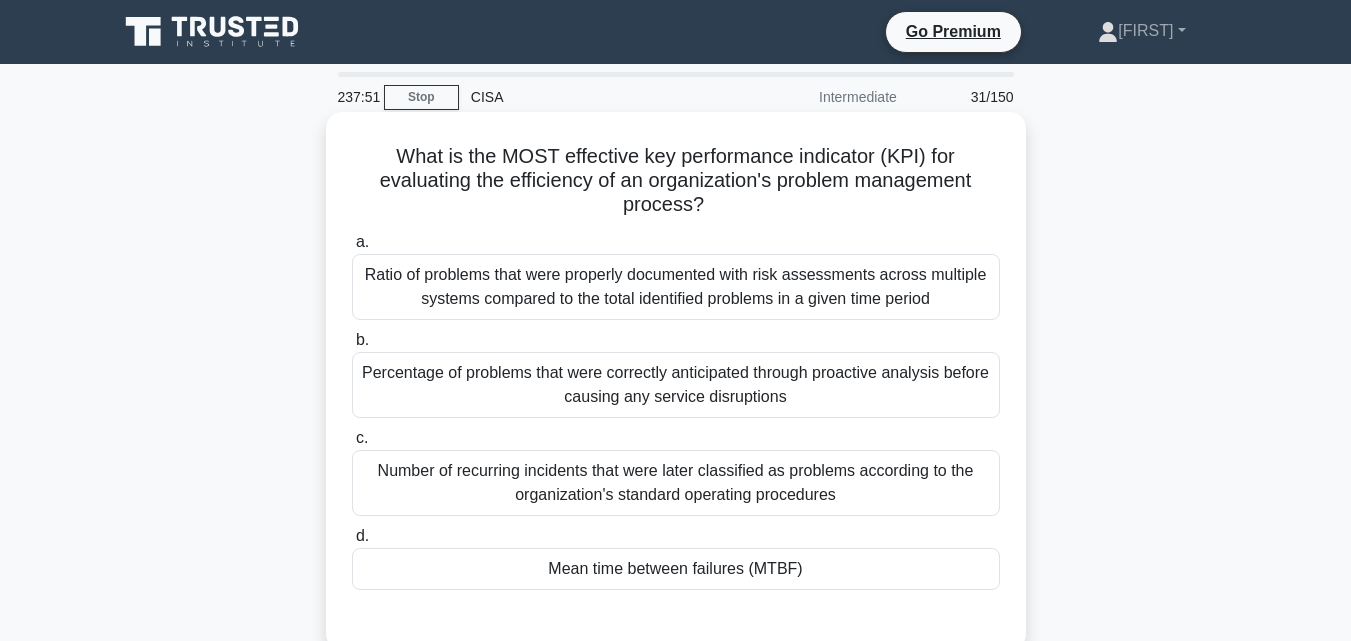 click on "Mean time between failures (MTBF)" at bounding box center [676, 569] 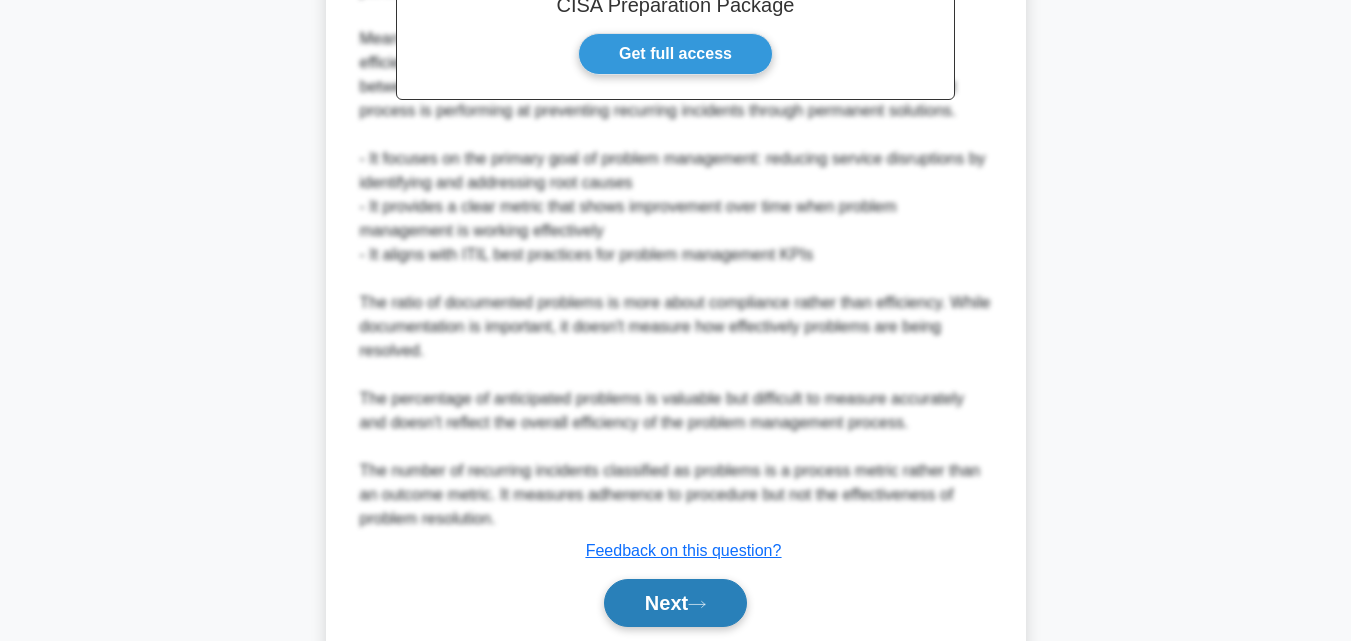 click on "Next" at bounding box center (675, 603) 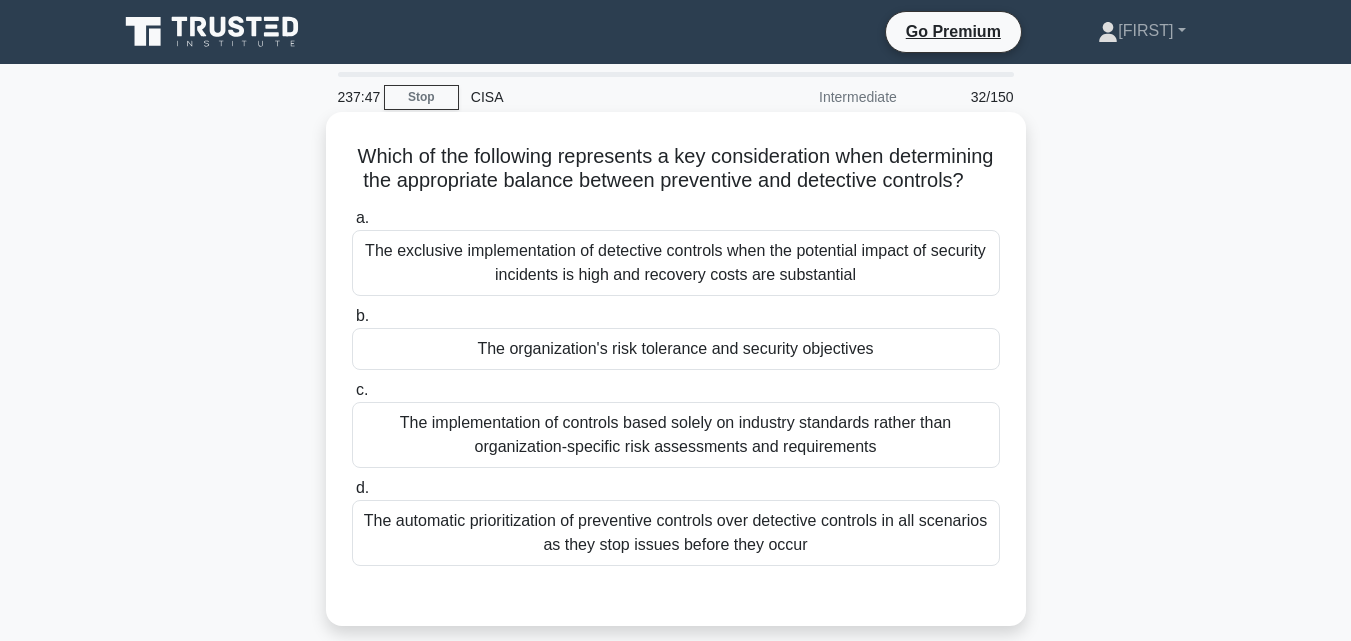 click on "The organization's risk tolerance and security objectives" at bounding box center [676, 349] 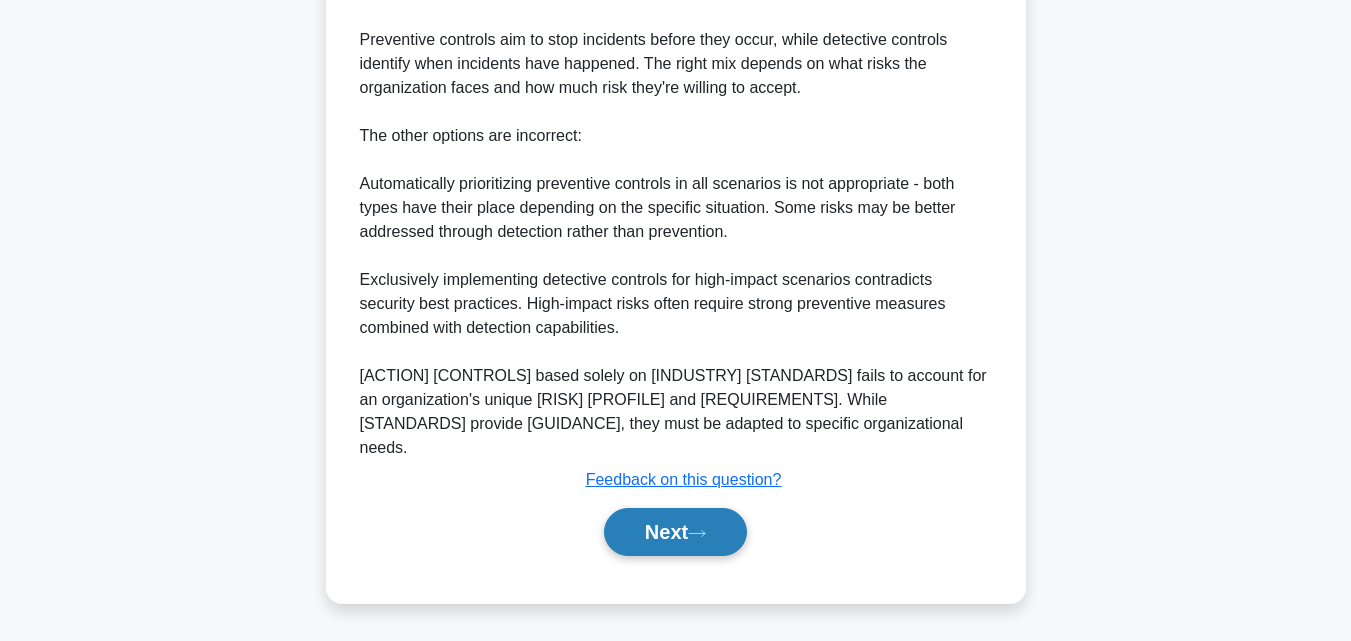 click on "Next" at bounding box center [675, 532] 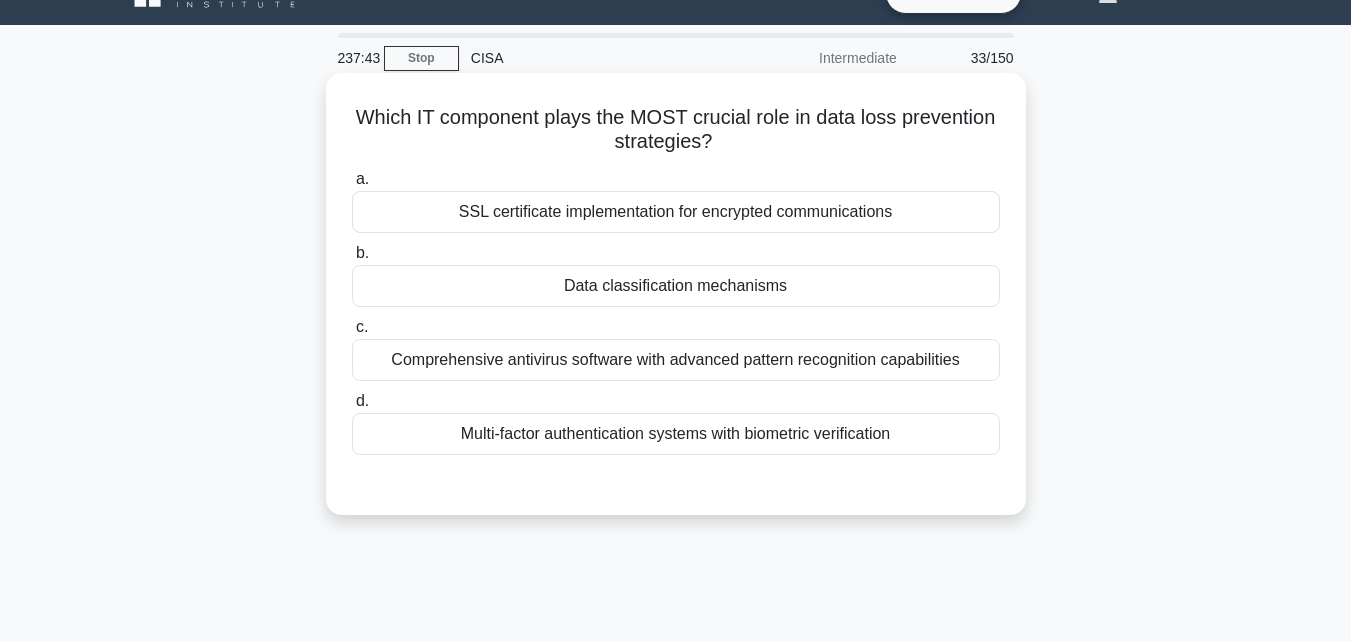 click on "Data classification mechanisms" at bounding box center [676, 286] 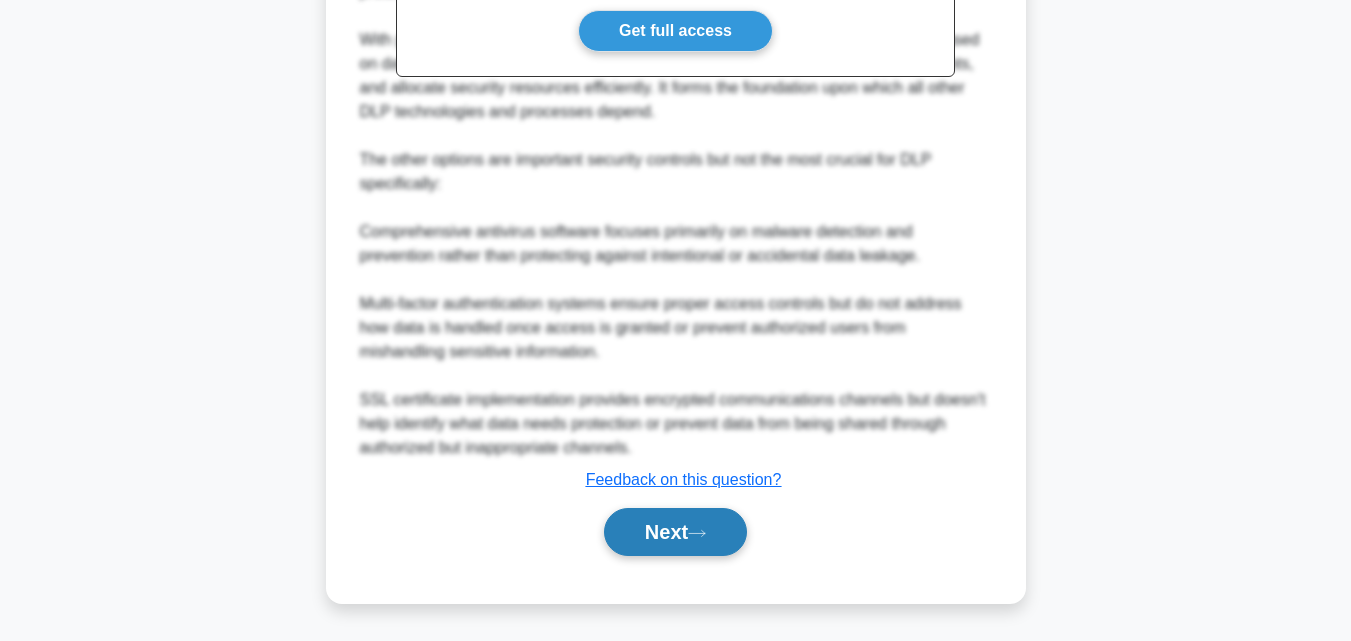 click on "Next" at bounding box center [675, 532] 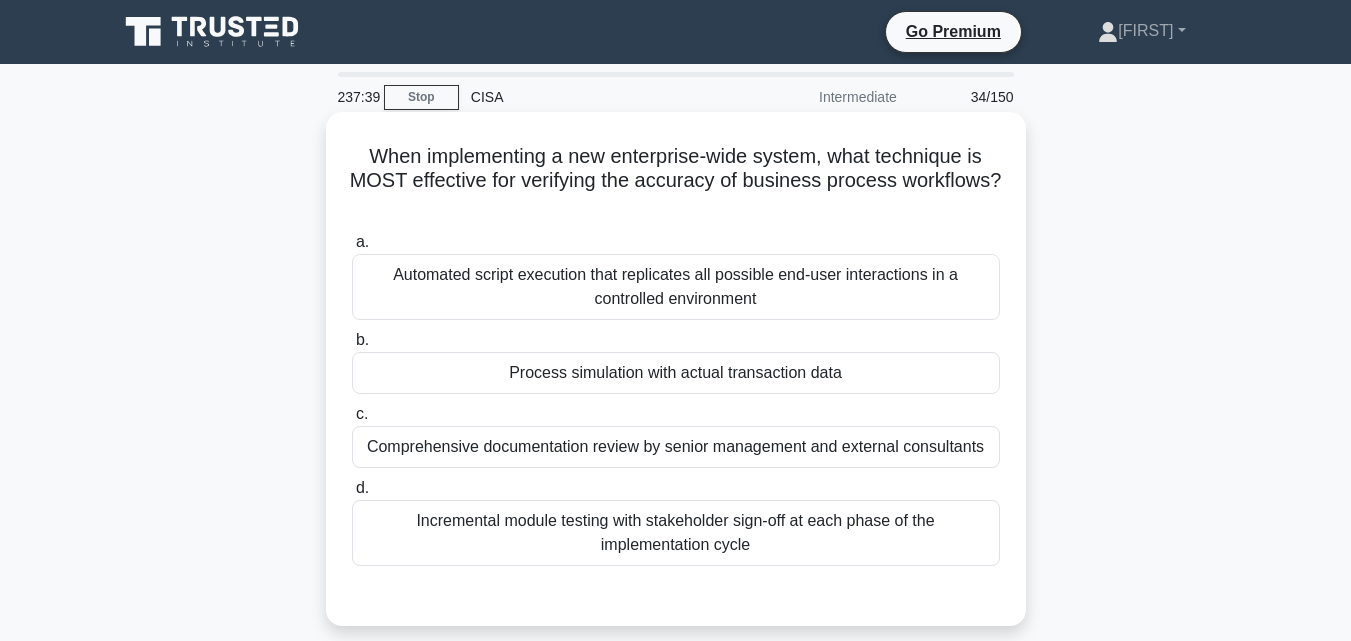 click on "Process simulation with actual transaction data" at bounding box center [676, 373] 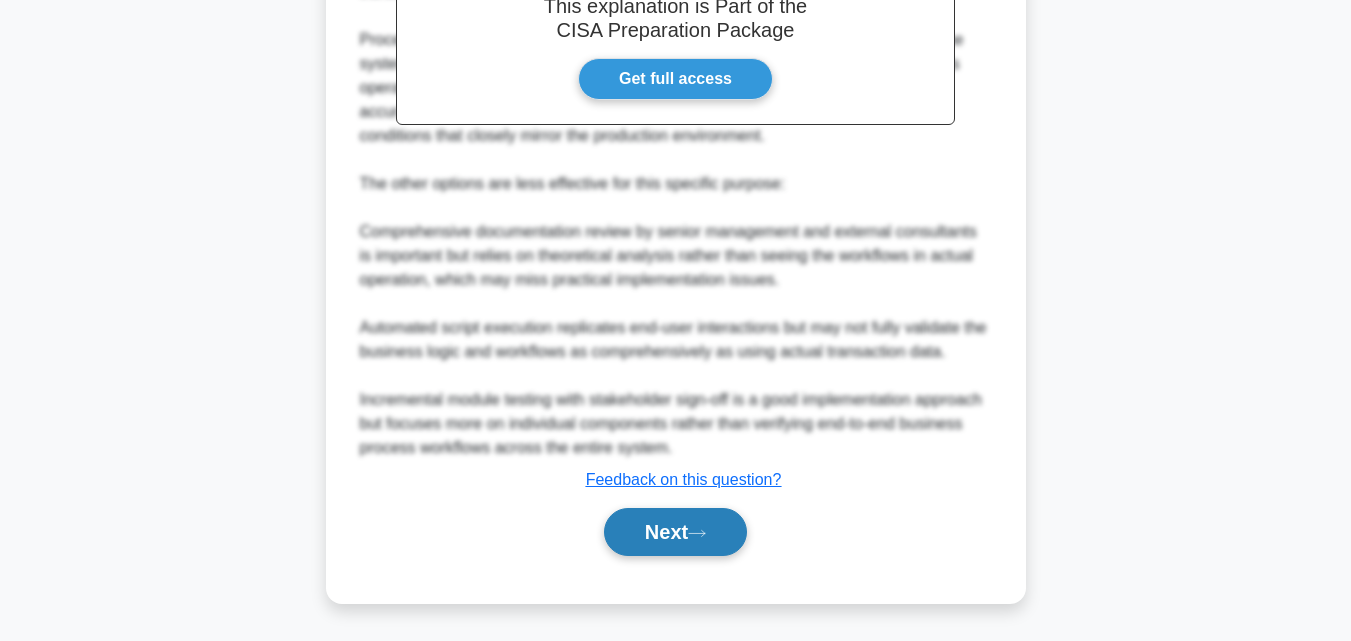 click on "Next" at bounding box center (675, 532) 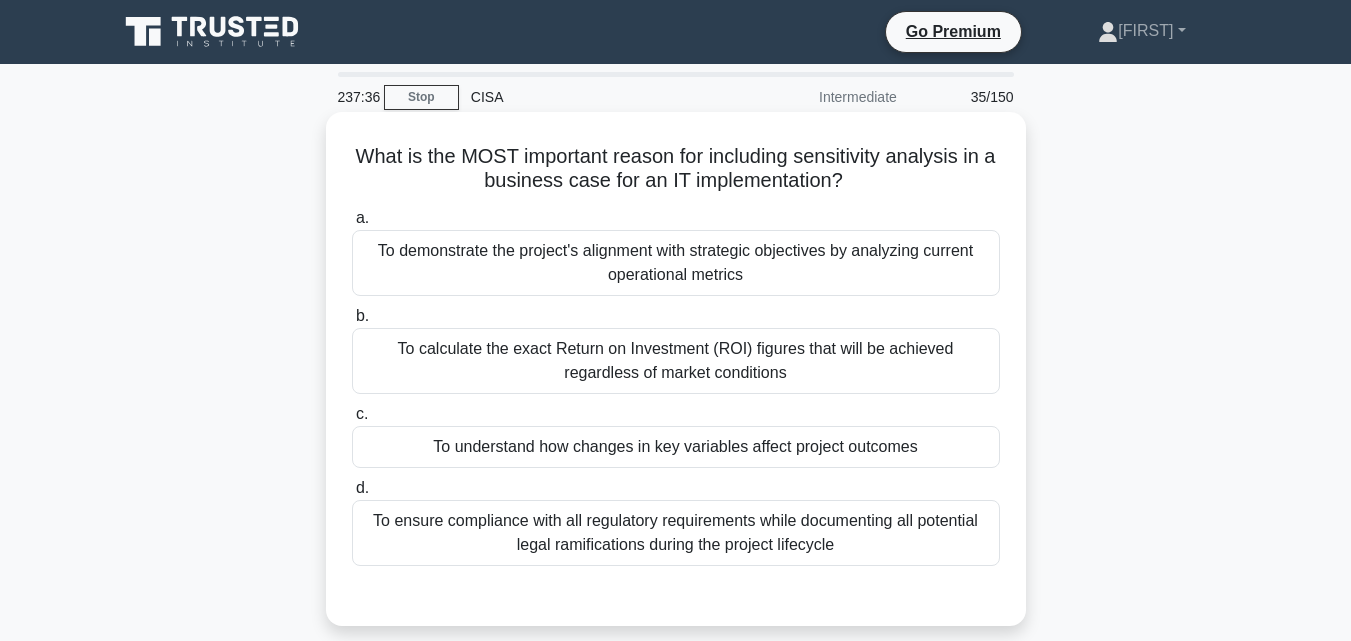 click on "To understand how changes in key variables affect project outcomes" at bounding box center (676, 447) 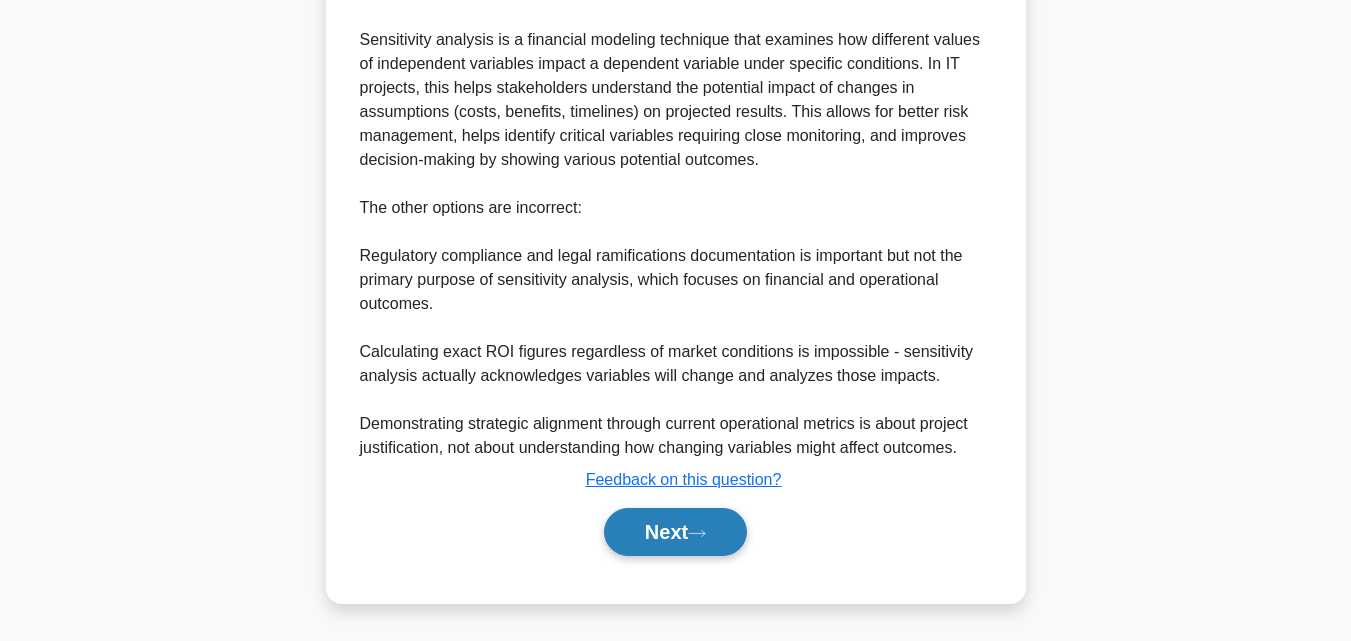 click on "Next" at bounding box center (675, 532) 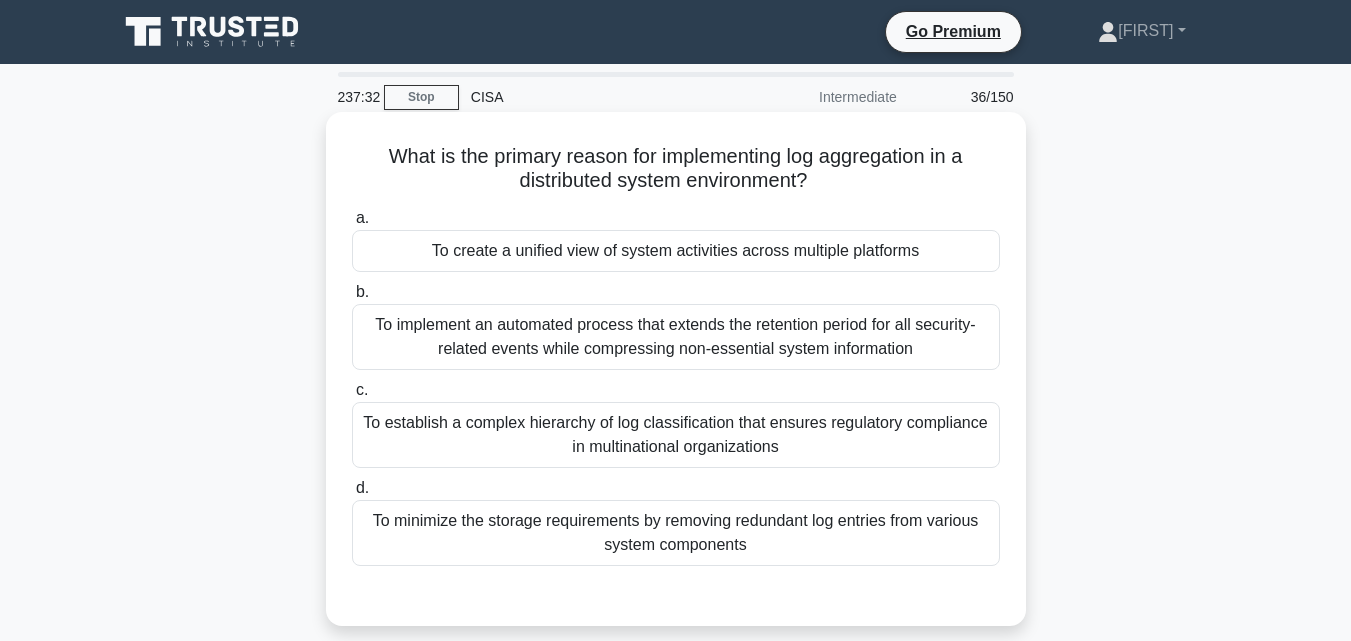 click on "To create a unified view of system activities across multiple platforms" at bounding box center (676, 251) 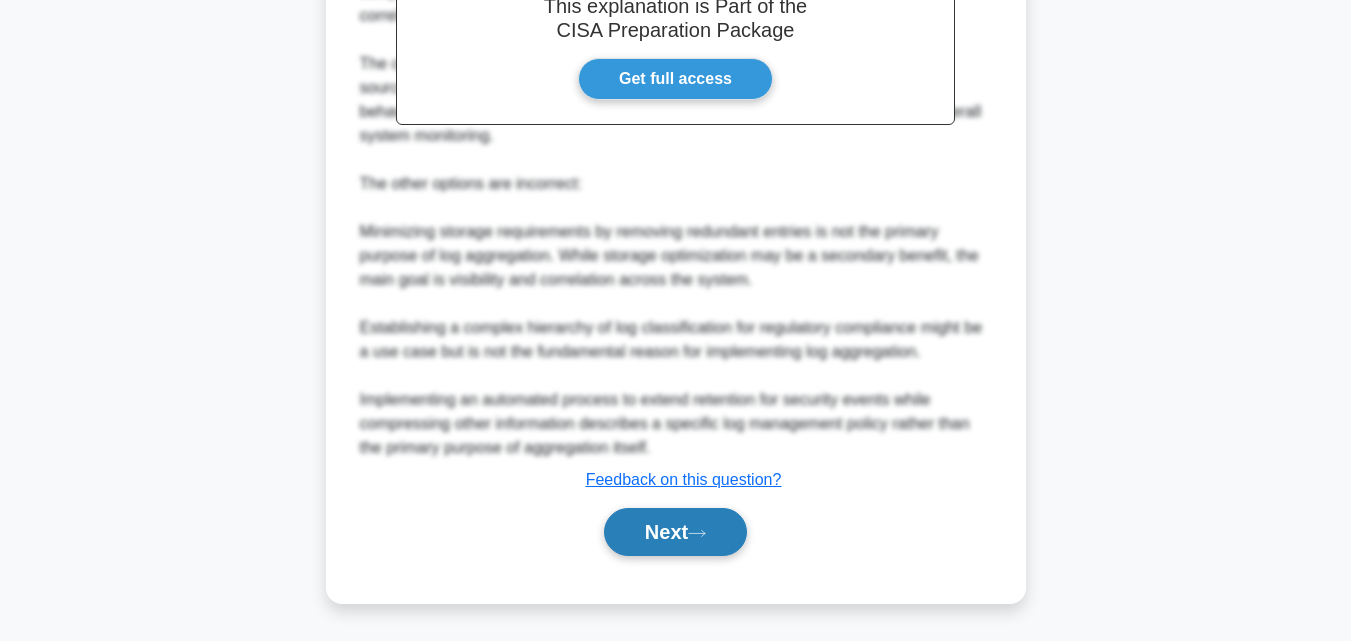 click on "Next" at bounding box center [675, 532] 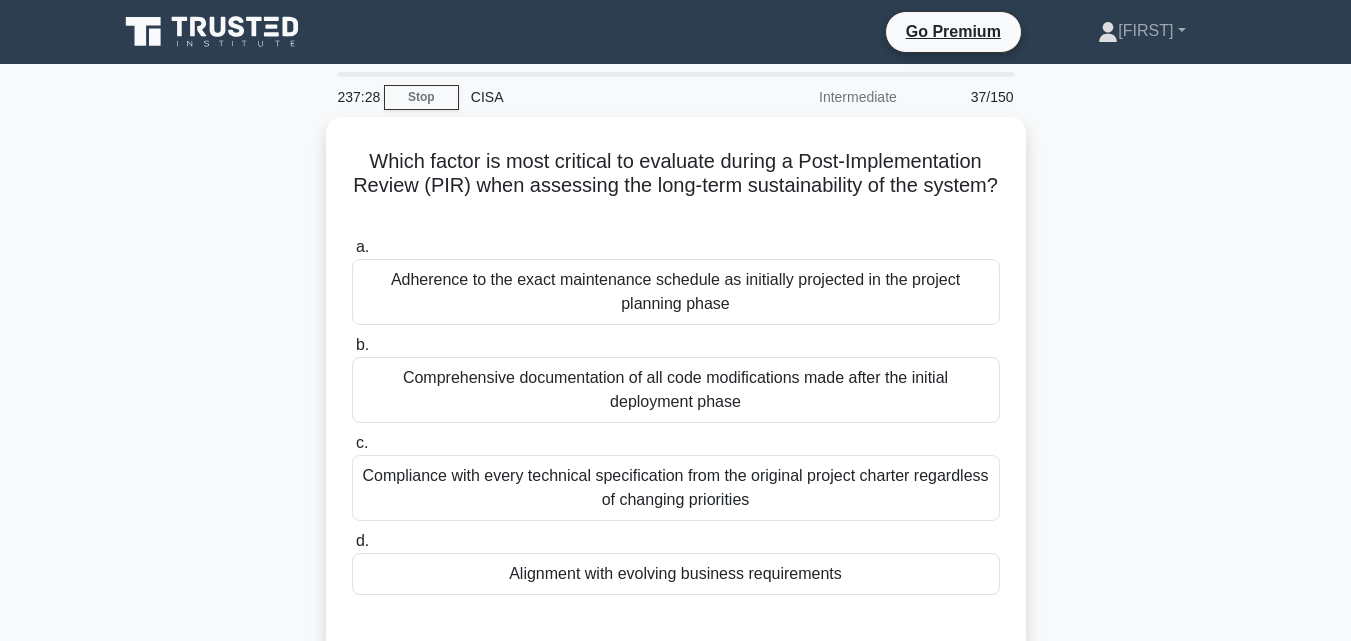 click on "d.
Alignment with evolving business requirements" at bounding box center [676, 562] 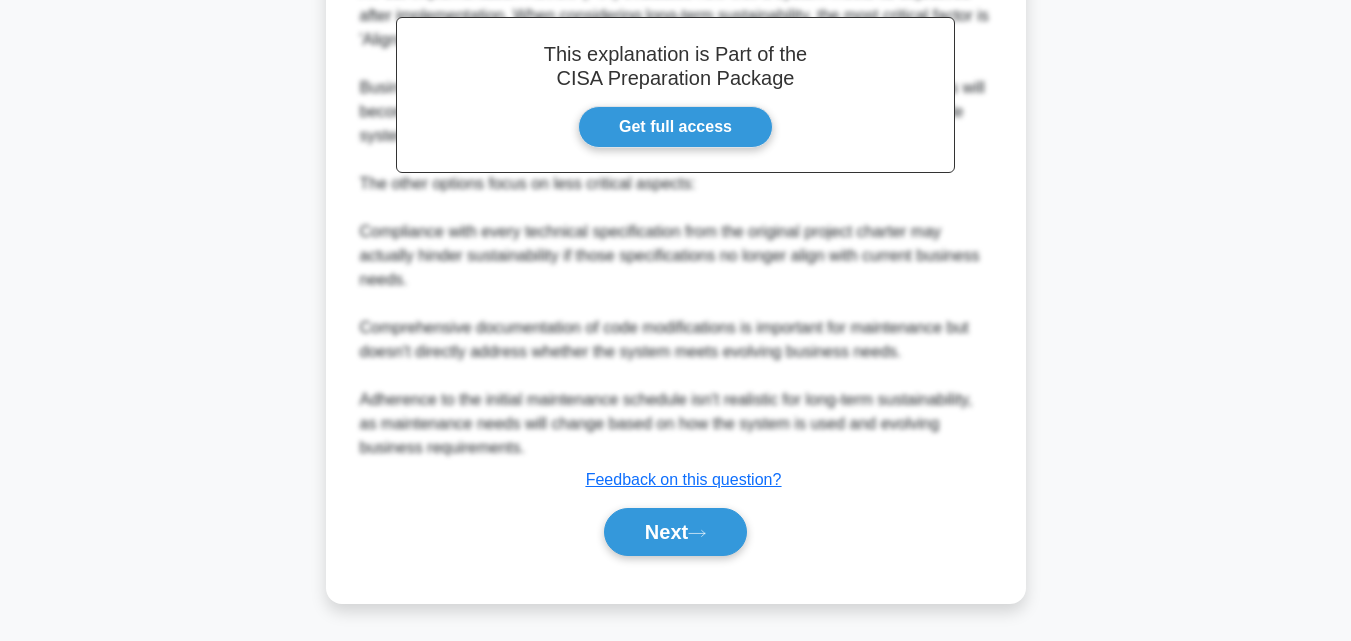 click on "Next" at bounding box center [675, 532] 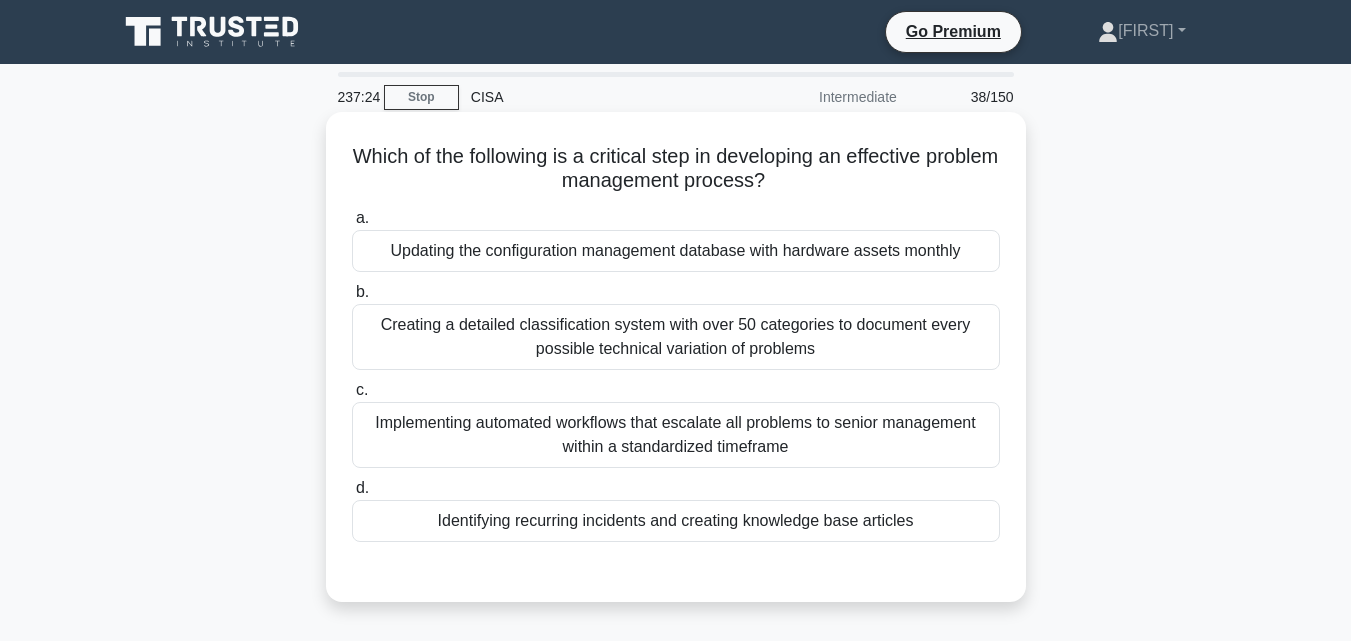 click on "Identifying recurring incidents and creating knowledge base articles" at bounding box center [676, 521] 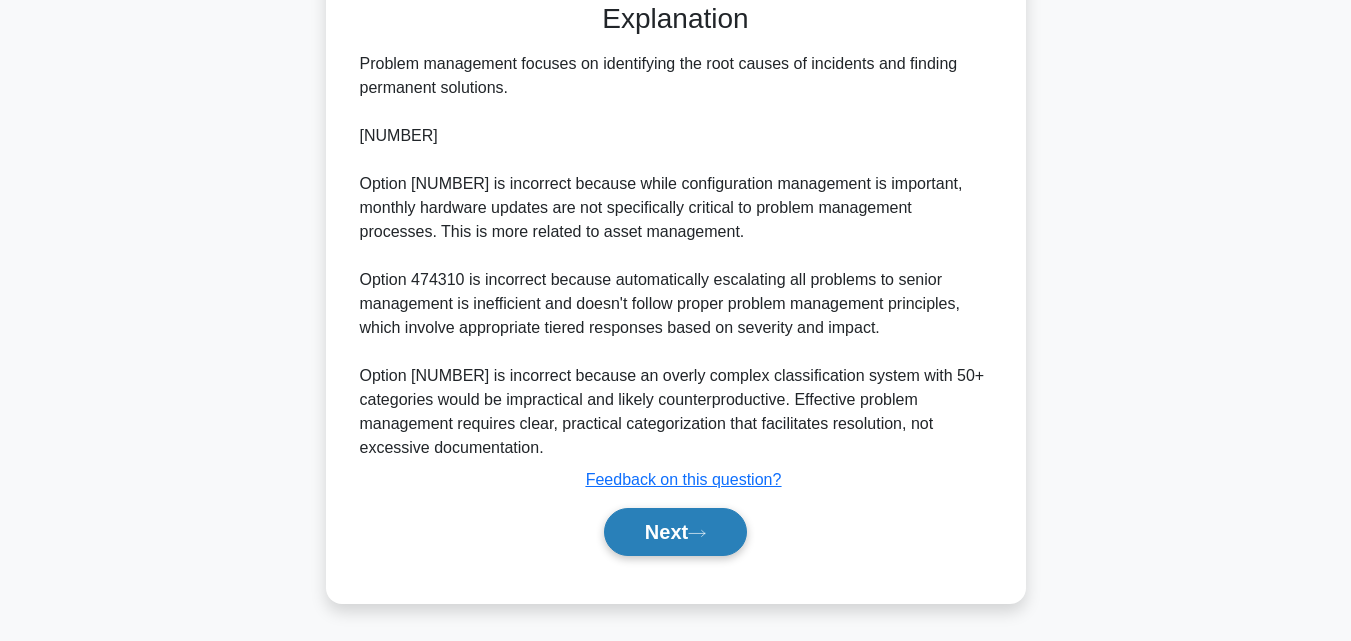 click on "Next" at bounding box center [675, 532] 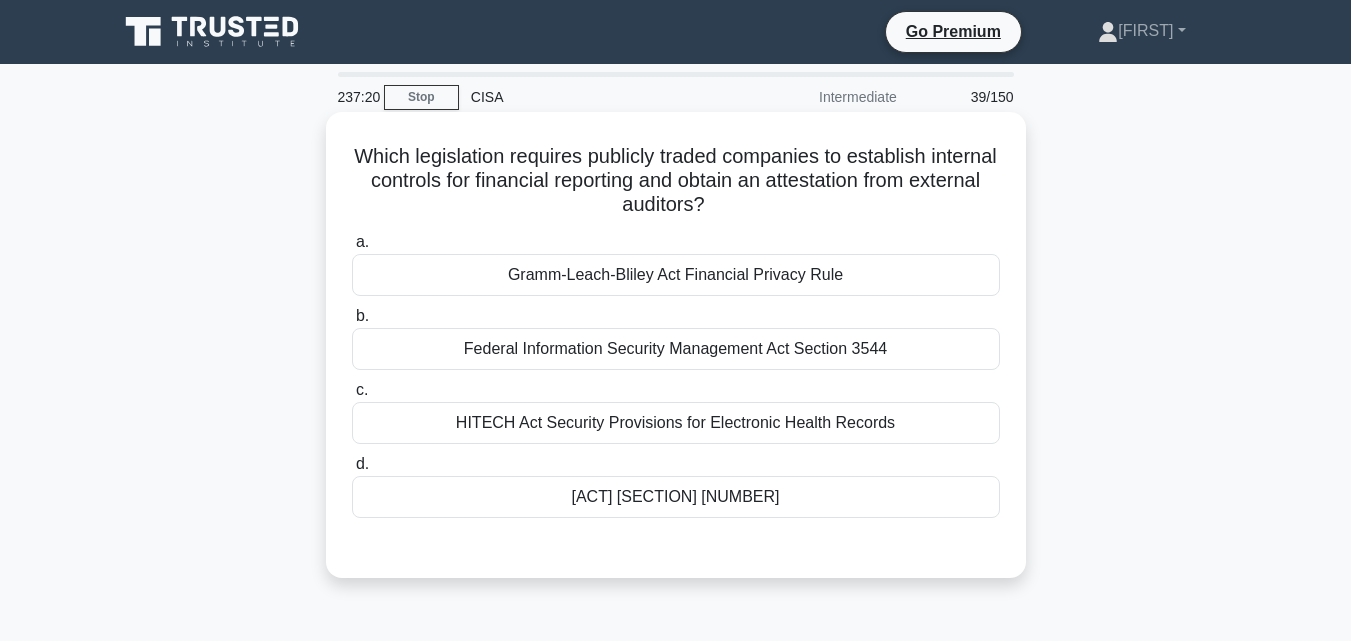 click on "[ACT] [SECTION] [NUMBER]" at bounding box center [676, 497] 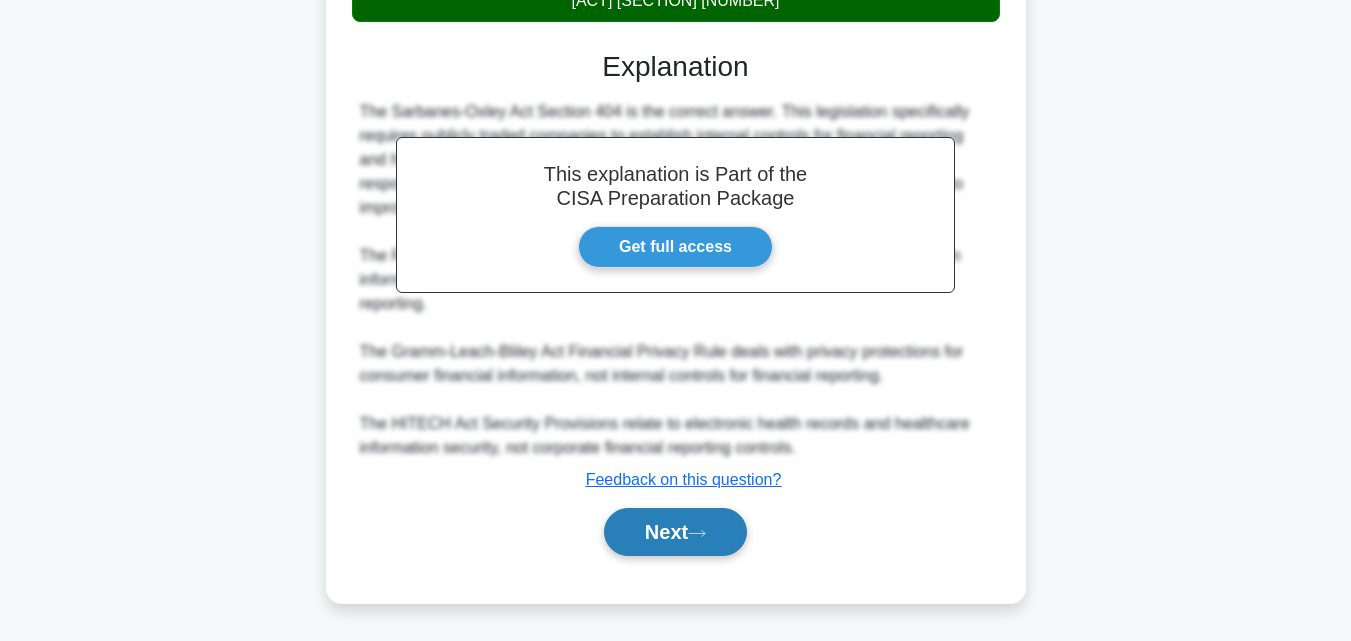 click on "Next" at bounding box center (675, 532) 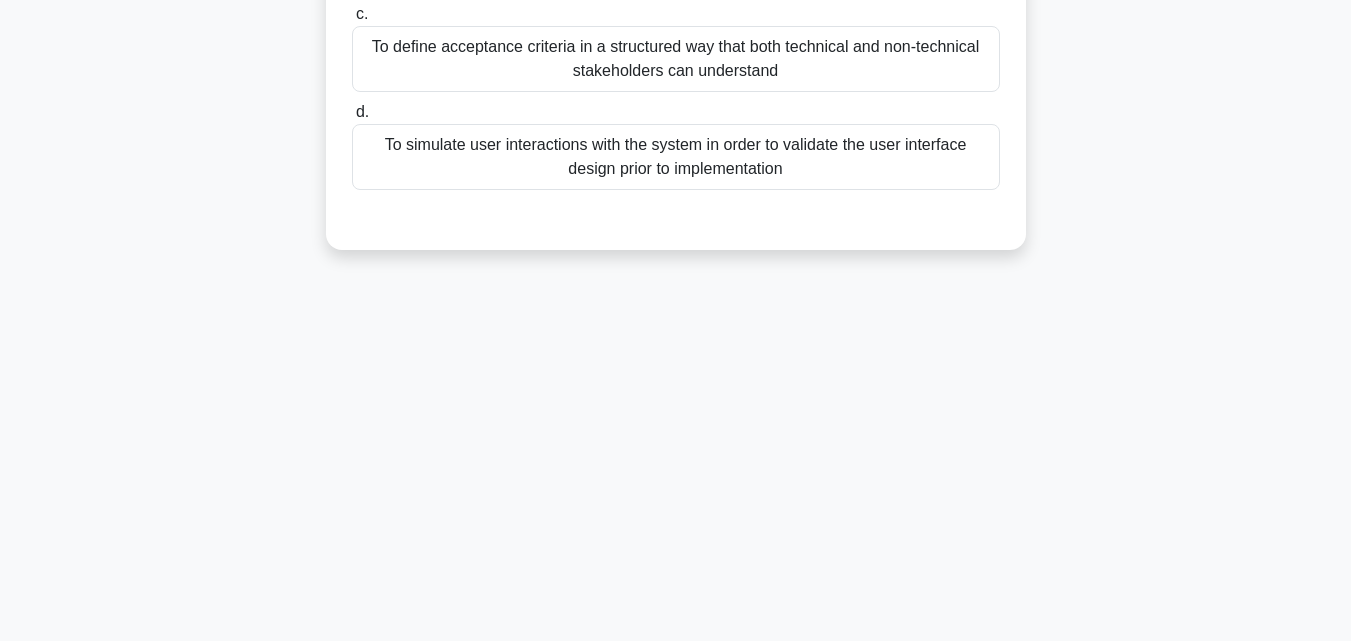 click on "To simulate user interactions with the system in order to validate the user interface design prior to implementation" at bounding box center [676, 157] 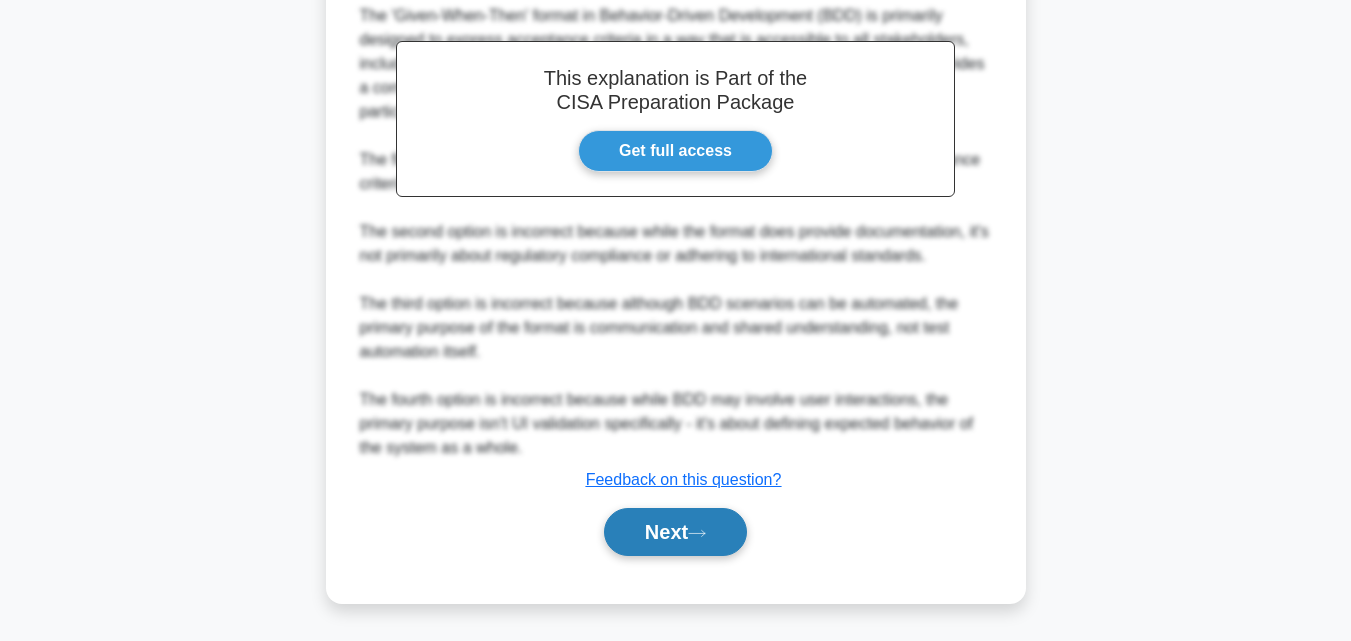 click on "Next" at bounding box center [675, 532] 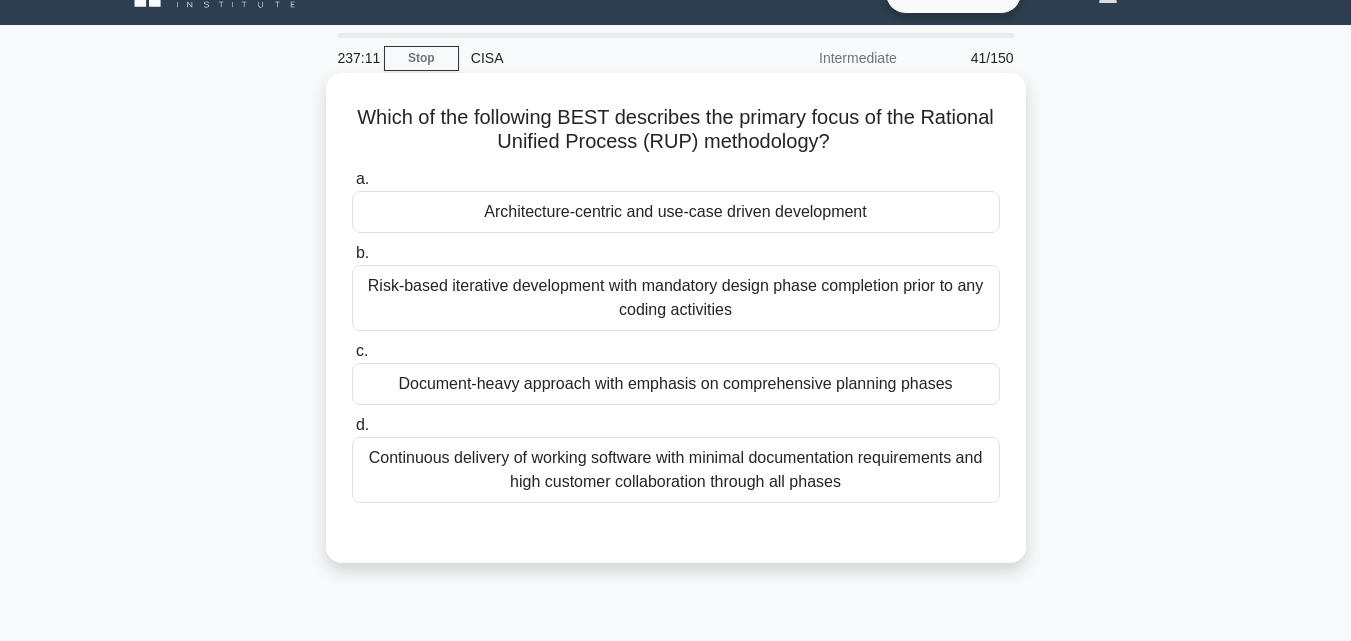 click on "Architecture-centric and use-case driven development" at bounding box center [676, 212] 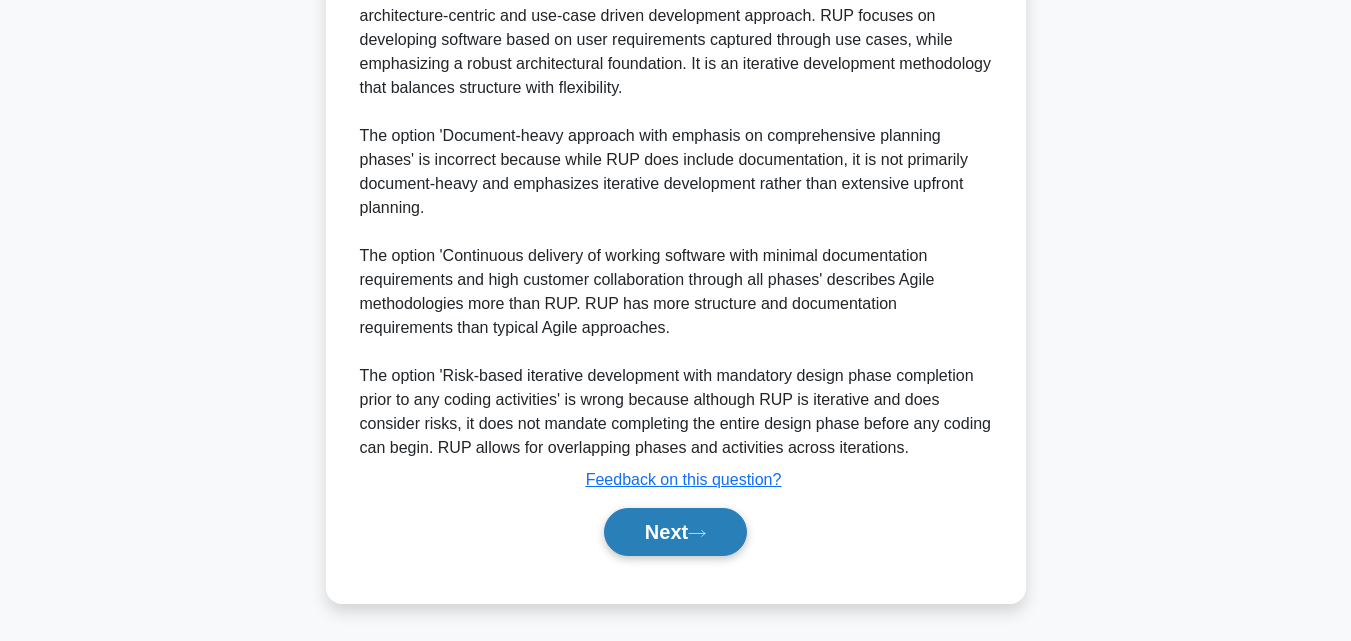 click on "Next" at bounding box center (675, 532) 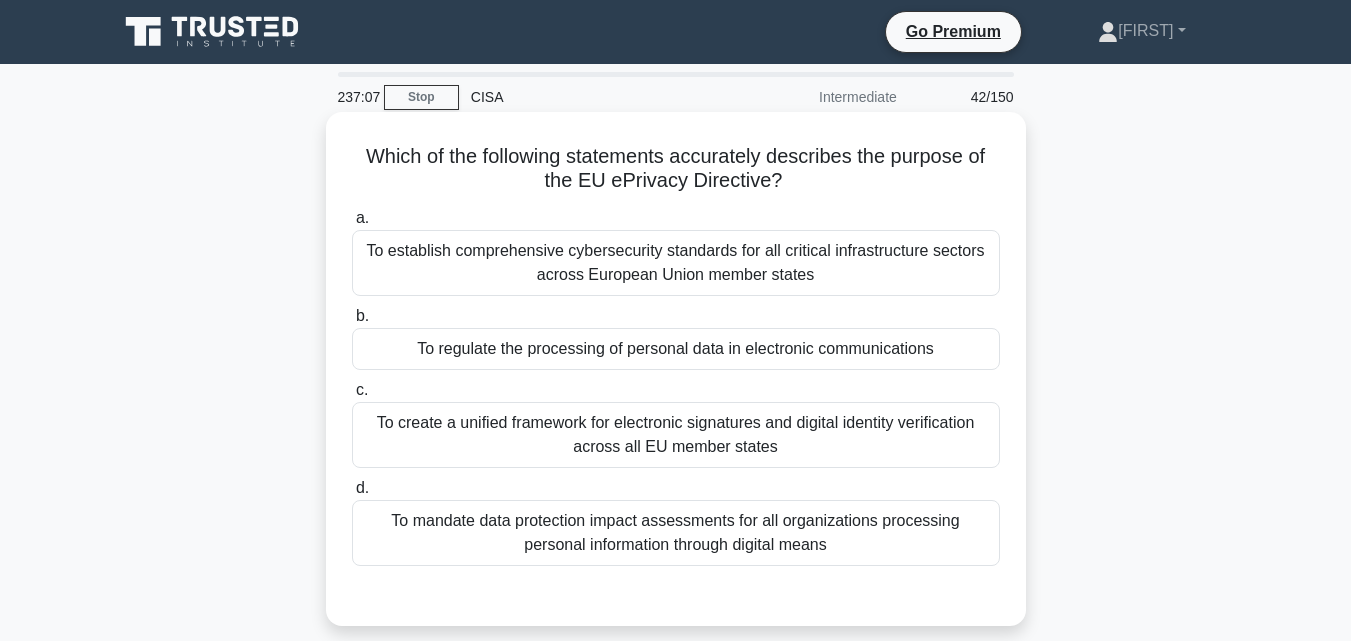 click on "To regulate the processing of personal data in electronic communications" at bounding box center (676, 349) 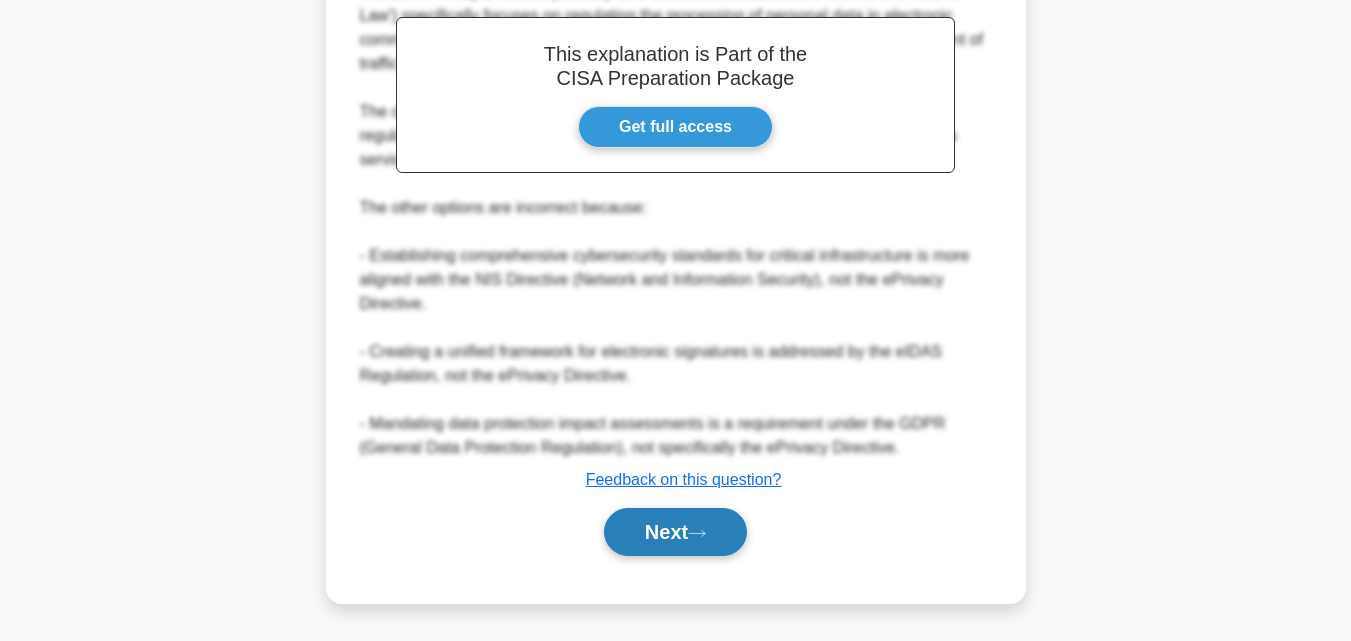 click on "Next" at bounding box center [675, 532] 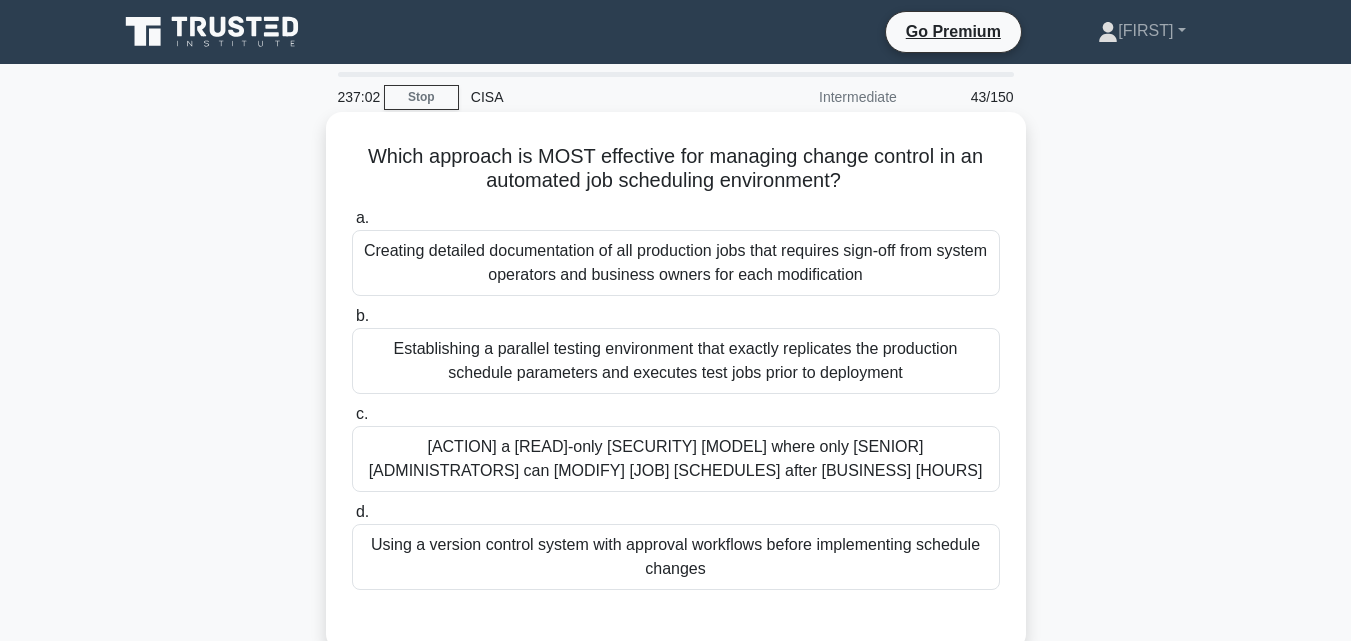 click on "Using a version control system with approval workflows before implementing schedule changes" at bounding box center [676, 557] 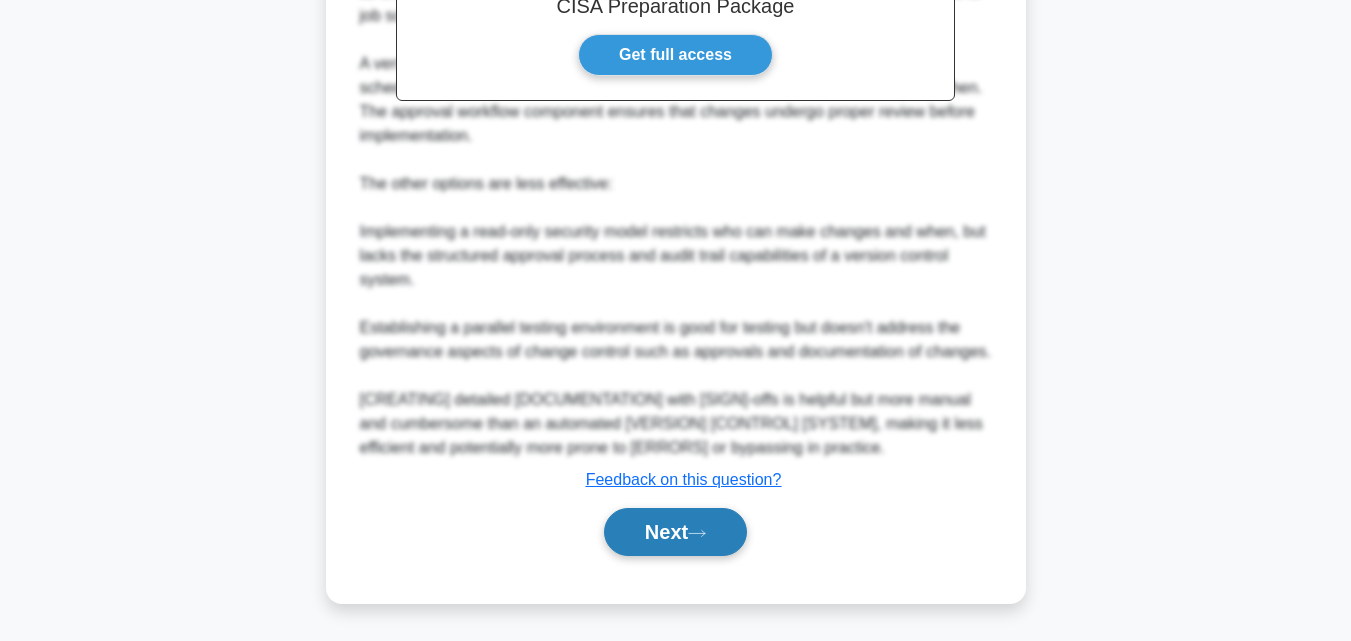 click on "Next" at bounding box center [675, 532] 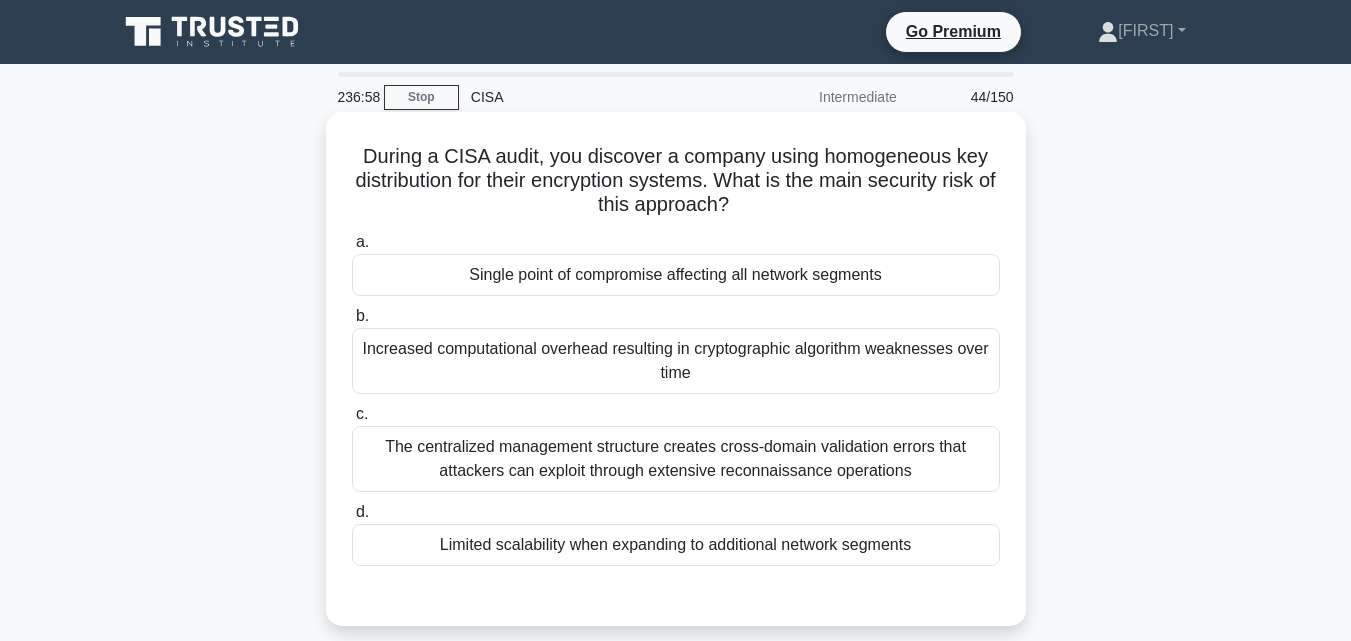 click on "Single point of compromise affecting all network segments" at bounding box center (676, 275) 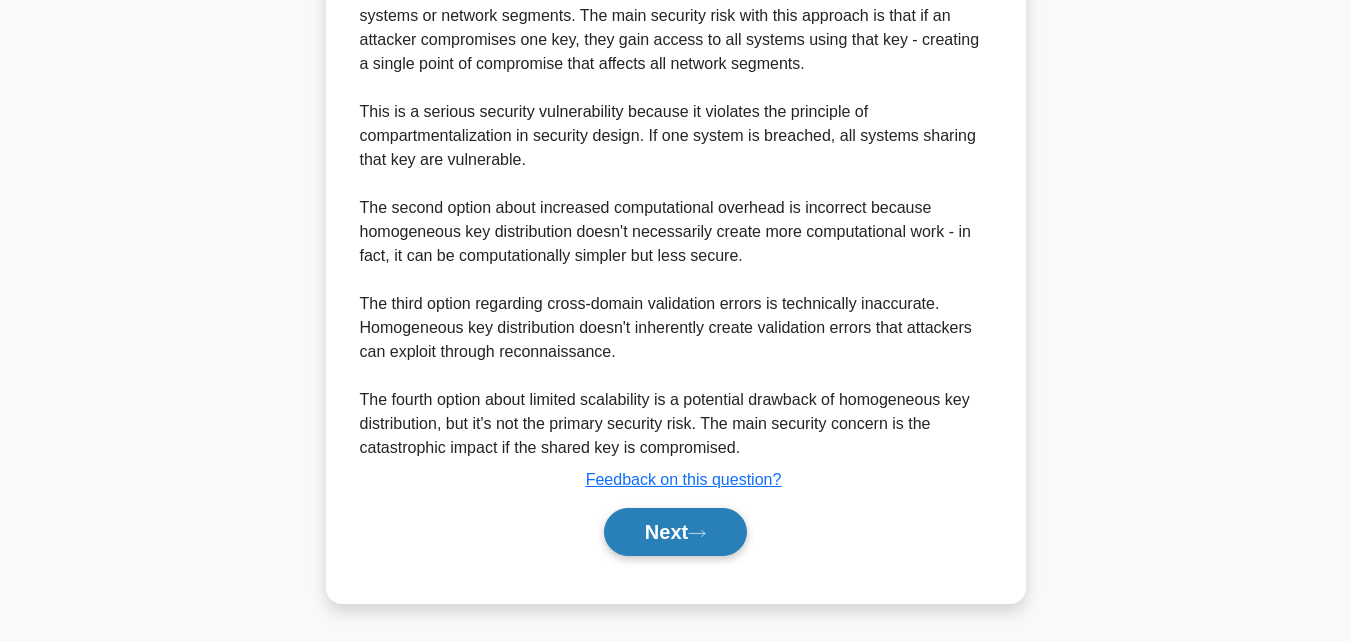 click on "Next" at bounding box center [675, 532] 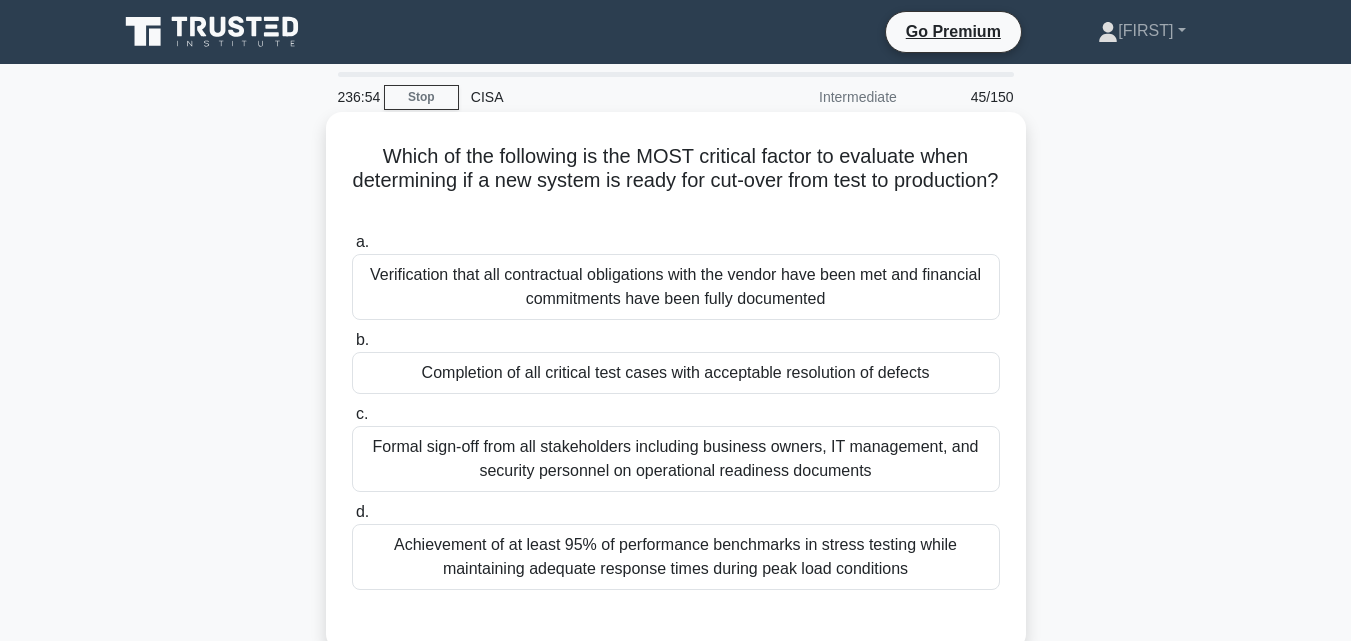 click on "Completion of all critical test cases with acceptable resolution of defects" at bounding box center [676, 373] 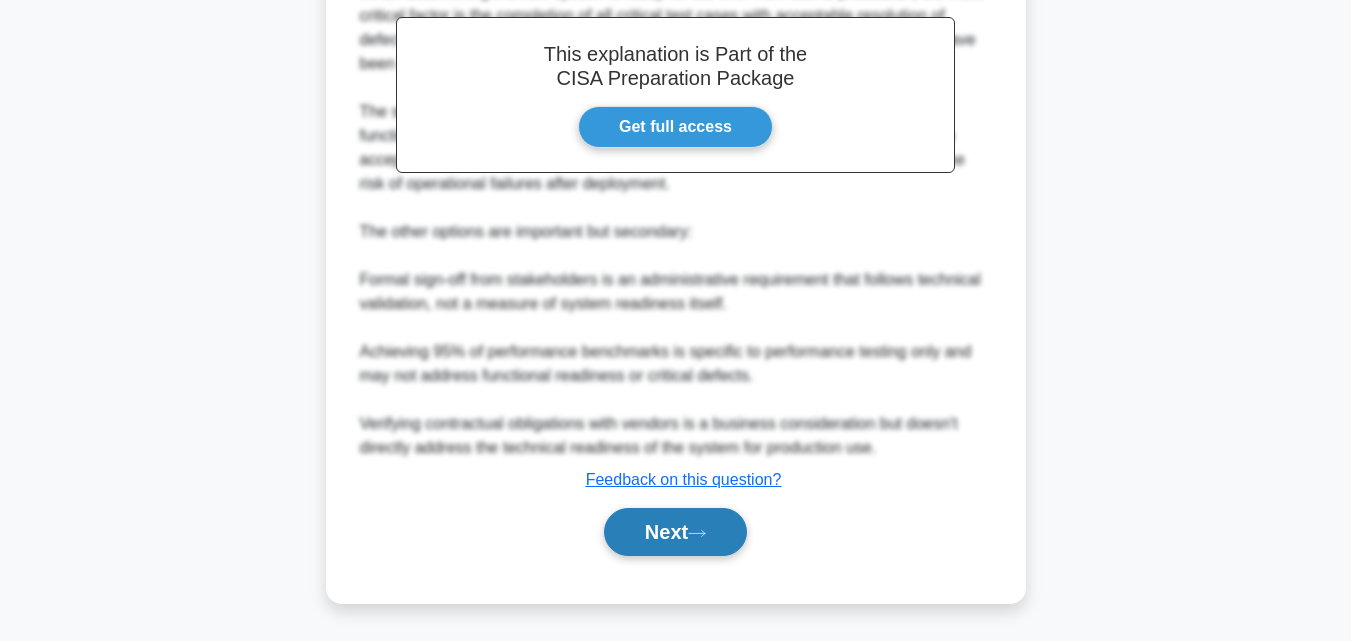 click on "Next" at bounding box center [675, 532] 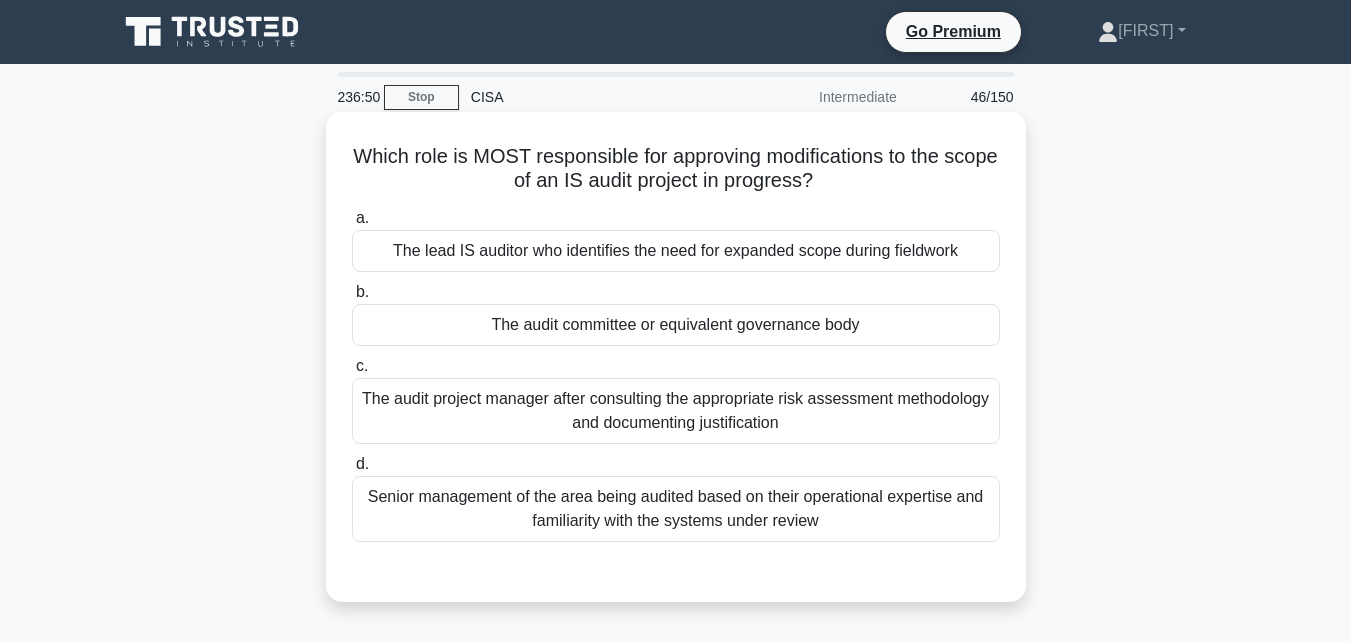 click on "The audit committee or equivalent governance body" at bounding box center [676, 325] 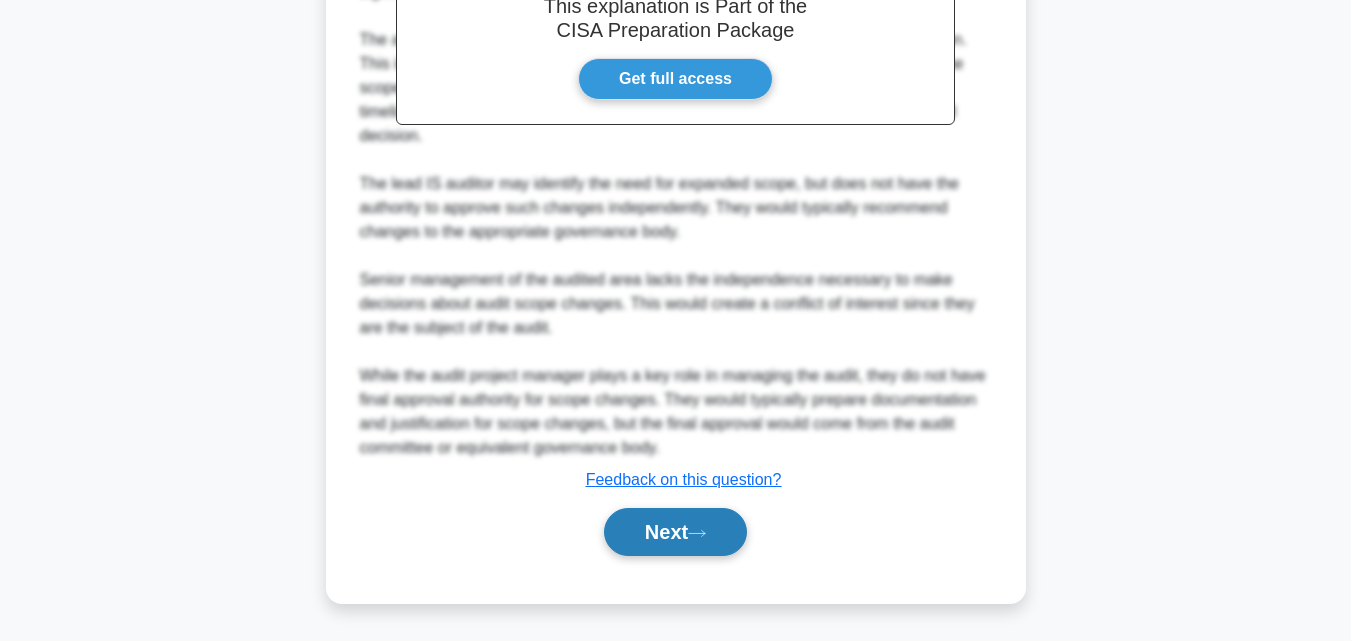 click on "Next" at bounding box center (675, 532) 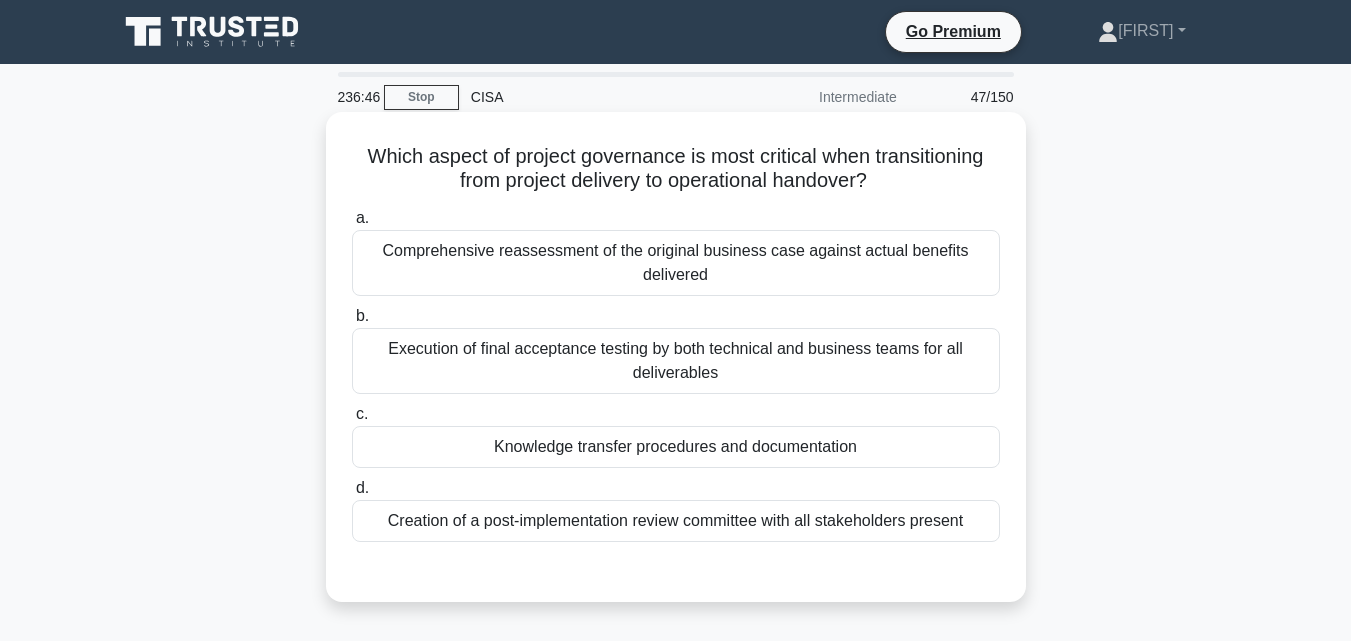 click on "Knowledge transfer procedures and documentation" at bounding box center [676, 447] 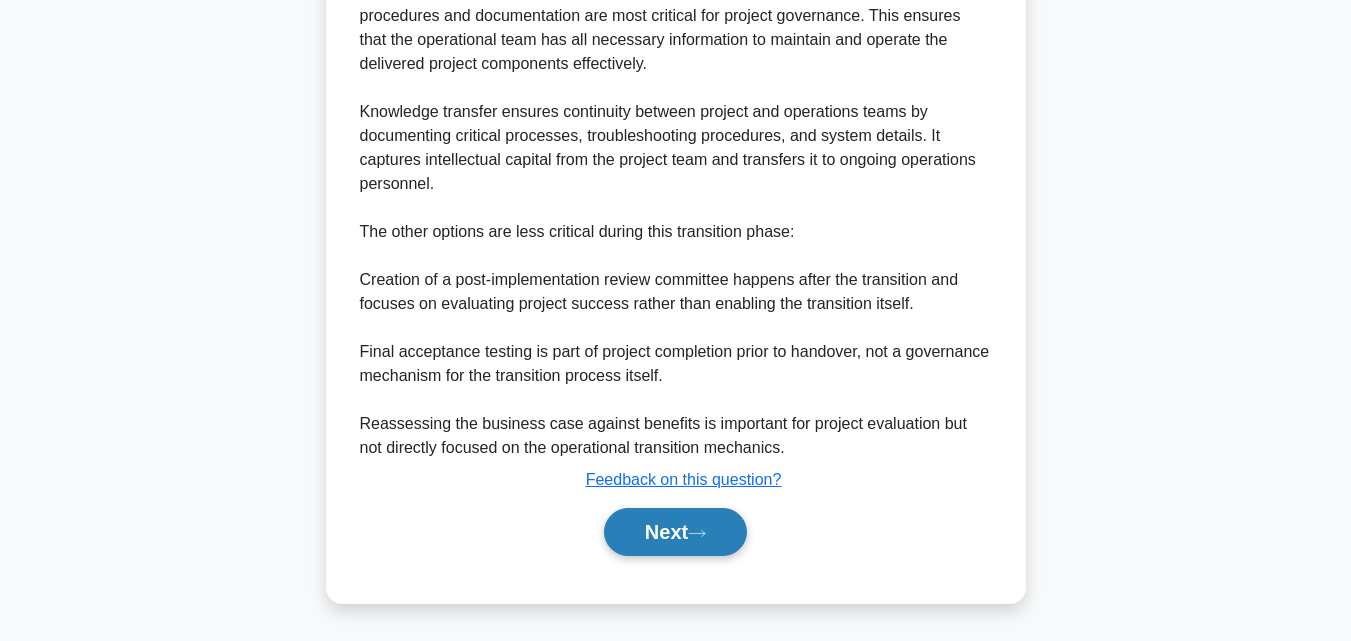 click on "Next" at bounding box center [675, 532] 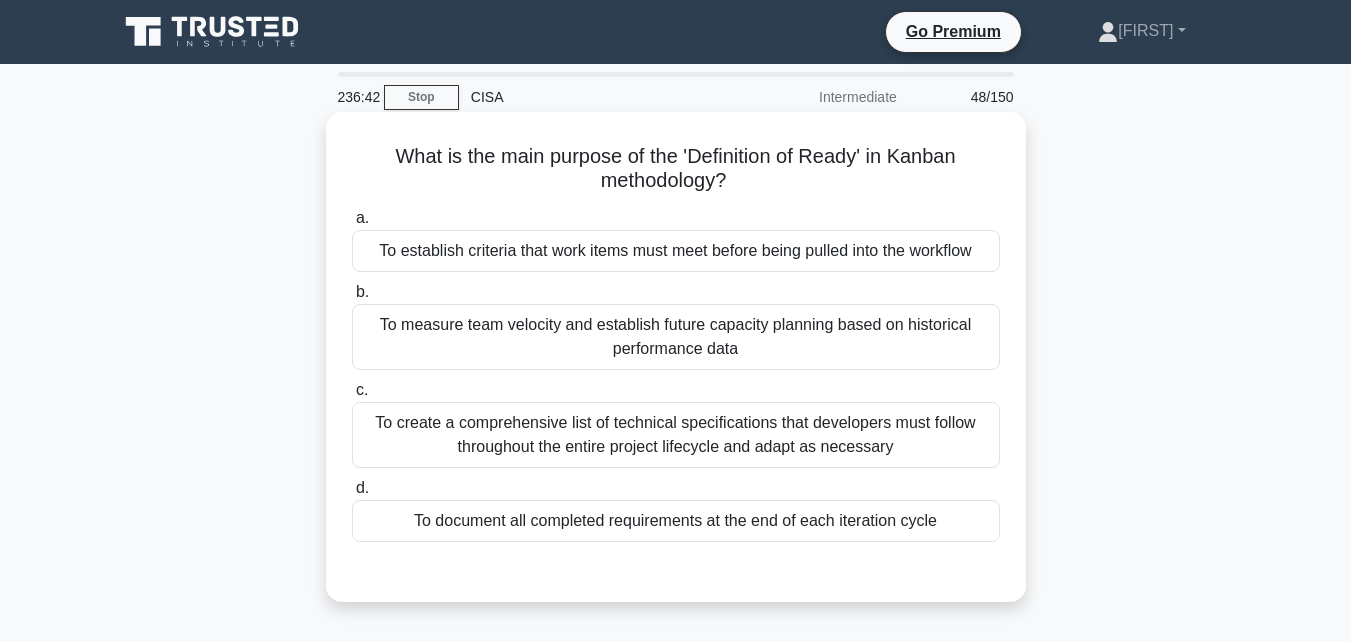 click on "To establish criteria that work items must meet before being pulled into the workflow" at bounding box center (676, 251) 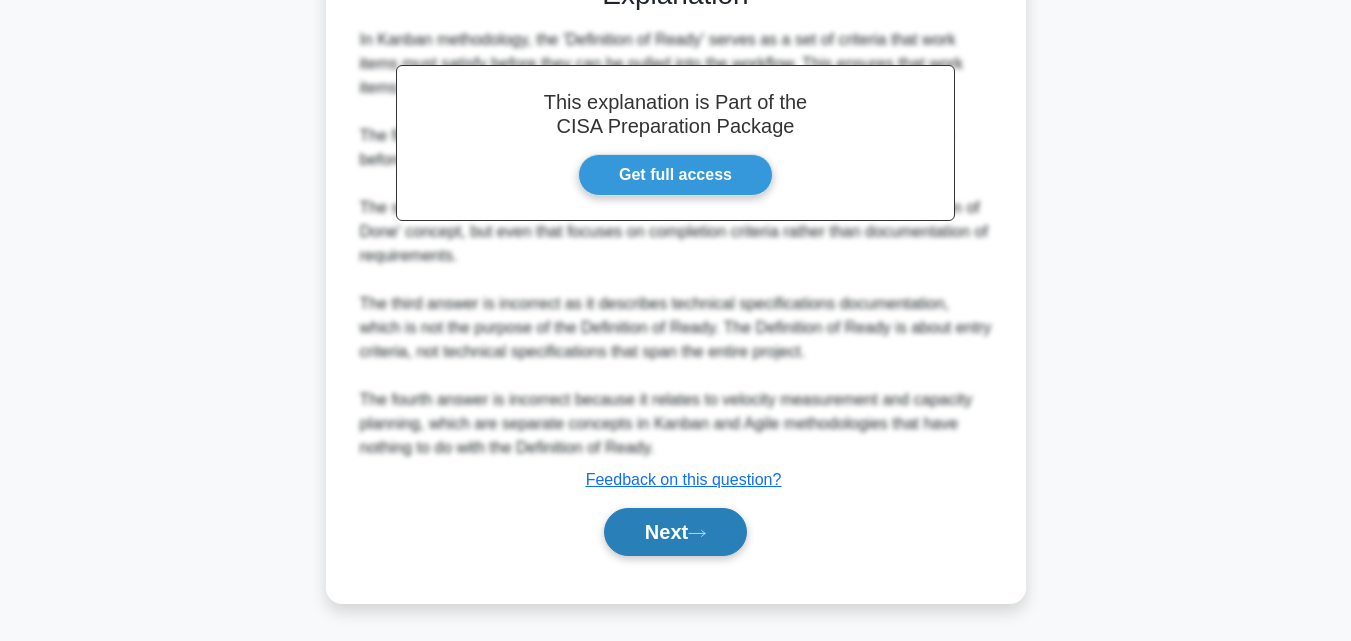 click on "Next" at bounding box center (675, 532) 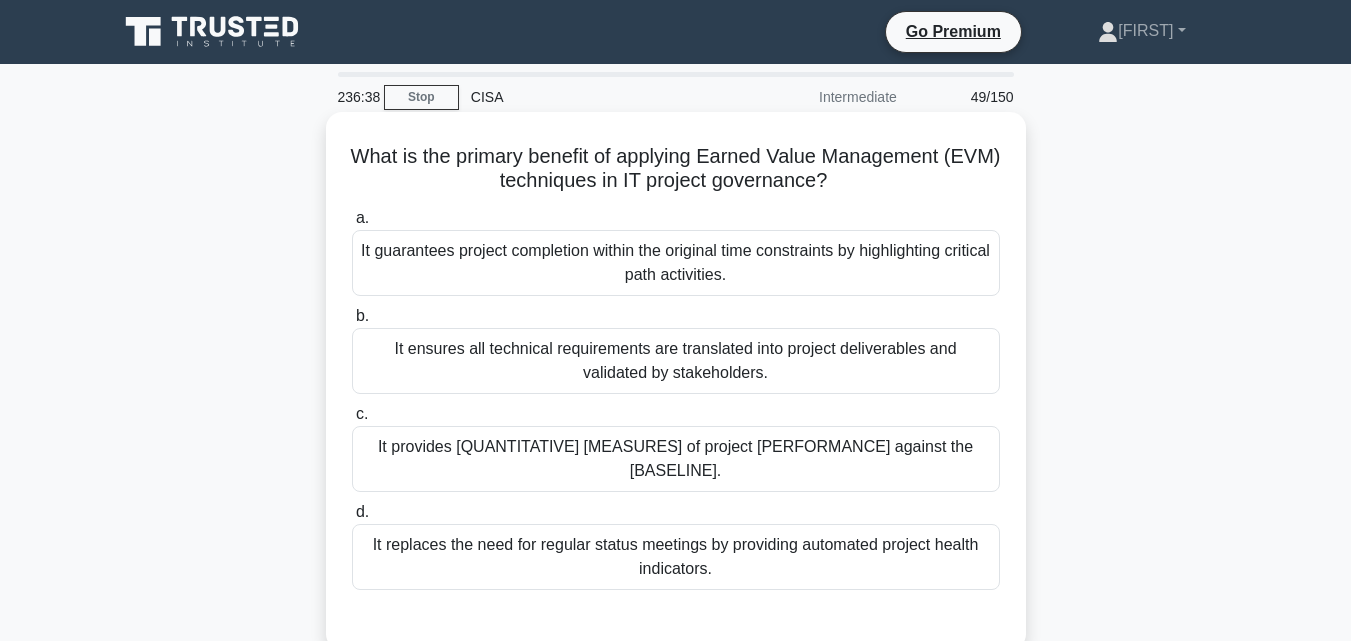 click on "It provides [QUANTITATIVE] [MEASURES] of project [PERFORMANCE] against the [BASELINE]." at bounding box center (676, 459) 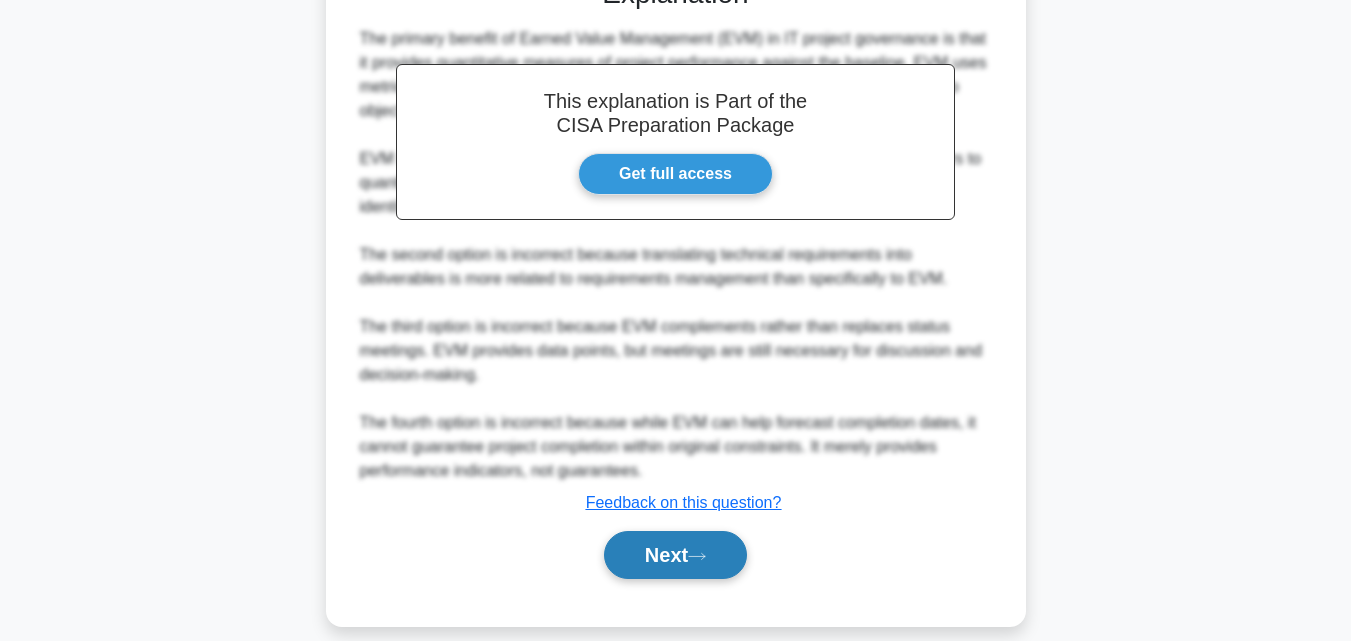 click on "Next" at bounding box center (675, 555) 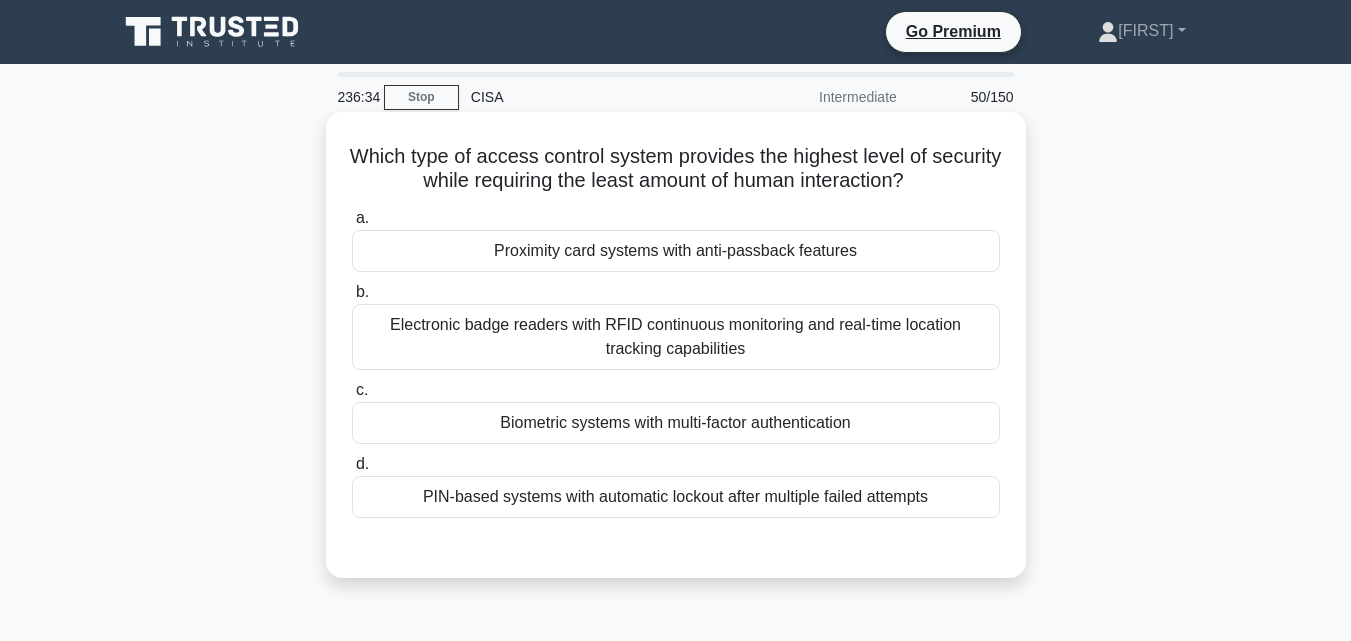 click on "Biometric systems with multi-factor authentication" at bounding box center (676, 423) 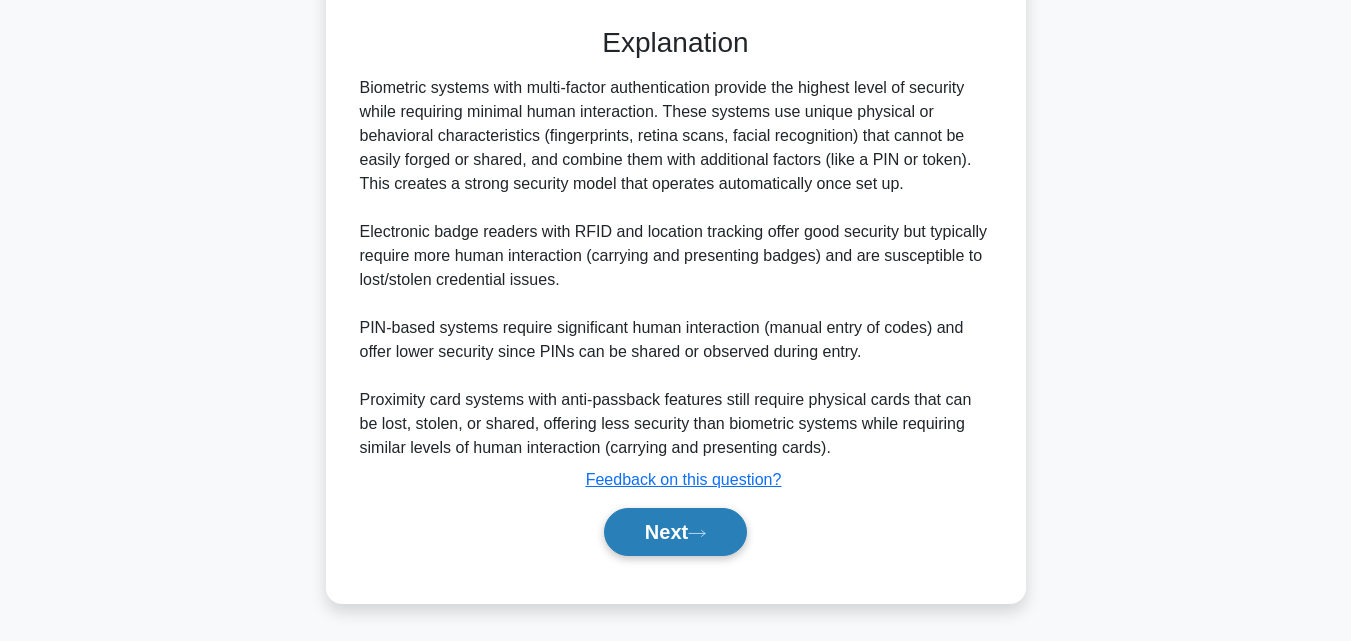 click on "Next" at bounding box center [675, 532] 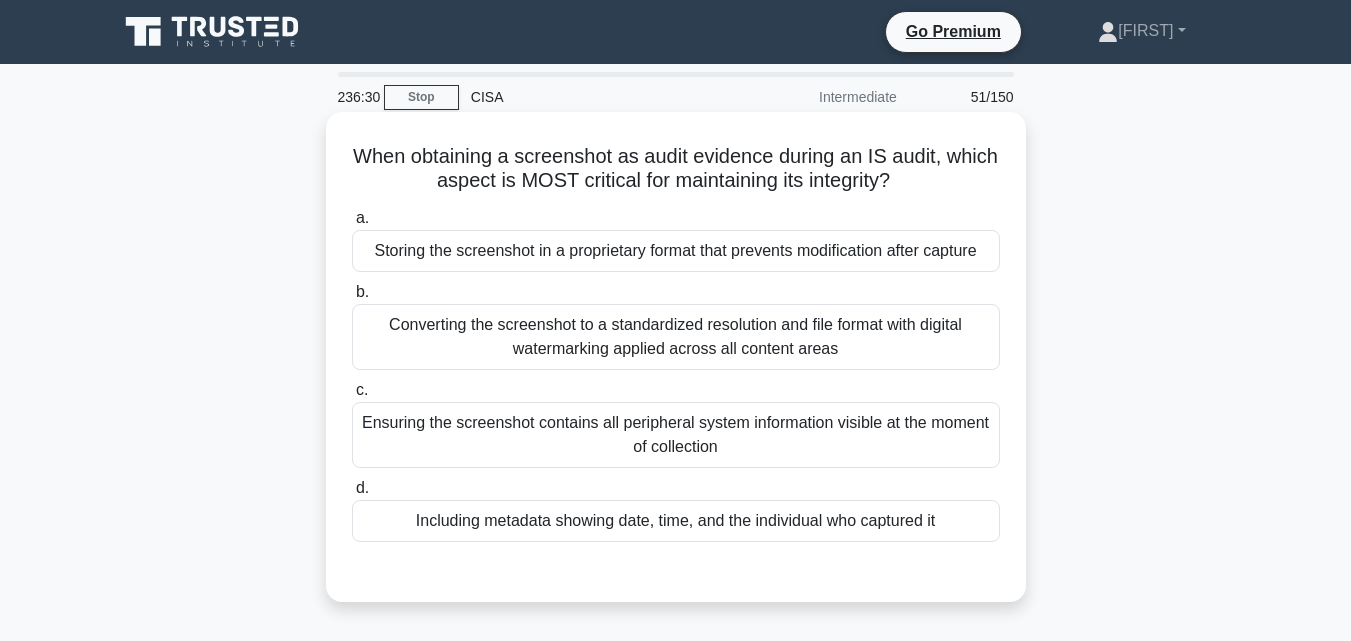 click on "Including metadata showing date, time, and the individual who captured it" at bounding box center [676, 521] 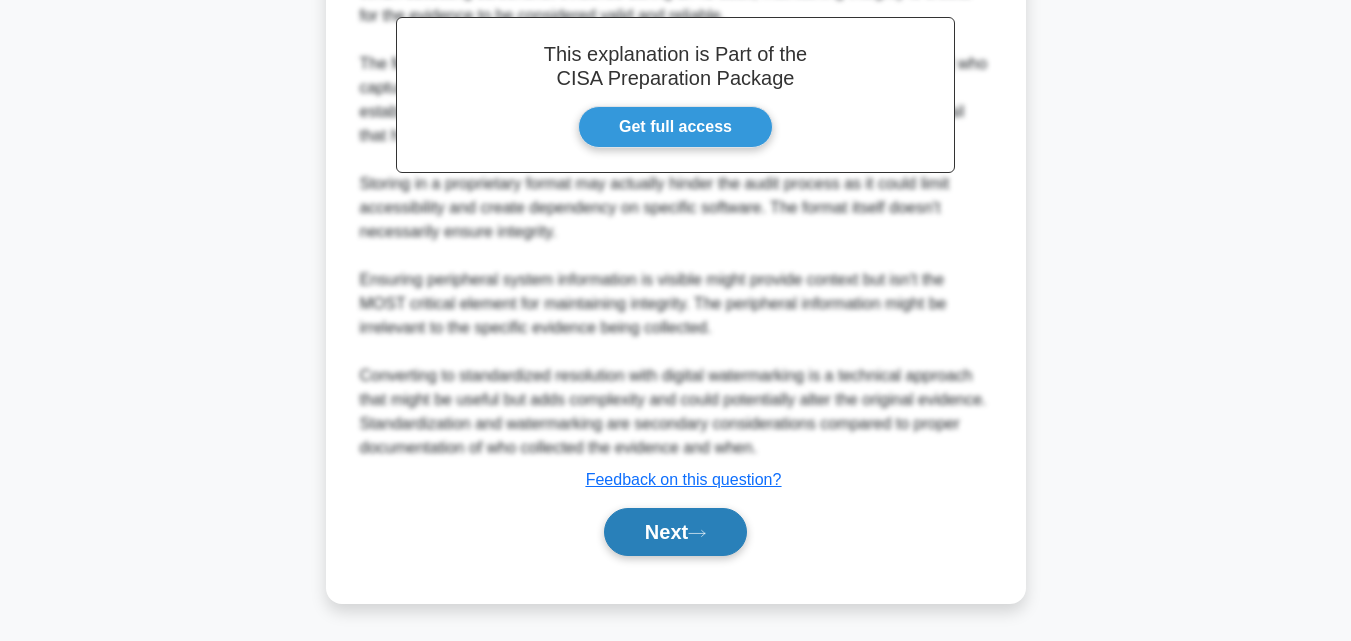 click on "Next" at bounding box center [675, 532] 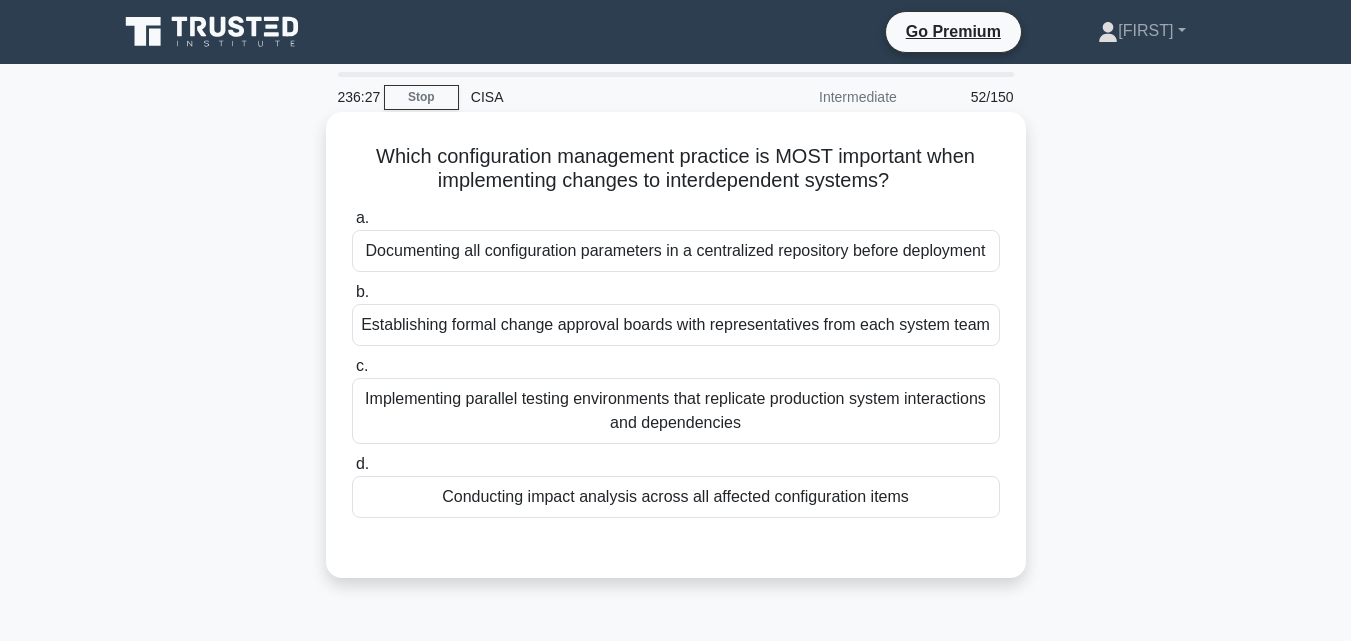 click on "Conducting impact analysis across all affected configuration items" at bounding box center (676, 497) 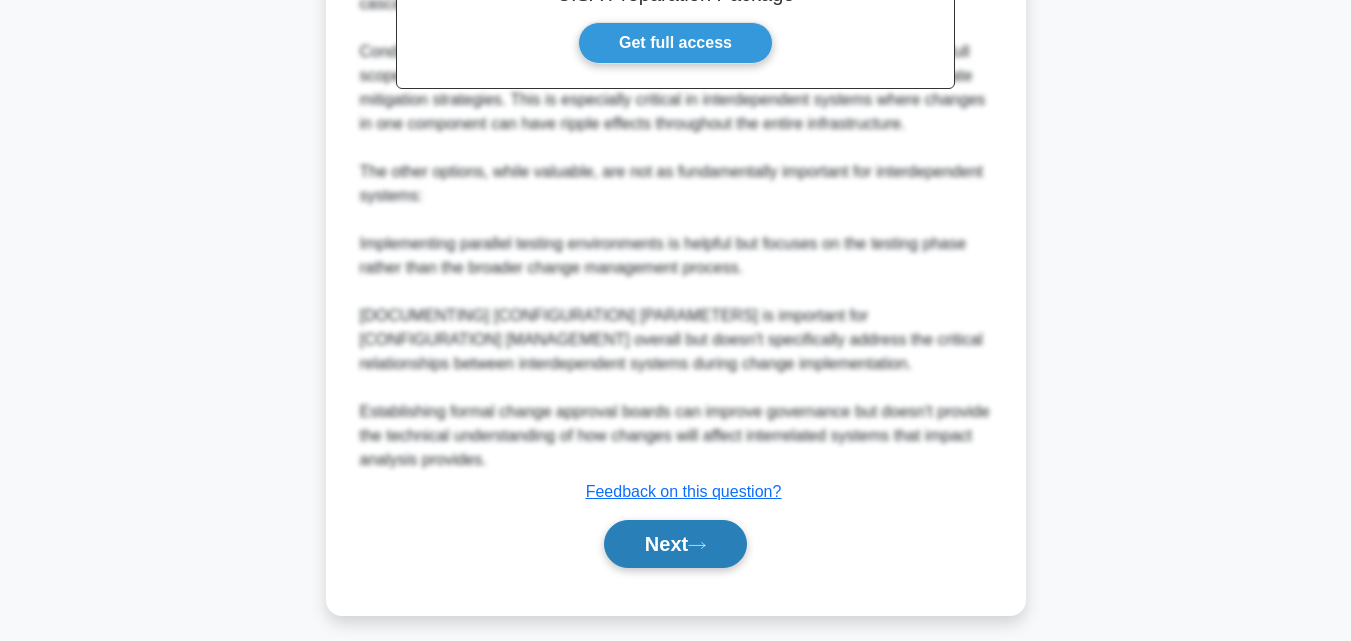 click on "Next" at bounding box center (675, 544) 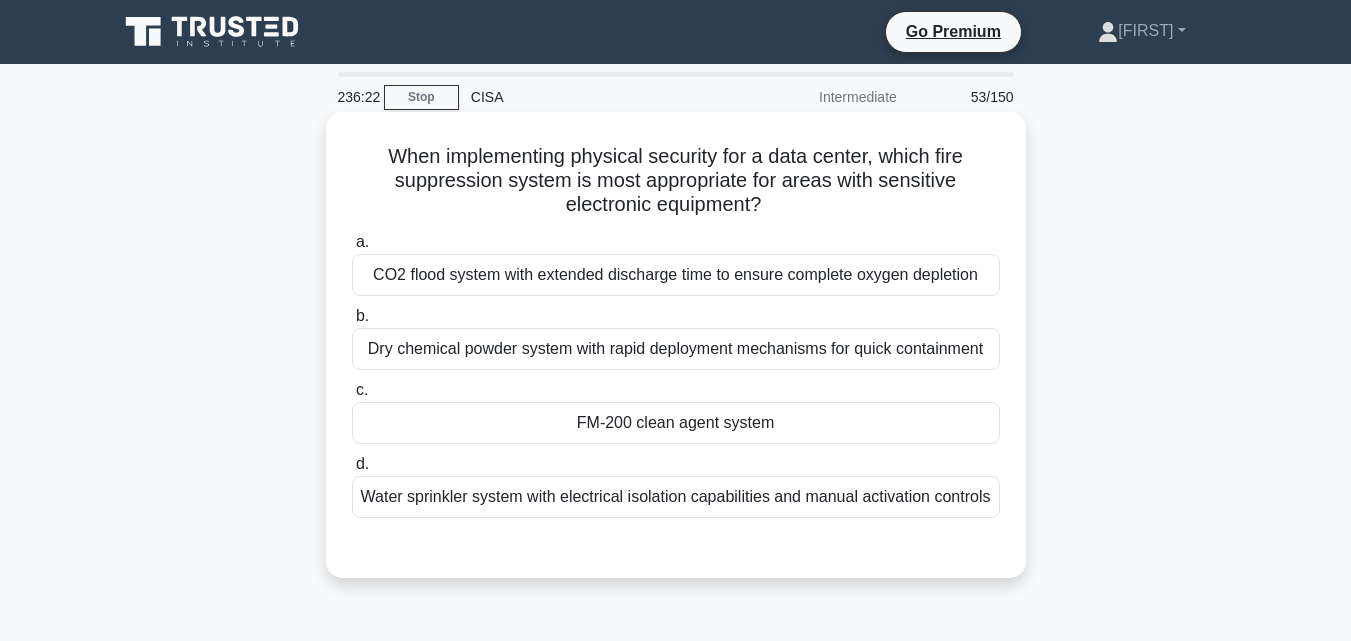 click on "FM-200 clean agent system" at bounding box center (676, 423) 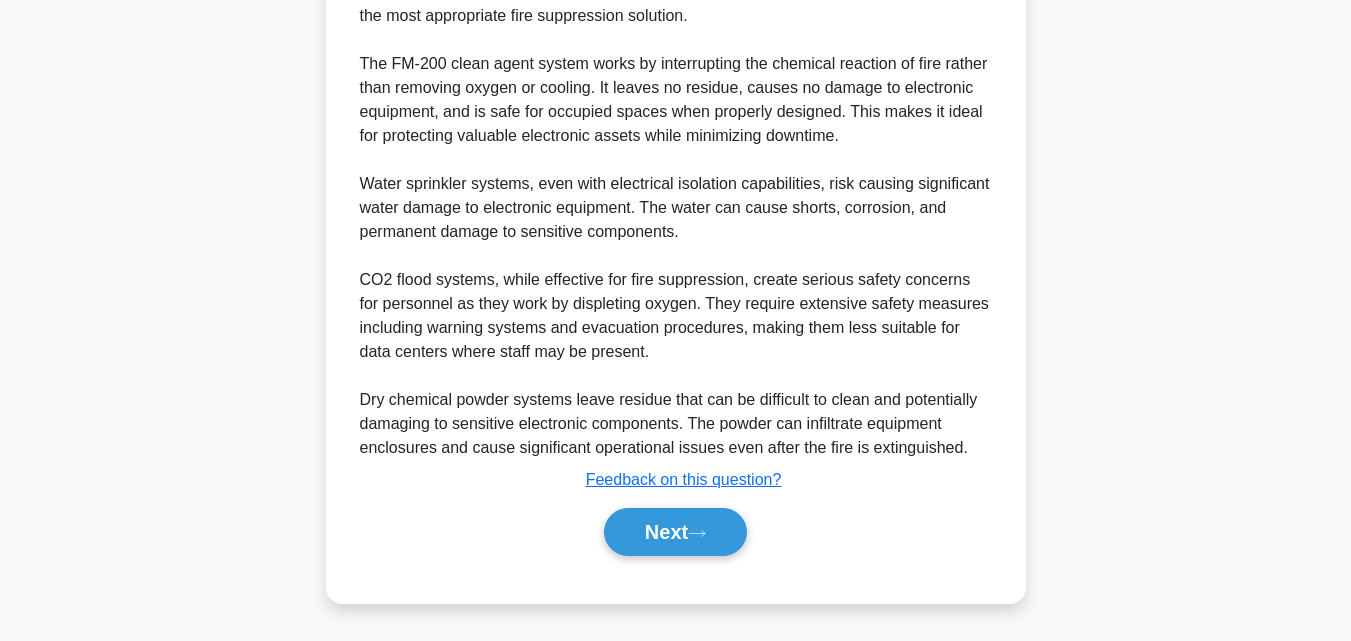 click on "Next" at bounding box center (676, 532) 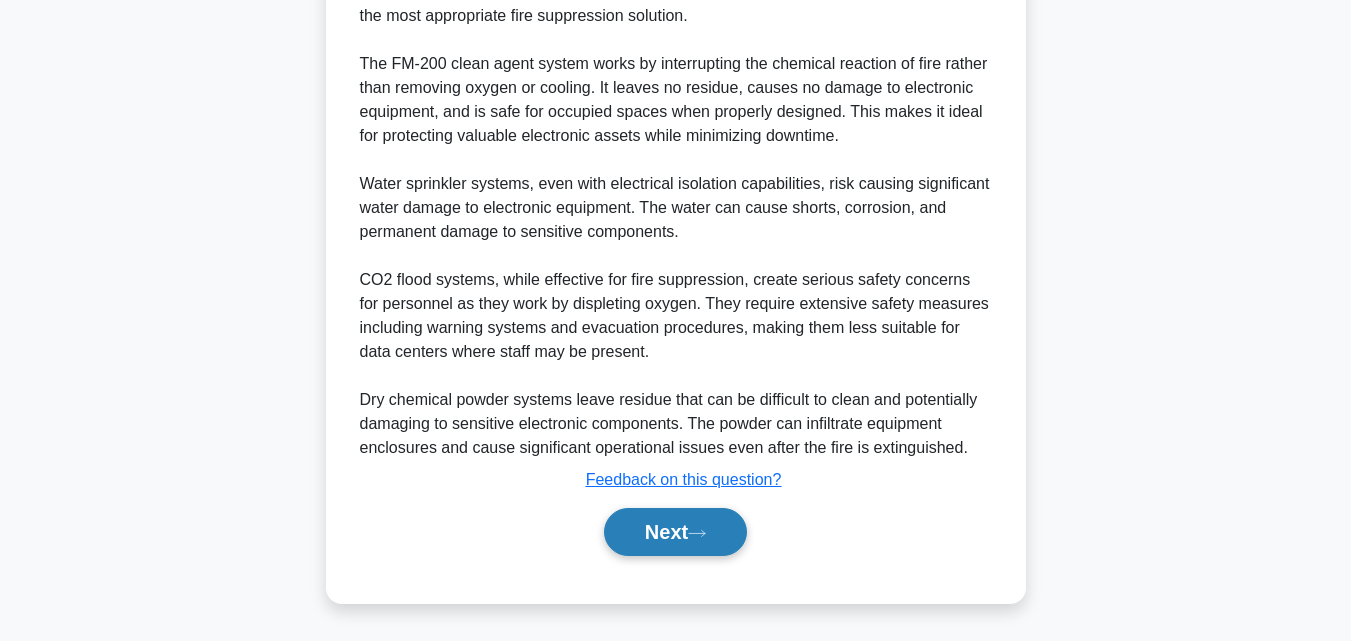 click on "Next" at bounding box center [675, 532] 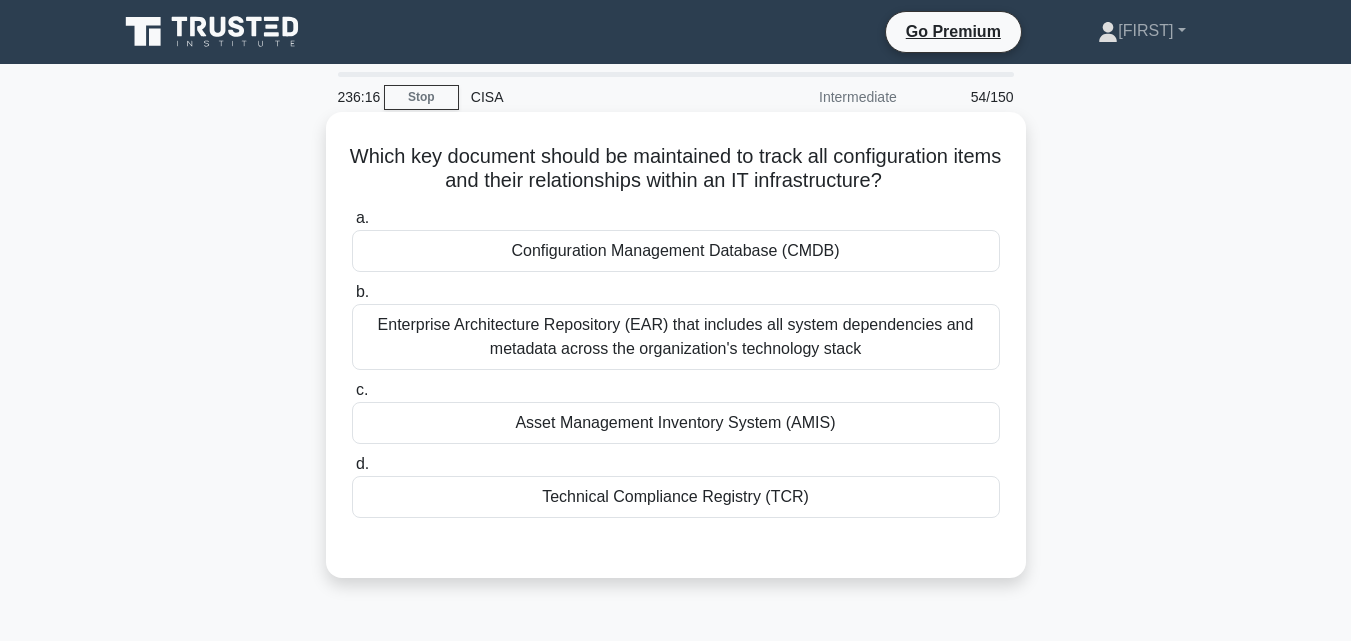 click on "Technical Compliance Registry (TCR)" at bounding box center (676, 497) 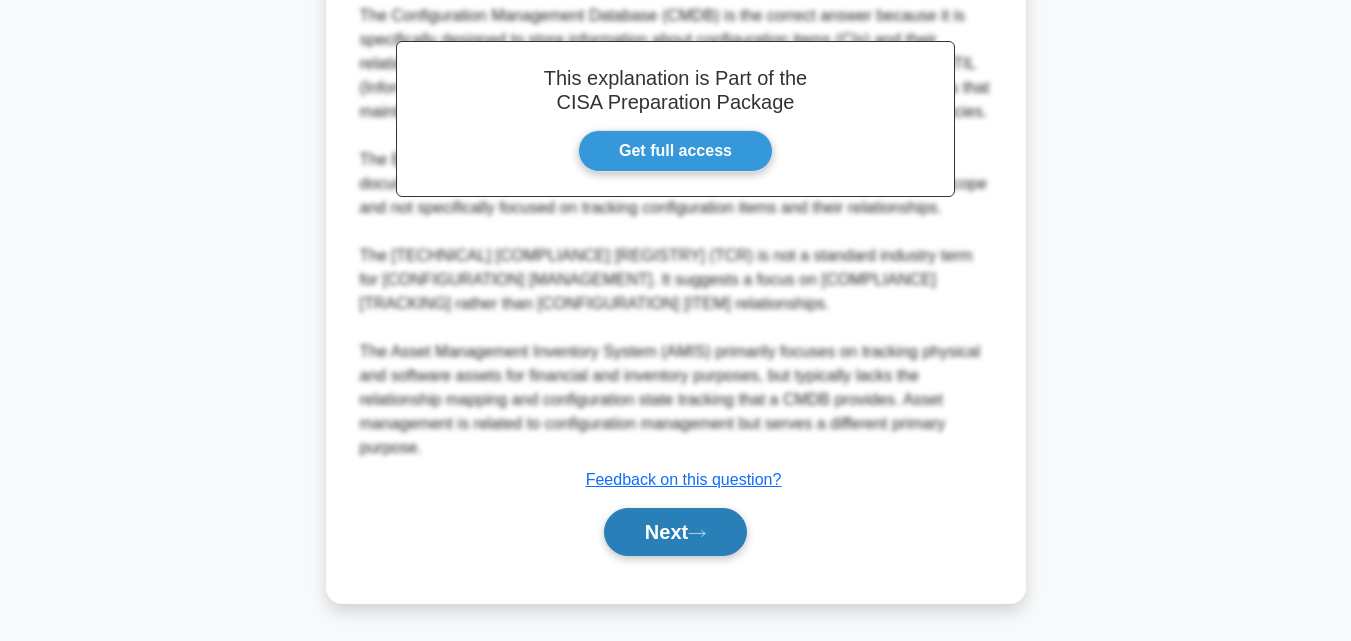 click on "Next" at bounding box center [675, 532] 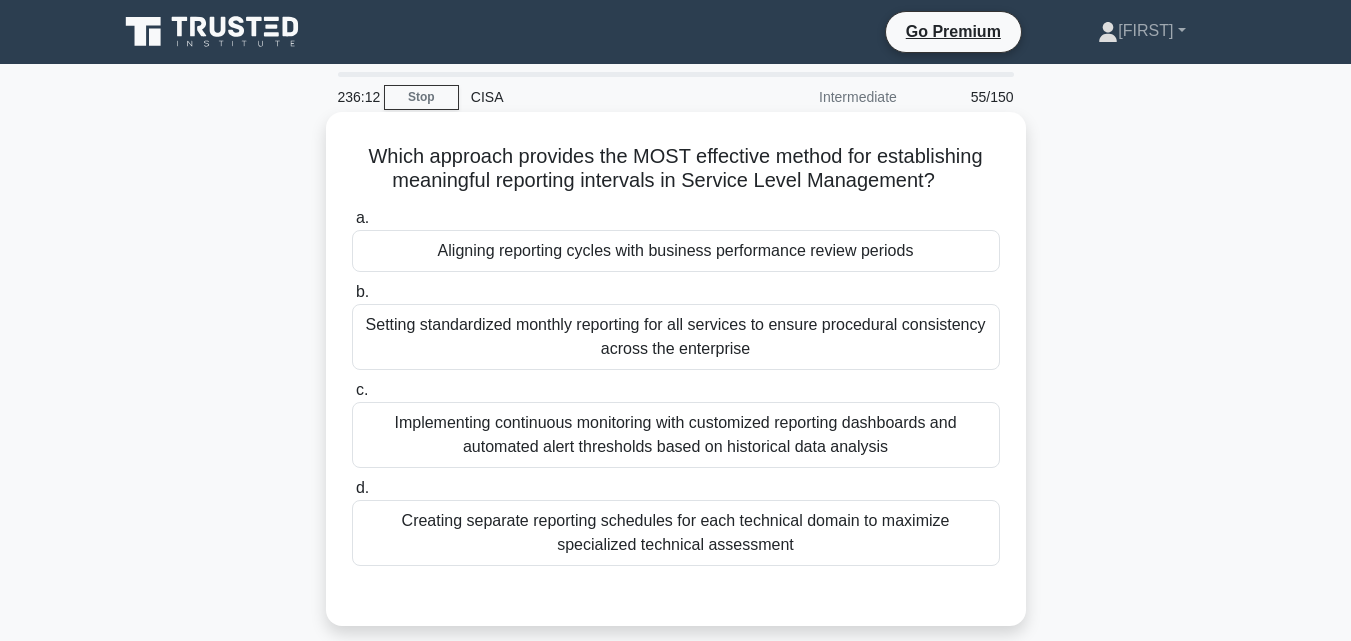 click on "Aligning reporting cycles with business performance review periods" at bounding box center (676, 251) 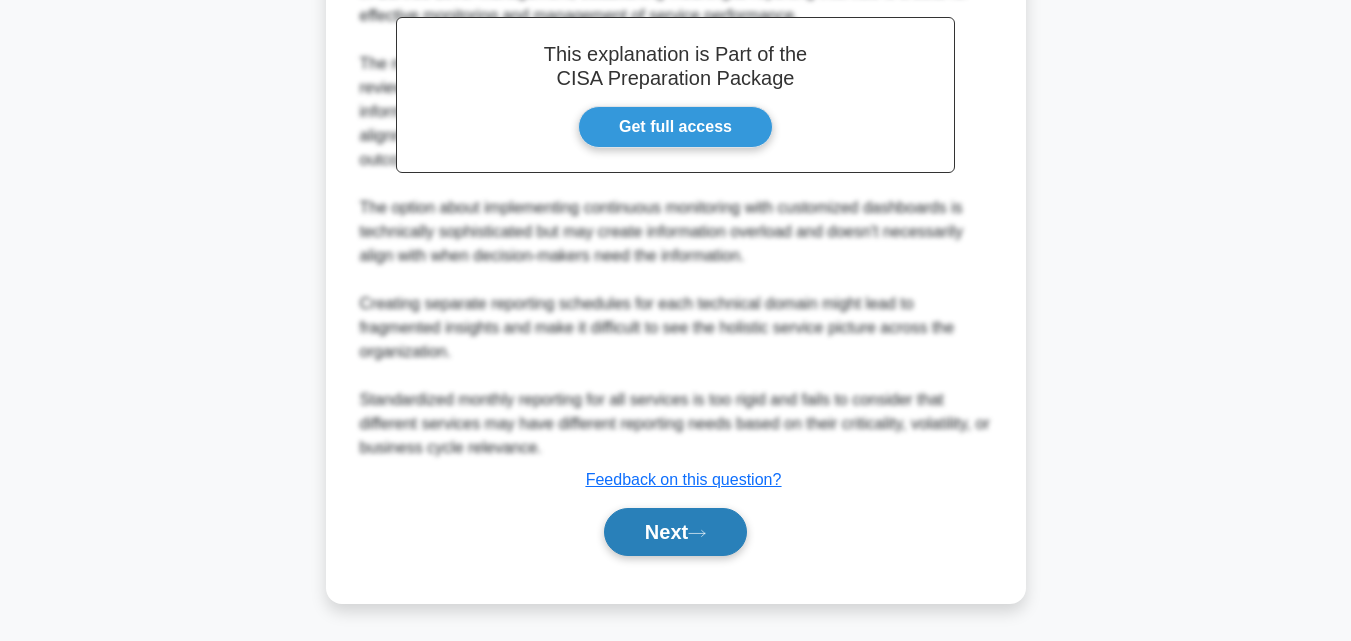 click on "Next" at bounding box center (675, 532) 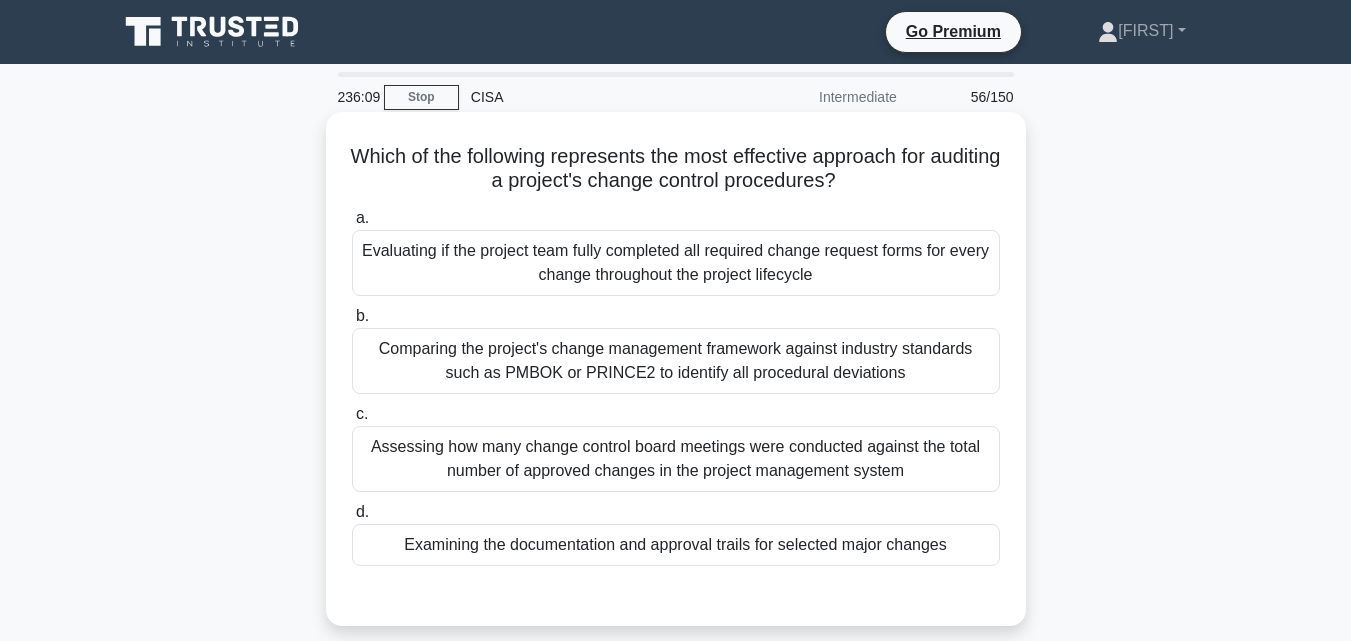 click on "Examining the documentation and approval trails for selected major changes" at bounding box center [676, 545] 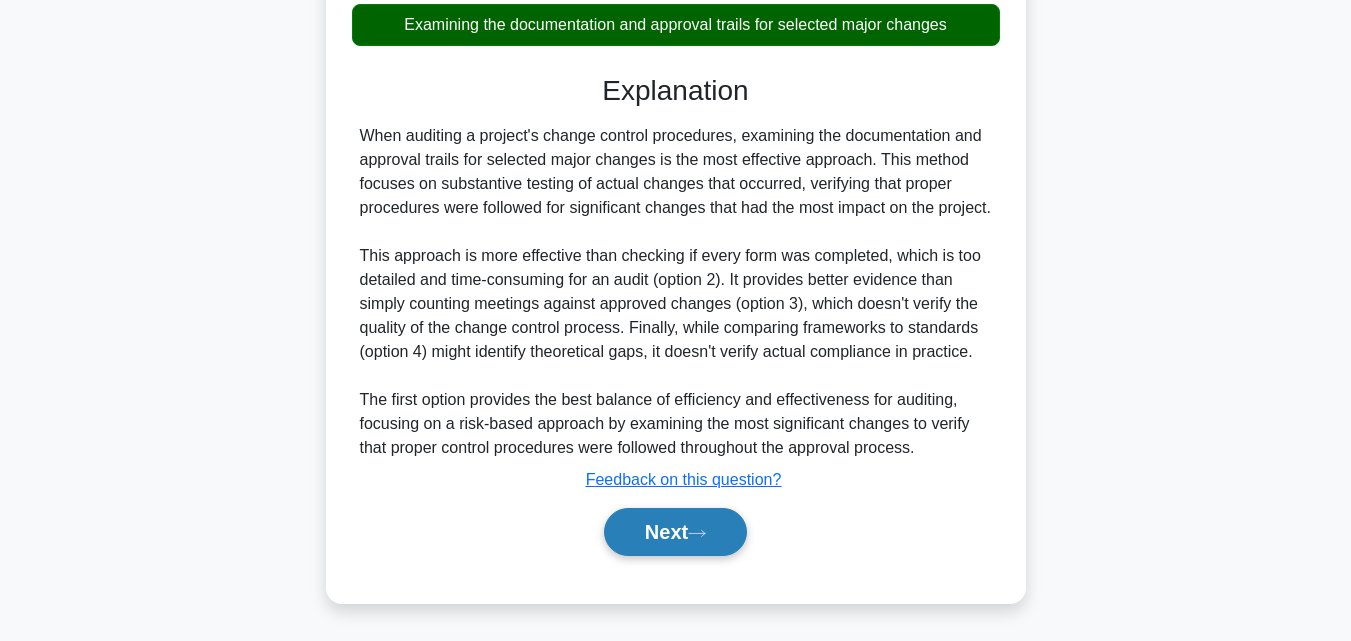 click on "Next" at bounding box center (675, 532) 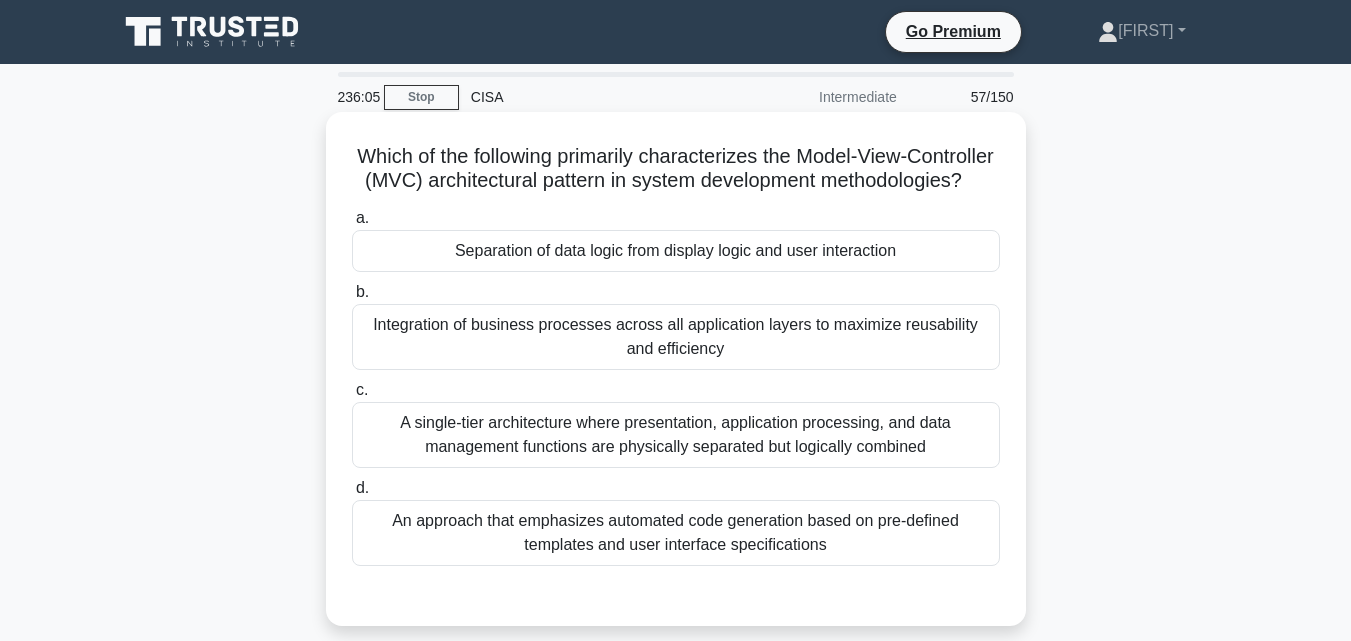 click on "Separation of data logic from display logic and user interaction" at bounding box center [676, 251] 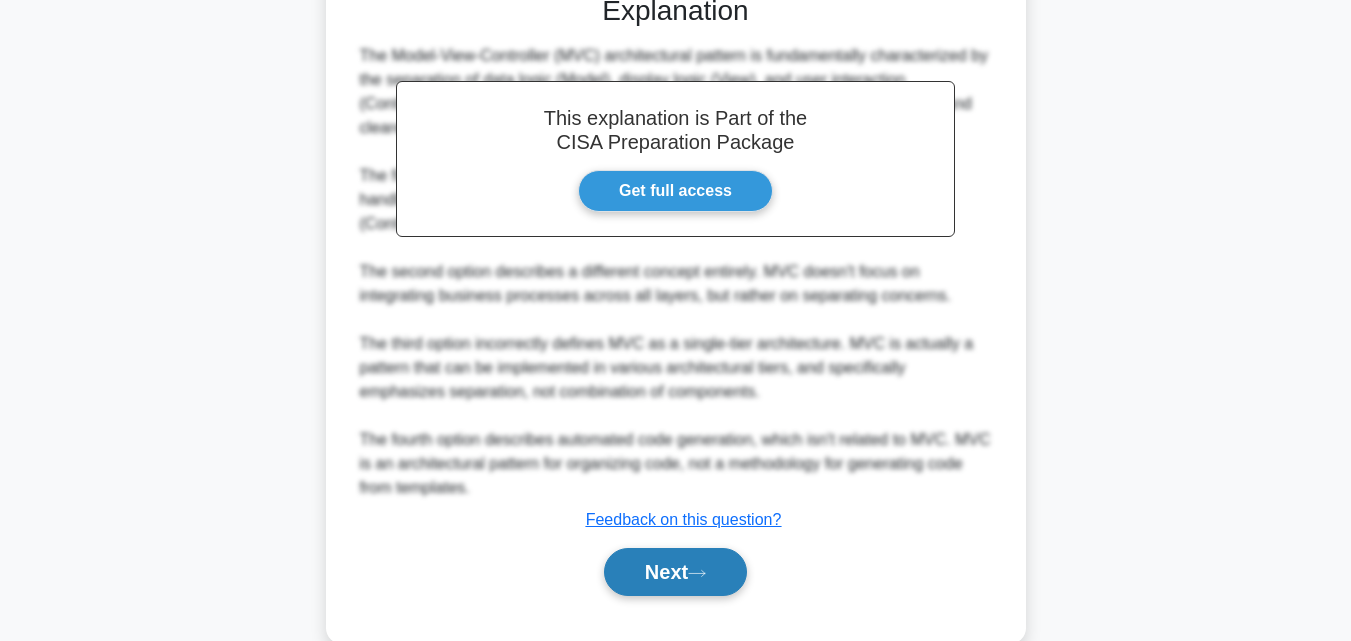 click on "Next" at bounding box center [675, 572] 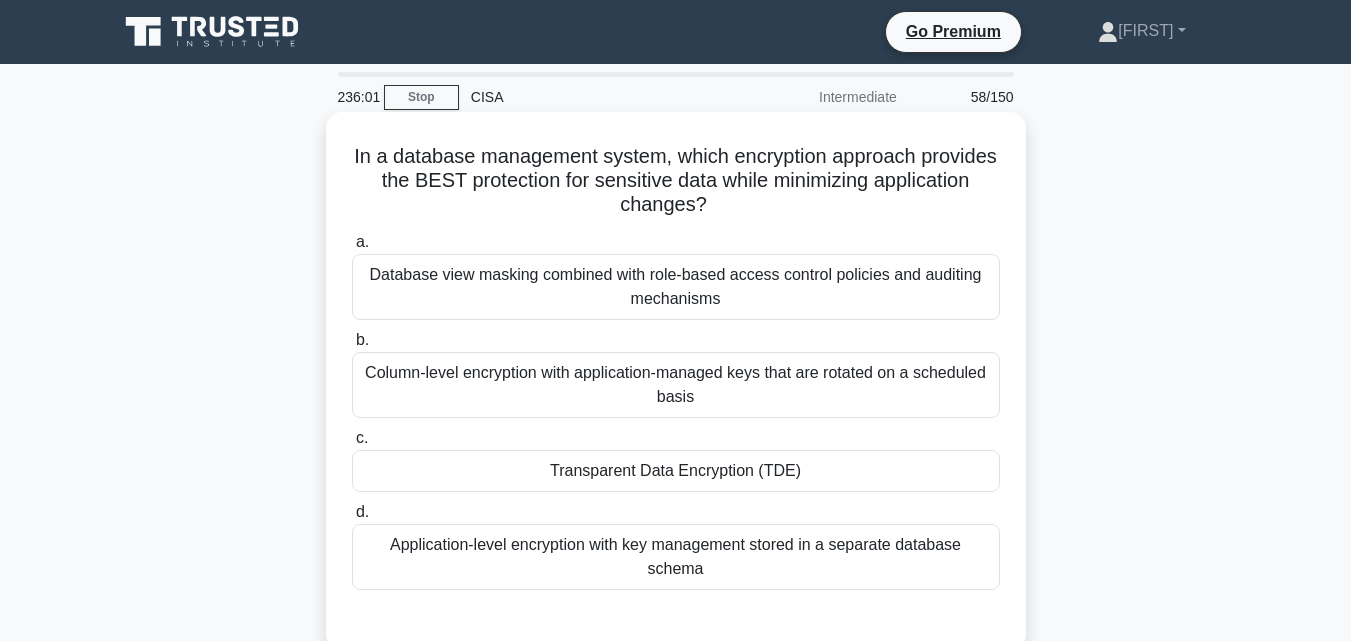 click on "Transparent Data Encryption (TDE)" at bounding box center (676, 471) 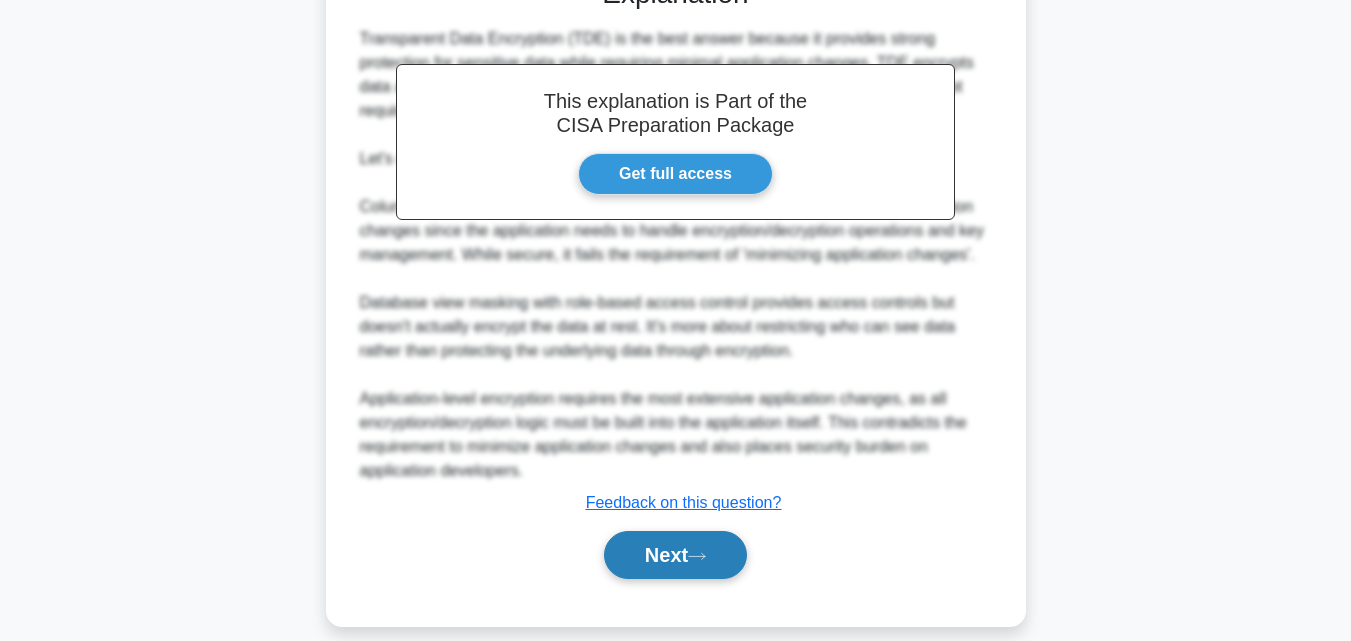 click on "Next" at bounding box center (675, 555) 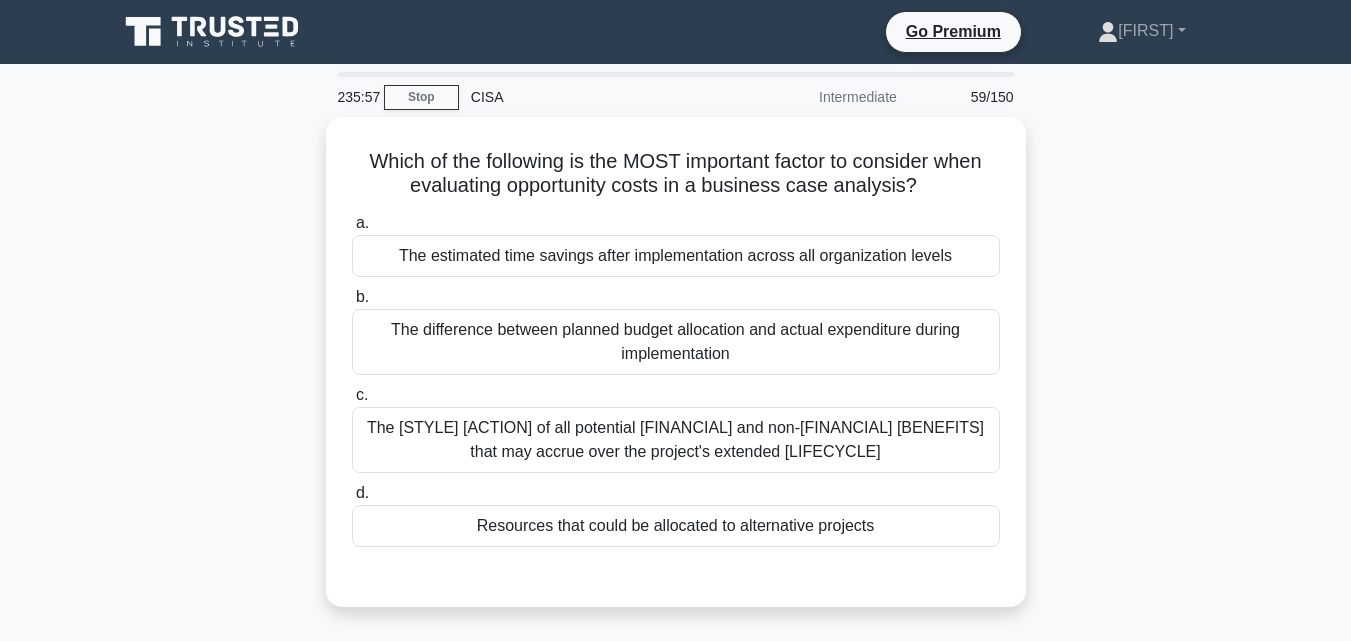 click on "Resources that could be allocated to alternative projects" at bounding box center (676, 526) 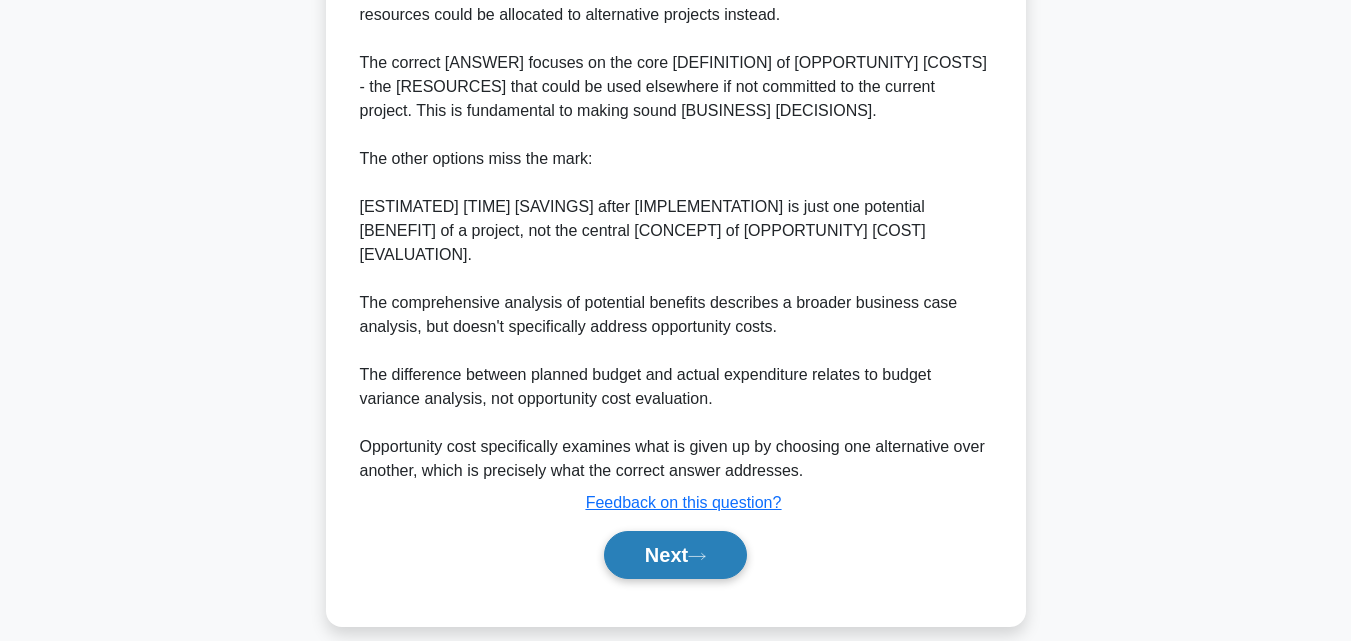 click on "Next" at bounding box center [675, 555] 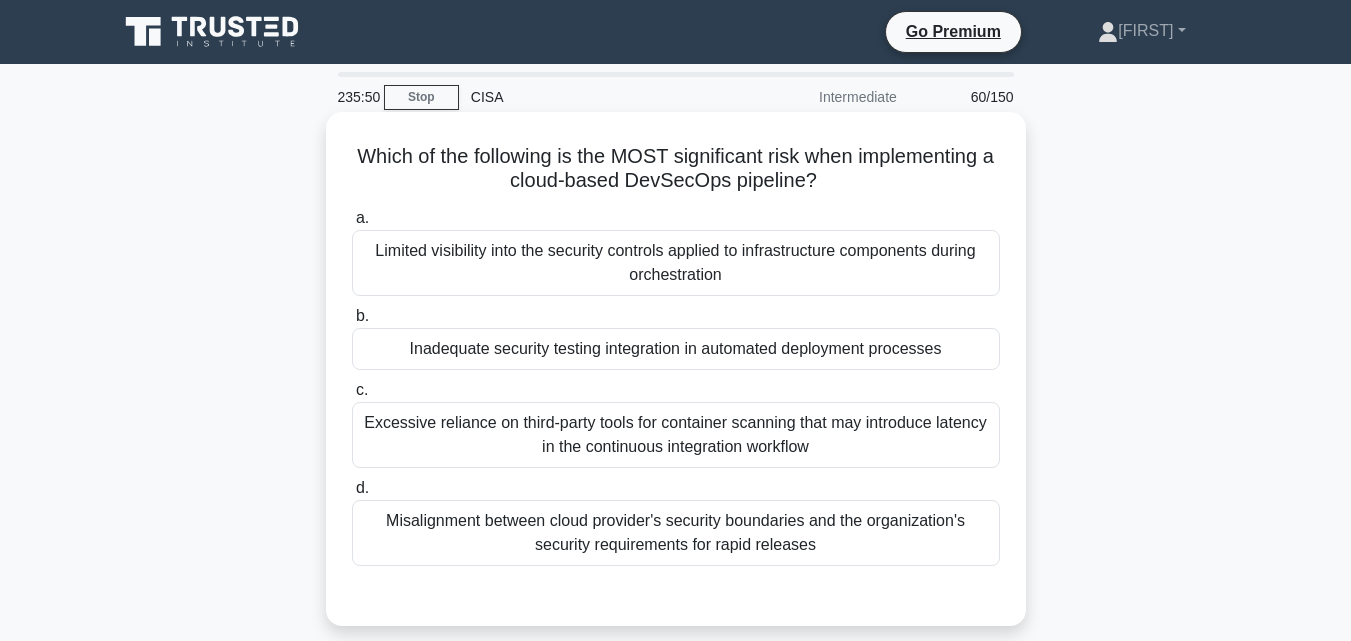 click on "Excessive reliance on third-party tools for container scanning that may introduce latency in the continuous integration workflow" at bounding box center (676, 435) 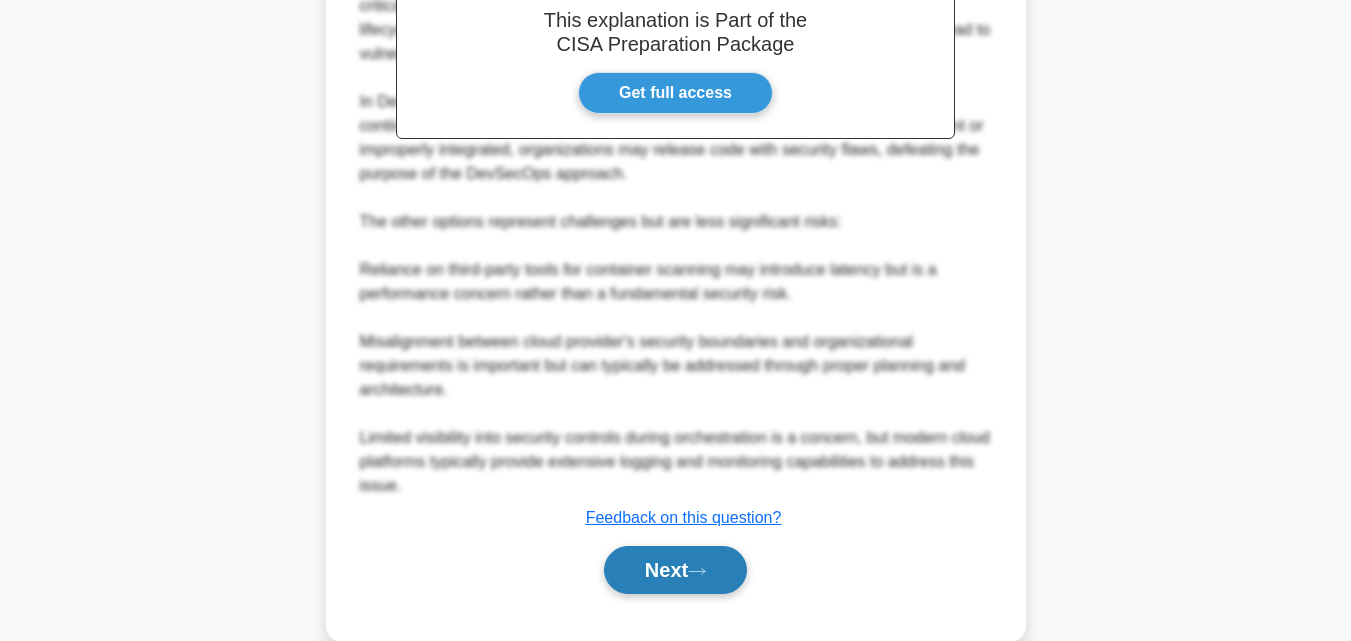 click on "Next" at bounding box center (675, 570) 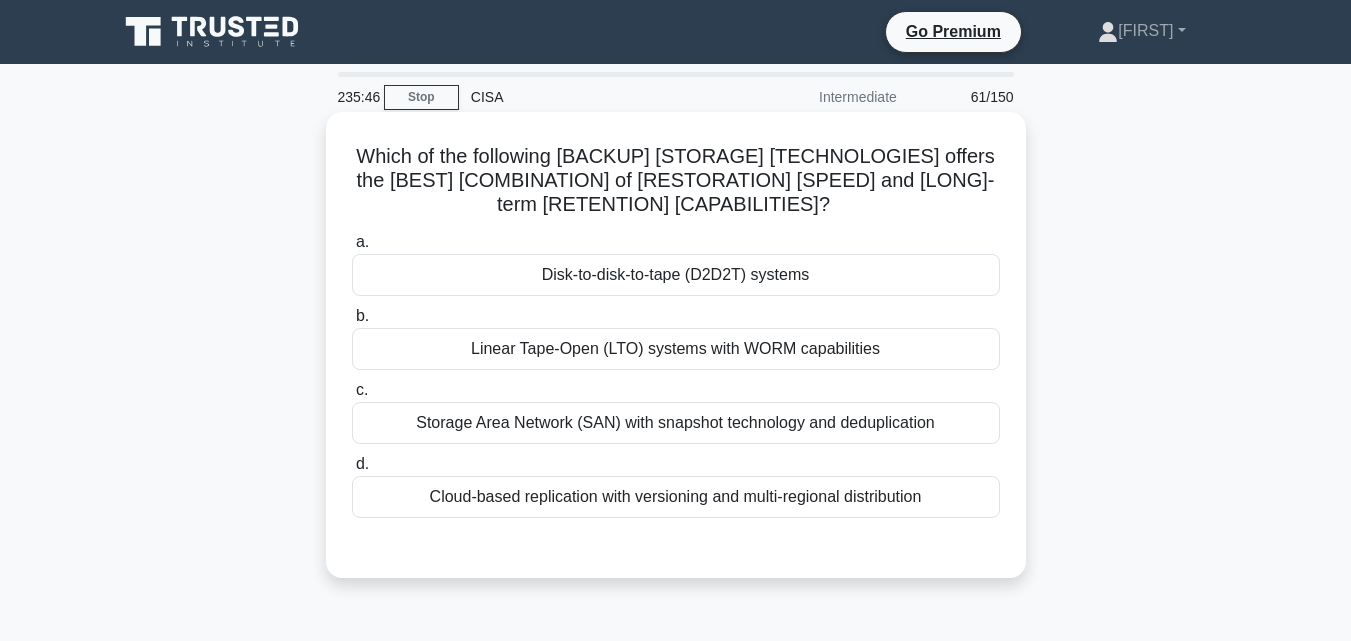 click on "Disk-to-disk-to-tape (D2D2T) systems" at bounding box center (676, 275) 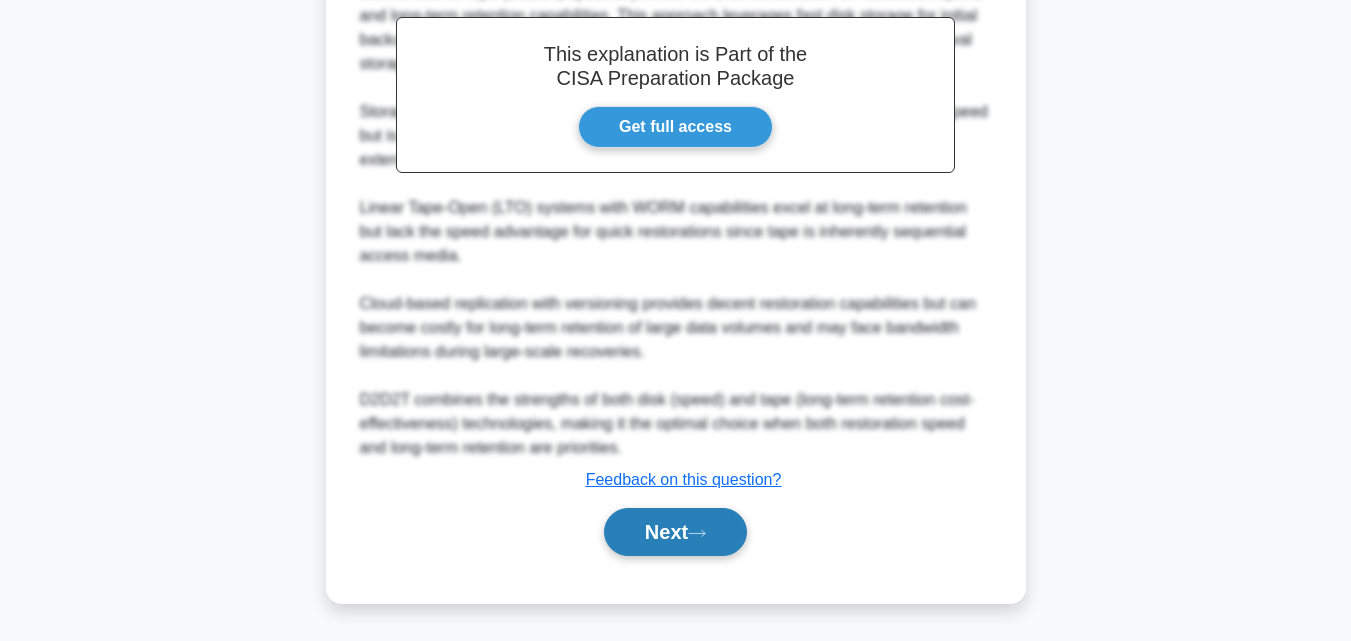 click on "Next" at bounding box center (675, 532) 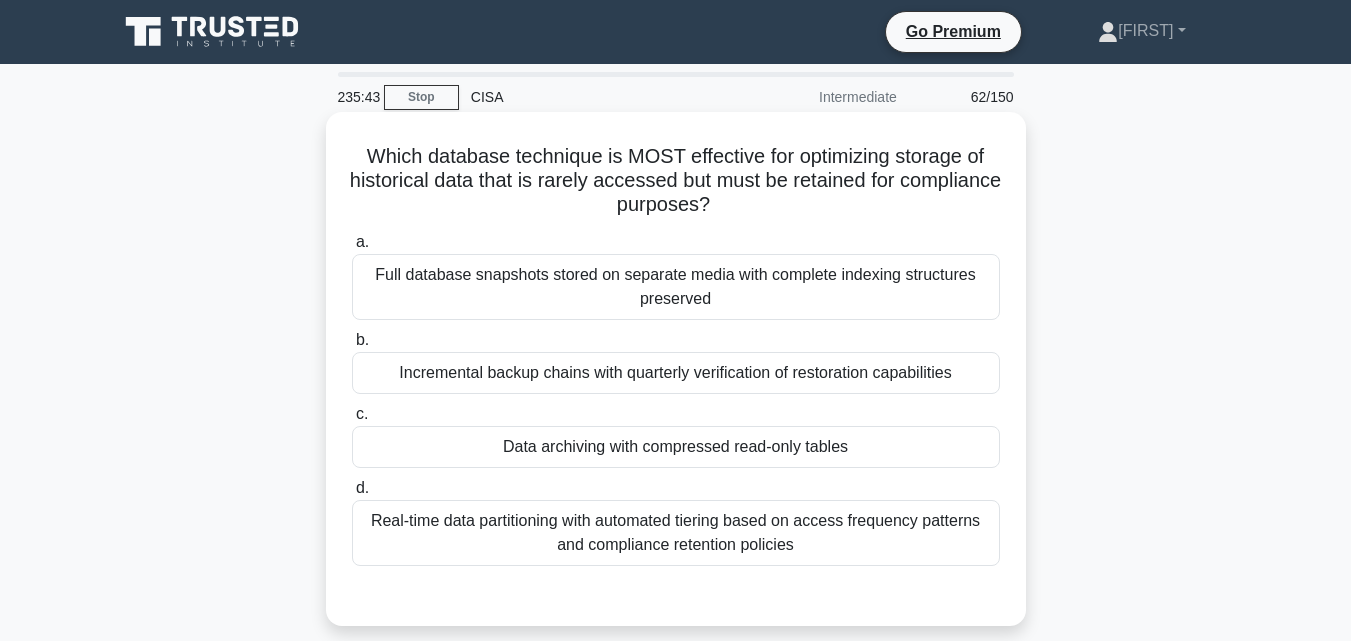 click on "Data archiving with compressed read-only tables" at bounding box center (676, 447) 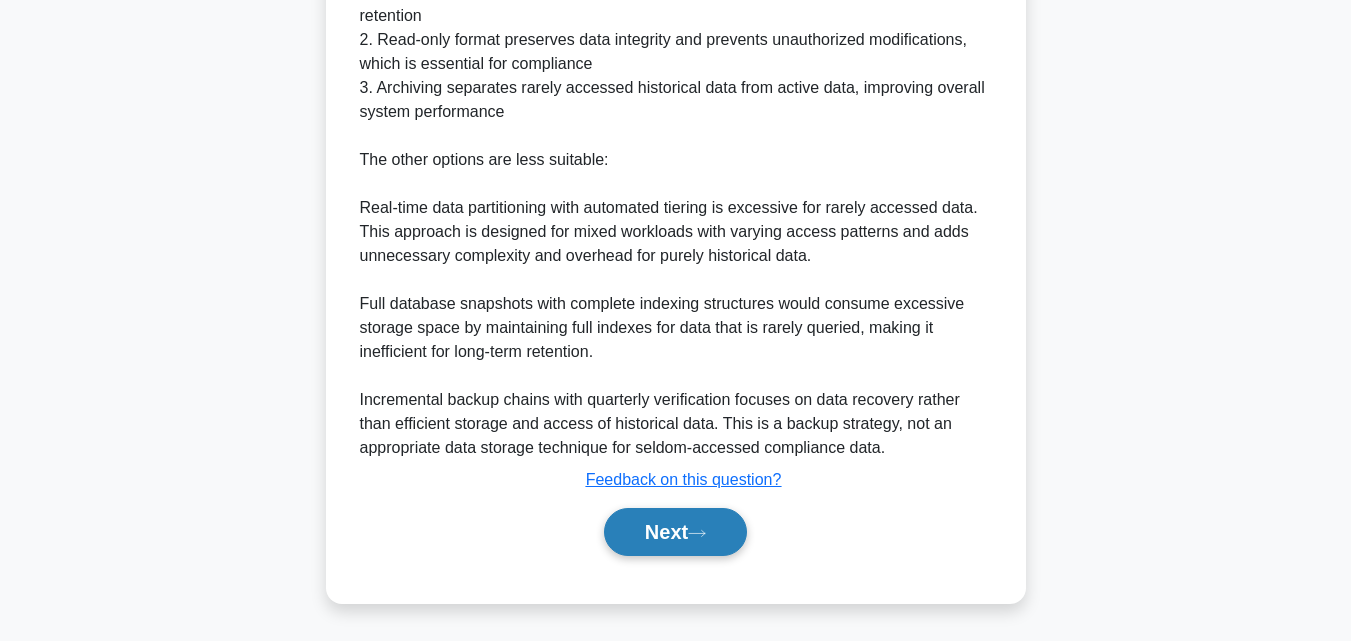 click on "Next" at bounding box center (675, 532) 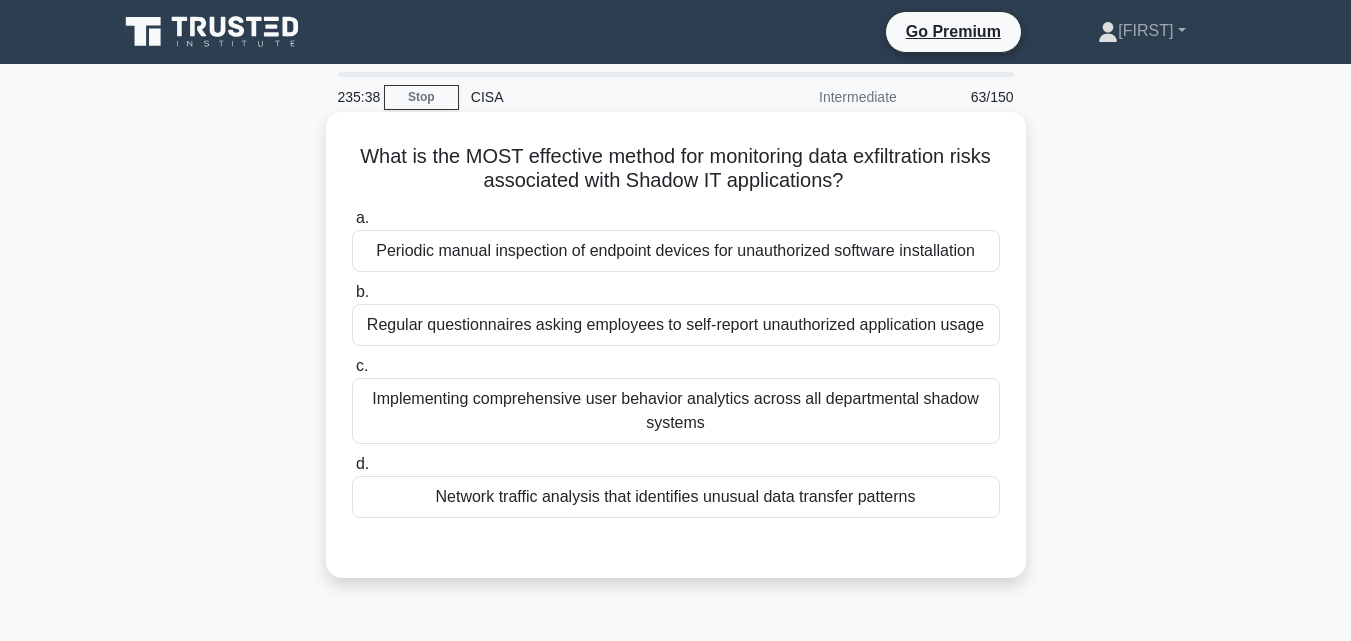 click on "Network traffic analysis that identifies unusual data transfer patterns" at bounding box center (676, 497) 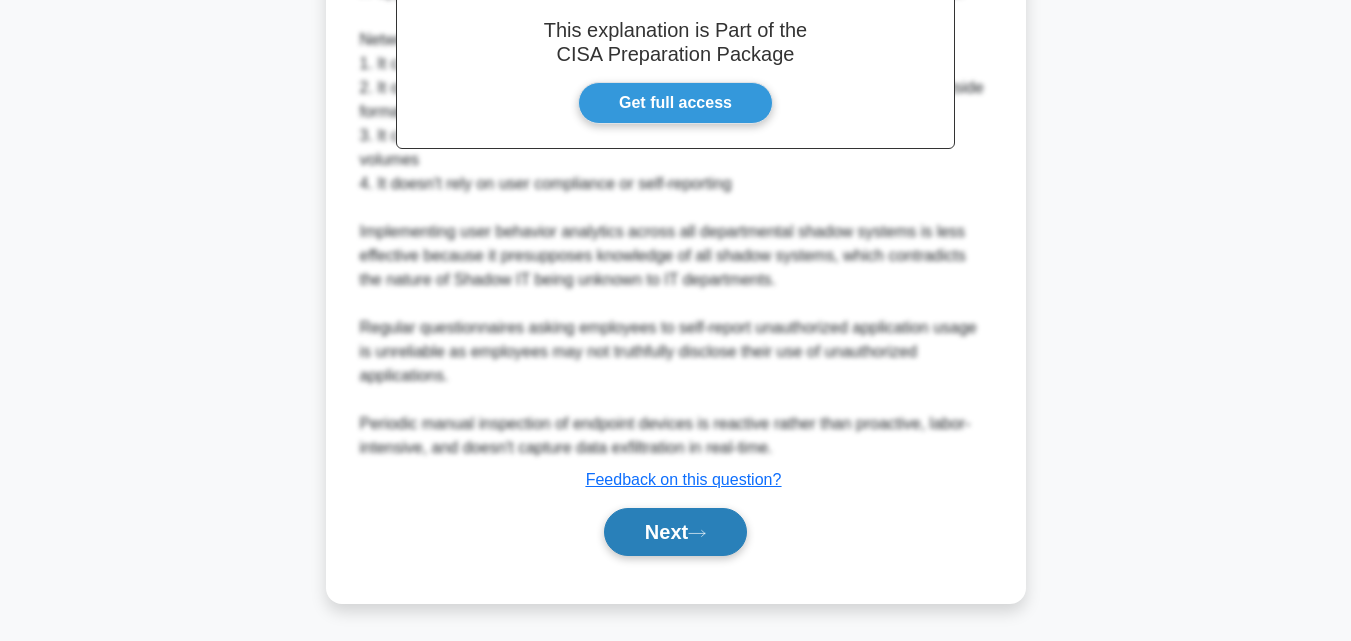 click on "Next" at bounding box center (675, 532) 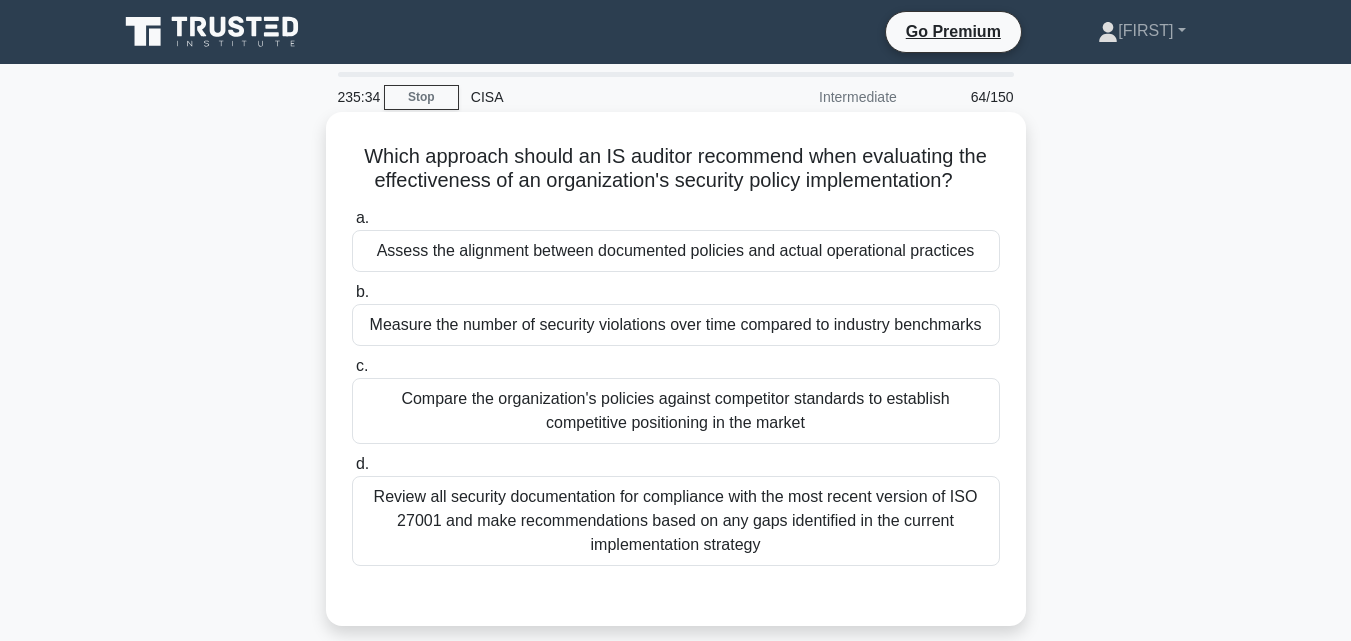 click on "Measure the number of security violations over time compared to industry benchmarks" at bounding box center (676, 325) 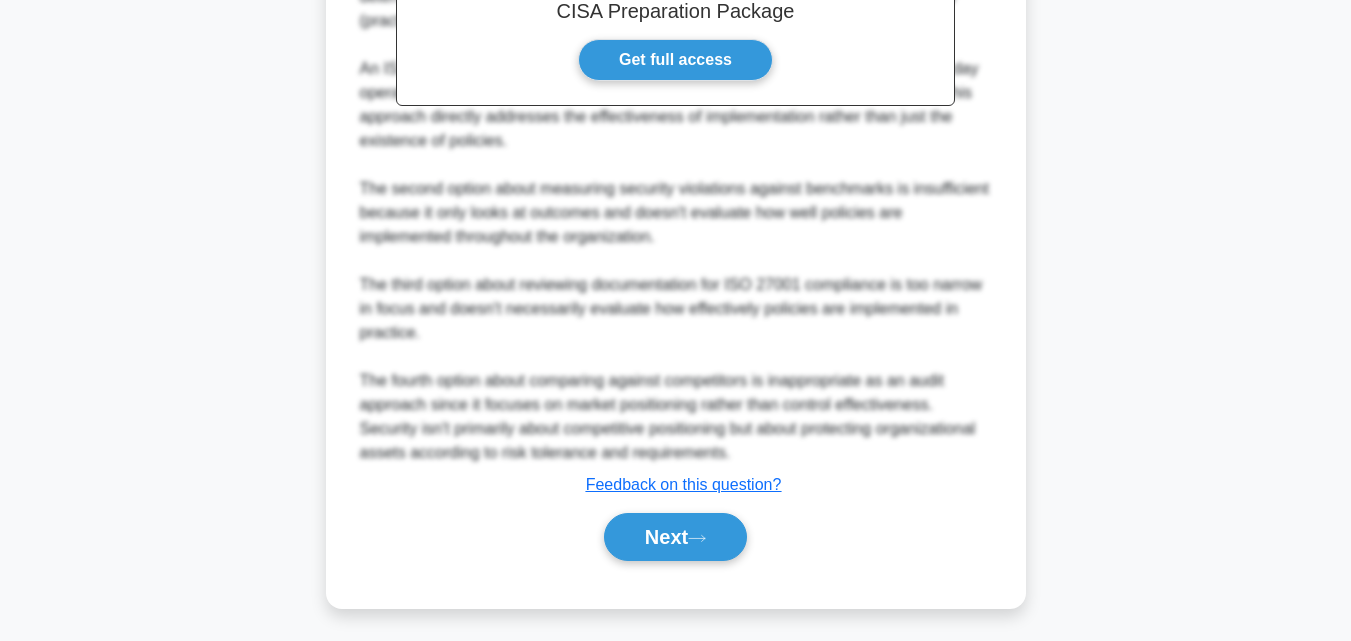 click on "Next" at bounding box center (675, 537) 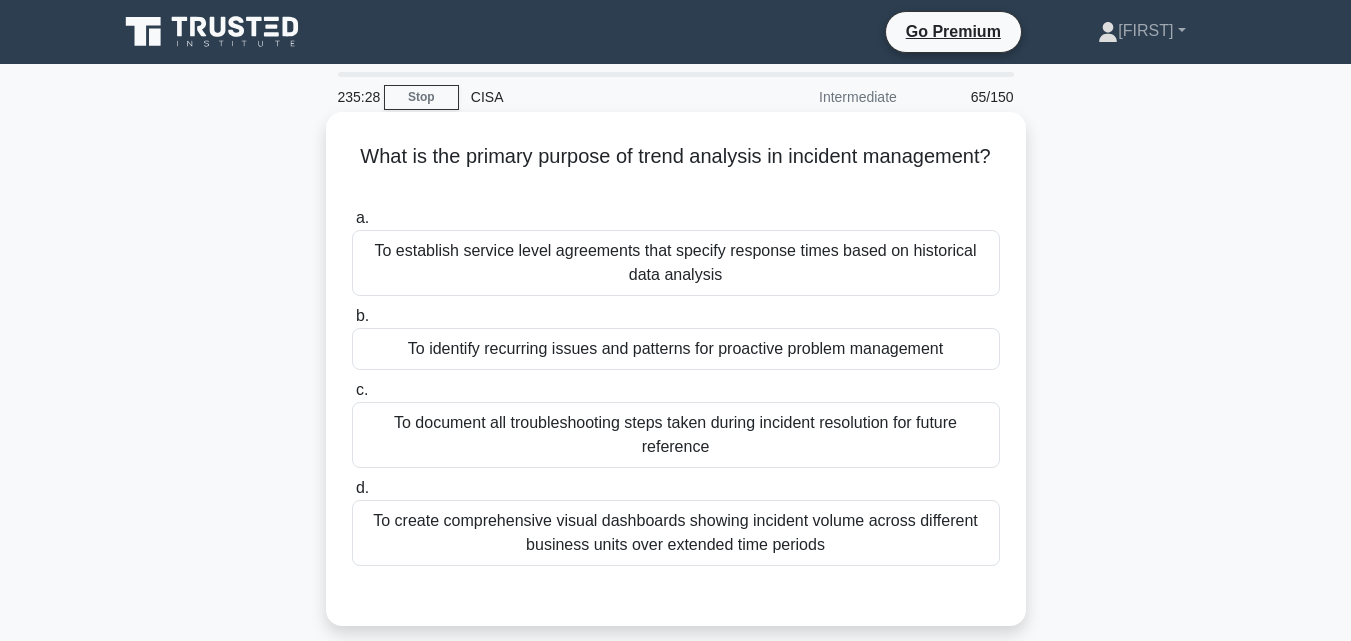 click on "To identify recurring issues and patterns for proactive problem management" at bounding box center [676, 349] 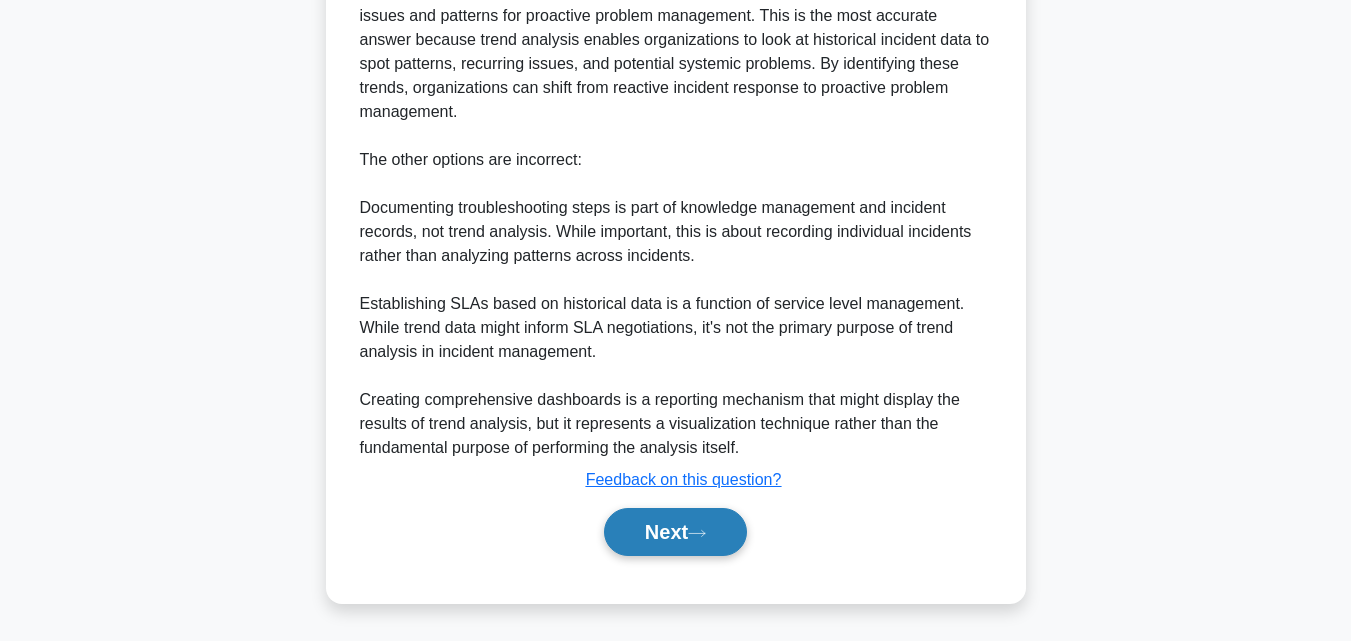 click on "Next" at bounding box center [675, 532] 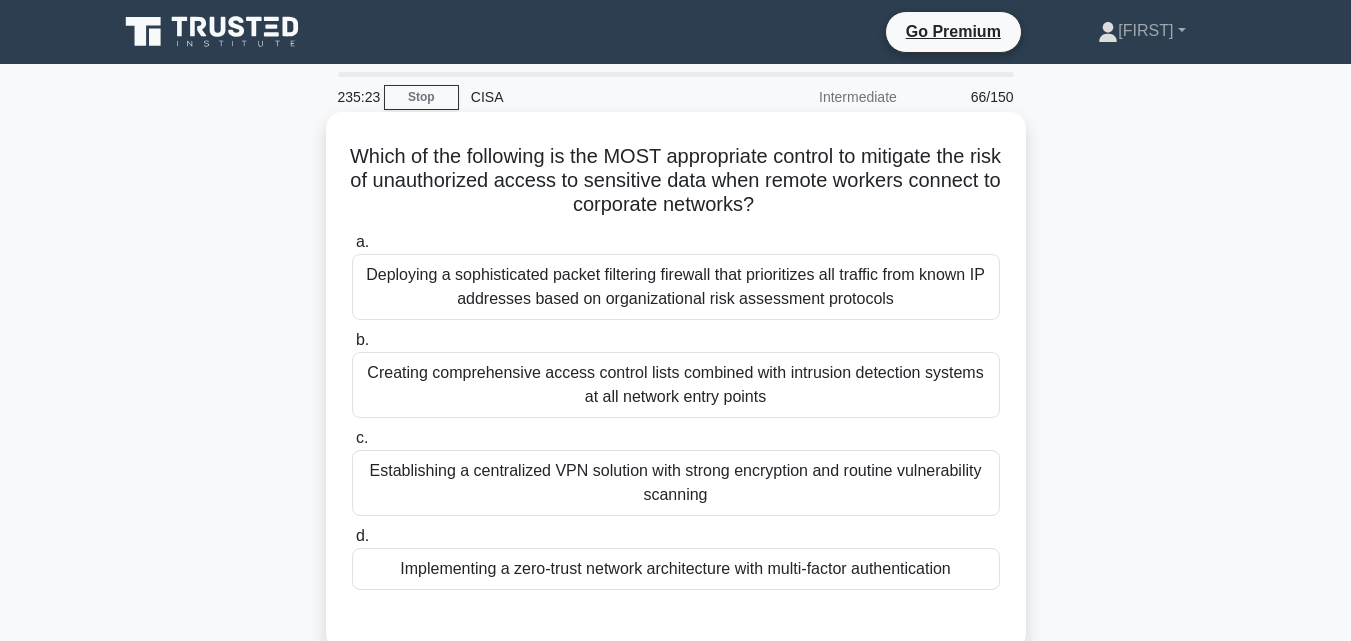click on "Implementing a zero-trust network architecture with multi-factor authentication" at bounding box center [676, 569] 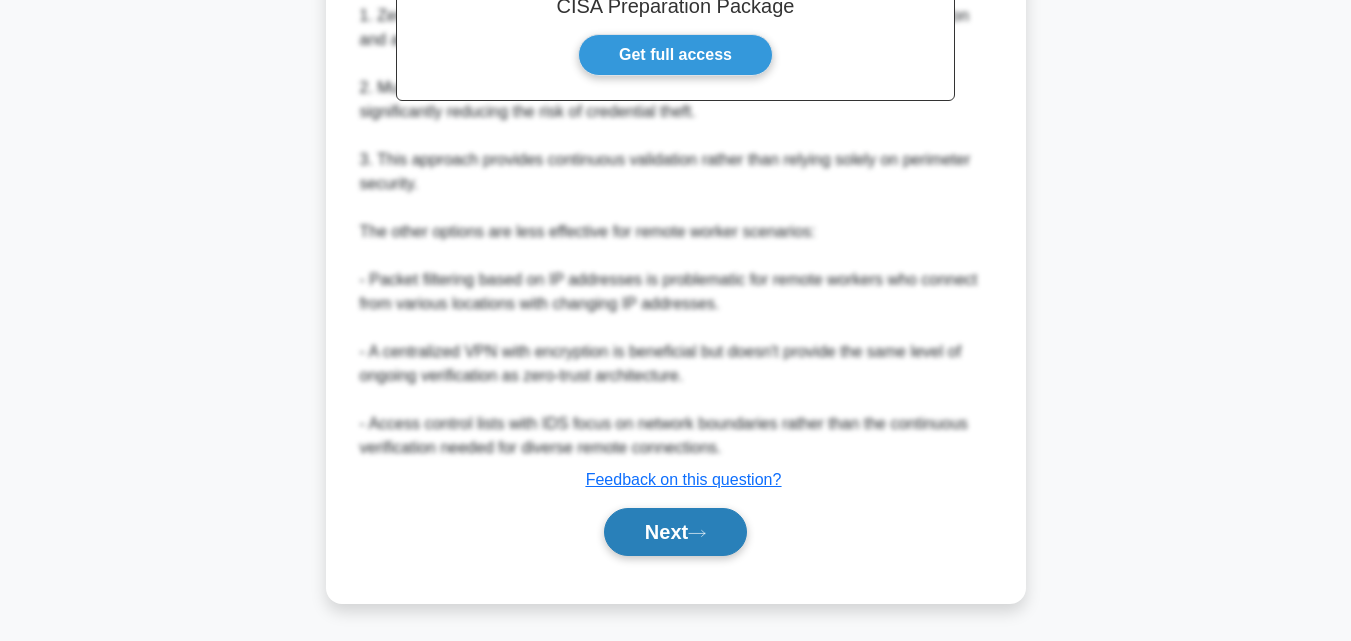 click on "Next" at bounding box center [675, 532] 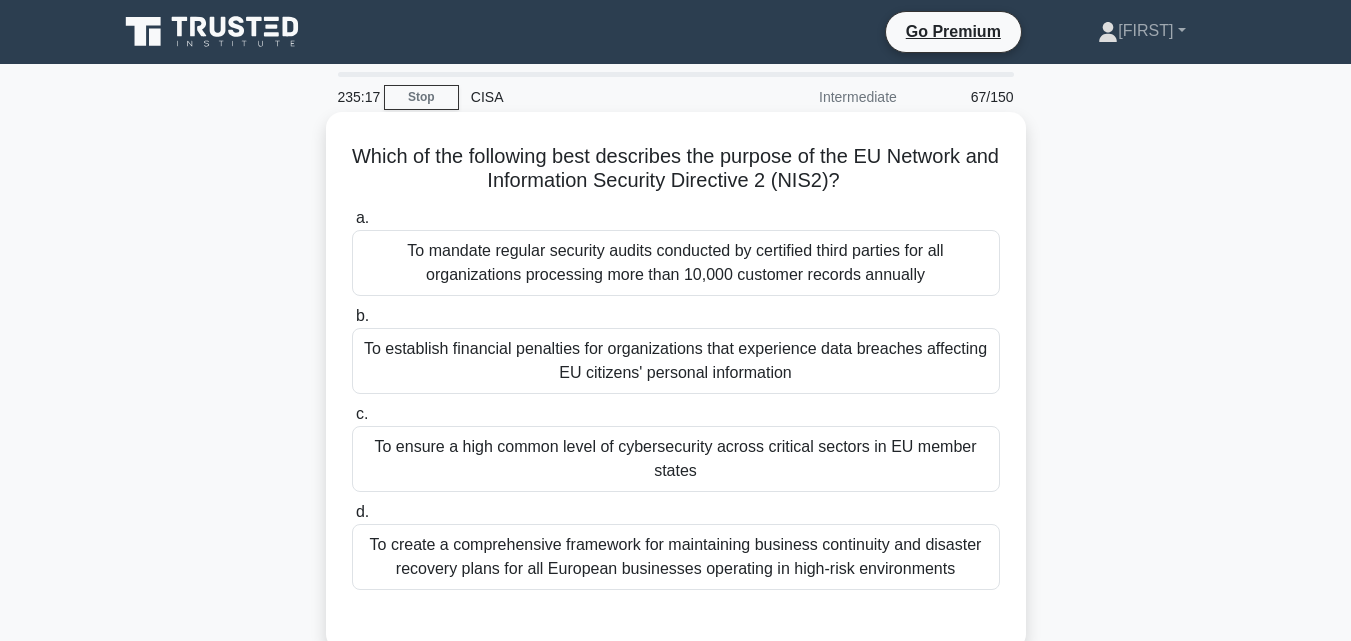 click on "To ensure a high common level of cybersecurity across critical sectors in EU member states" at bounding box center (676, 459) 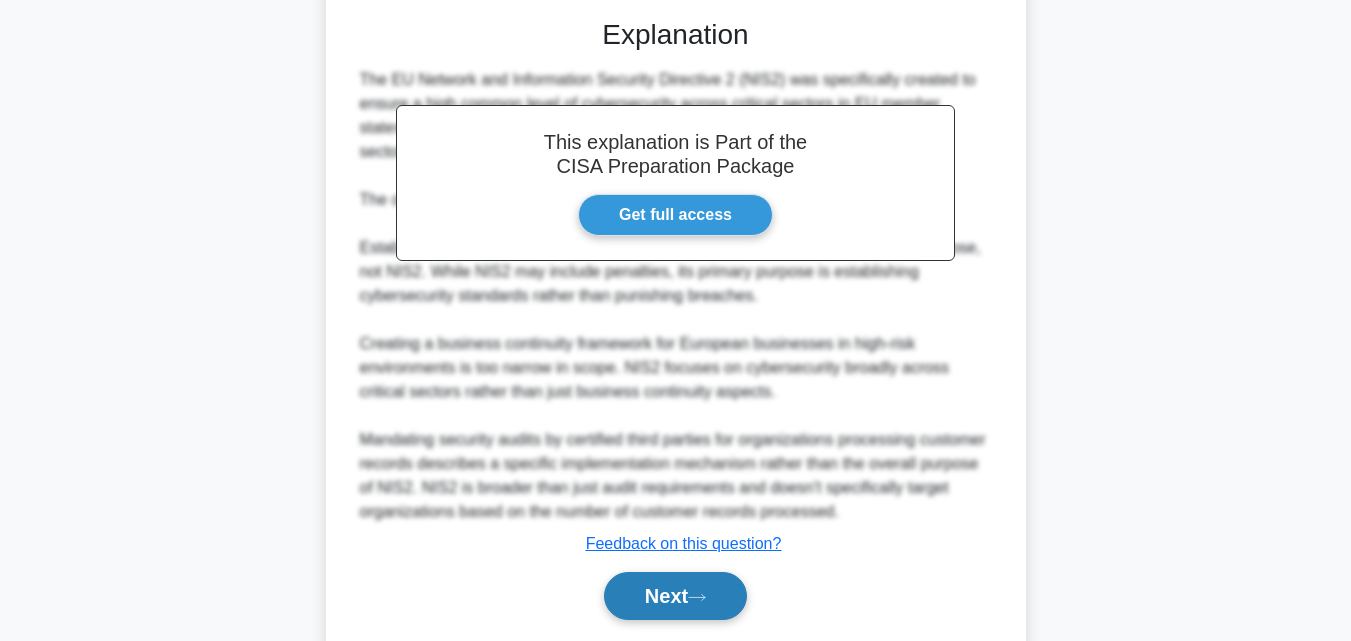 click on "Next" at bounding box center [675, 596] 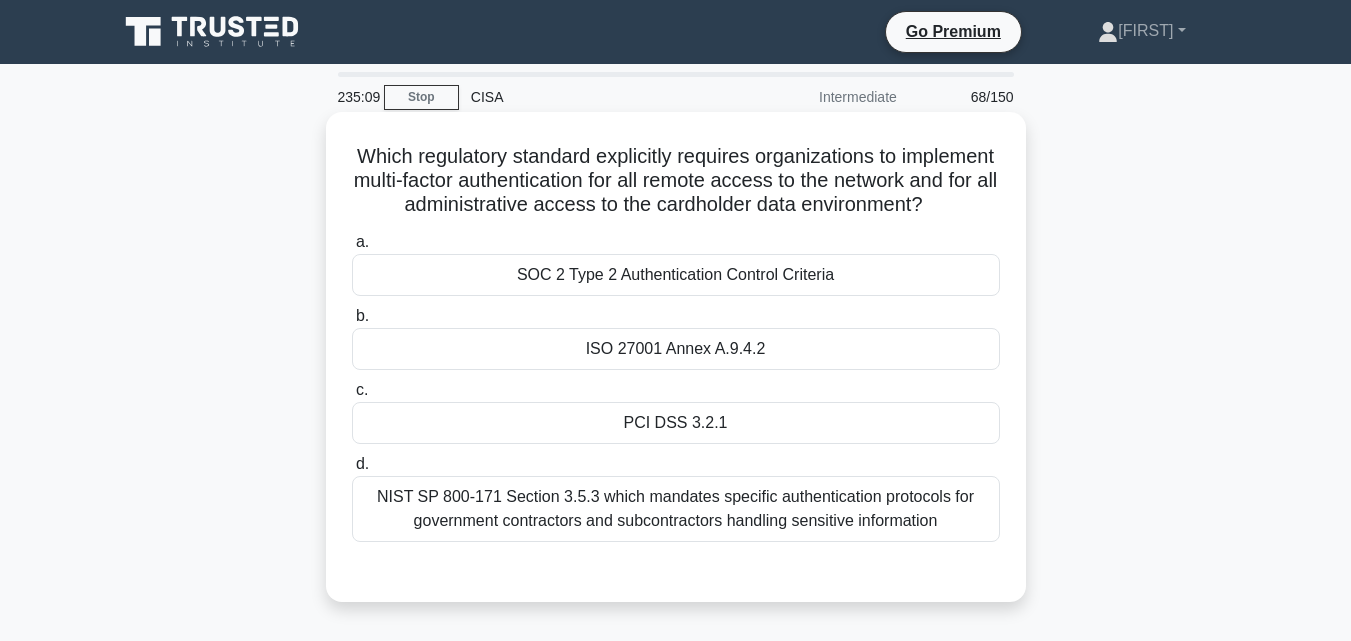 click on "SOC 2 Type 2 Authentication Control Criteria" at bounding box center (676, 275) 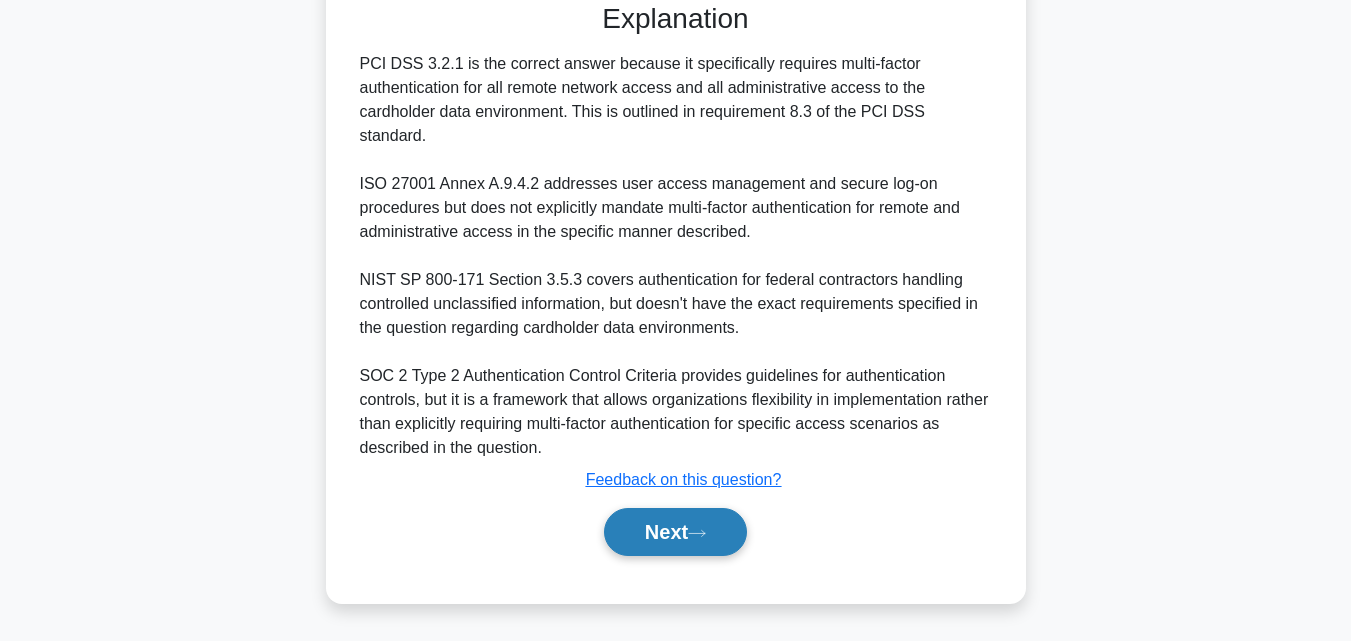 click on "Next" at bounding box center (675, 532) 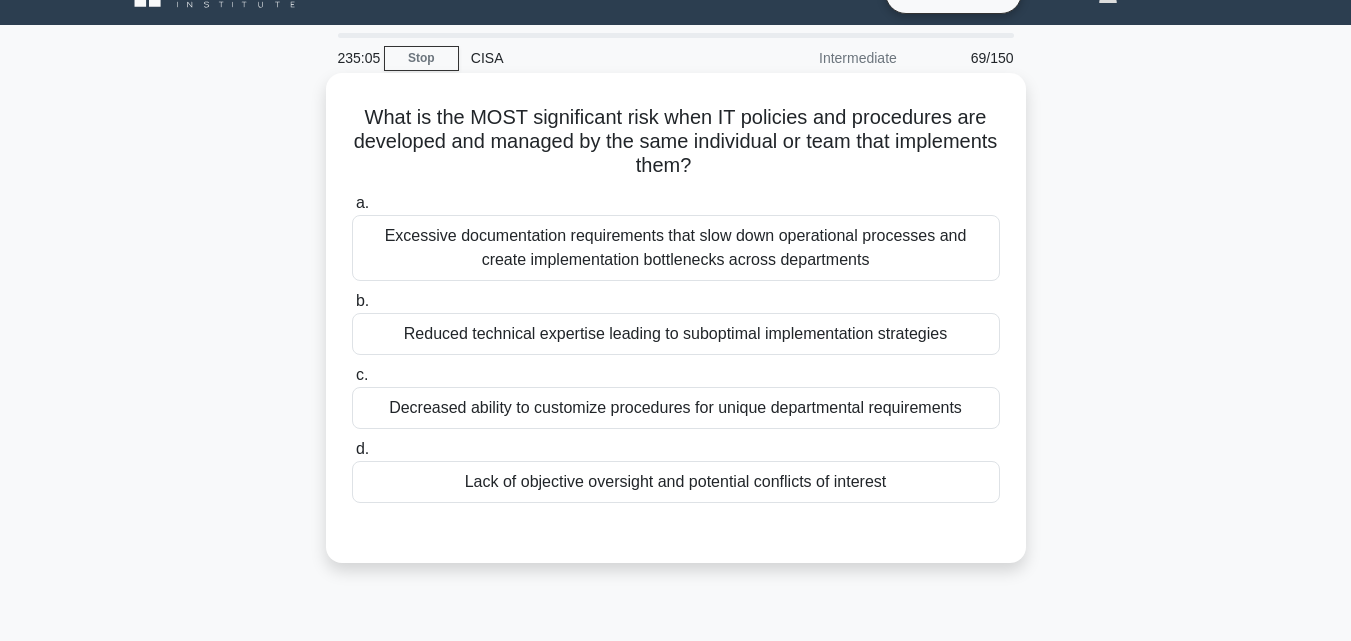 click on "Lack of objective oversight and potential conflicts of interest" at bounding box center (676, 482) 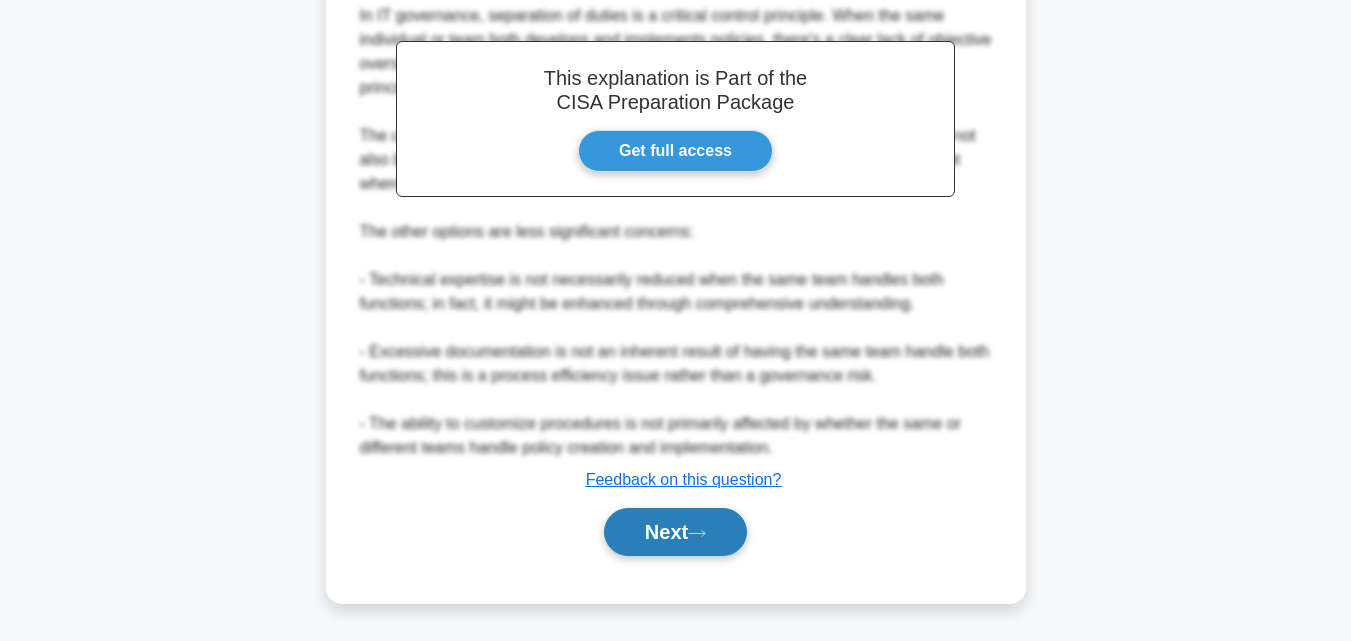click on "Next" at bounding box center (675, 532) 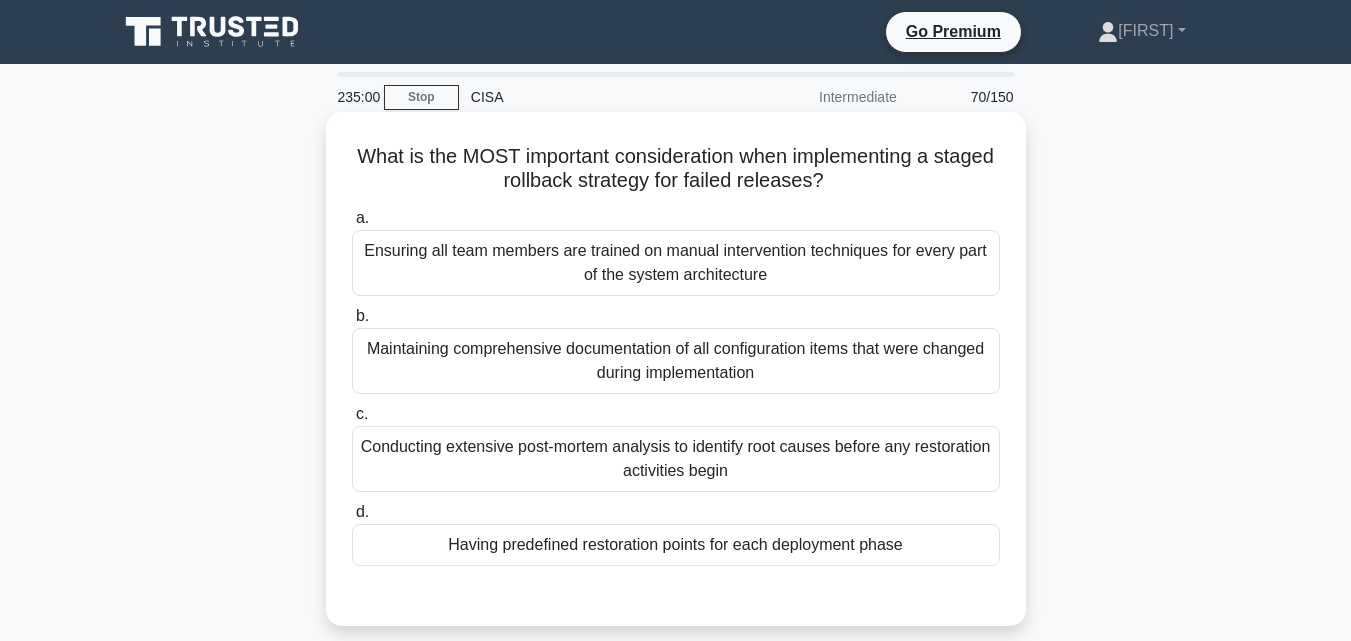 click on "Conducting extensive post-mortem analysis to identify root causes before any restoration activities begin" at bounding box center (676, 459) 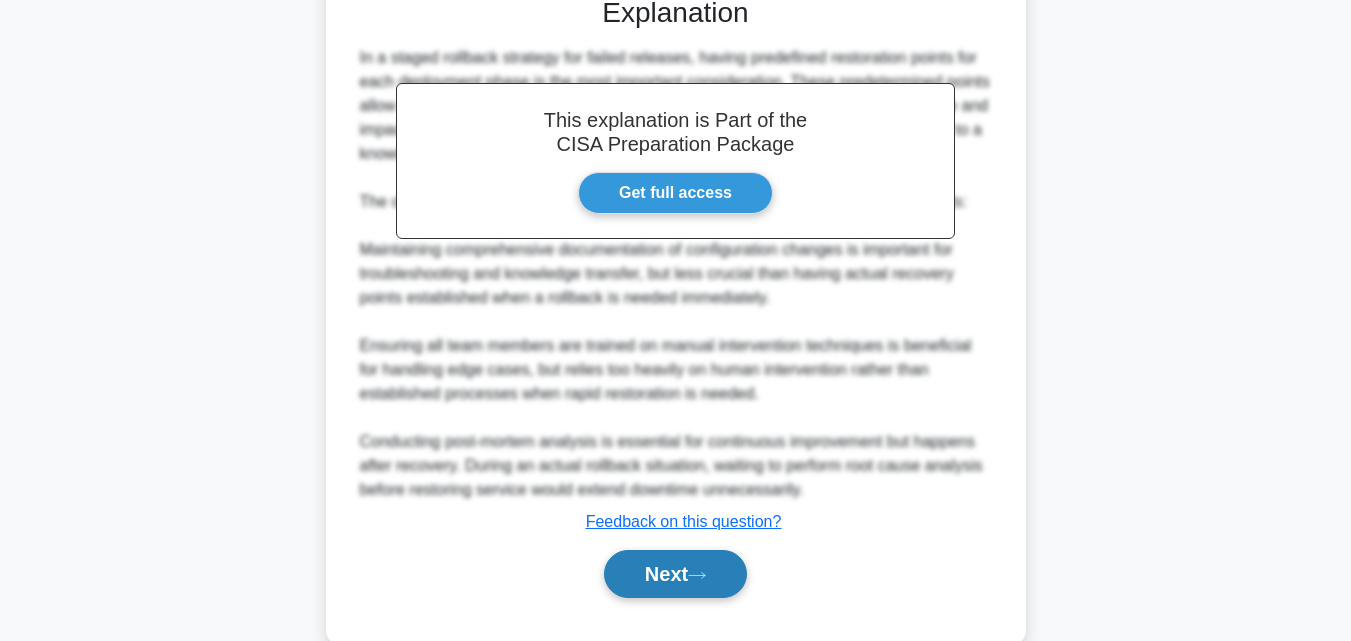 click on "Next" at bounding box center (675, 574) 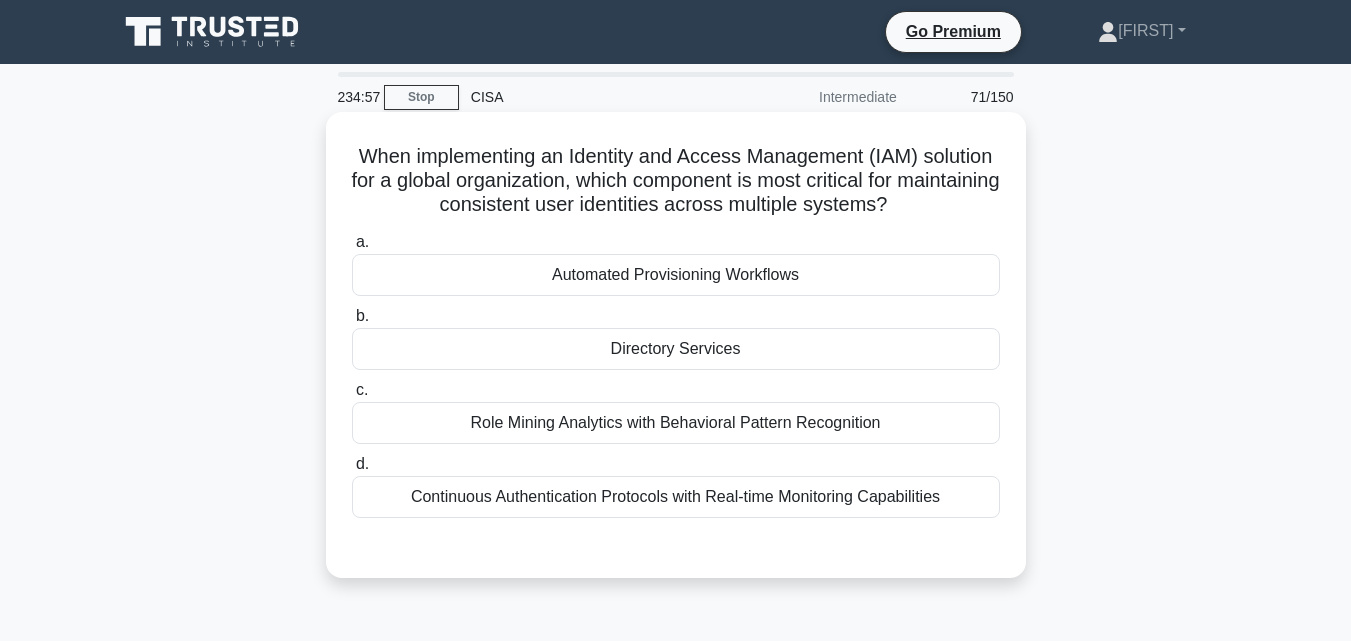 click on "Directory Services" at bounding box center (676, 349) 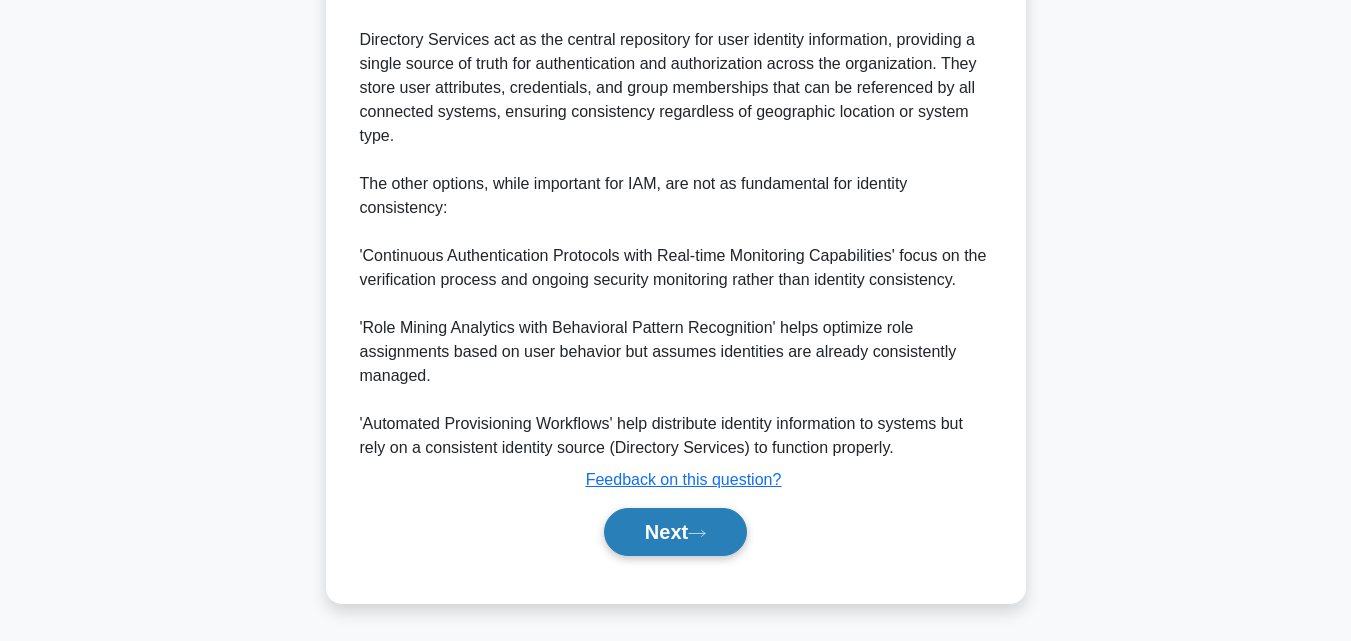 click on "Next" at bounding box center [675, 532] 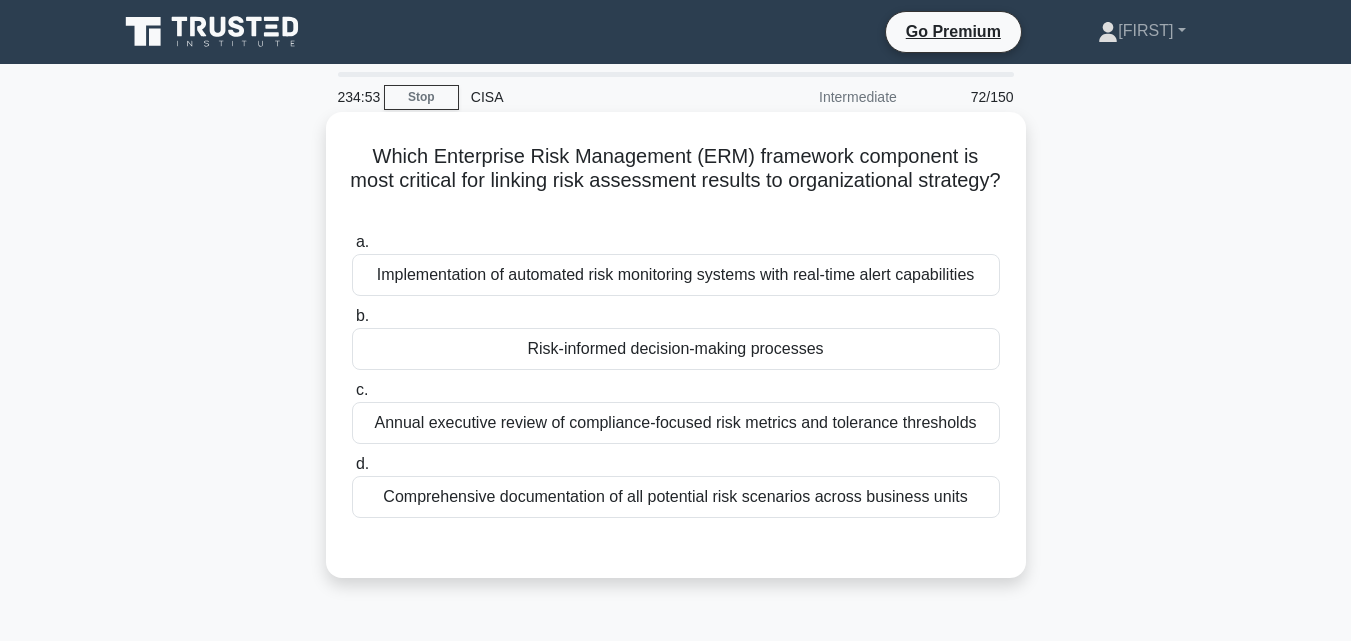 click on "Risk-informed decision-making processes" at bounding box center [676, 349] 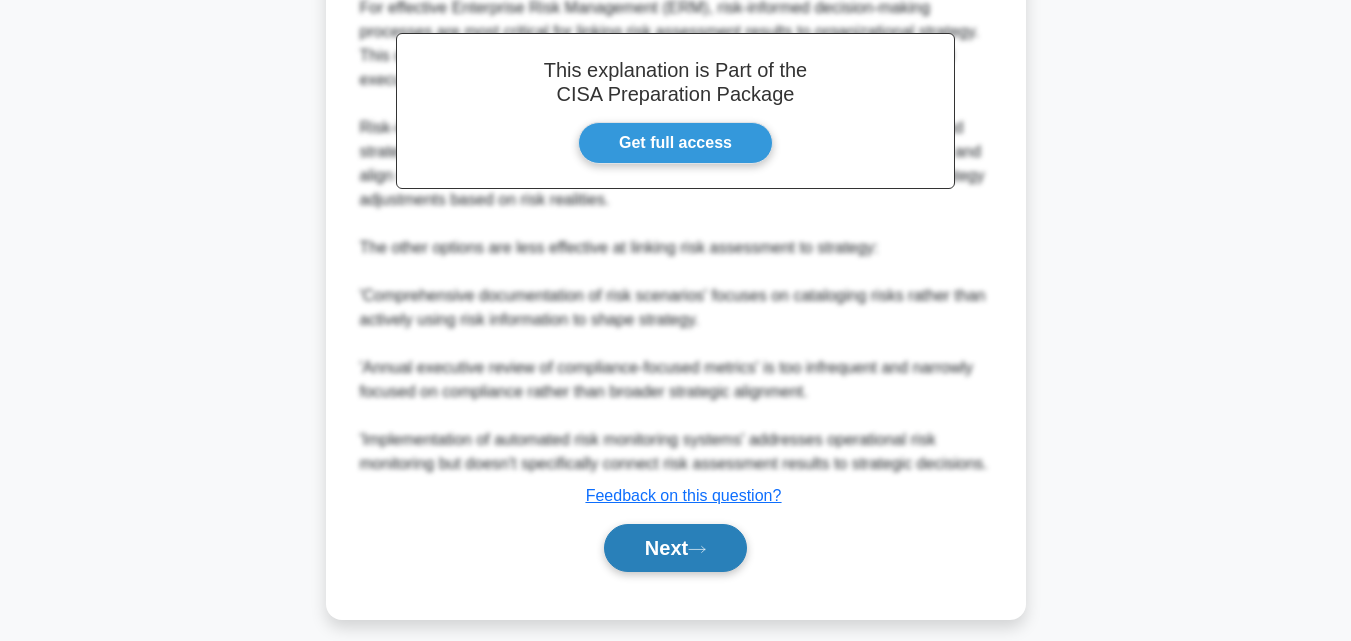 click on "Next" at bounding box center (675, 548) 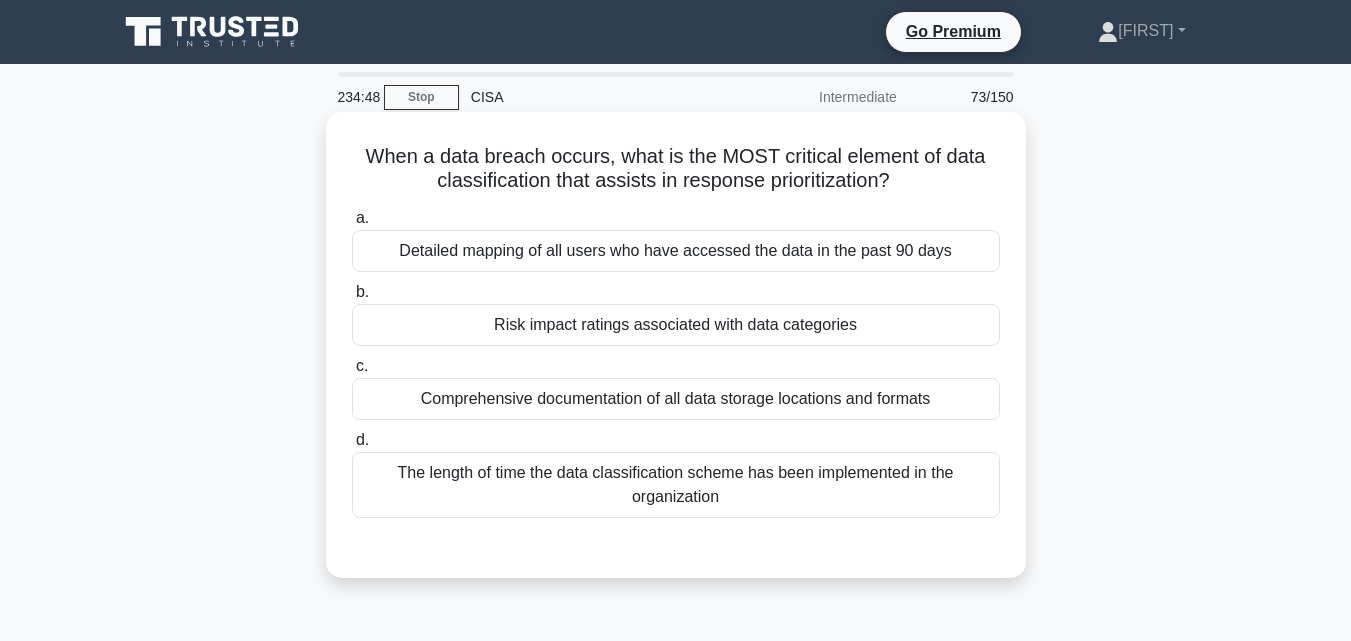 click on "Risk impact ratings associated with data categories" at bounding box center [676, 325] 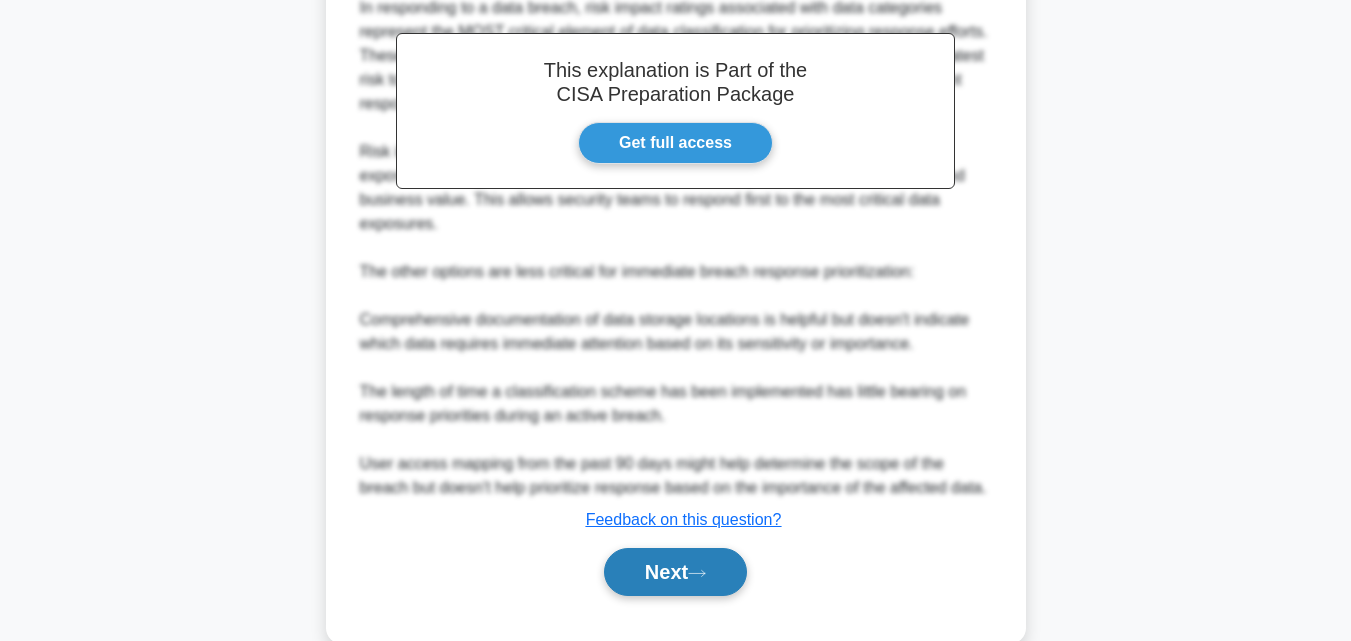 click on "Next" at bounding box center [675, 572] 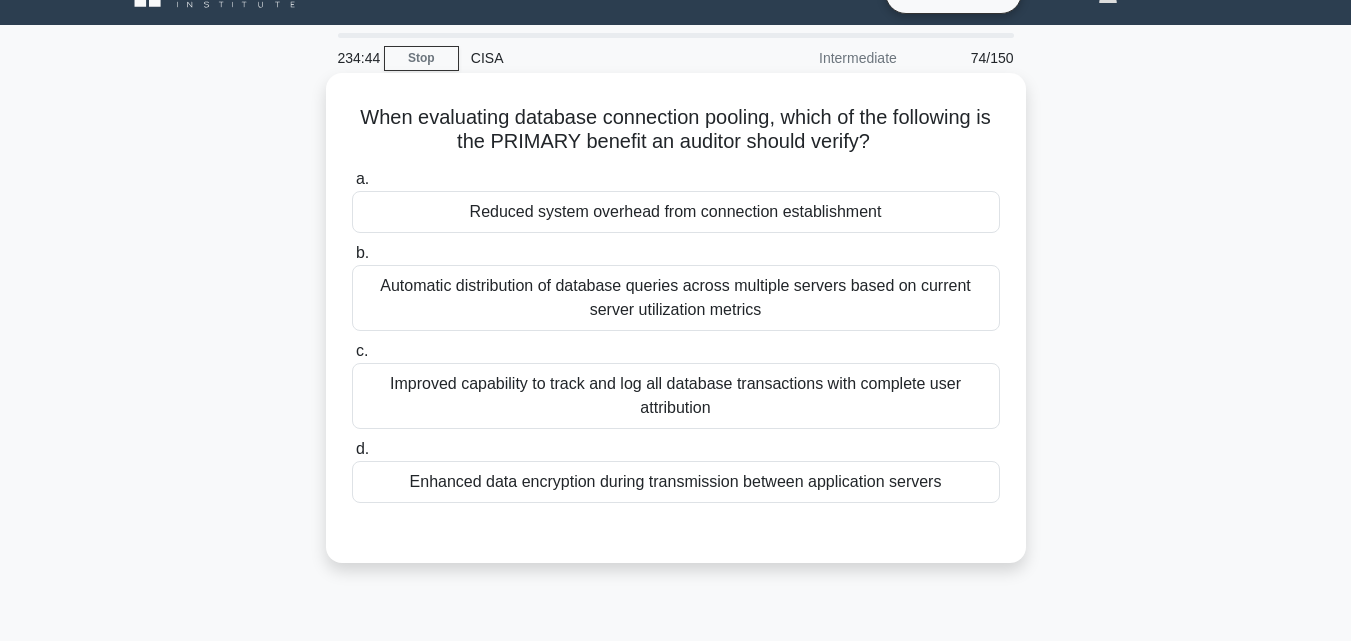 click on "Enhanced data encryption during transmission between application servers" at bounding box center (676, 482) 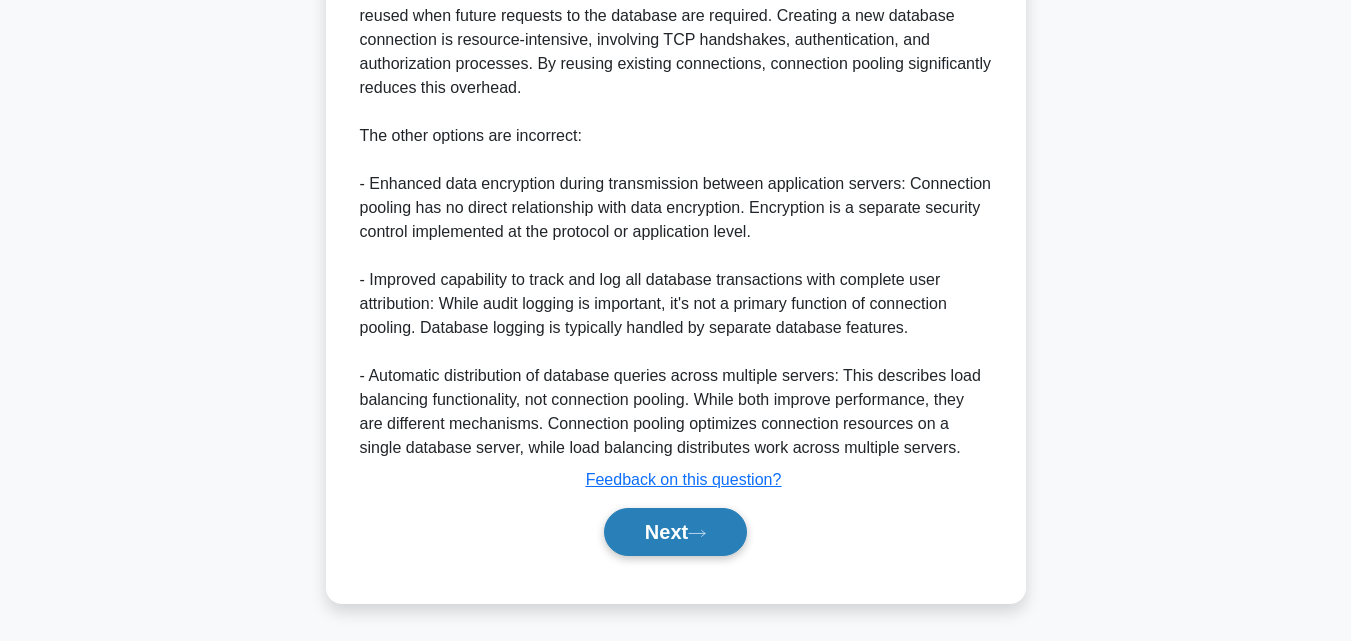 click on "Next" at bounding box center [675, 532] 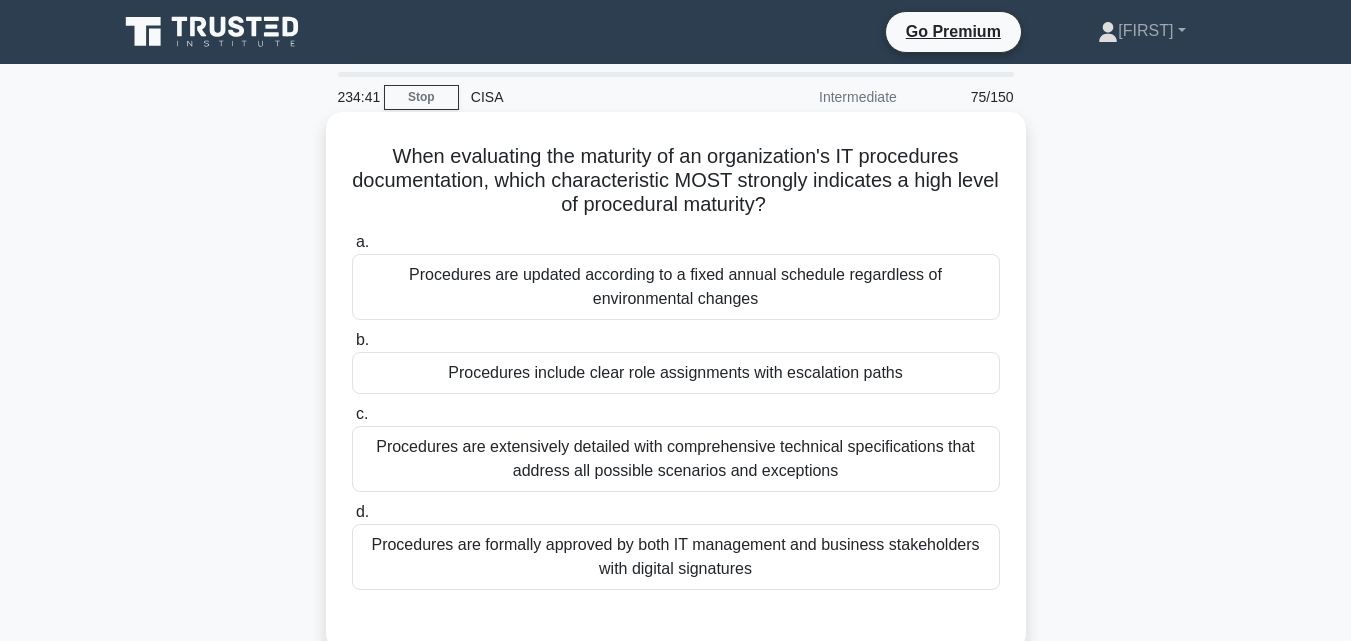 click on "Procedures include clear role assignments with escalation paths" at bounding box center (676, 373) 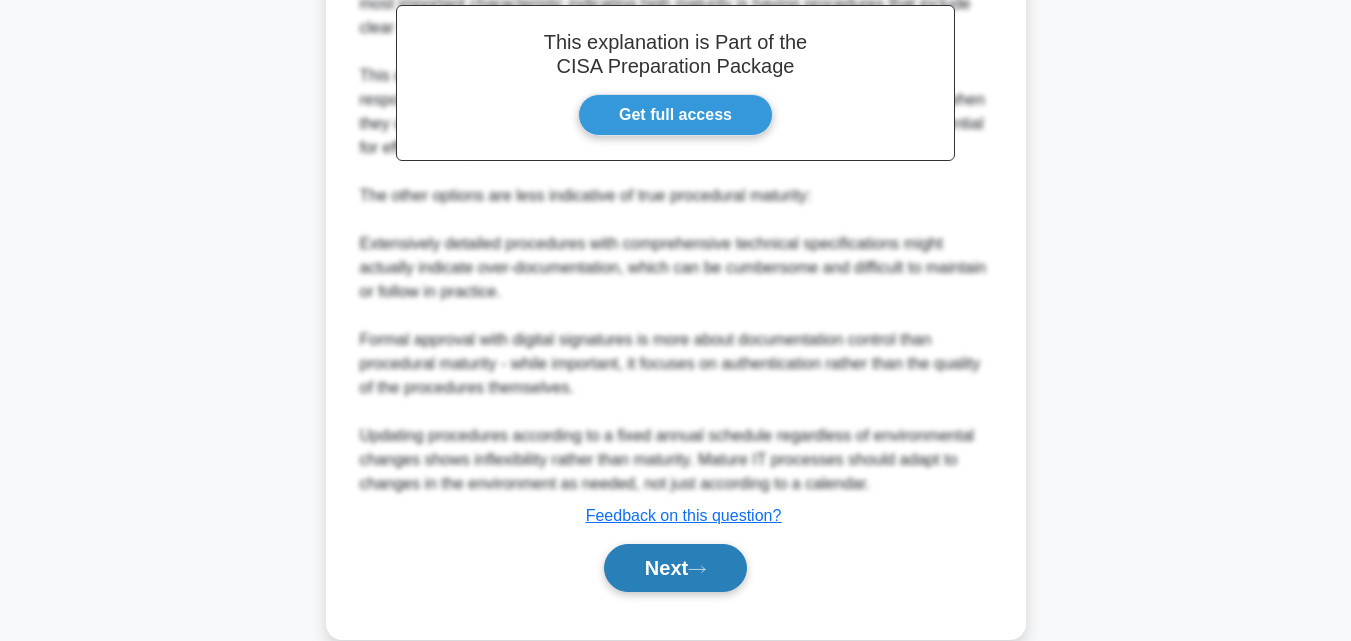 click on "Next" at bounding box center (675, 568) 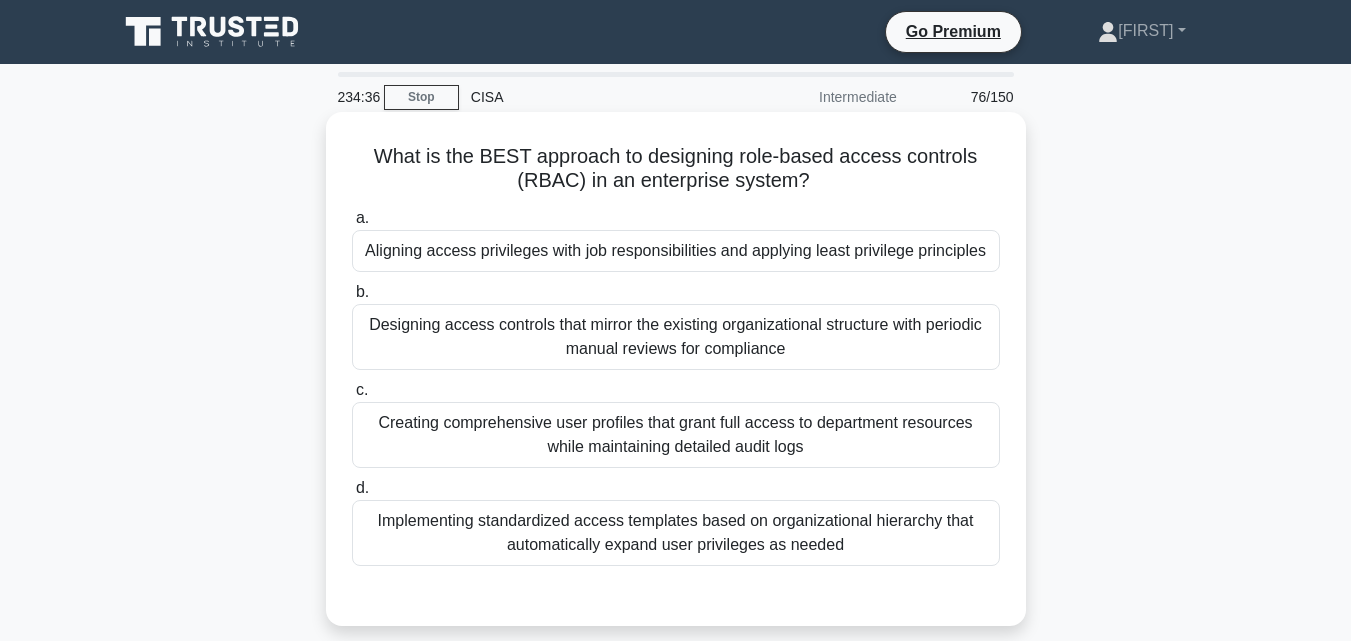 click on "Aligning access privileges with job responsibilities and applying least privilege principles" at bounding box center (676, 251) 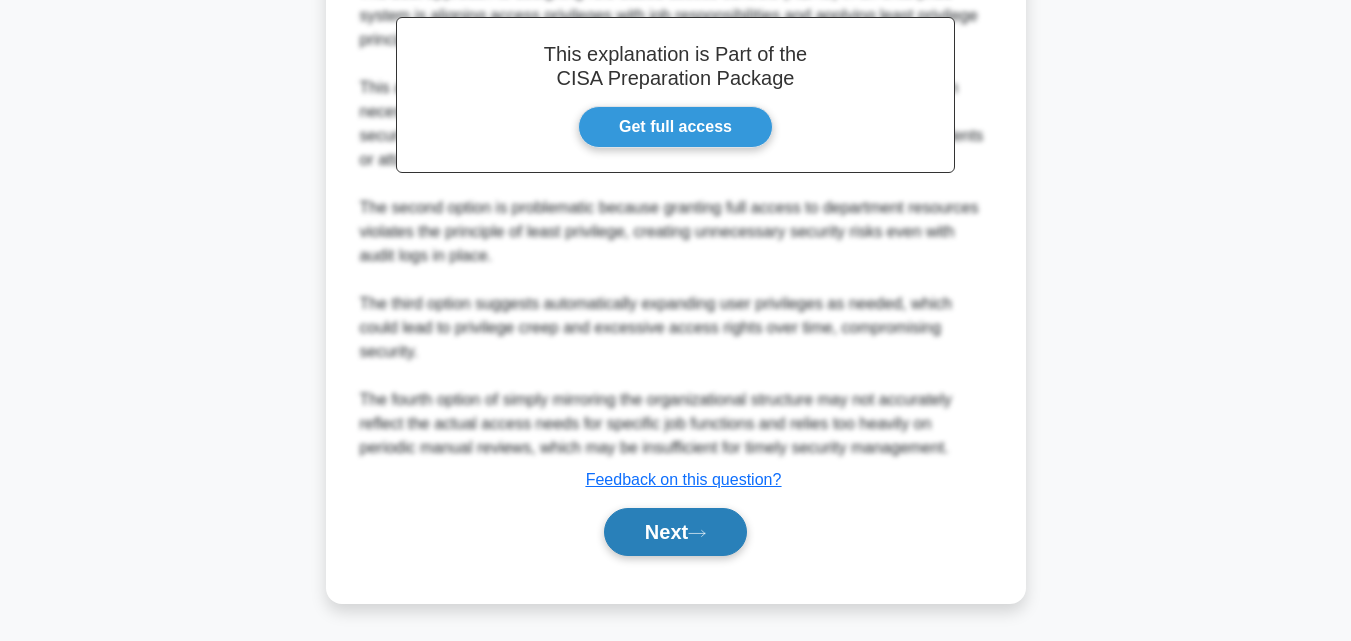 click on "Next" at bounding box center [675, 532] 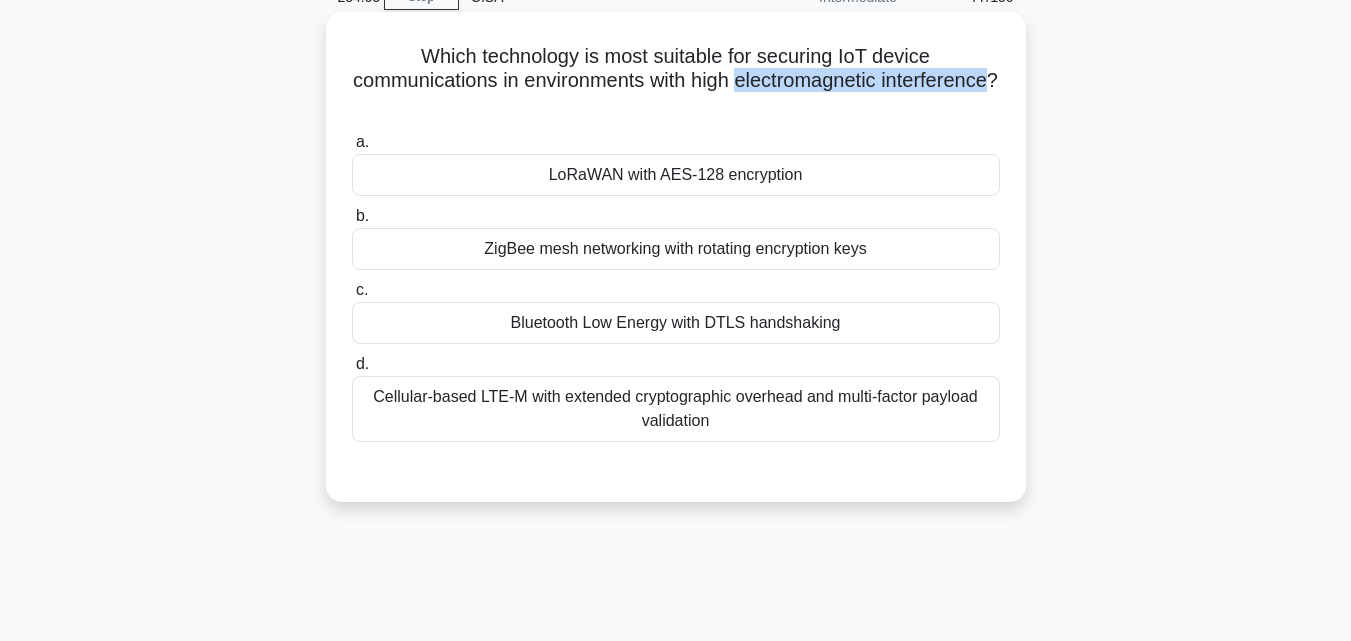 drag, startPoint x: 806, startPoint y: 81, endPoint x: 710, endPoint y: 103, distance: 98.48858 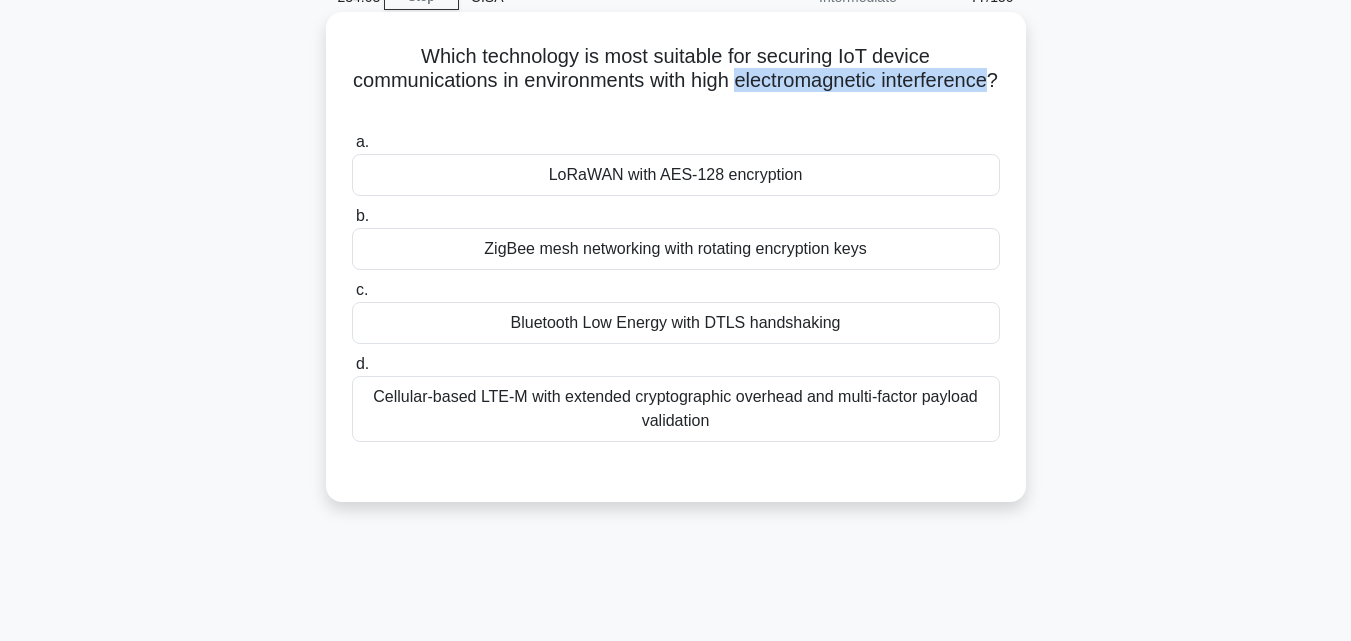 copy on "electromagnetic interference" 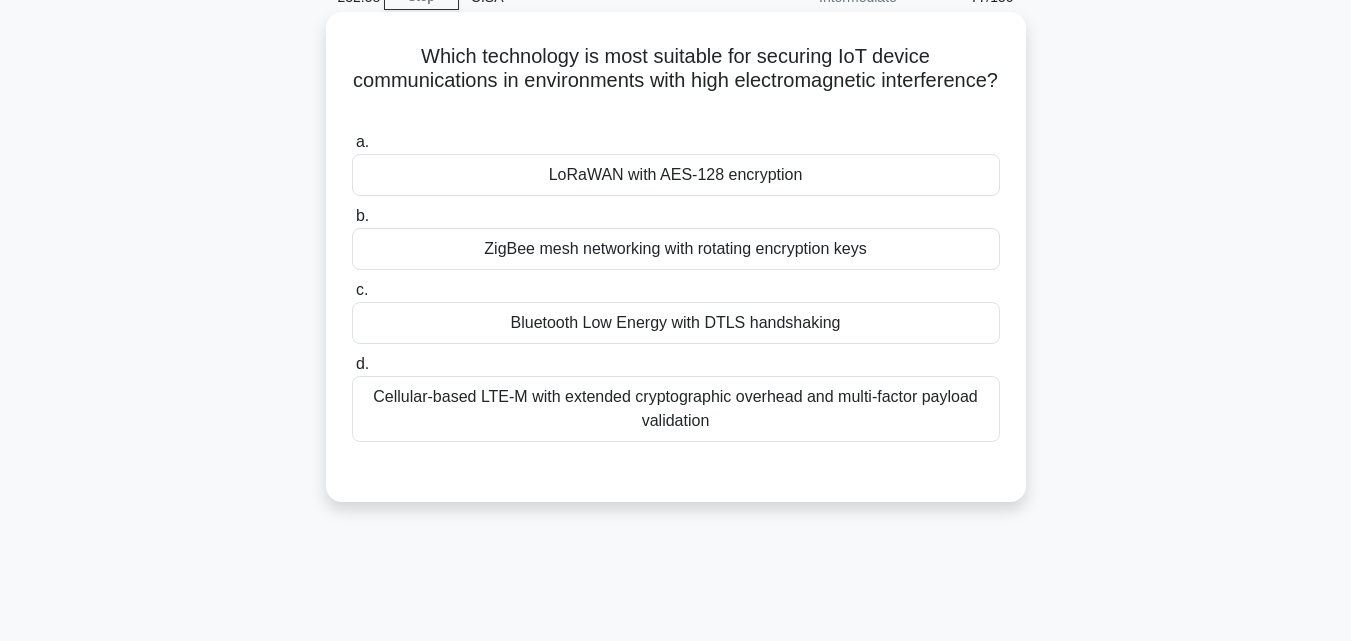 click on "LoRaWAN with AES-128 encryption" at bounding box center [676, 175] 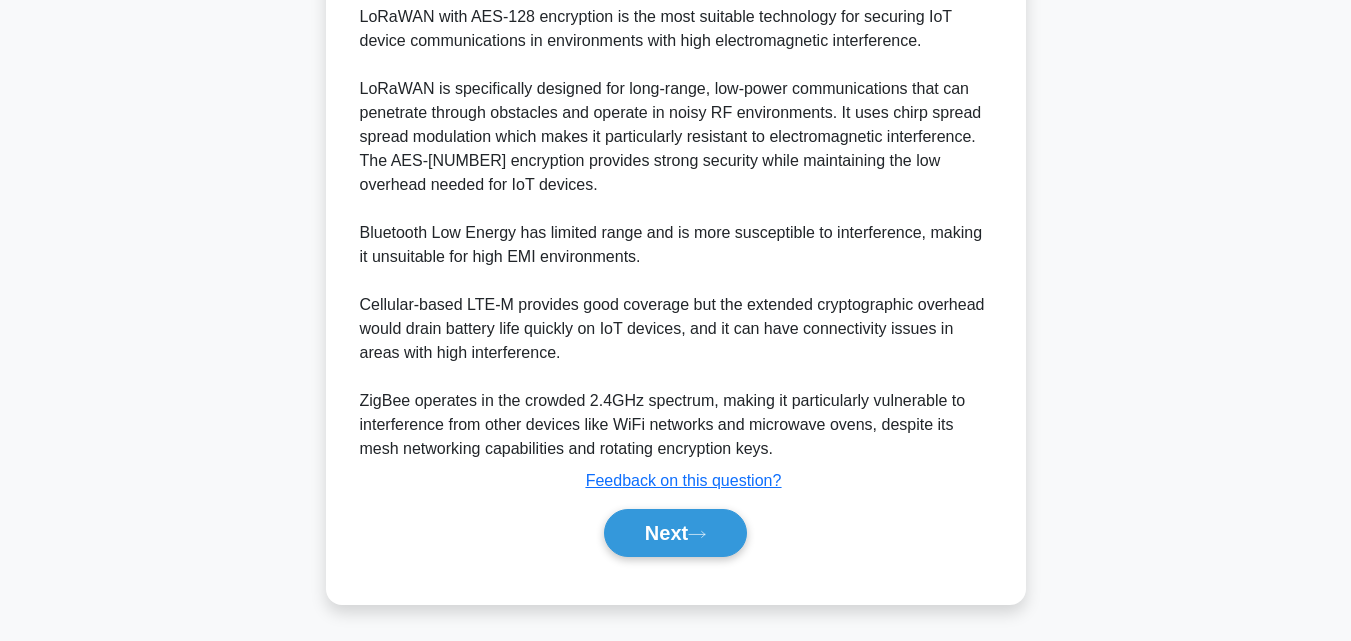 scroll, scrollTop: 617, scrollLeft: 0, axis: vertical 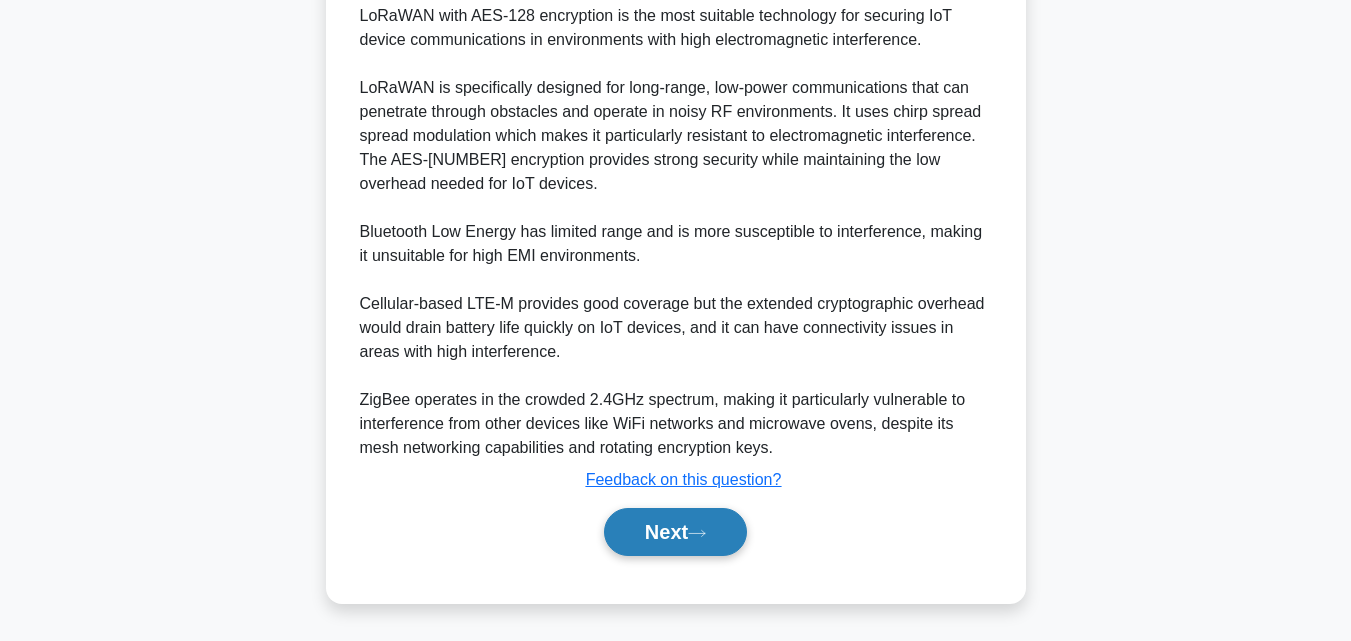 click on "Next" at bounding box center (675, 532) 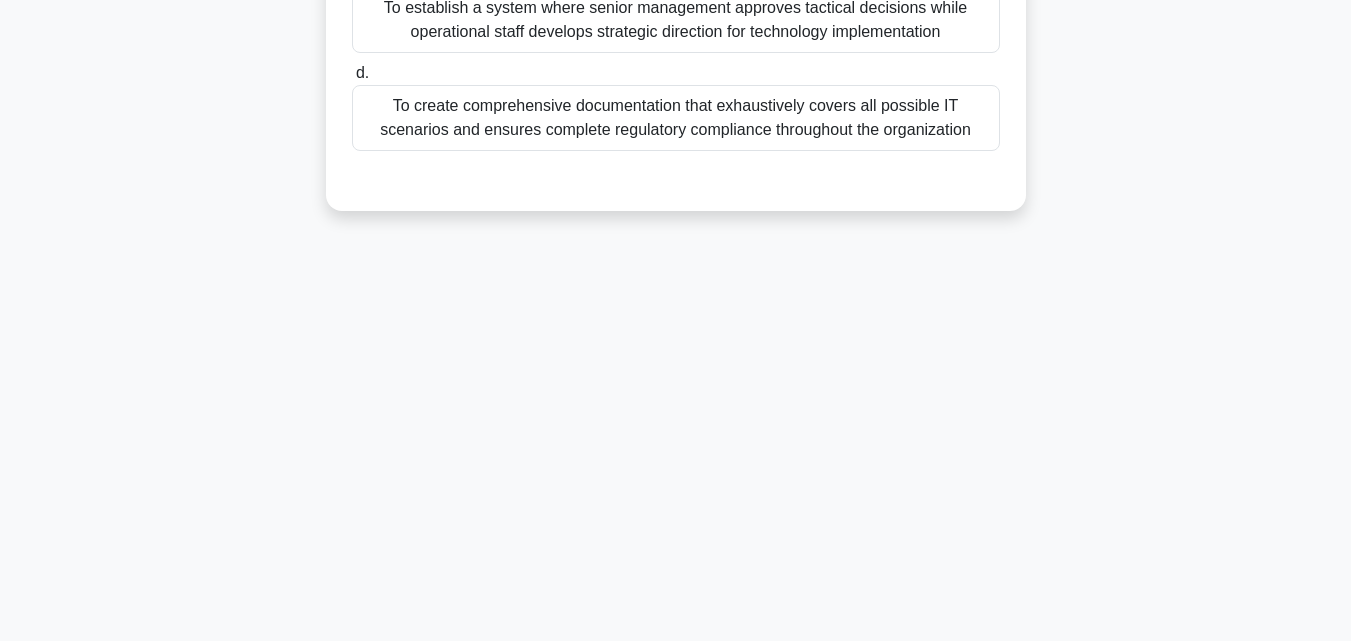 click on "To create comprehensive documentation that exhaustively covers all possible IT scenarios and ensures complete regulatory compliance throughout the organization" at bounding box center [676, 118] 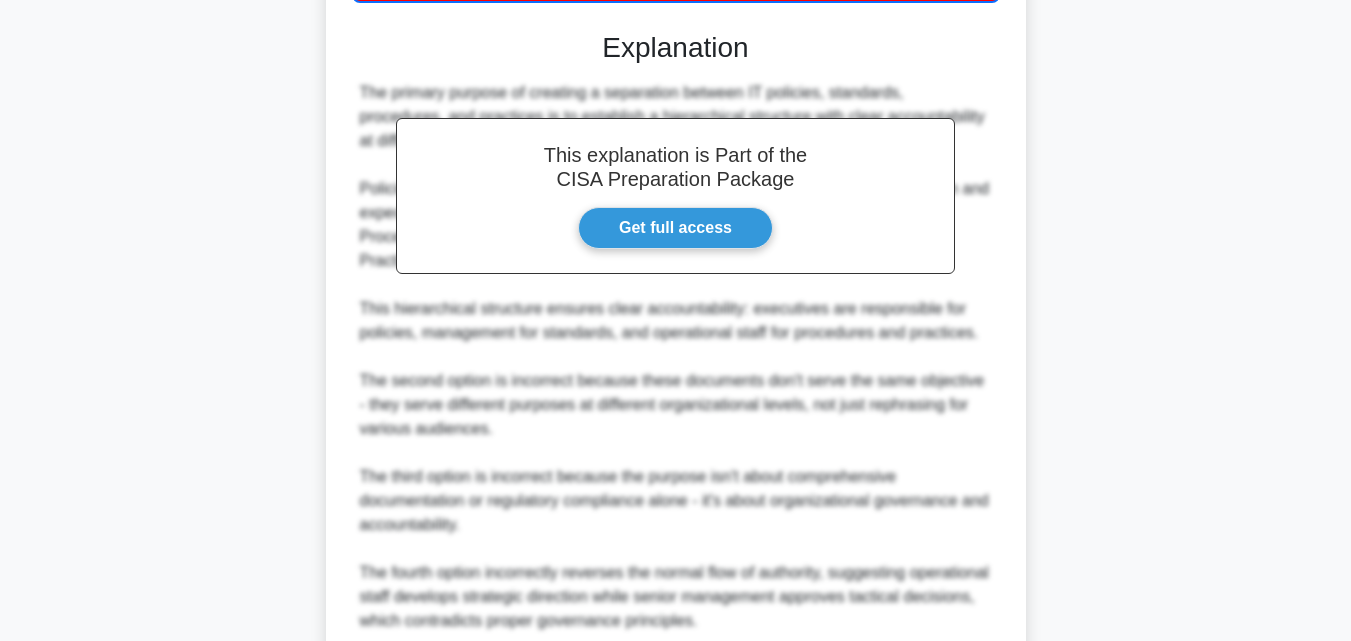 scroll, scrollTop: 787, scrollLeft: 0, axis: vertical 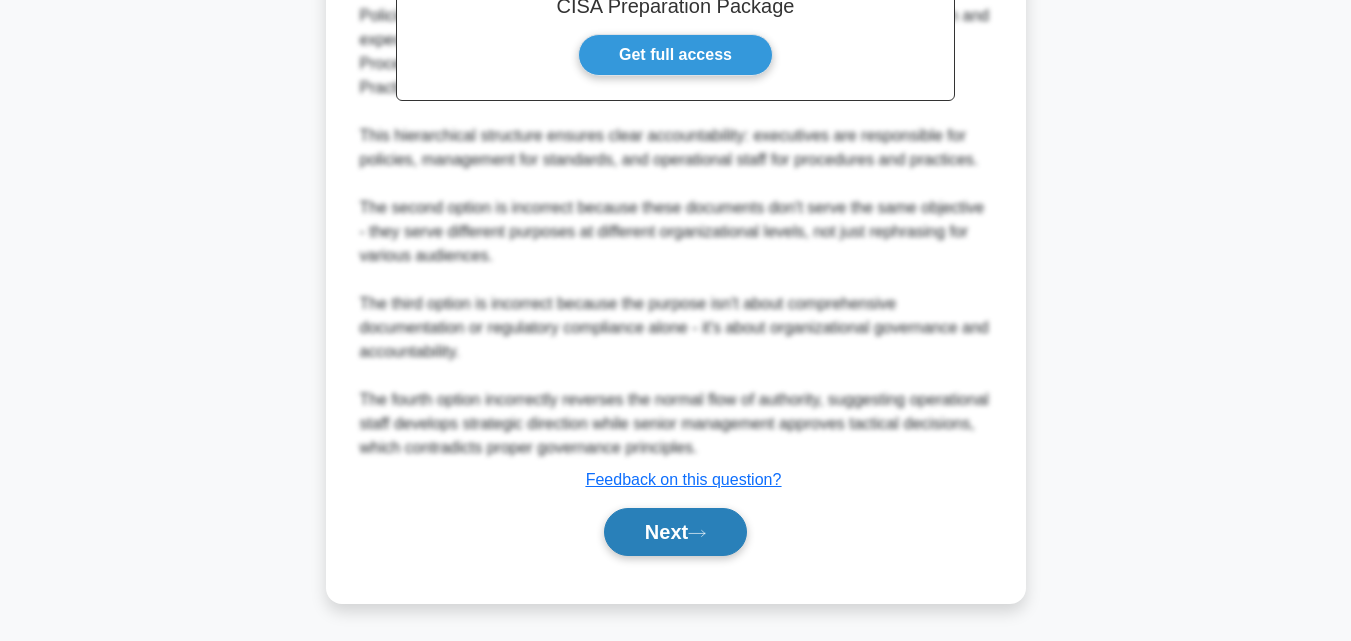 click on "Next" at bounding box center [675, 532] 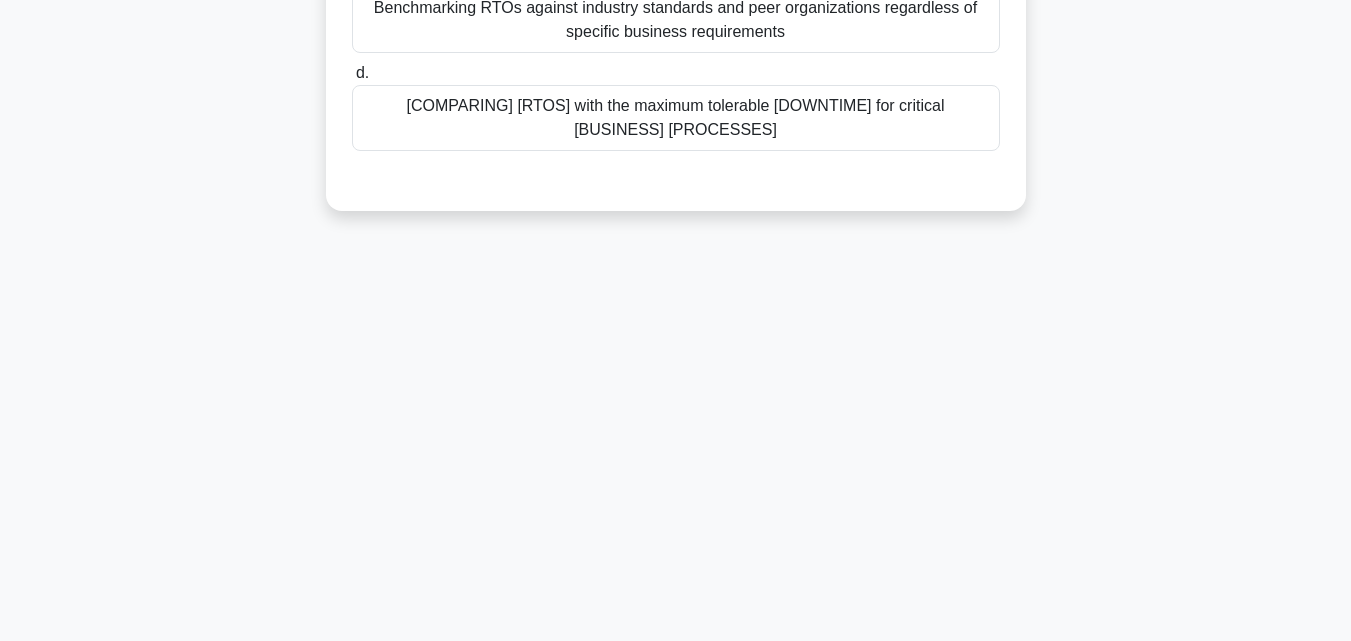 click on "[COMPARING] [RTOS] with the maximum tolerable [DOWNTIME] for critical [BUSINESS] [PROCESSES]" at bounding box center (676, 118) 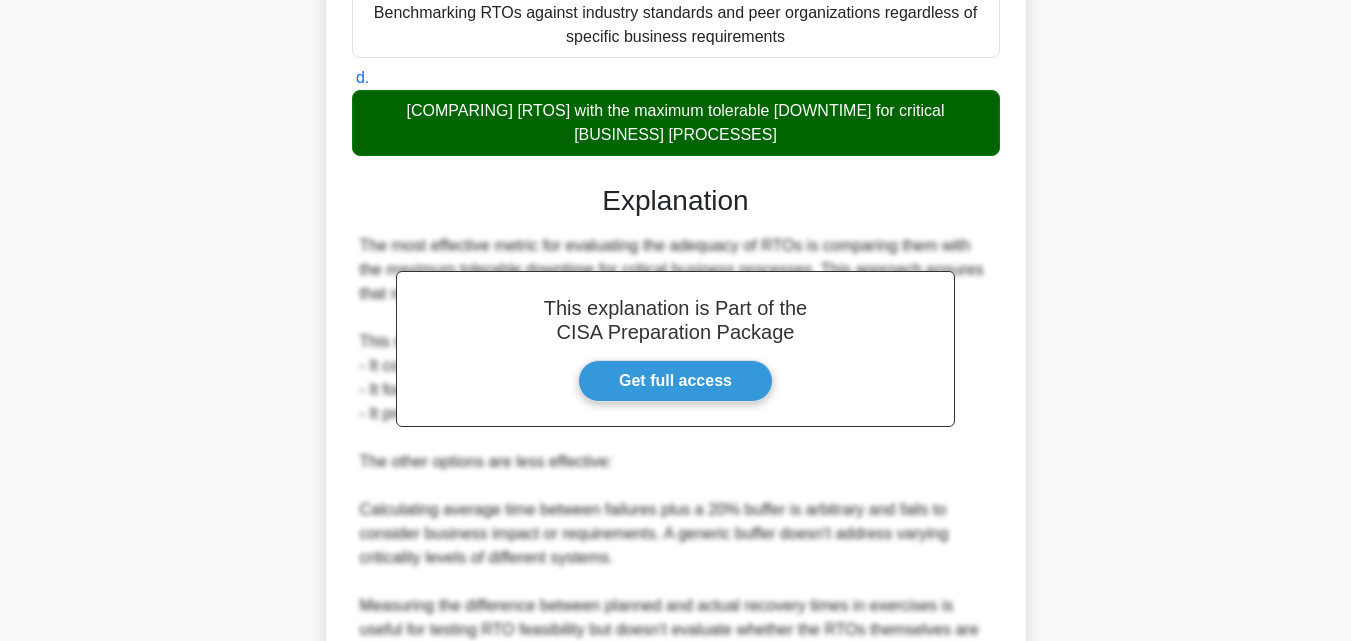 scroll, scrollTop: 737, scrollLeft: 0, axis: vertical 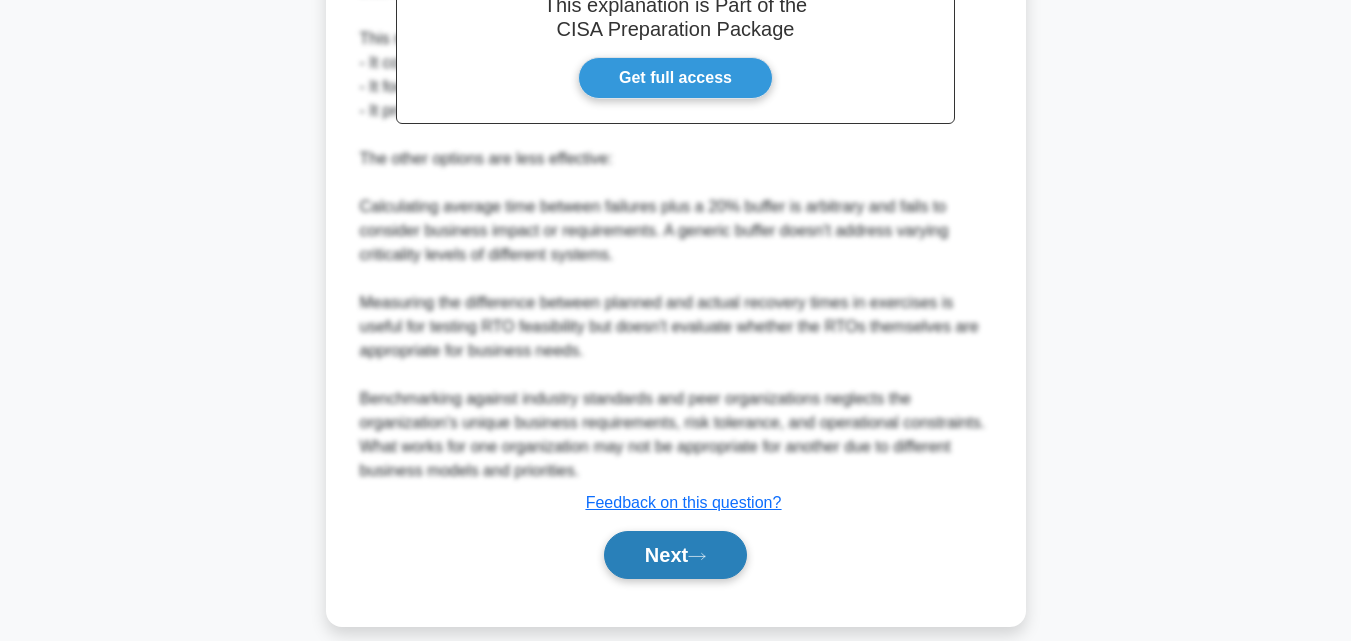 click on "Next" at bounding box center (675, 555) 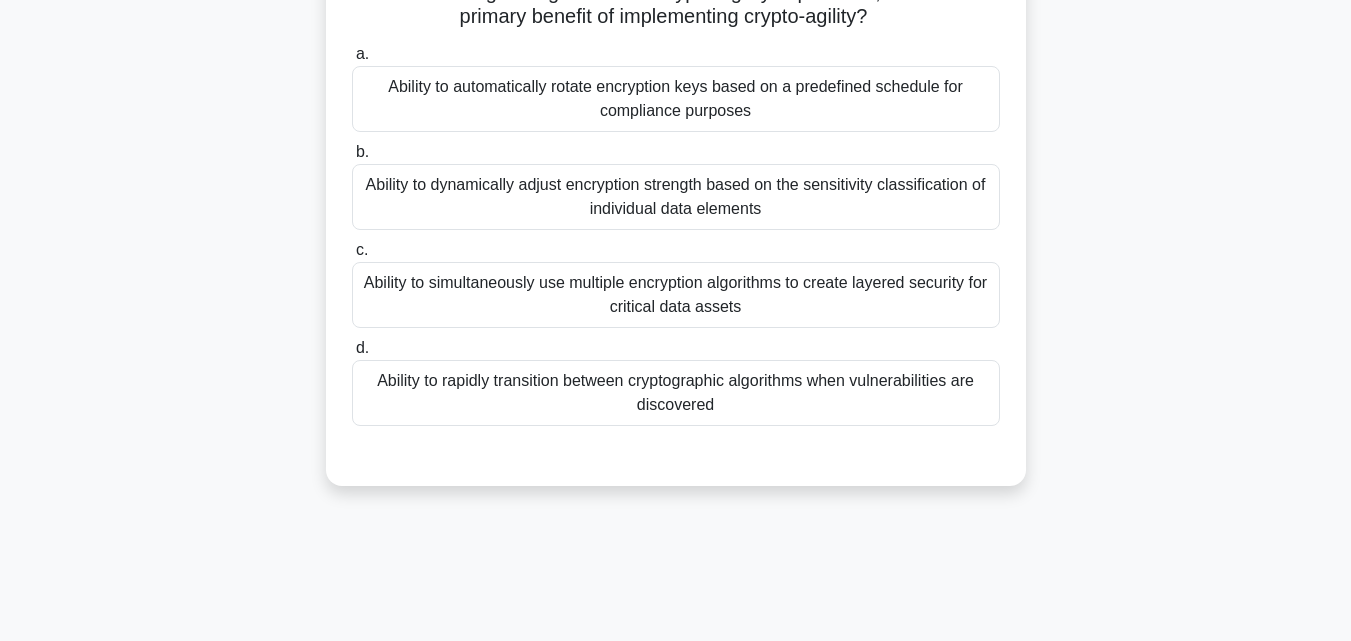 scroll, scrollTop: 139, scrollLeft: 0, axis: vertical 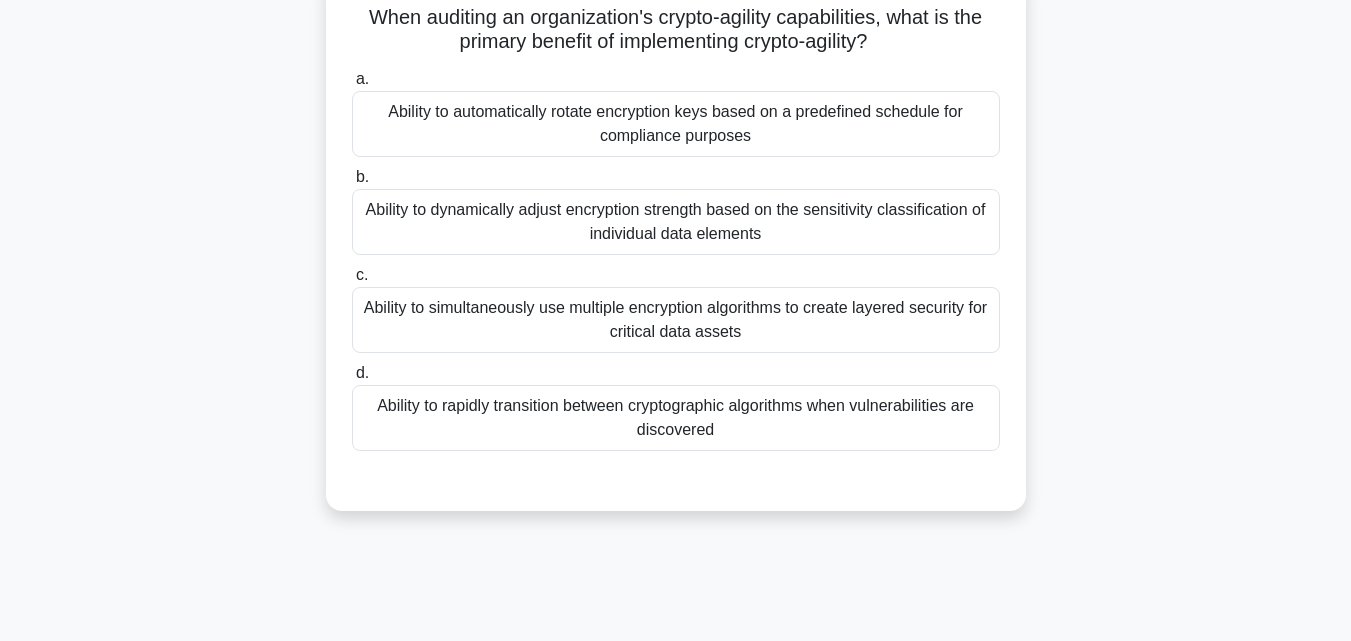 click on "Ability to simultaneously use multiple encryption algorithms to create layered security for critical data assets" at bounding box center (676, 320) 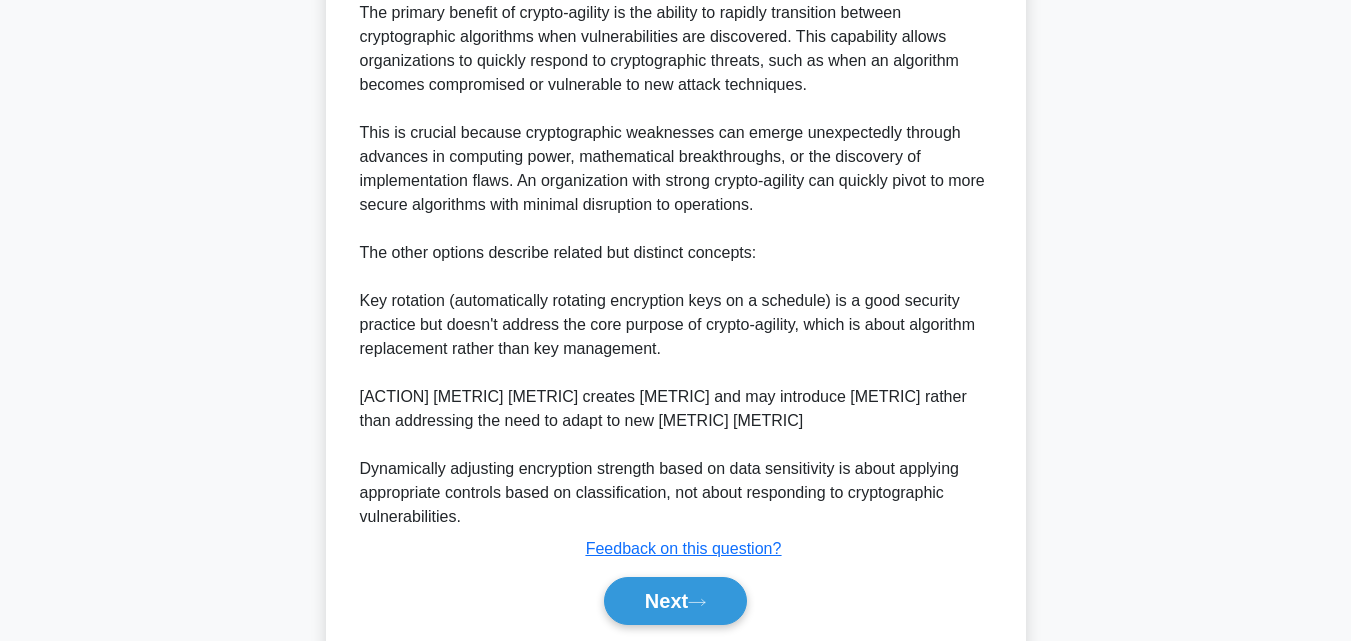 scroll, scrollTop: 663, scrollLeft: 0, axis: vertical 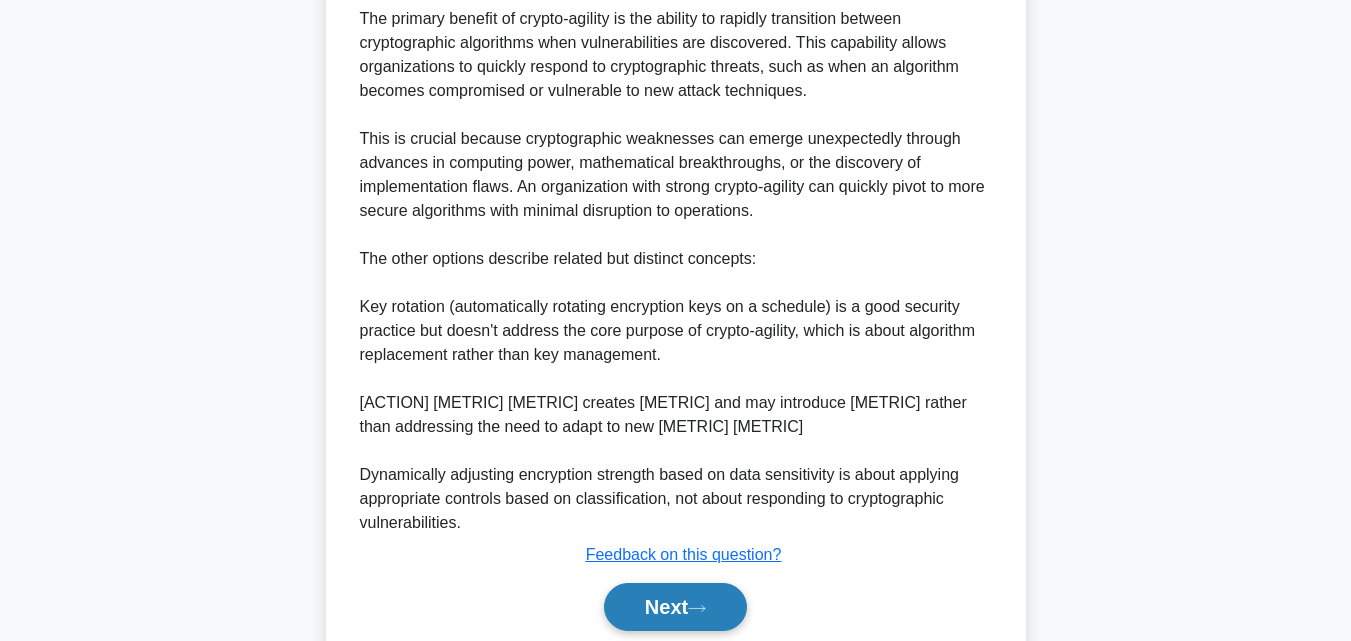 click on "Next" at bounding box center [675, 607] 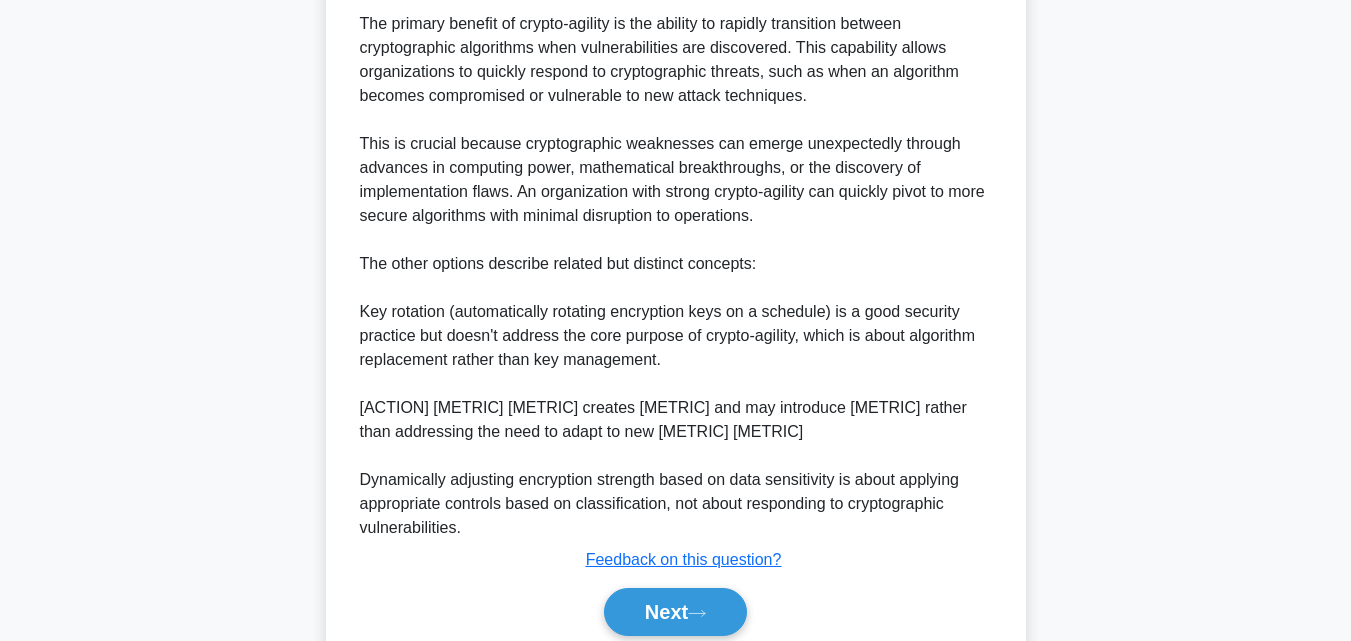 scroll, scrollTop: 439, scrollLeft: 0, axis: vertical 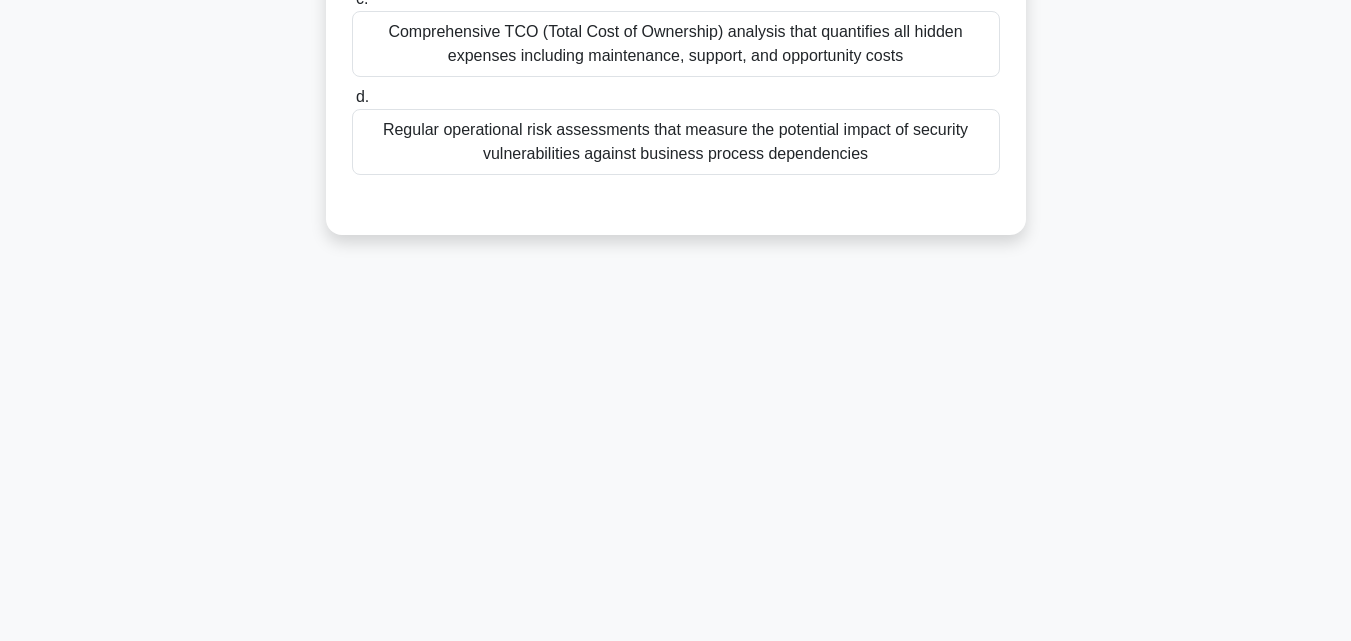 click on "Regular operational risk assessments that measure the potential impact of security vulnerabilities against business process dependencies" at bounding box center (676, 142) 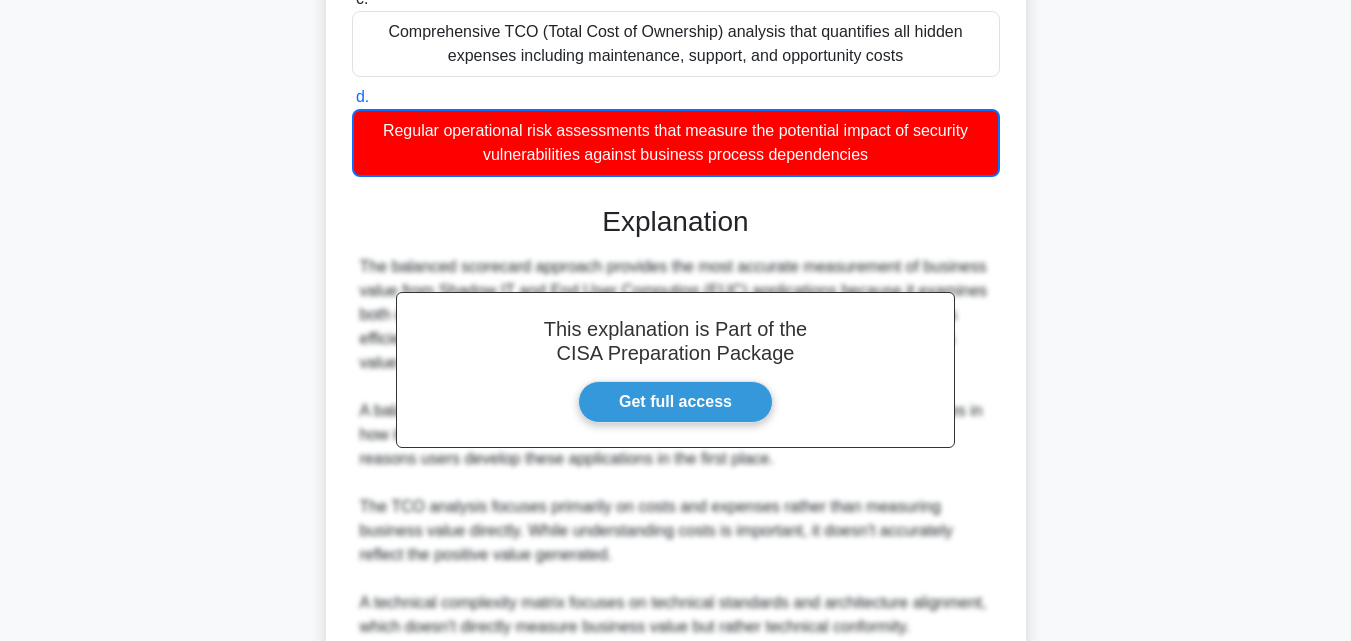 scroll, scrollTop: 715, scrollLeft: 0, axis: vertical 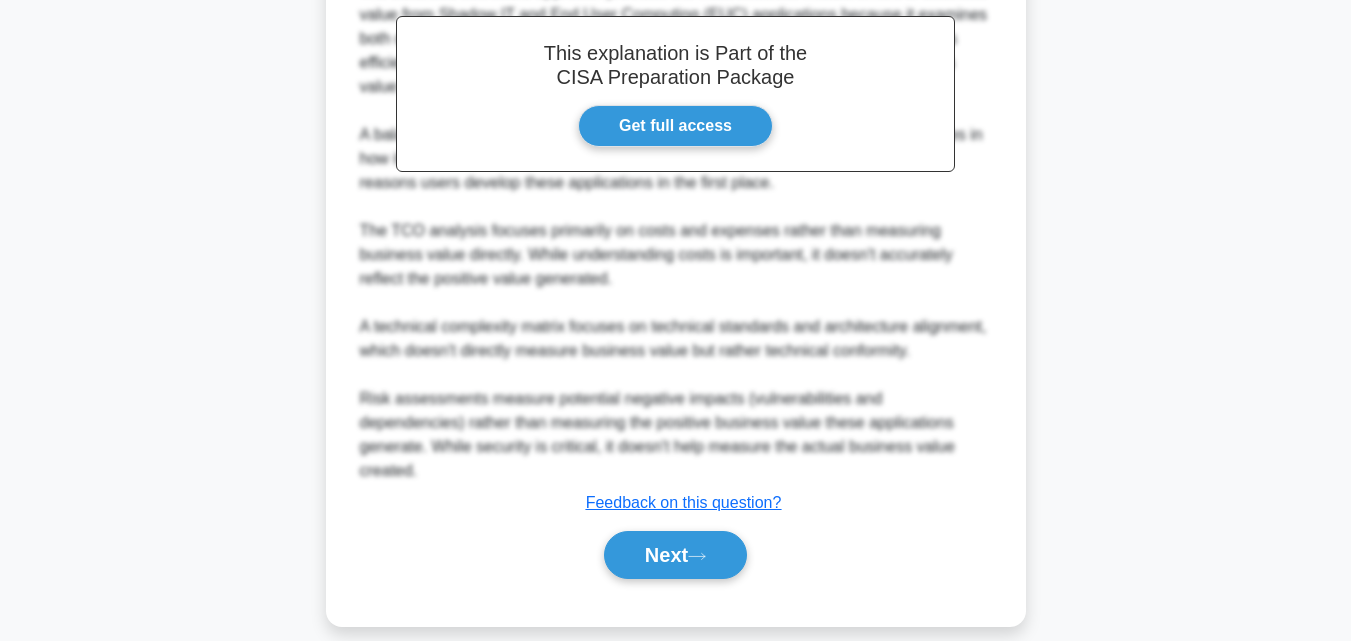 click on "Next" at bounding box center [675, 555] 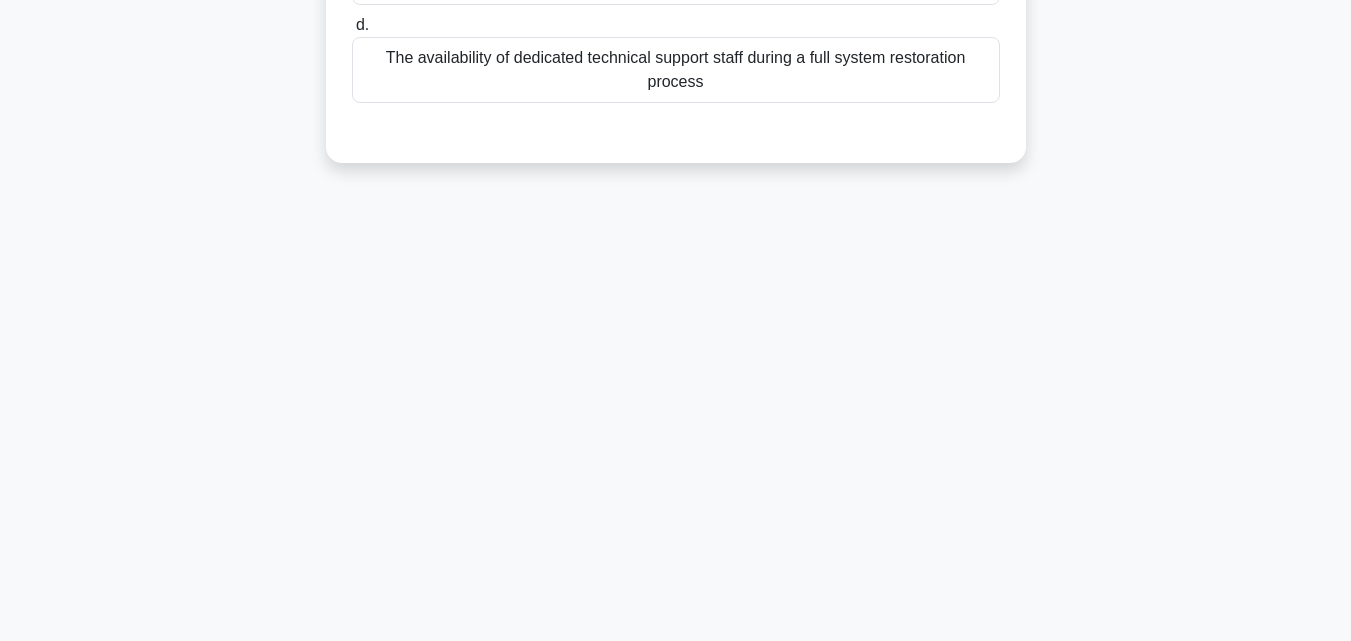 click on "The availability of dedicated technical support staff during a full system restoration process" at bounding box center (676, 70) 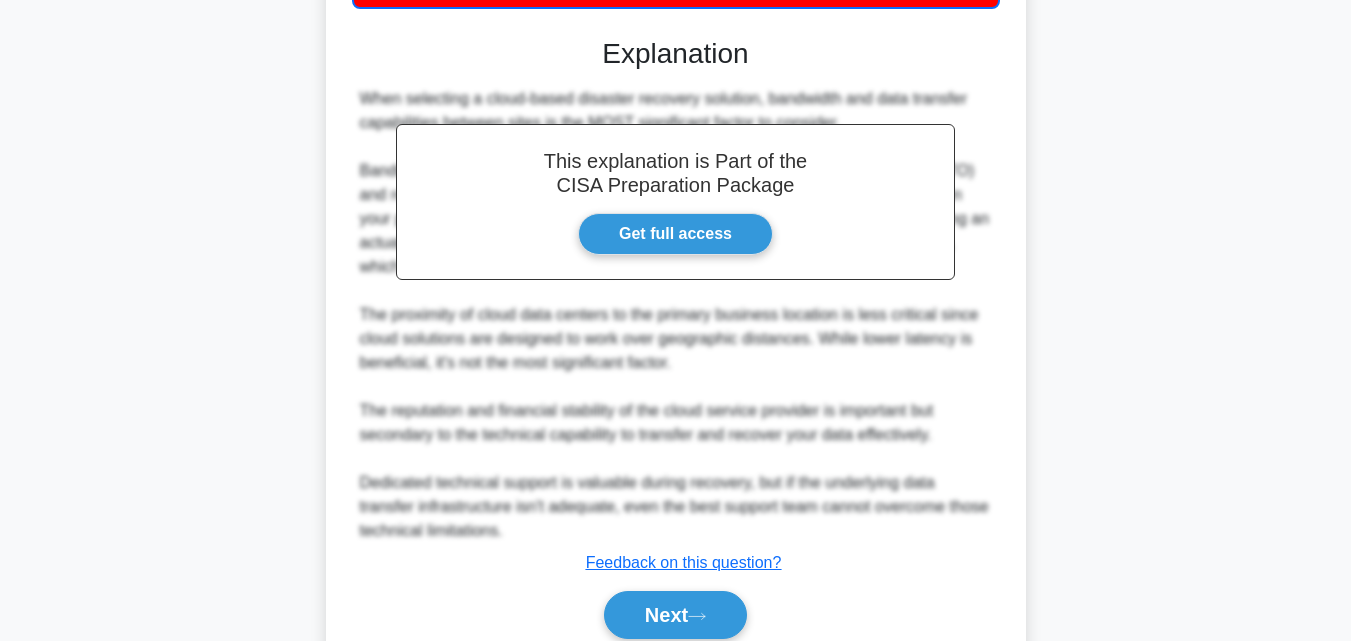 scroll, scrollTop: 619, scrollLeft: 0, axis: vertical 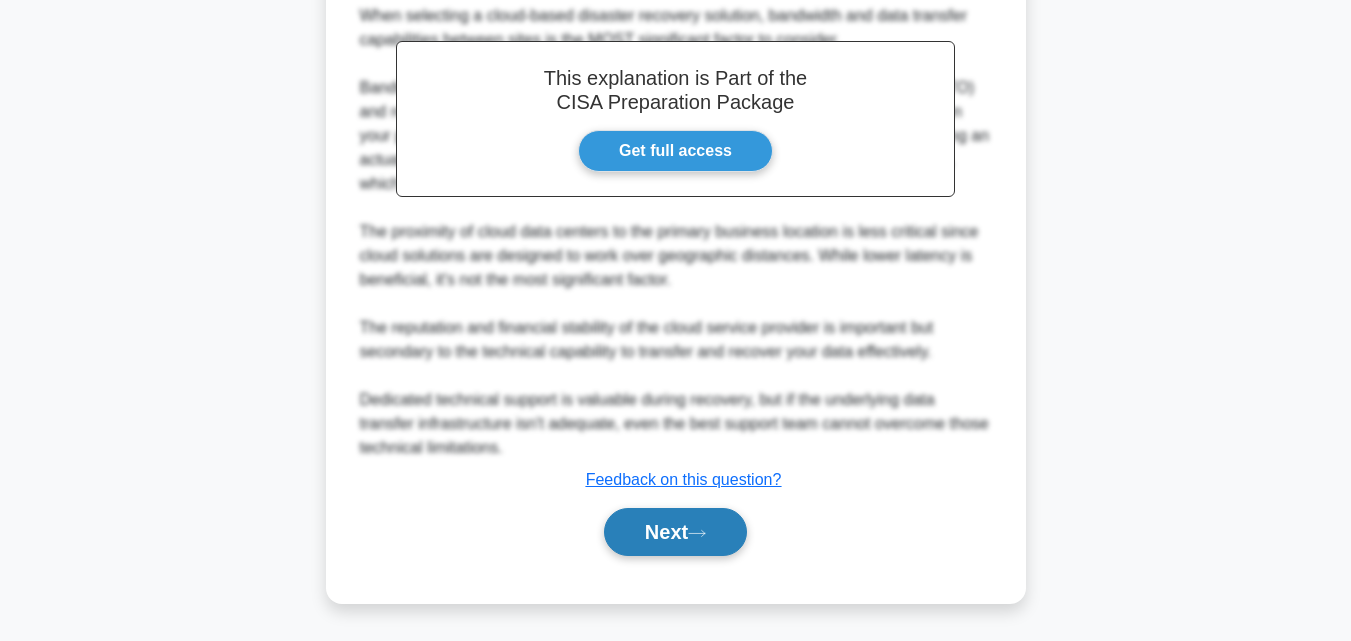 click on "Next" at bounding box center [675, 532] 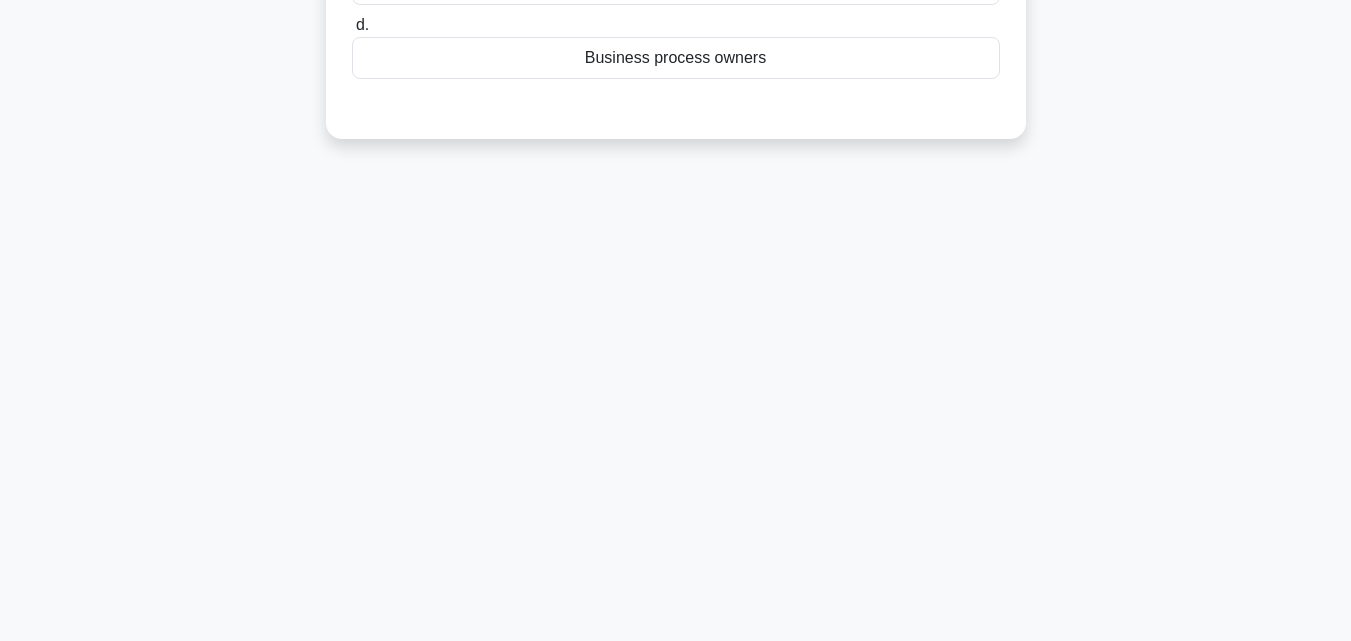 click on "Business process owners" at bounding box center (676, 58) 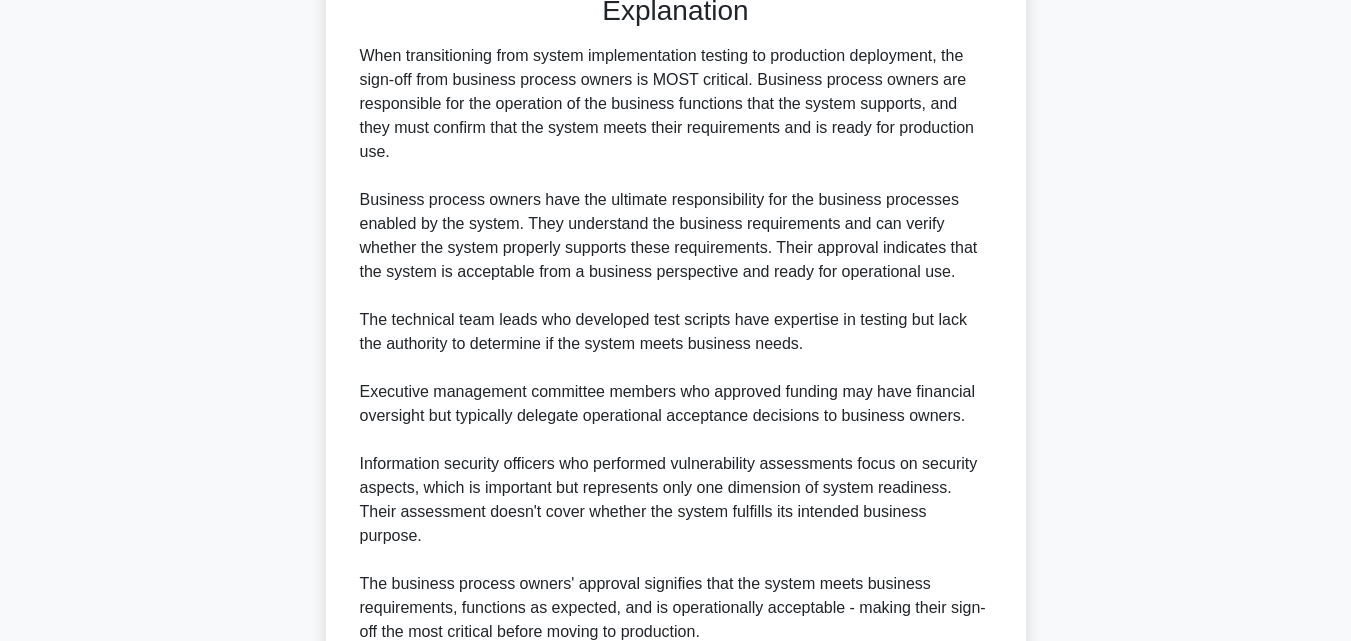 scroll, scrollTop: 713, scrollLeft: 0, axis: vertical 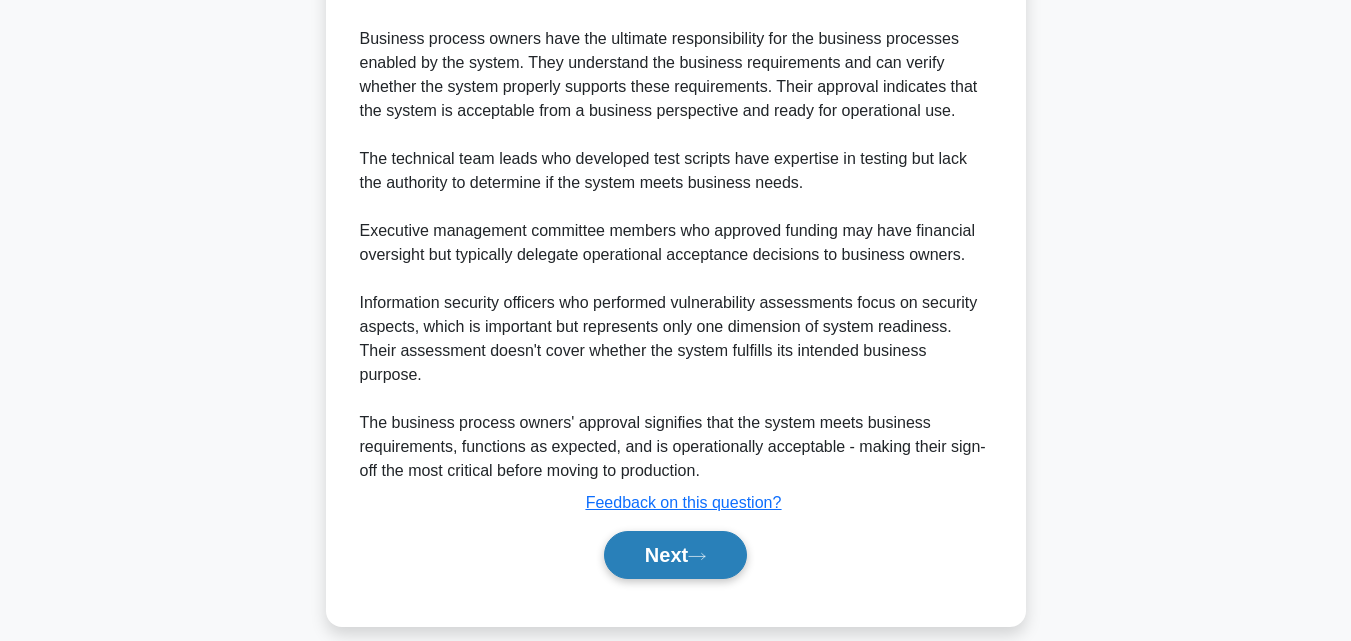 click on "Next" at bounding box center [675, 555] 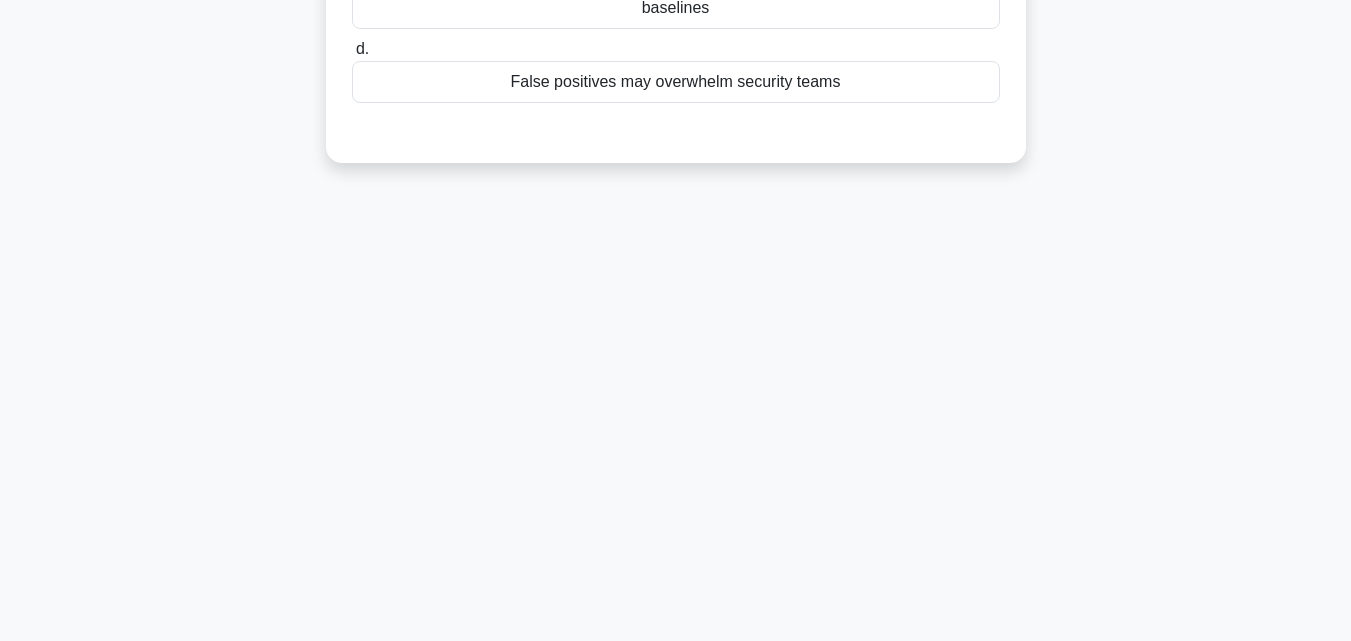 click on "False positives may overwhelm security teams" at bounding box center [676, 82] 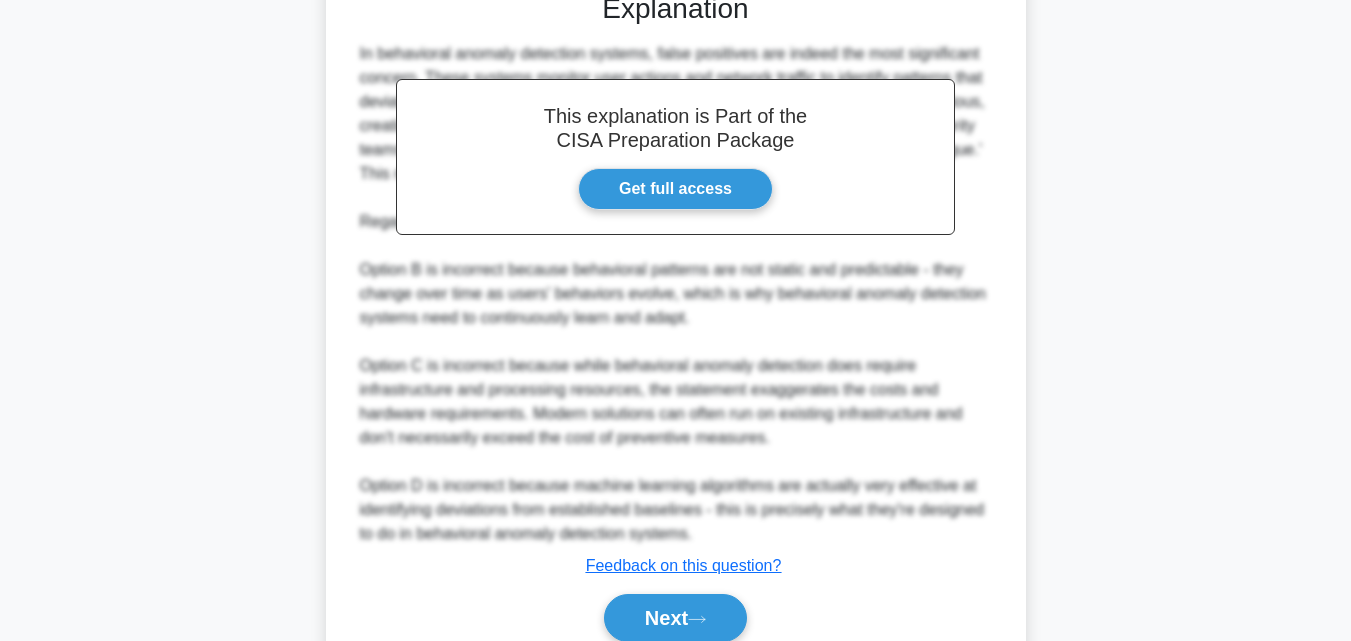 scroll, scrollTop: 665, scrollLeft: 0, axis: vertical 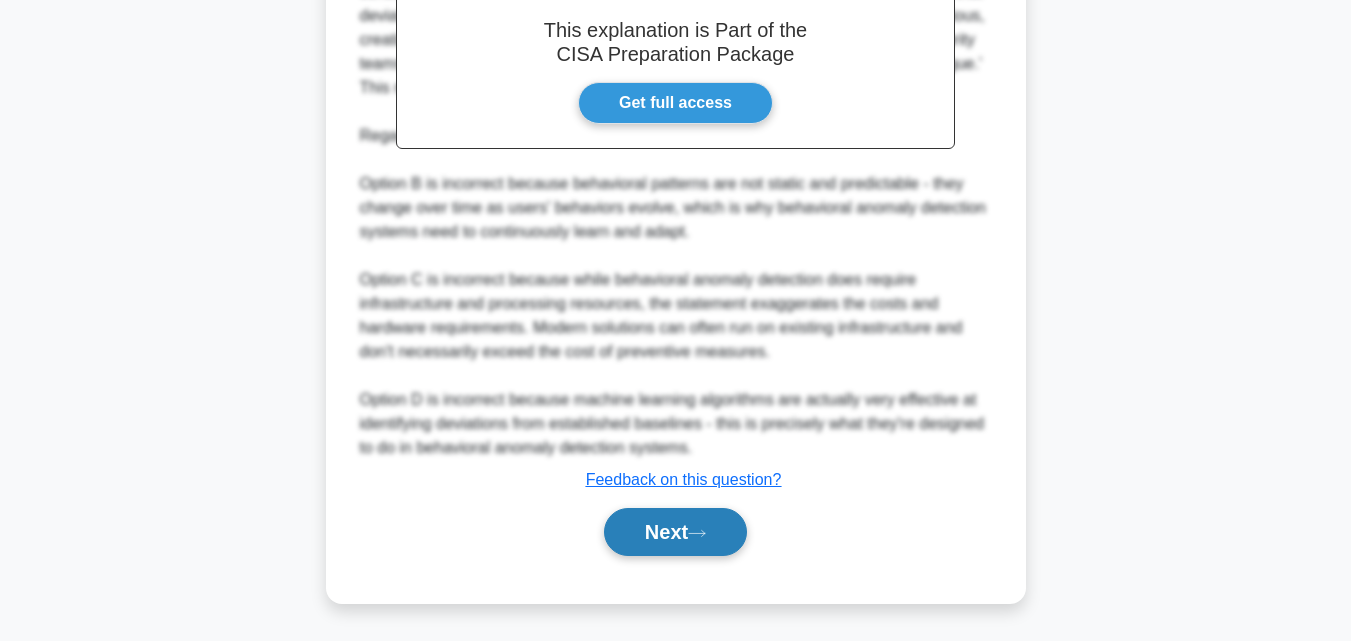 click on "Next" at bounding box center [675, 532] 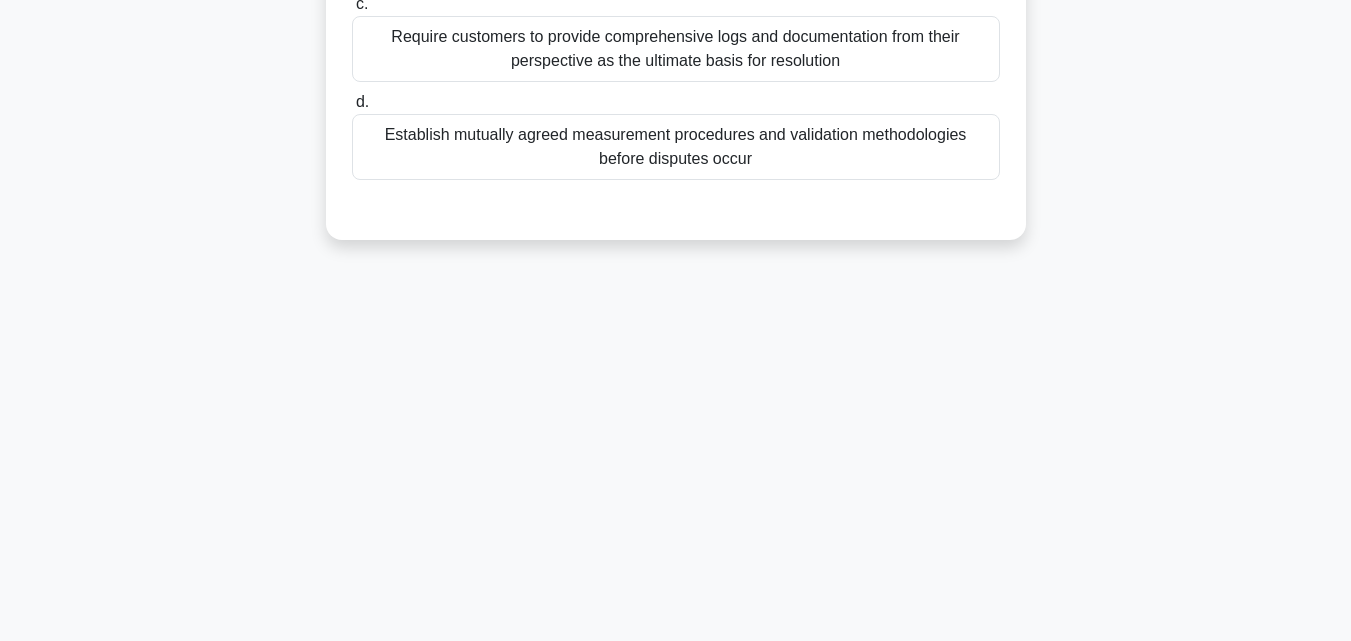 scroll, scrollTop: 439, scrollLeft: 0, axis: vertical 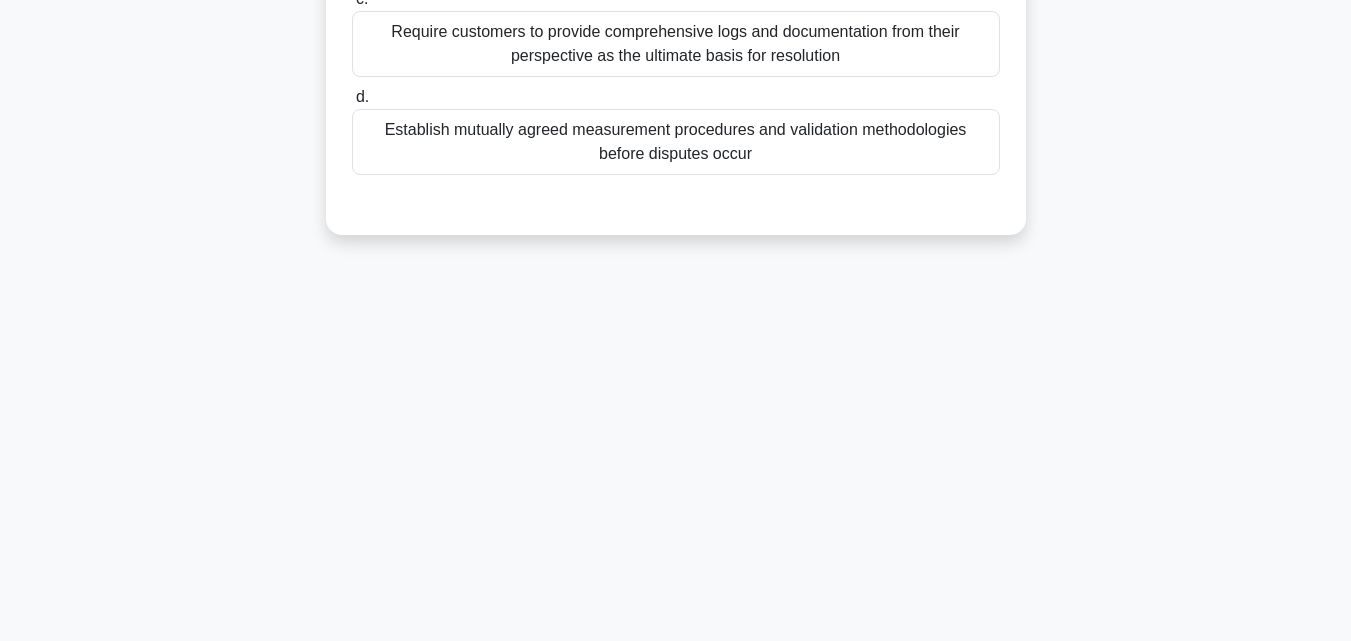 click on "Establish mutually agreed measurement procedures and validation methodologies before disputes occur" at bounding box center (676, 142) 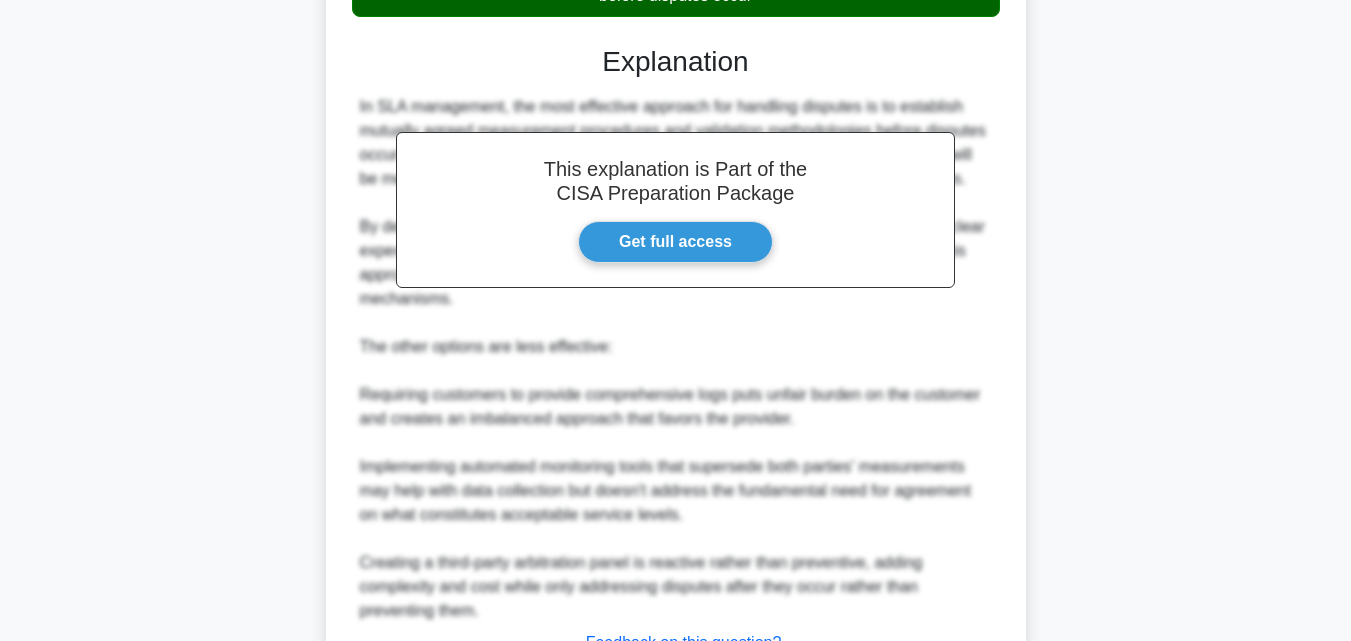 scroll, scrollTop: 761, scrollLeft: 0, axis: vertical 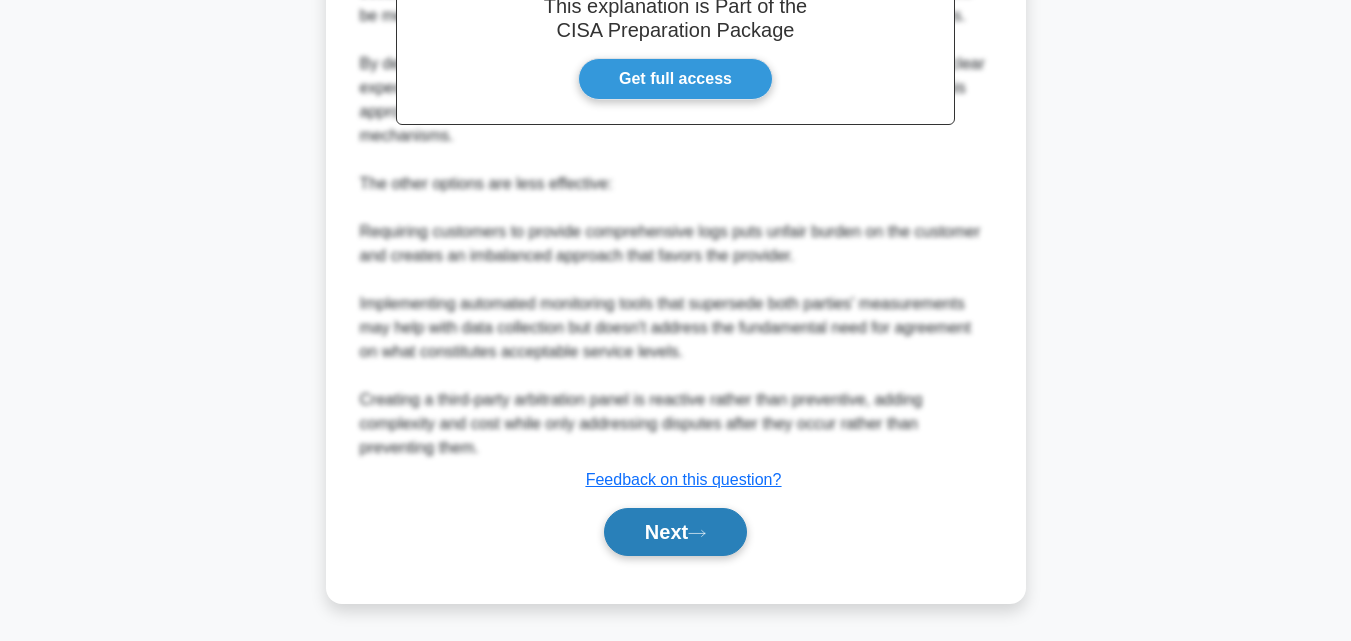click on "Next" at bounding box center (675, 532) 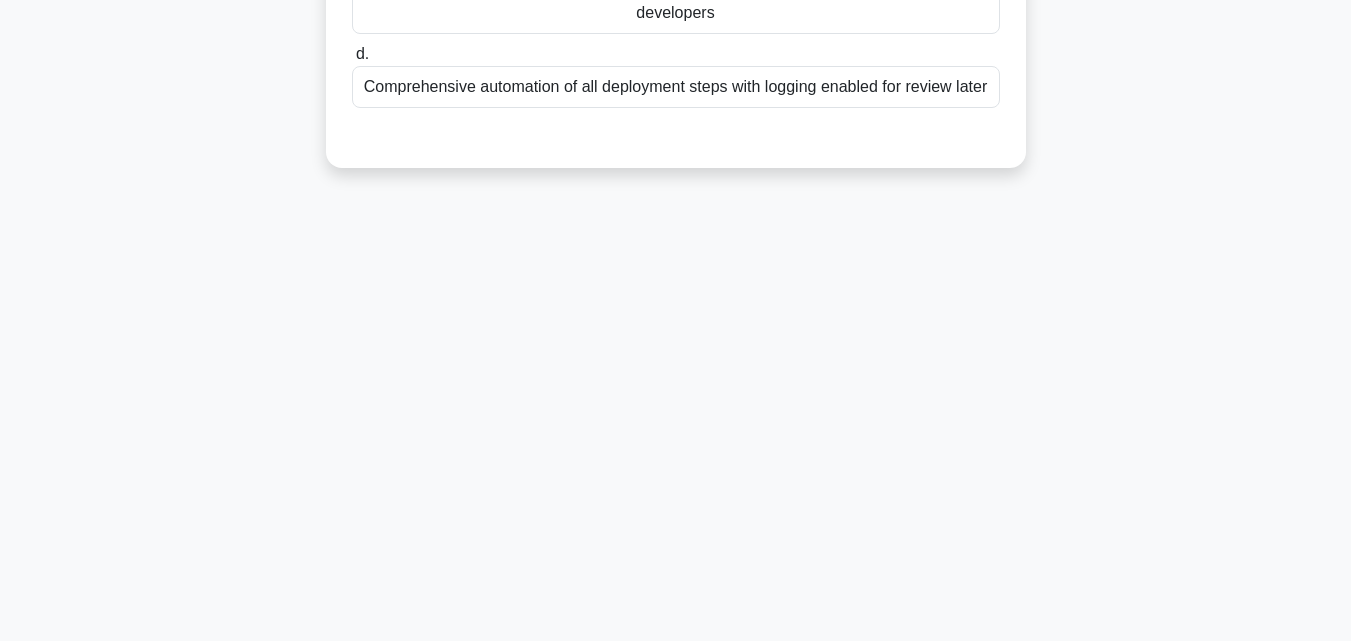 scroll, scrollTop: 439, scrollLeft: 0, axis: vertical 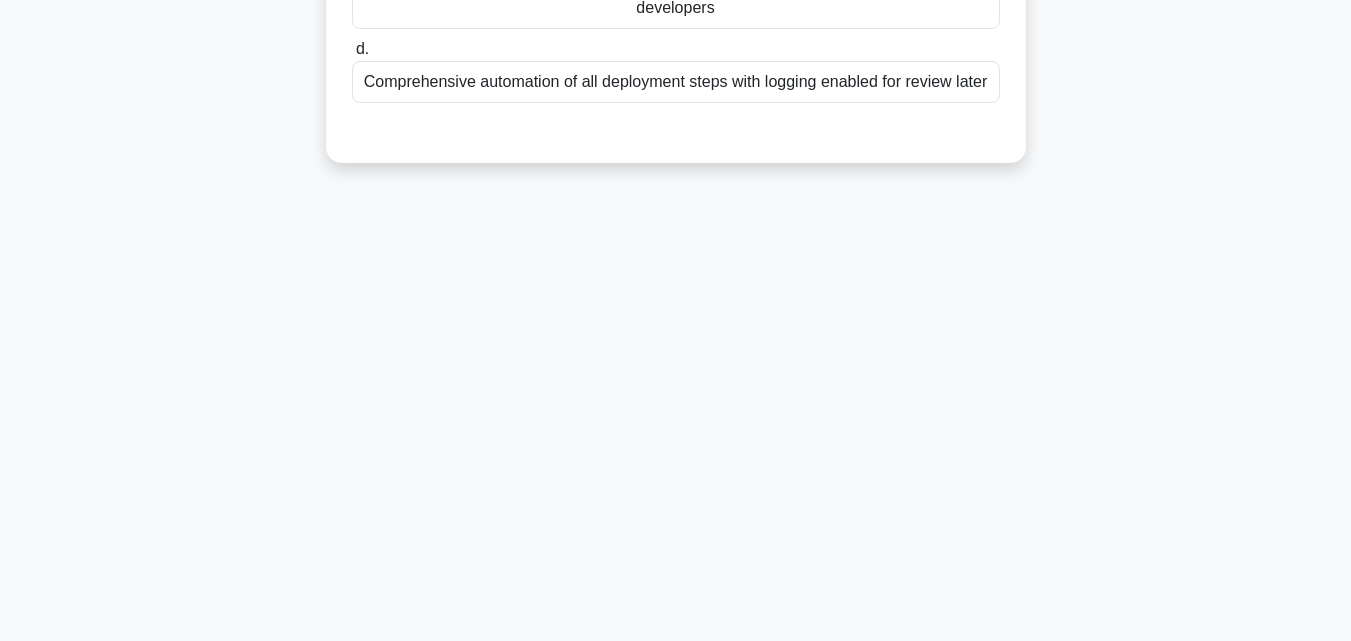 click on "Comprehensive automation of all deployment steps with logging enabled for review later" at bounding box center [676, 82] 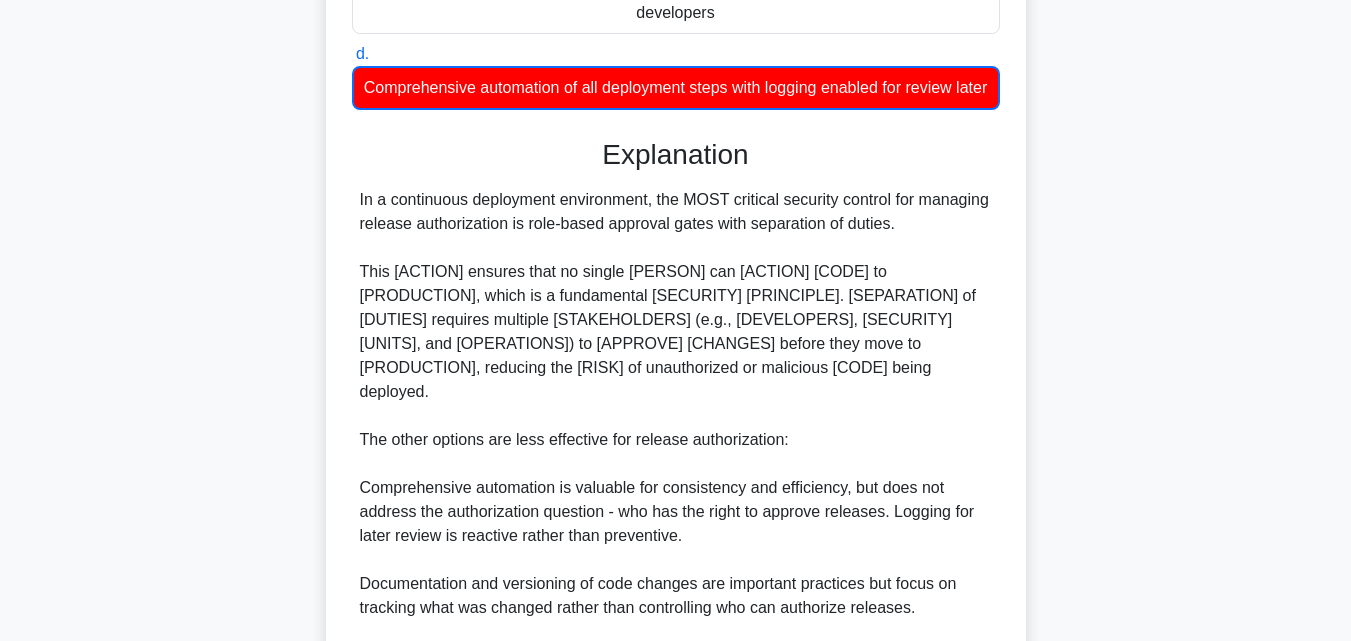 scroll, scrollTop: 667, scrollLeft: 0, axis: vertical 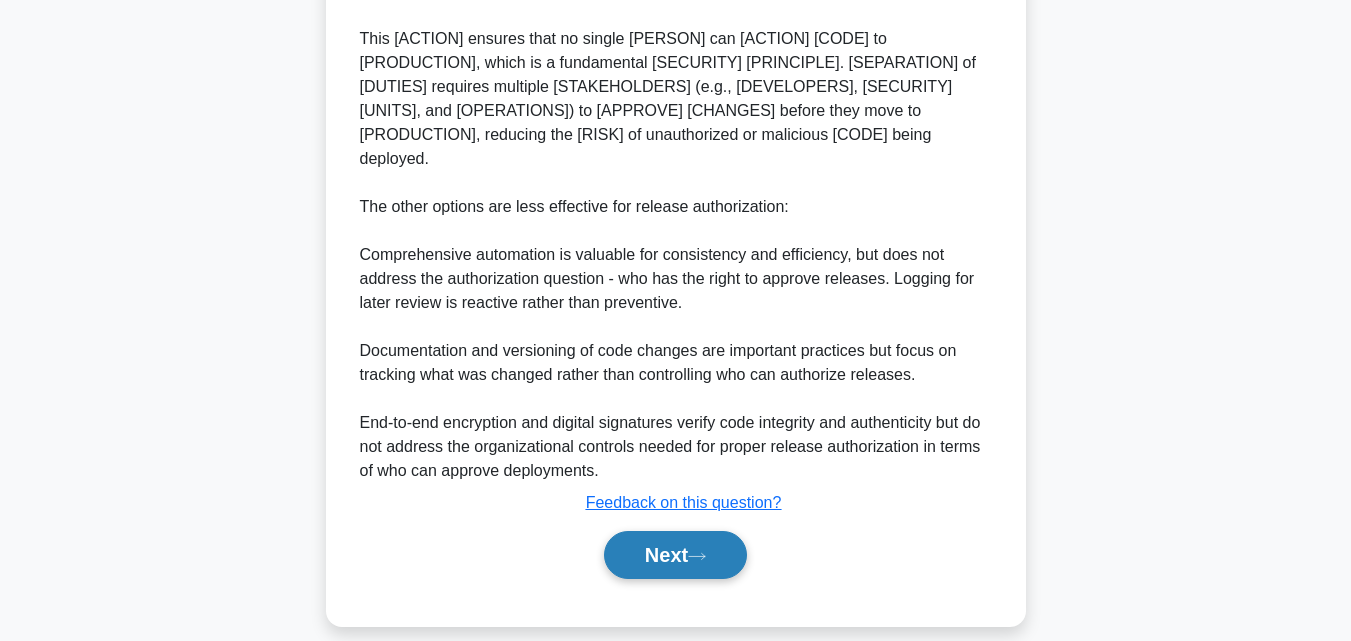 click on "Next" at bounding box center (675, 555) 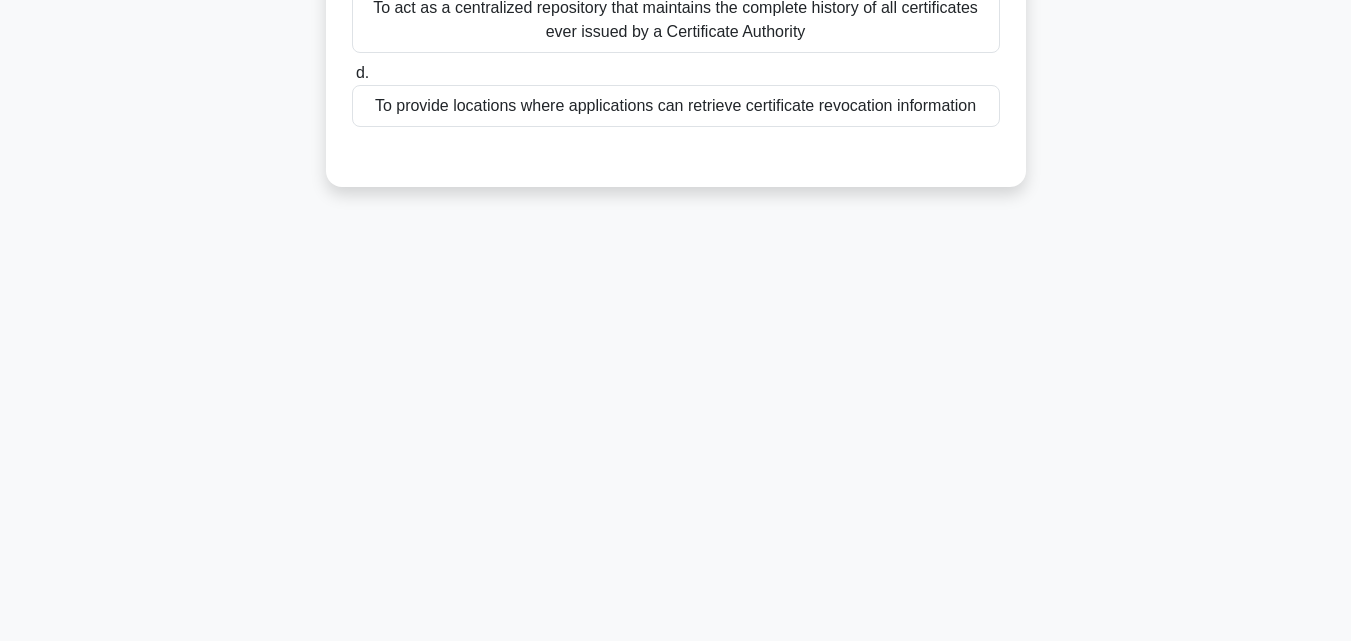 click on "To provide locations where applications can retrieve certificate revocation information" at bounding box center [676, 106] 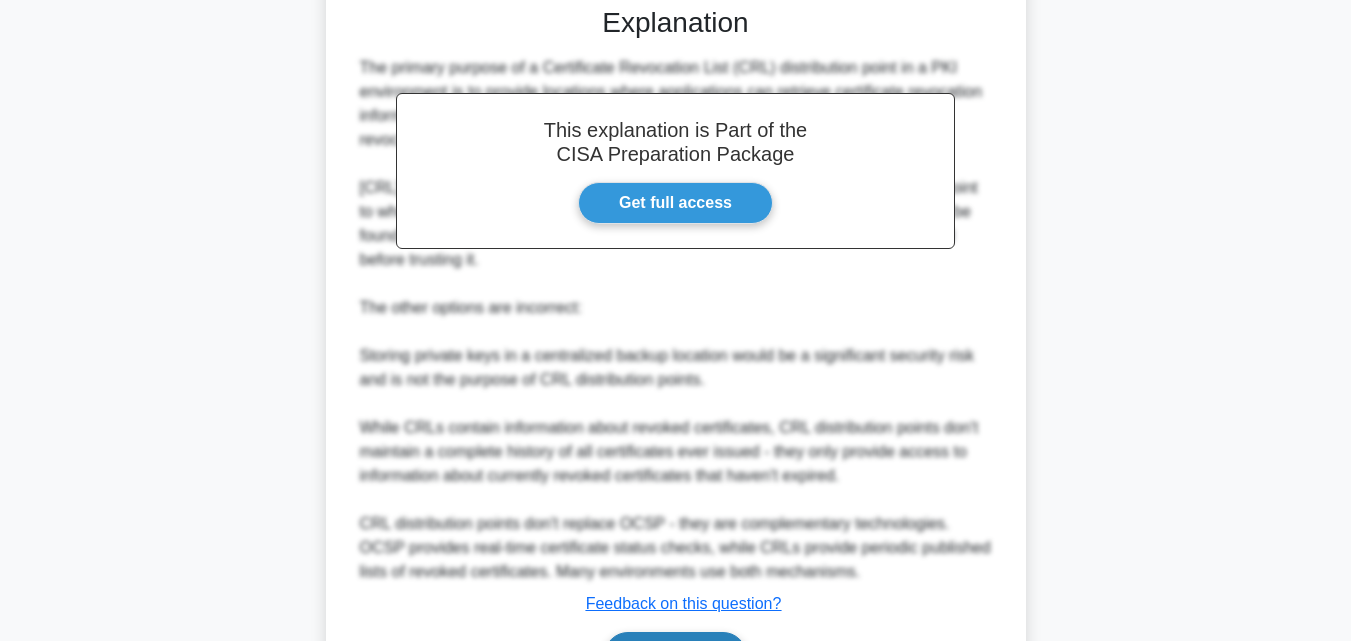 scroll, scrollTop: 689, scrollLeft: 0, axis: vertical 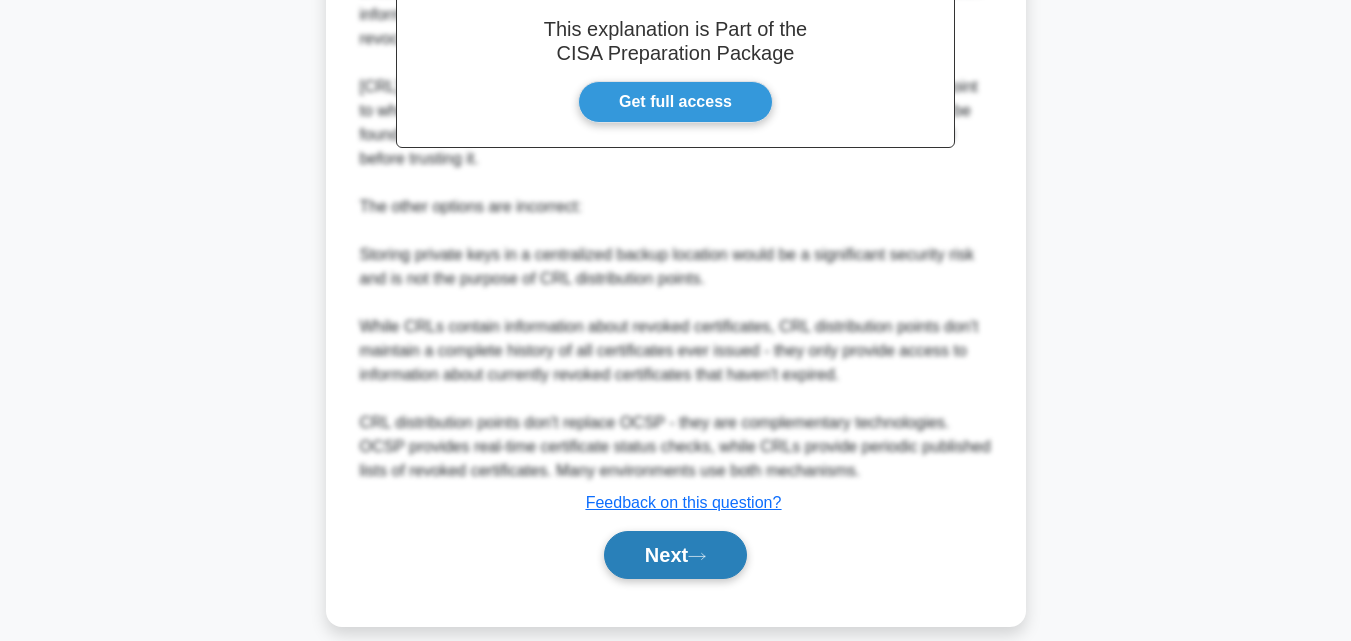 click on "Next" at bounding box center (675, 555) 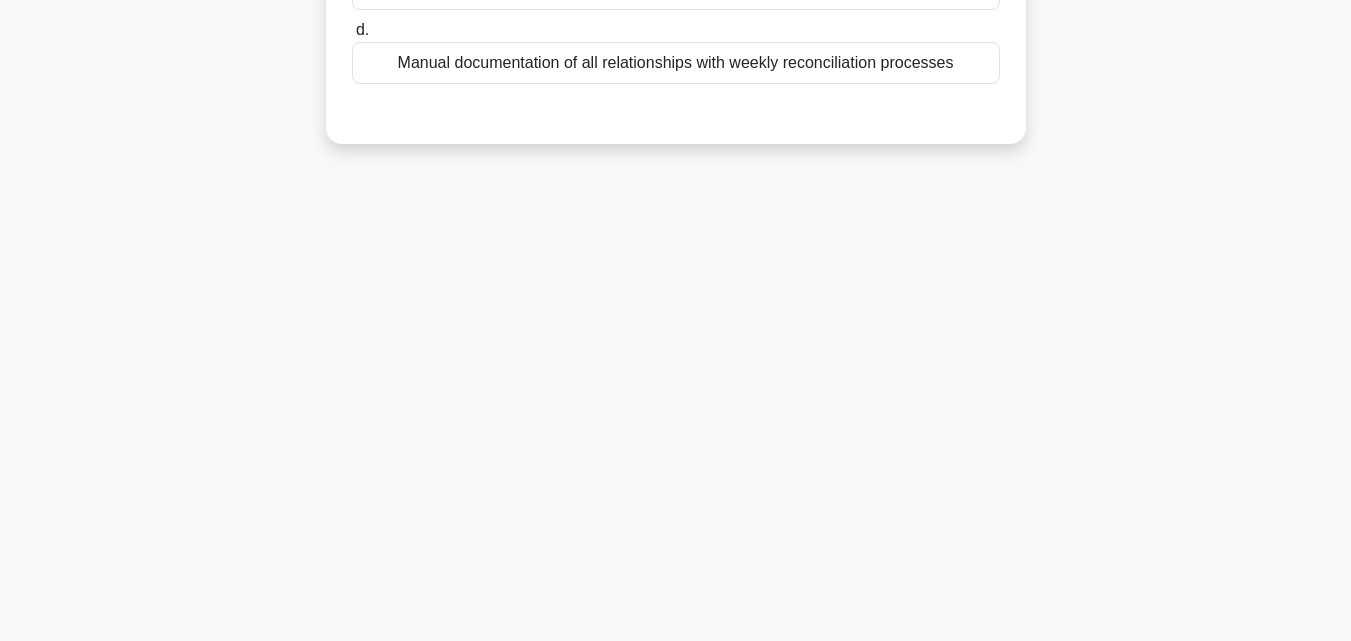 scroll, scrollTop: 439, scrollLeft: 0, axis: vertical 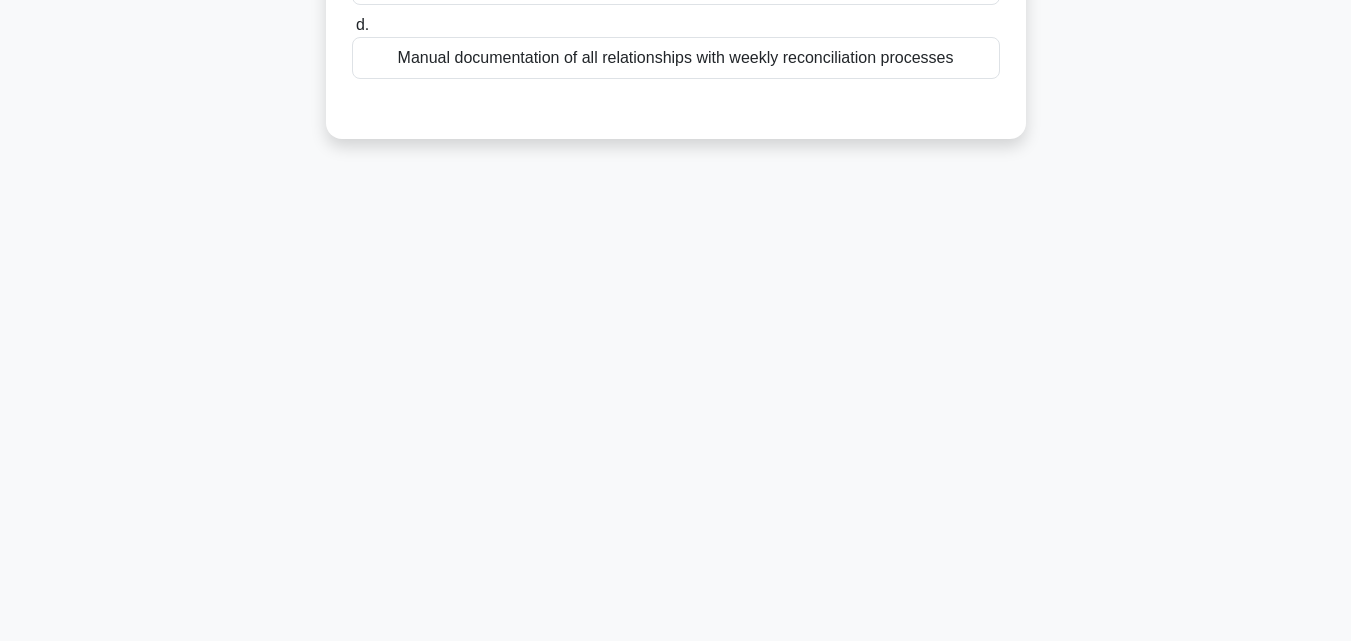 click on "Manual documentation of all relationships with weekly reconciliation processes" at bounding box center (676, 58) 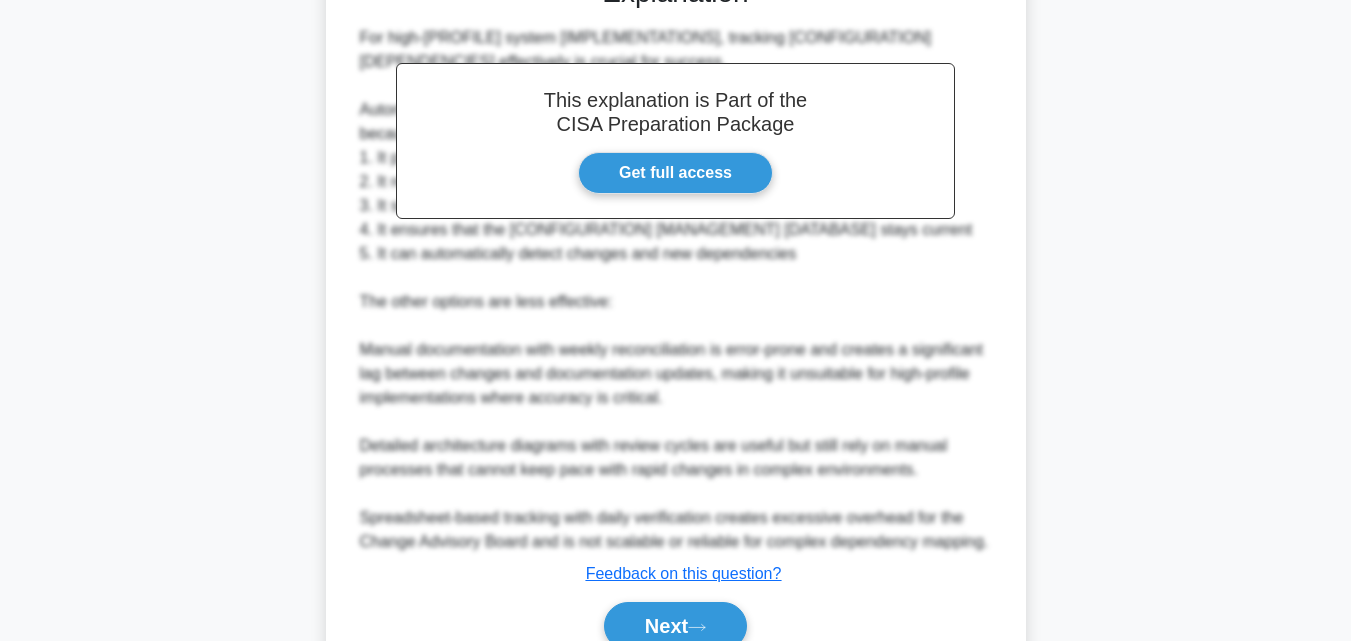 scroll, scrollTop: 667, scrollLeft: 0, axis: vertical 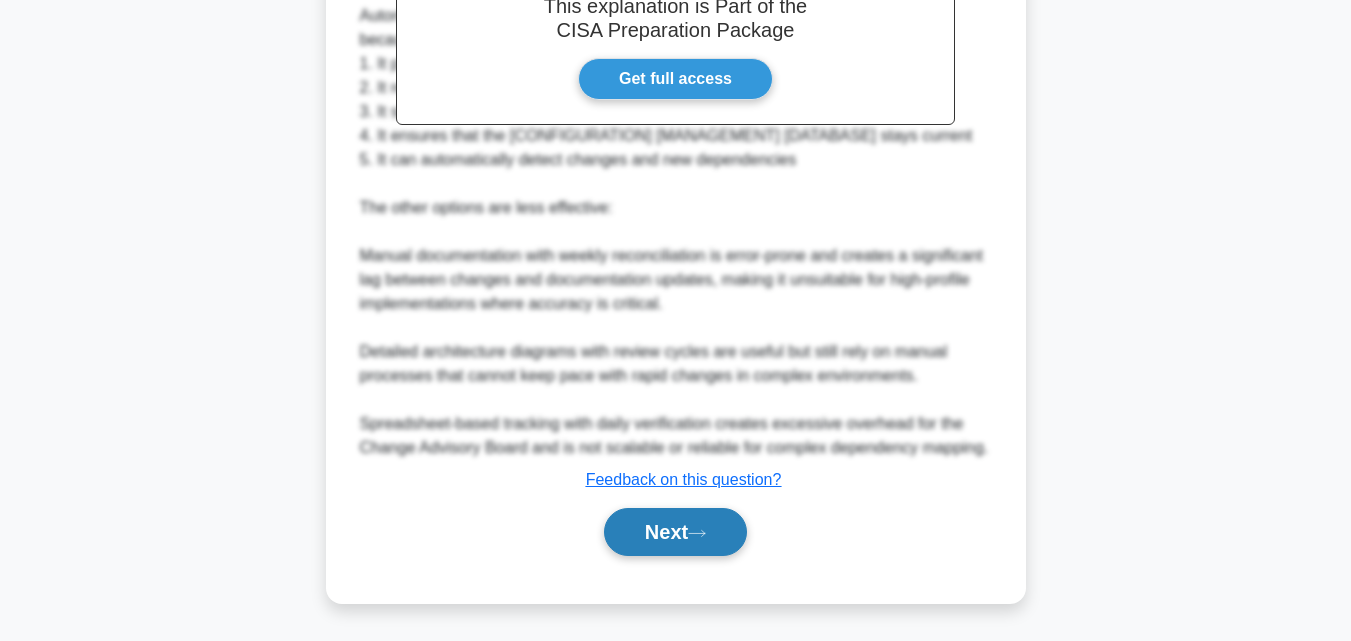 click on "Next" at bounding box center (675, 532) 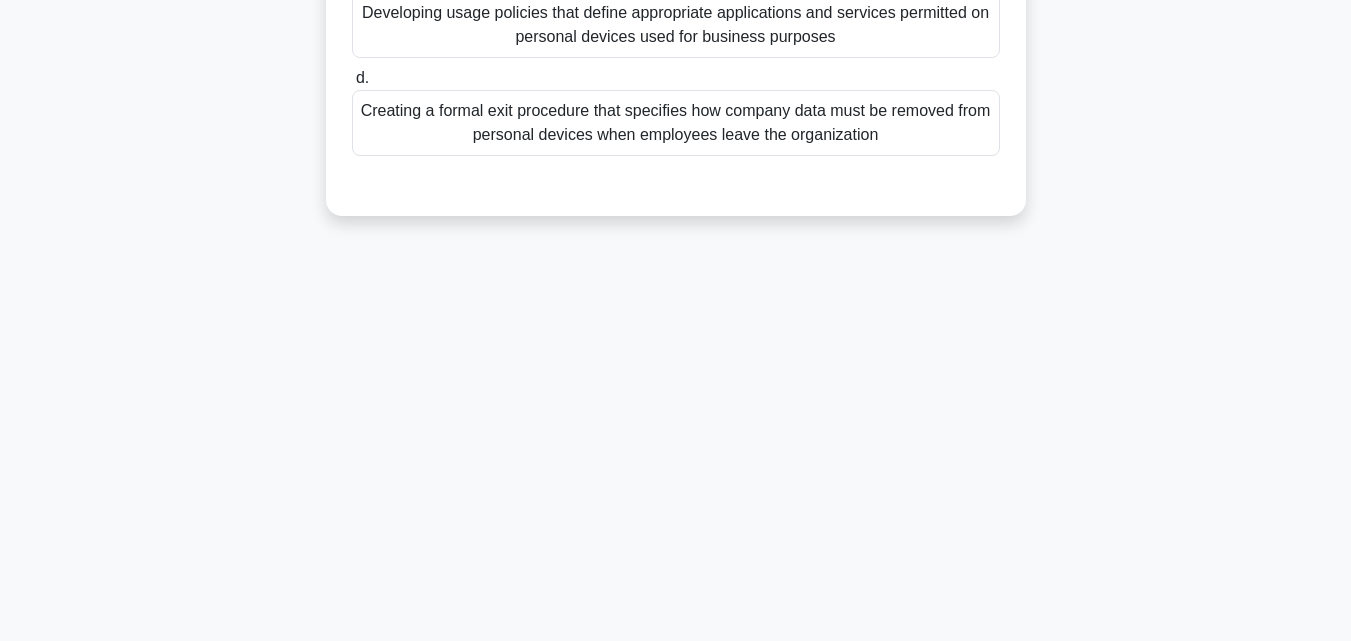 scroll, scrollTop: 439, scrollLeft: 0, axis: vertical 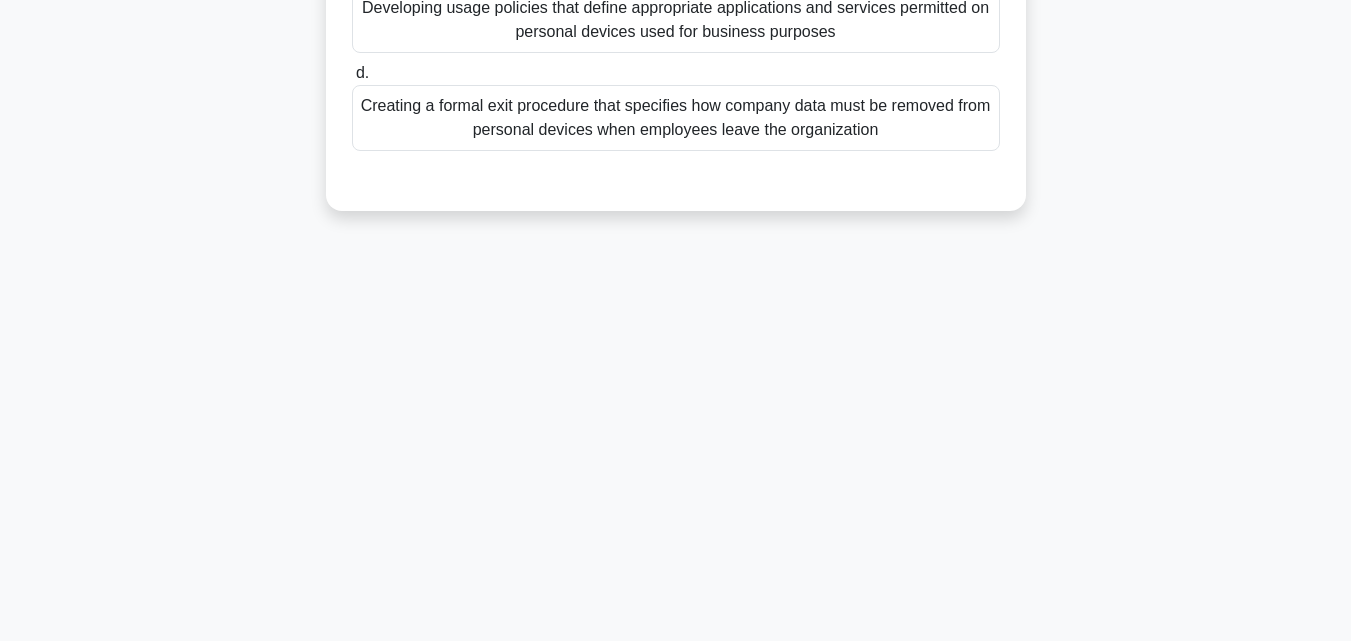 click on "Creating a formal exit procedure that specifies how company data must be removed from personal devices when employees leave the organization" at bounding box center (676, 118) 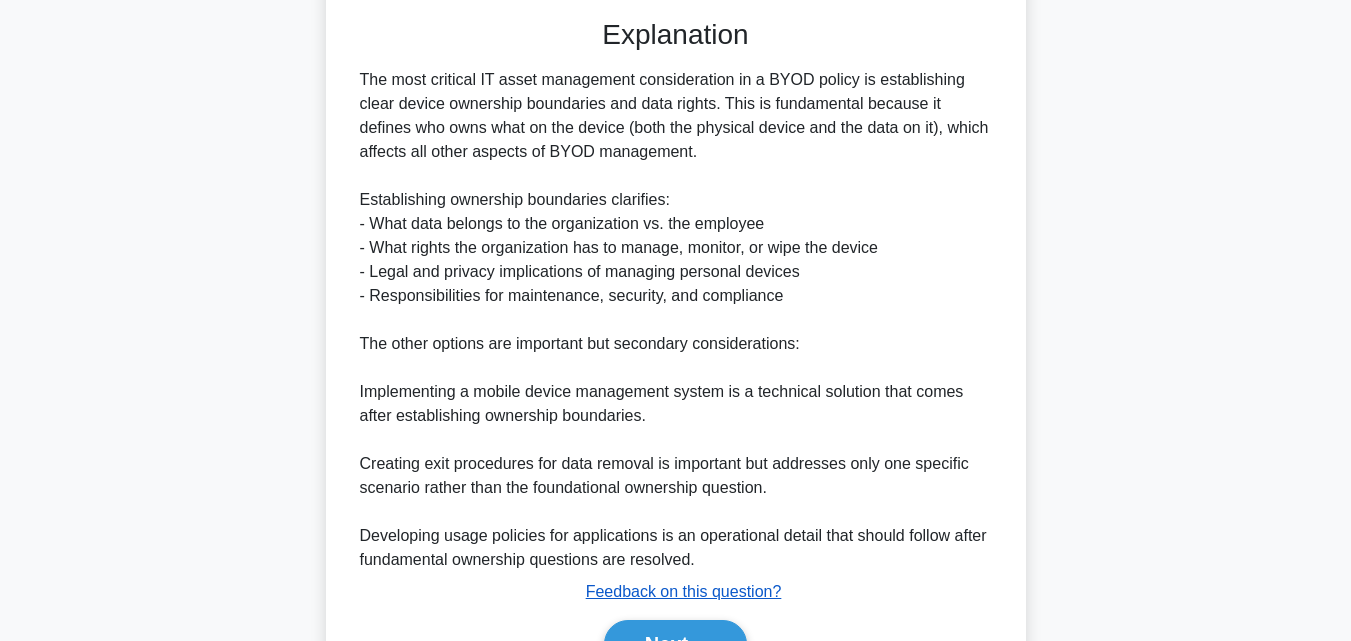 scroll, scrollTop: 715, scrollLeft: 0, axis: vertical 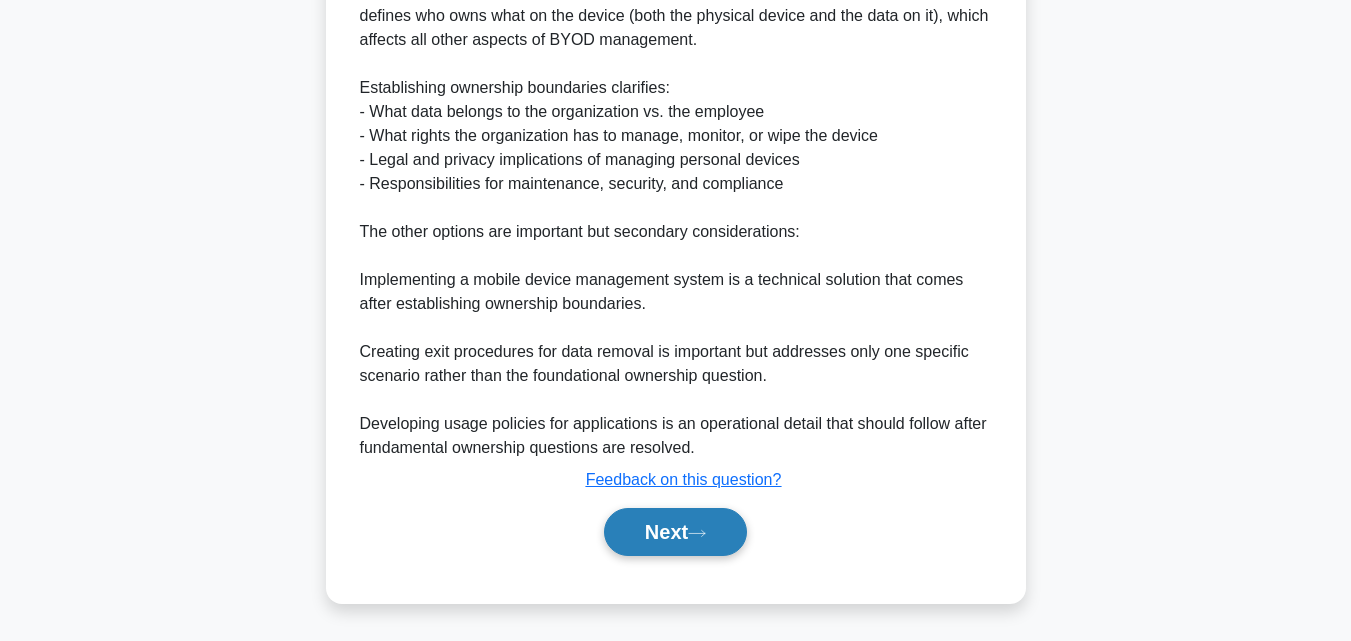 click on "Next" at bounding box center [675, 532] 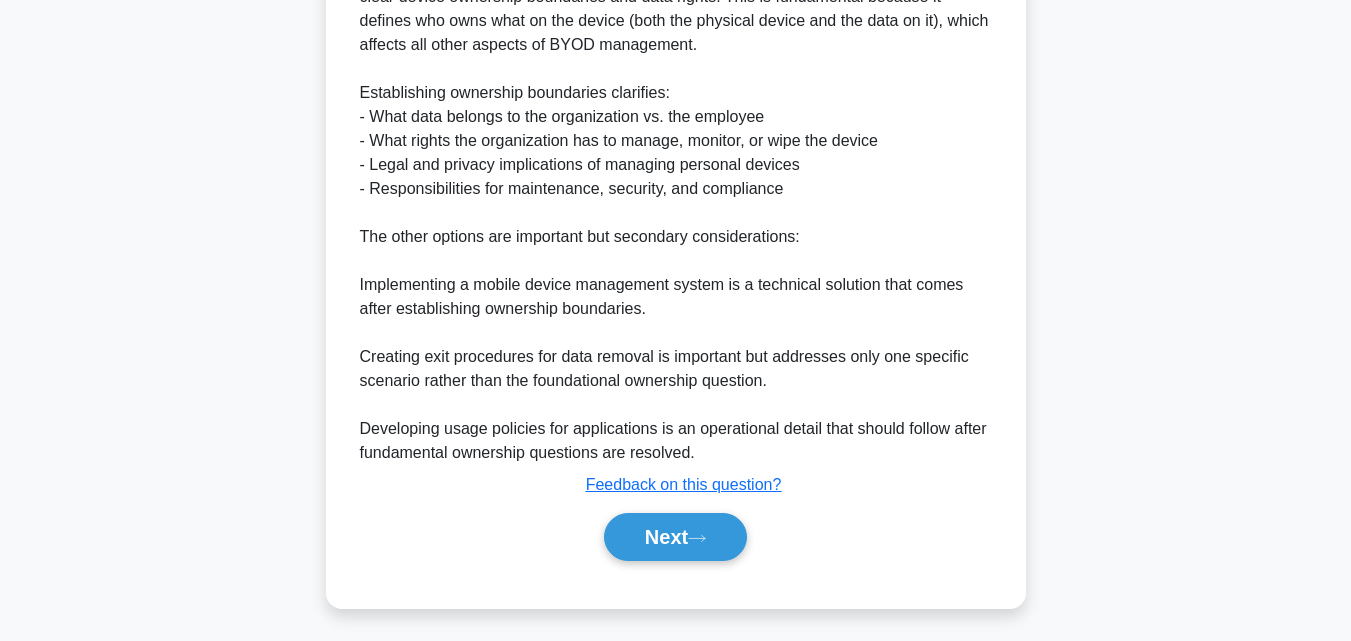scroll, scrollTop: 439, scrollLeft: 0, axis: vertical 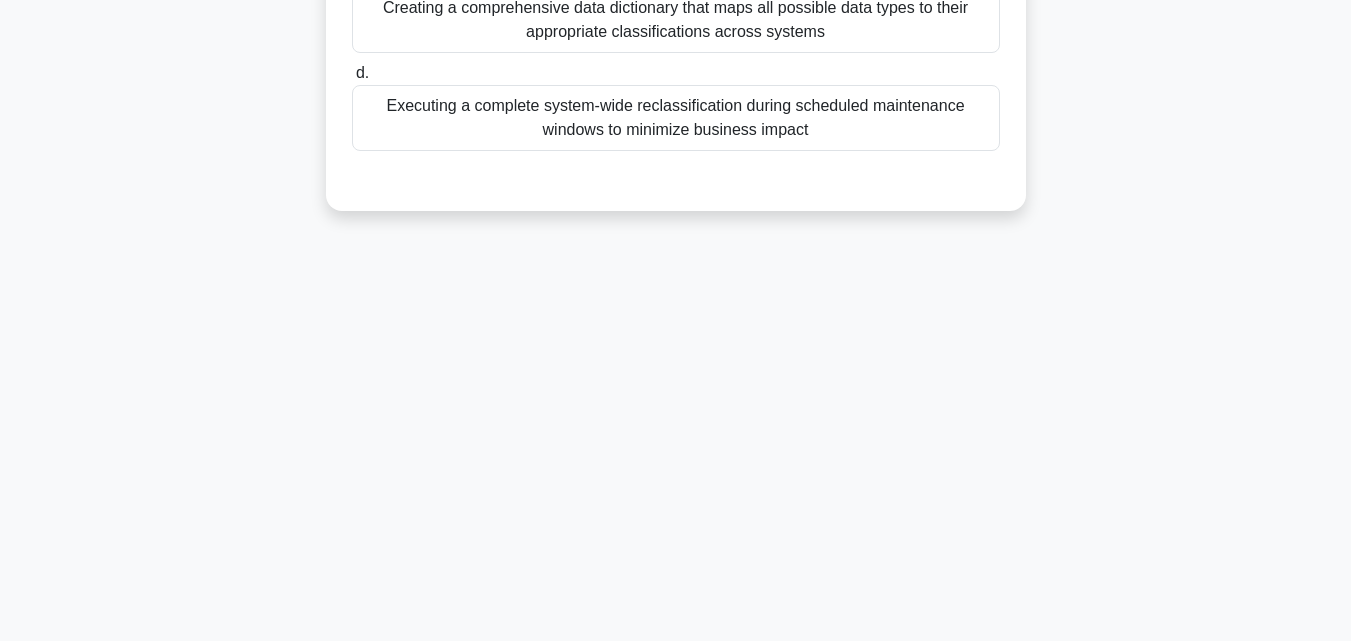 click on "Executing a complete system-wide reclassification during scheduled maintenance windows to minimize business impact" at bounding box center [676, 118] 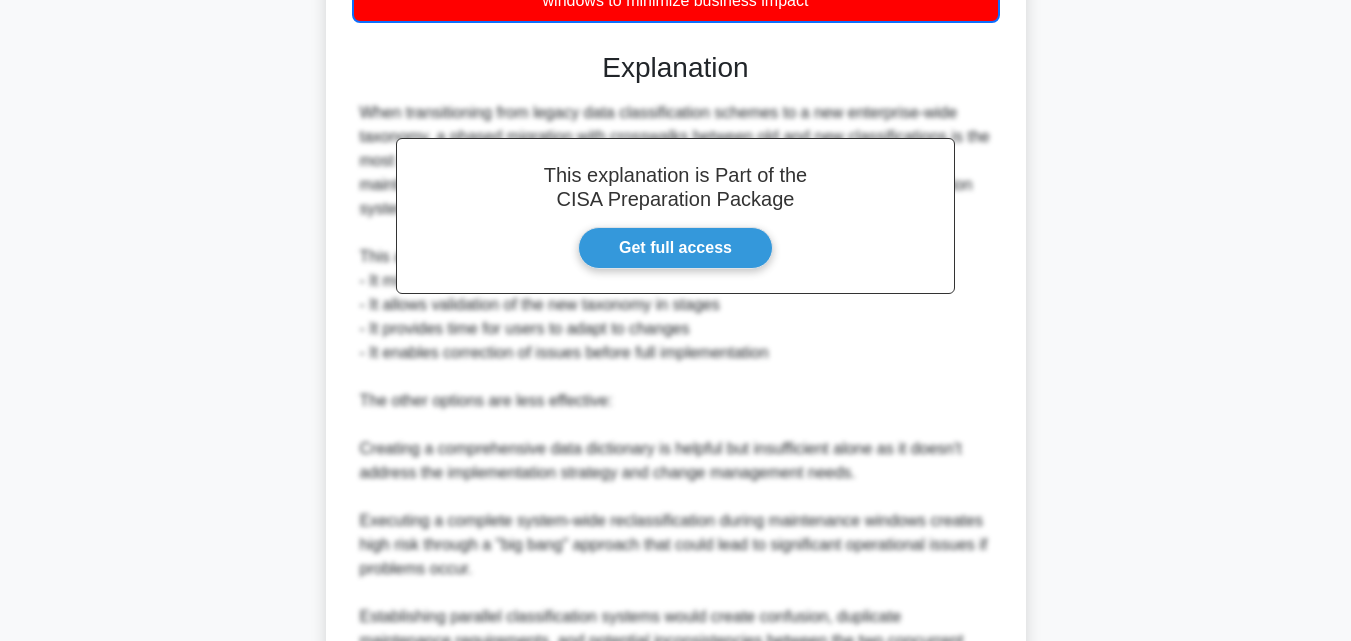 scroll, scrollTop: 787, scrollLeft: 0, axis: vertical 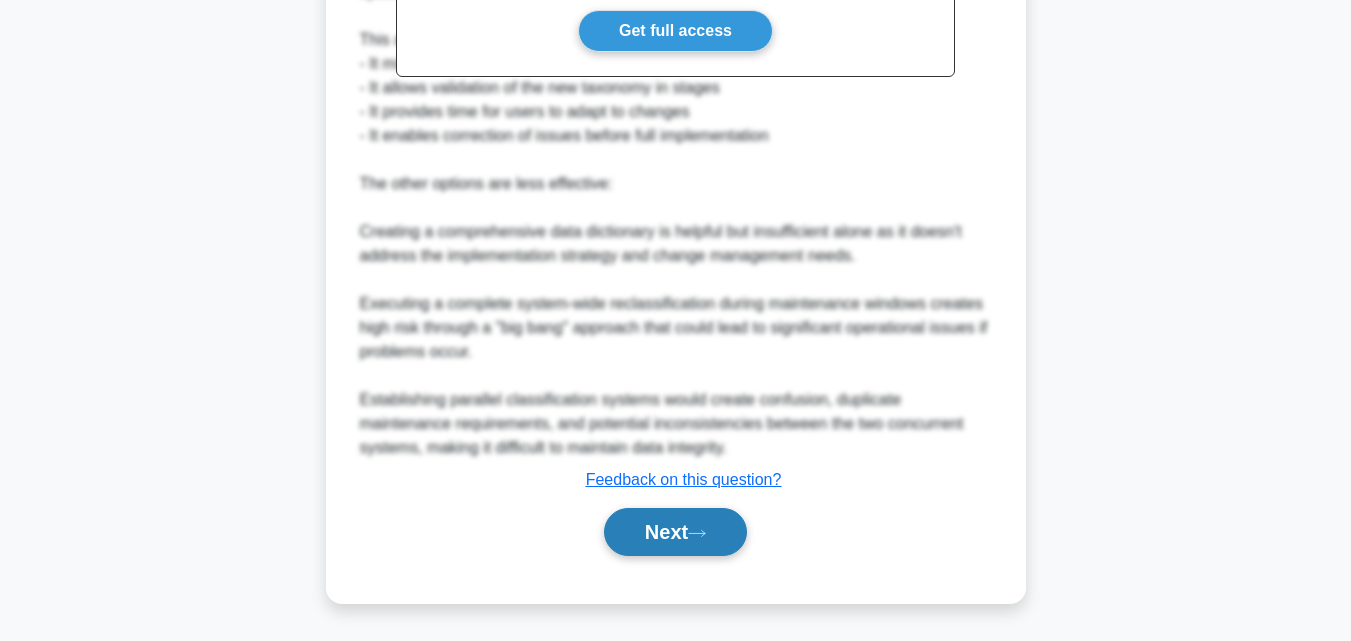 click on "Next" at bounding box center (675, 532) 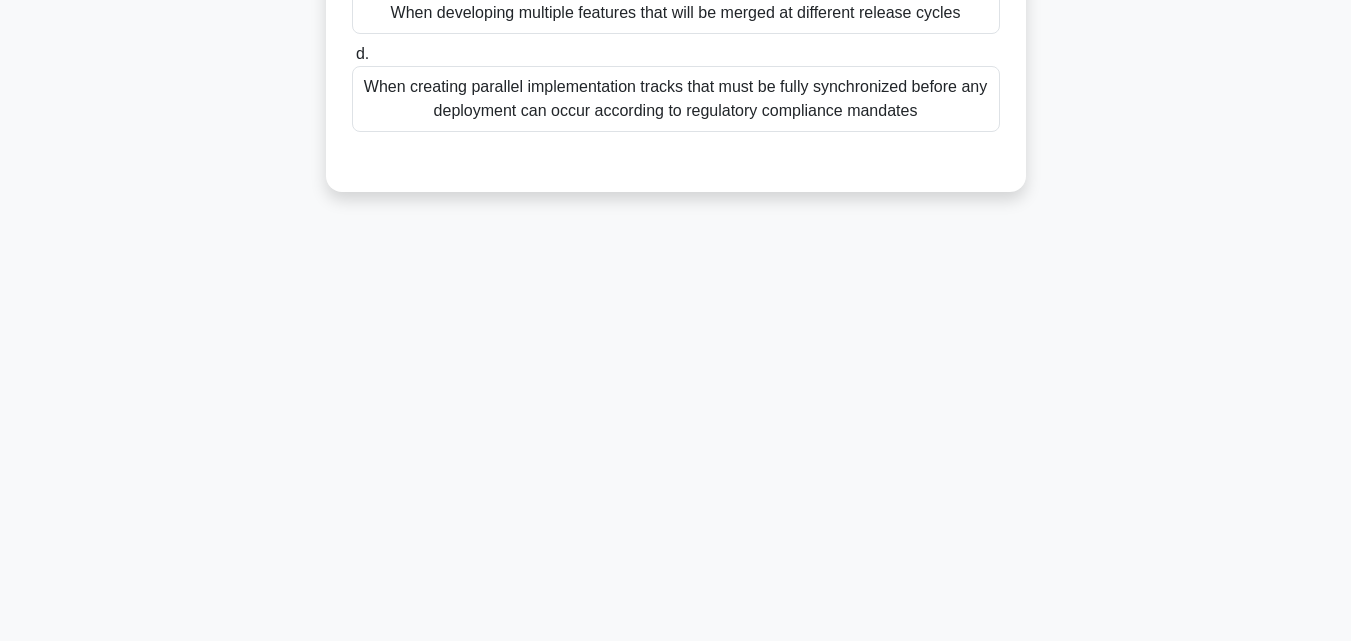 scroll, scrollTop: 439, scrollLeft: 0, axis: vertical 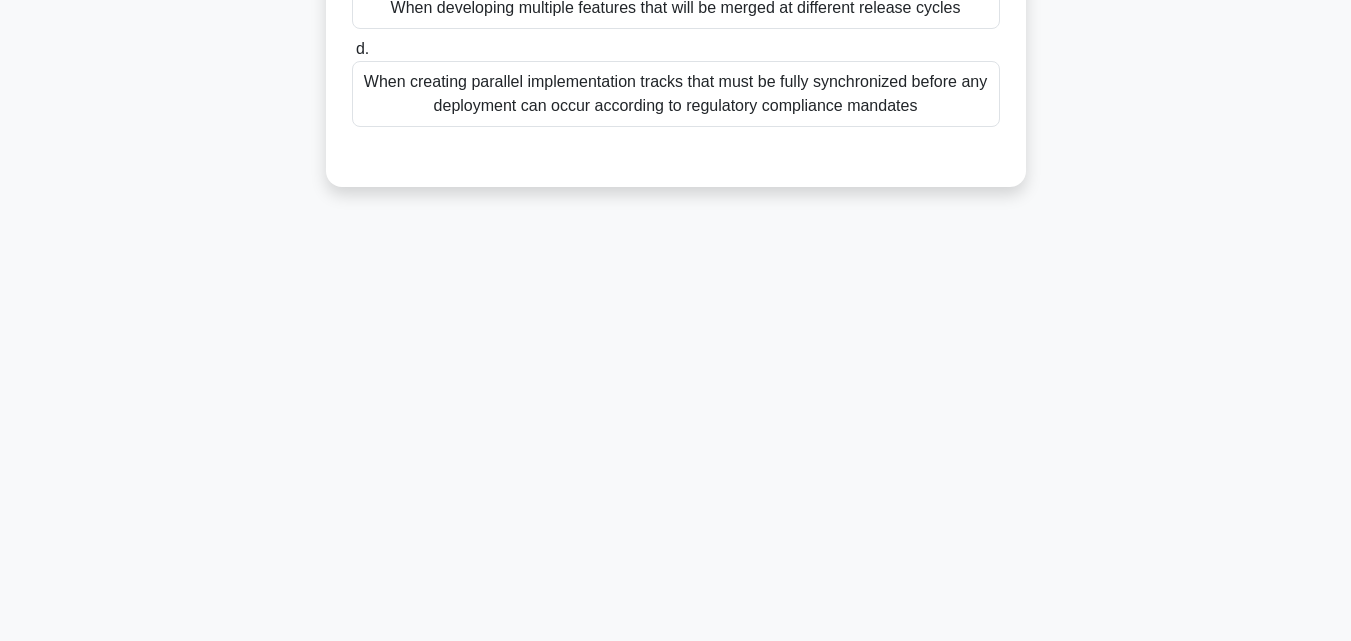 click on "When creating parallel implementation tracks that must be fully synchronized before any deployment can occur according to regulatory compliance mandates" at bounding box center [676, 94] 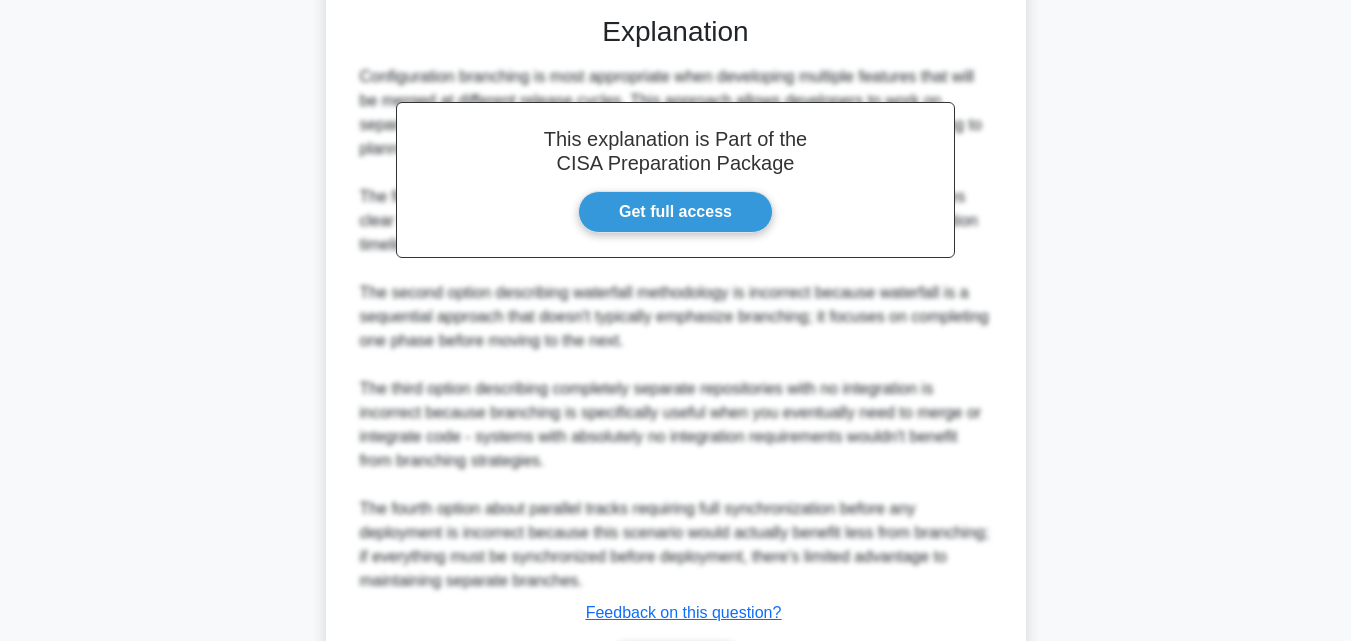 scroll, scrollTop: 715, scrollLeft: 0, axis: vertical 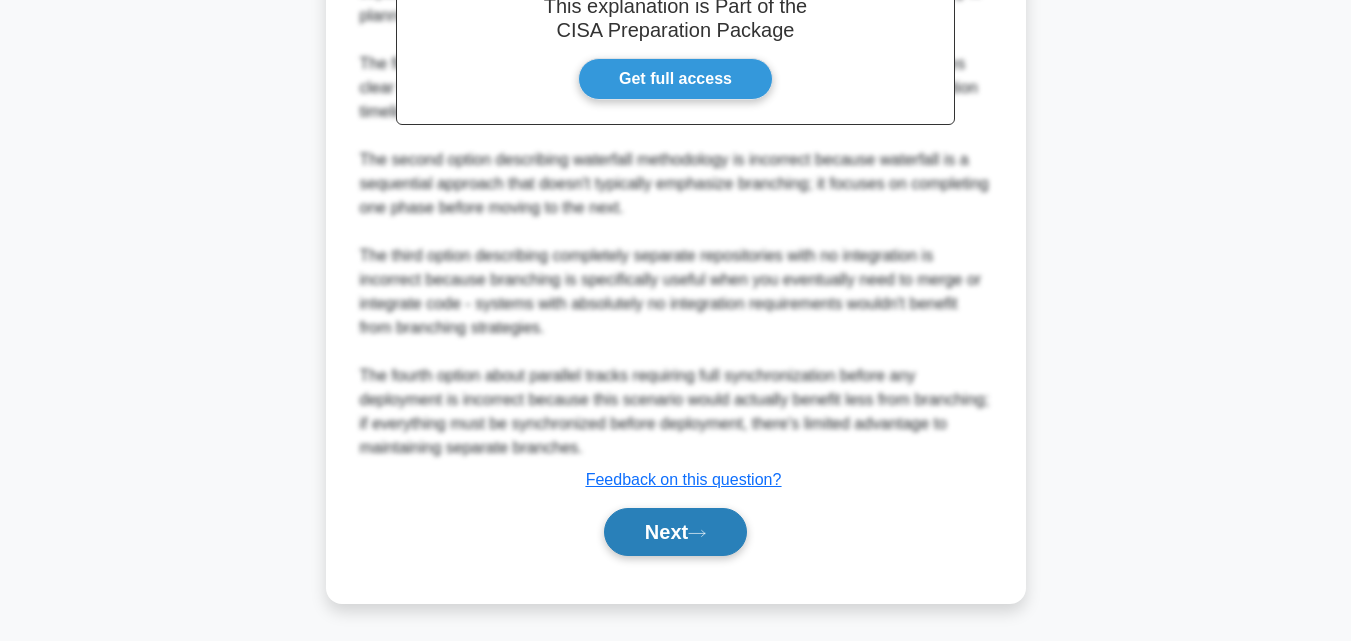 click on "Next" at bounding box center [675, 532] 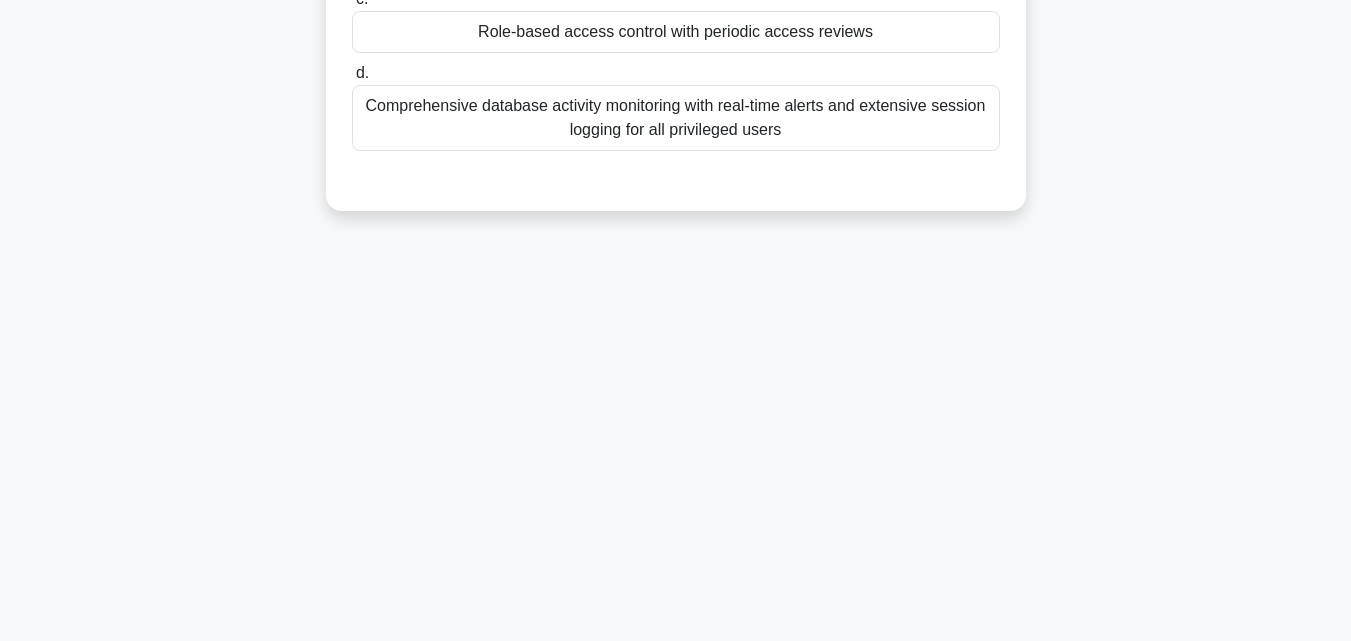 click on "Role-based access control with periodic access reviews" at bounding box center (676, 32) 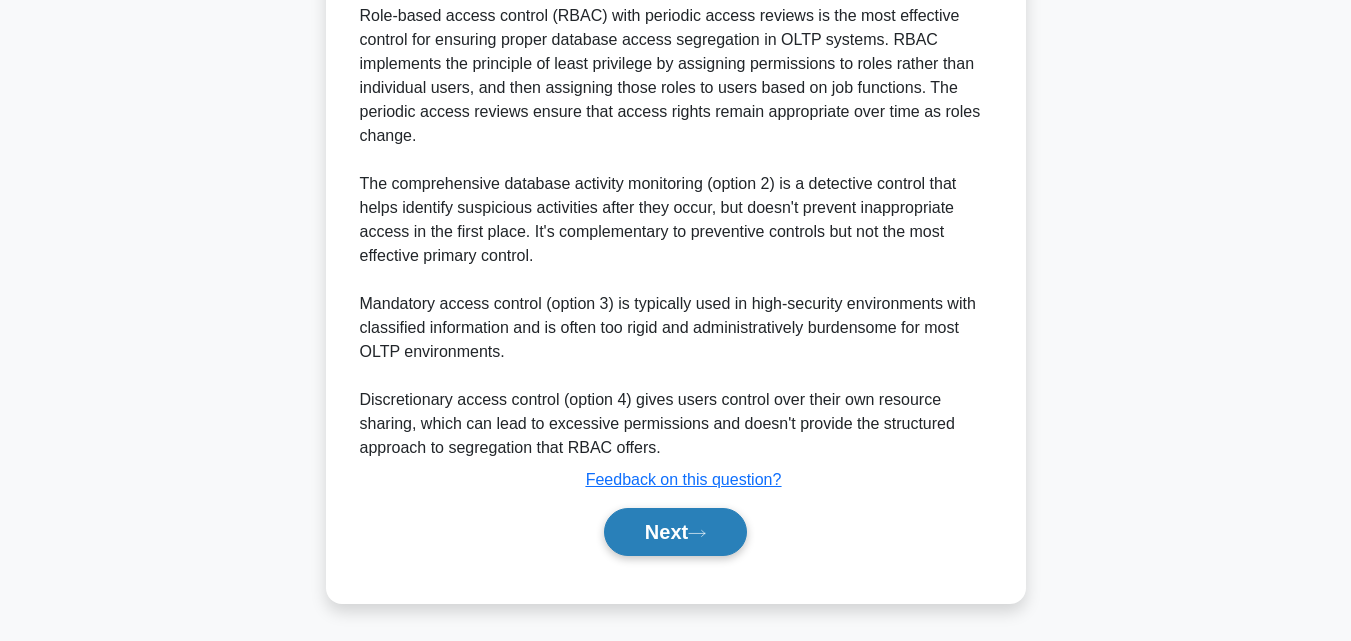 click on "Next" at bounding box center [675, 532] 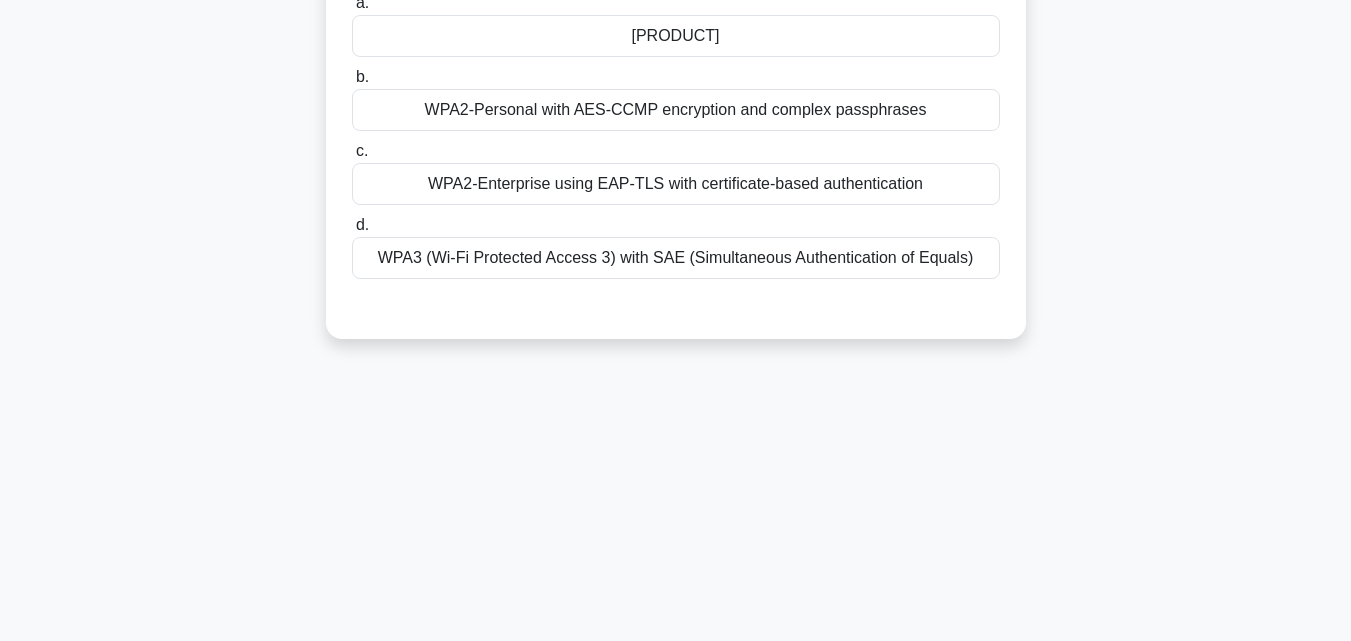 click on "[PRODUCT]" at bounding box center [676, 36] 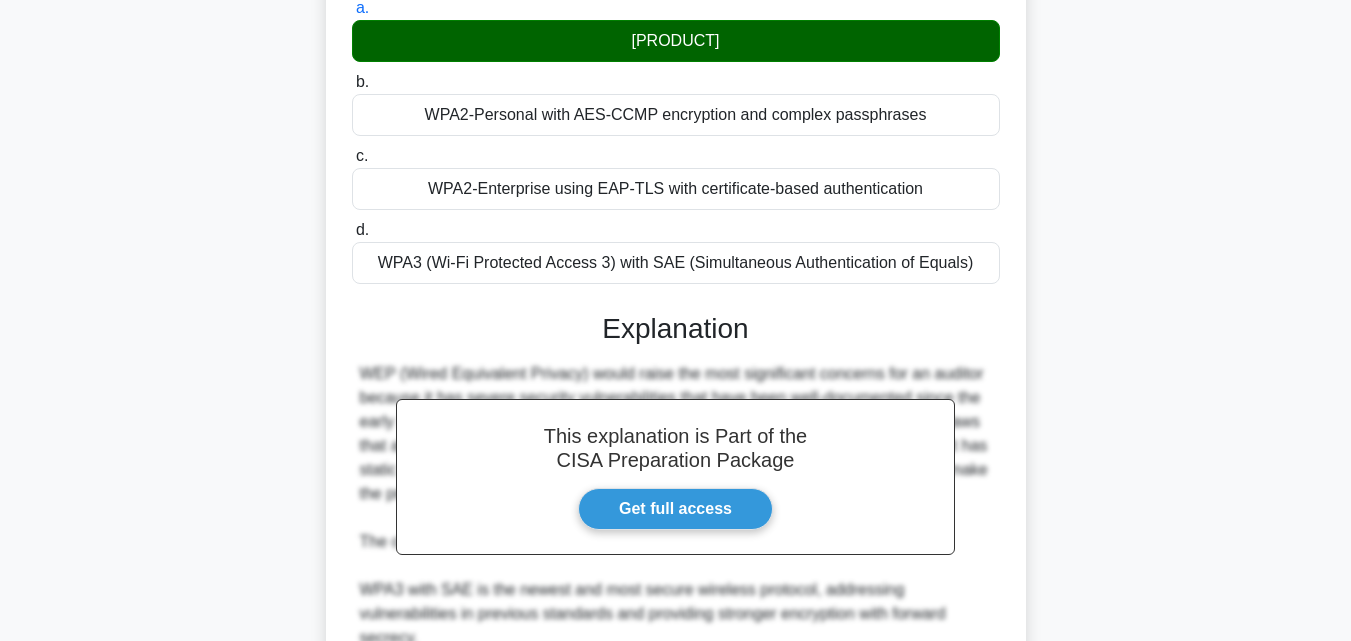 scroll, scrollTop: 689, scrollLeft: 0, axis: vertical 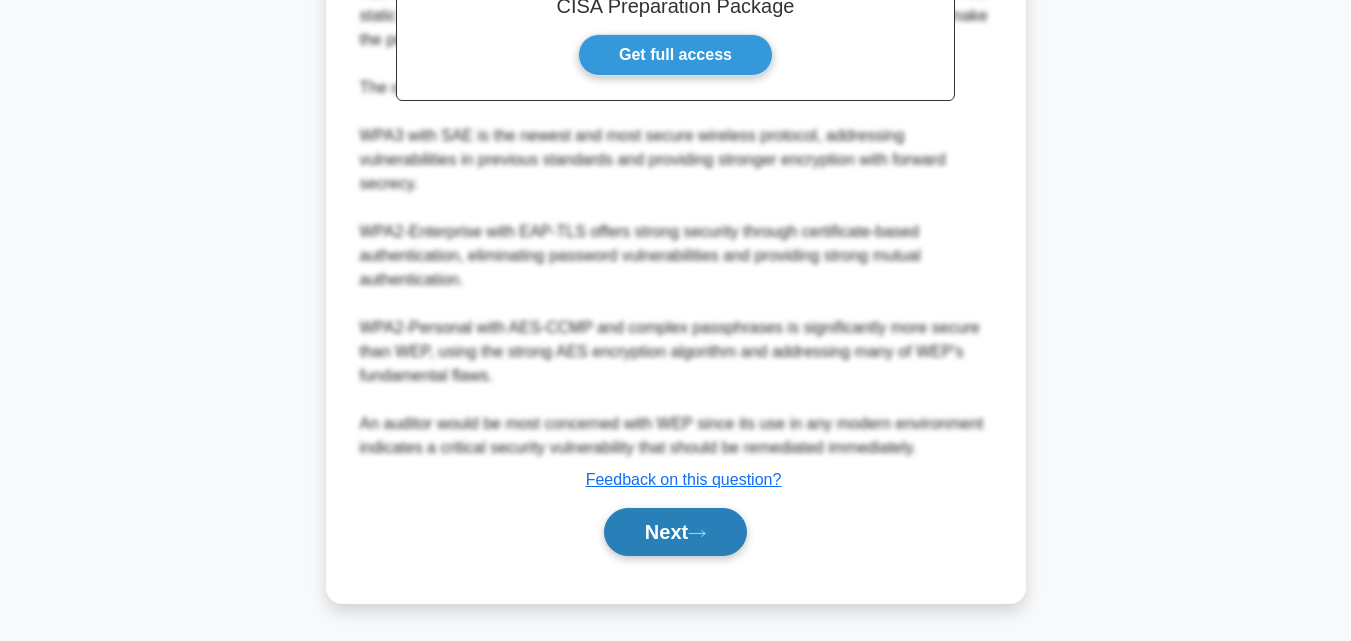 click on "Next" at bounding box center (675, 532) 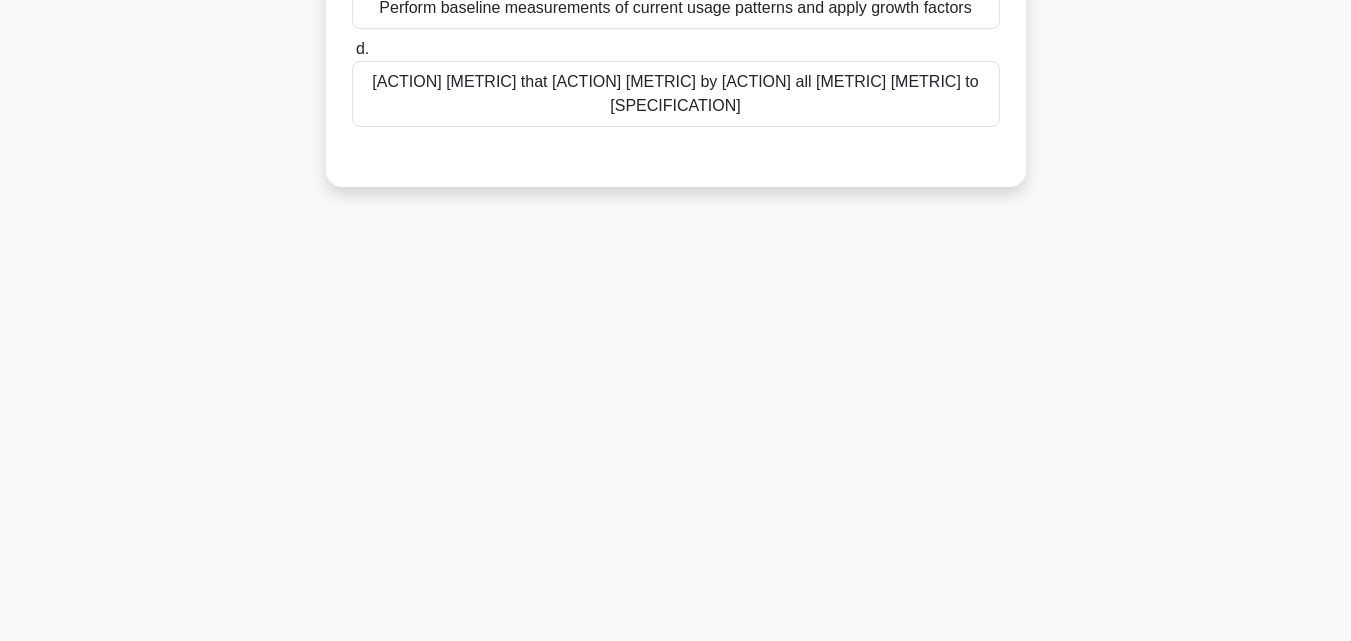 click on "[ACTION] [METRIC] that [ACTION] [METRIC] by [ACTION] all [METRIC] [METRIC] to [SPECIFICATION]" at bounding box center [676, 94] 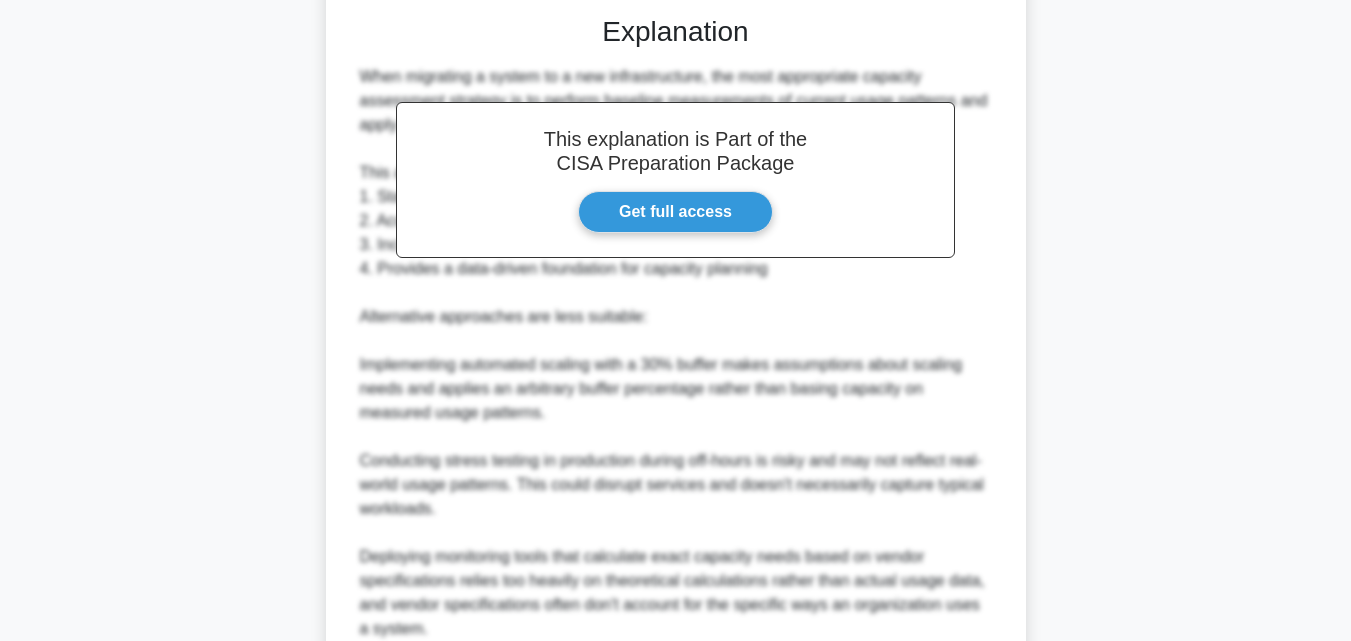 scroll, scrollTop: 763, scrollLeft: 0, axis: vertical 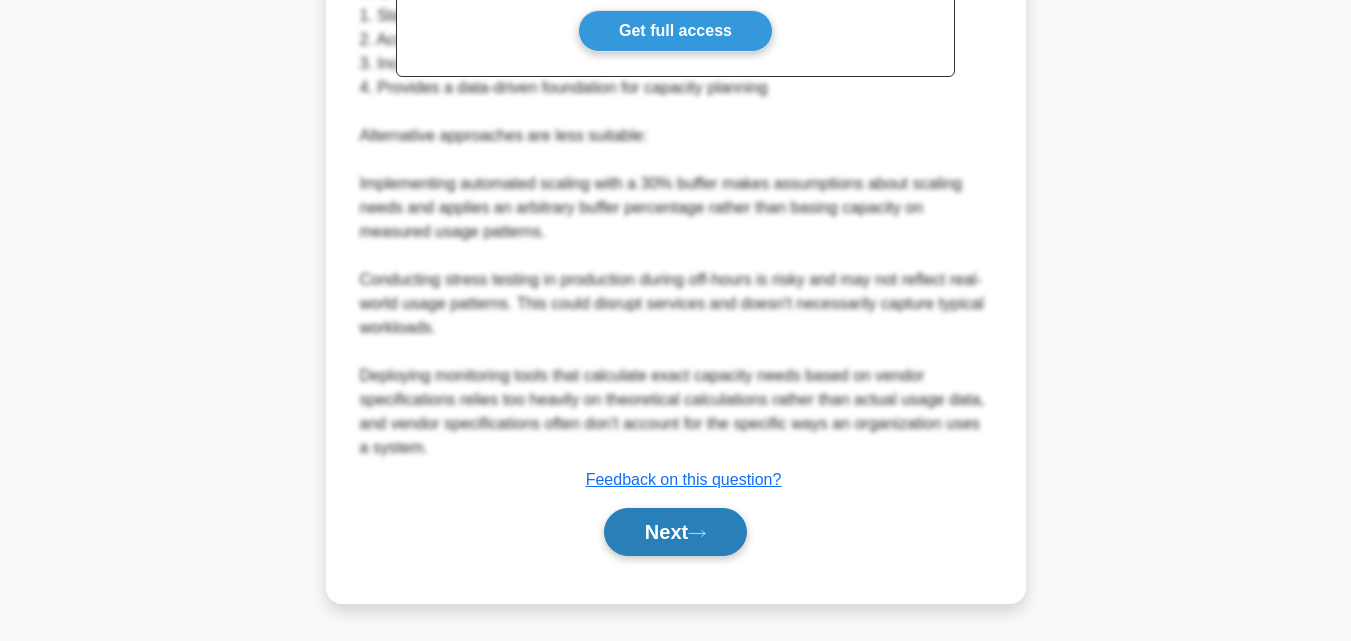 click on "Next" at bounding box center [675, 532] 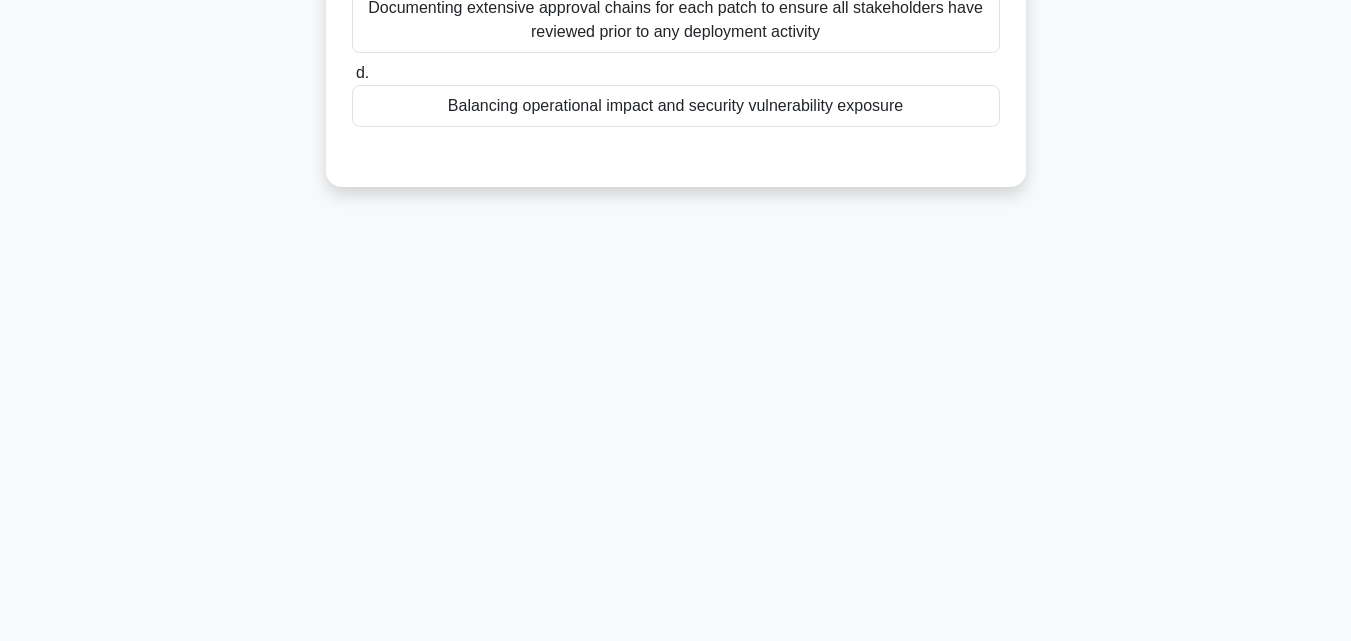 click on "Balancing operational impact and security vulnerability exposure" at bounding box center [676, 106] 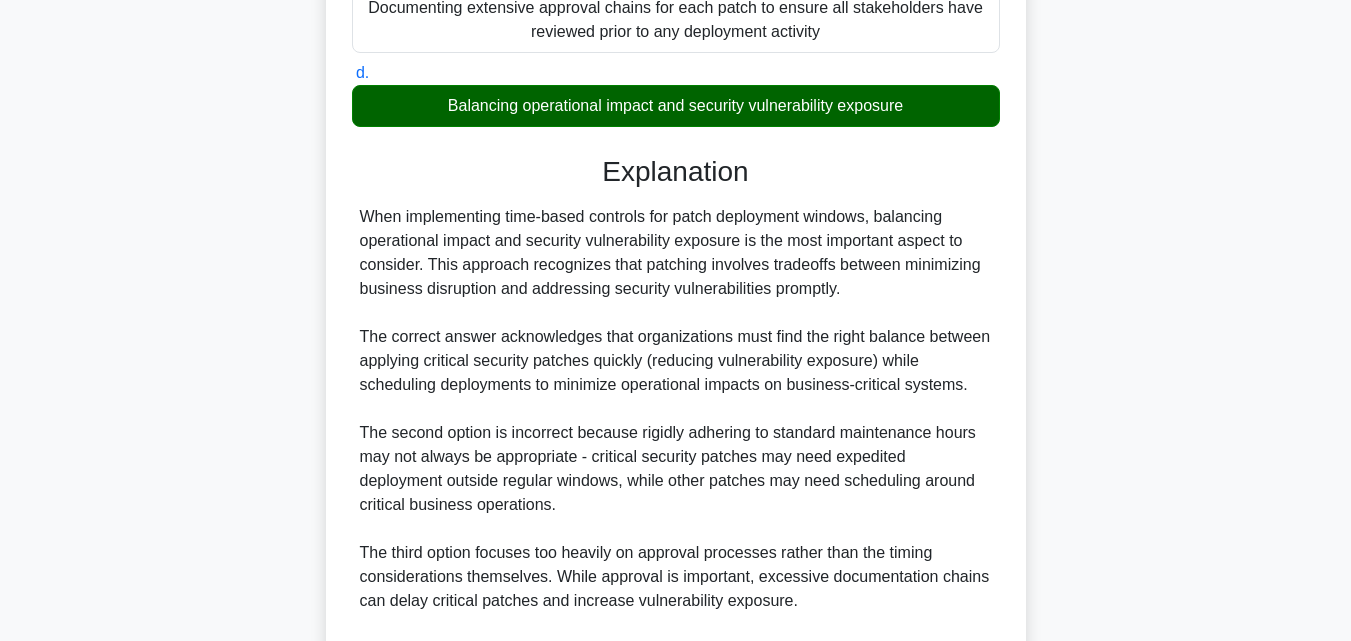 scroll, scrollTop: 713, scrollLeft: 0, axis: vertical 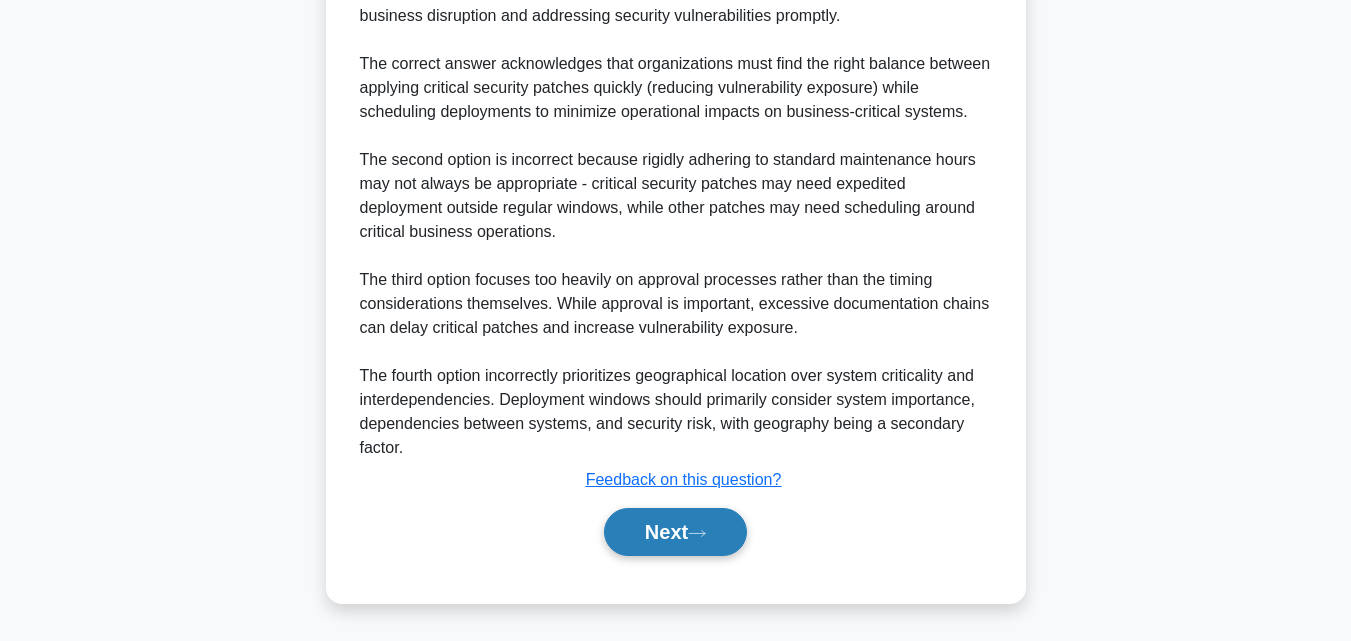 click on "Next" at bounding box center [675, 532] 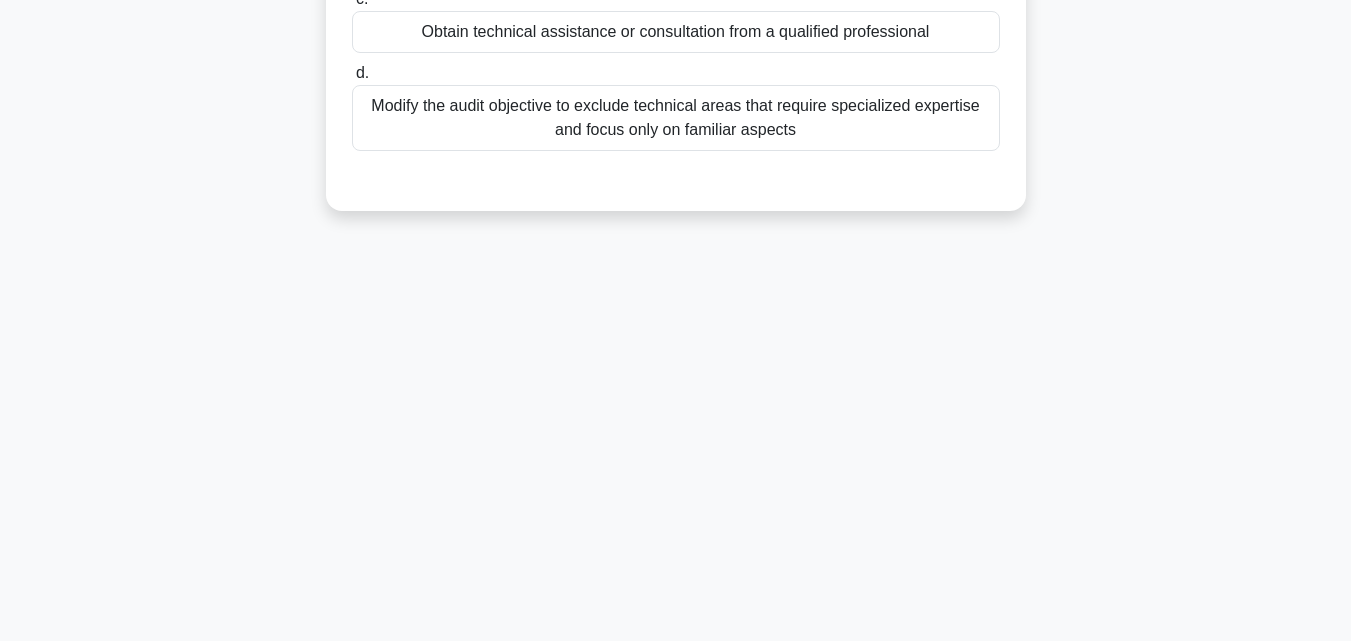 click on "Obtain technical assistance or consultation from a qualified professional" at bounding box center [676, 32] 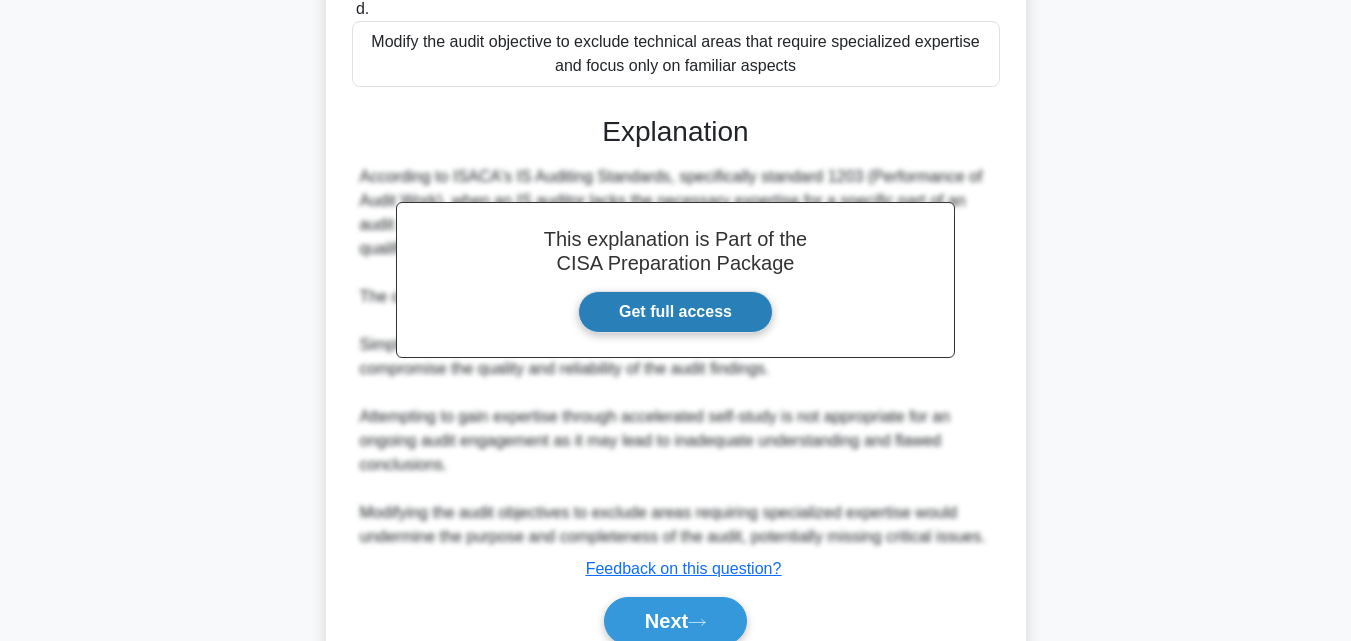 scroll, scrollTop: 593, scrollLeft: 0, axis: vertical 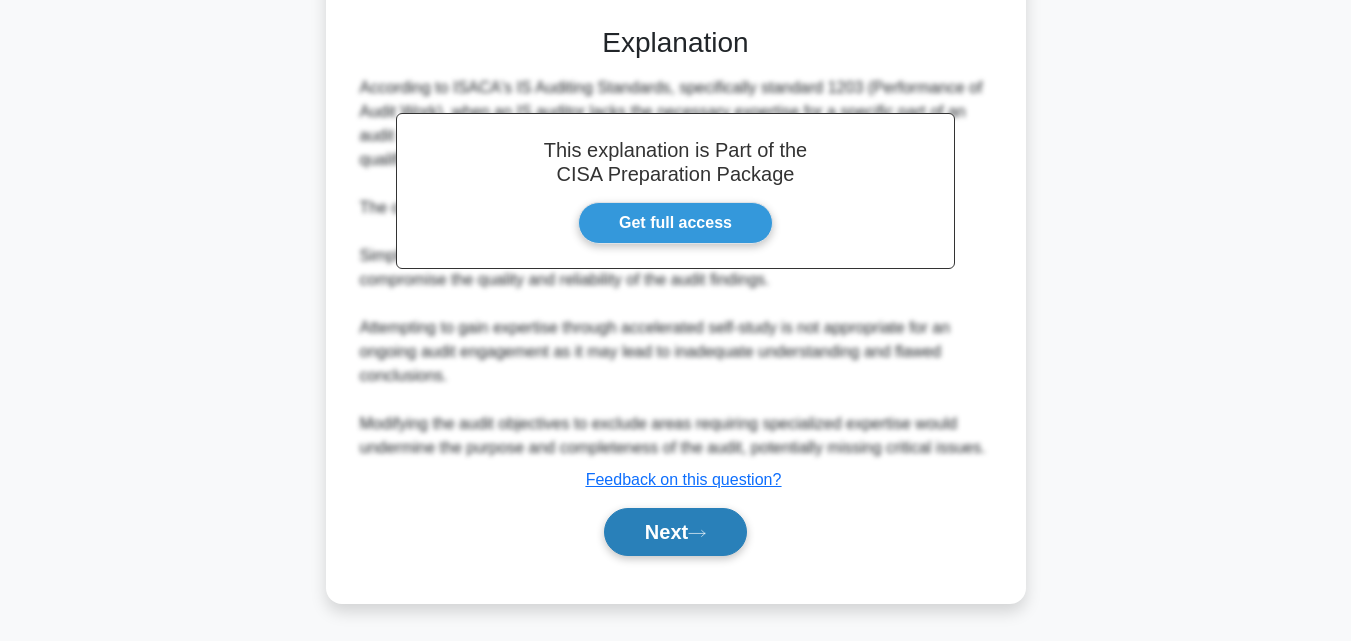 click on "Next" at bounding box center (675, 532) 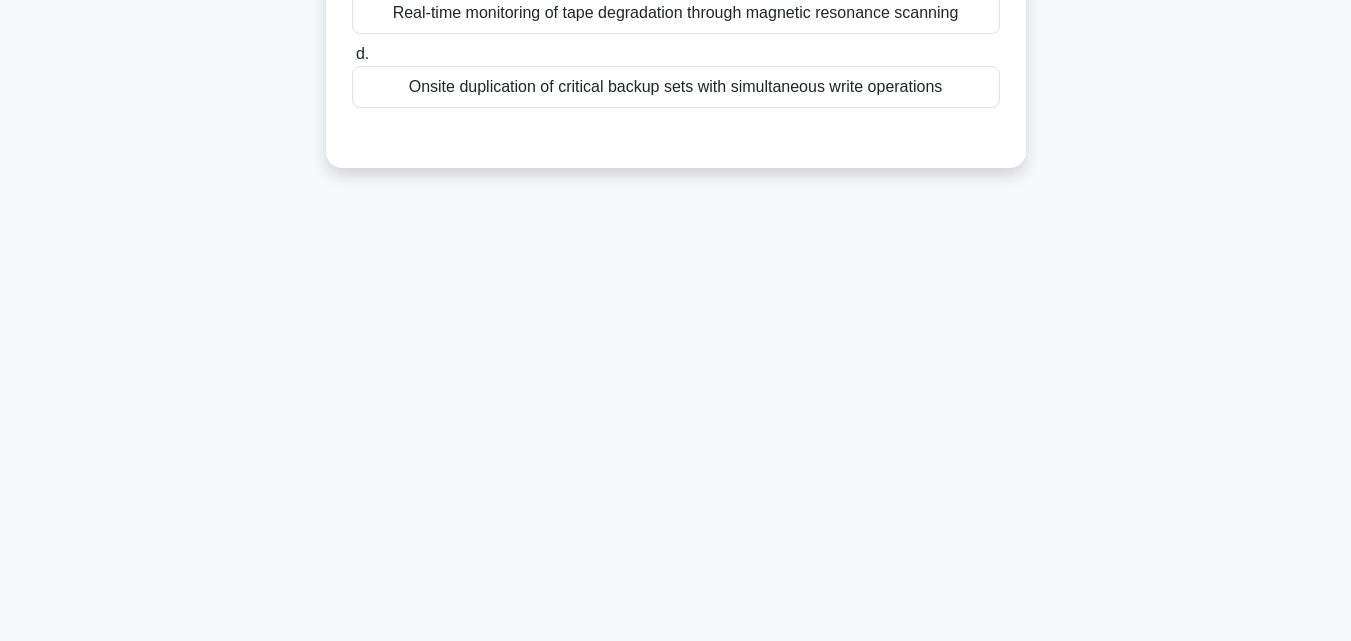 scroll, scrollTop: 439, scrollLeft: 0, axis: vertical 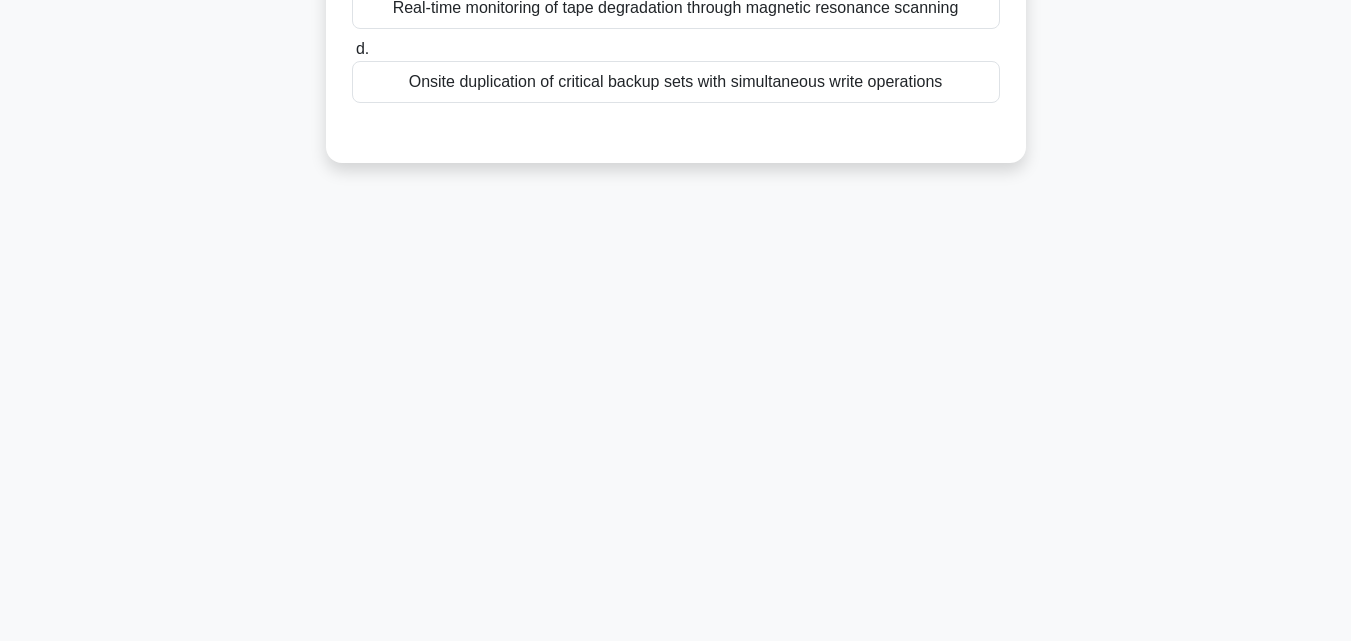 click on "Onsite duplication of critical backup sets with simultaneous write operations" at bounding box center (676, 82) 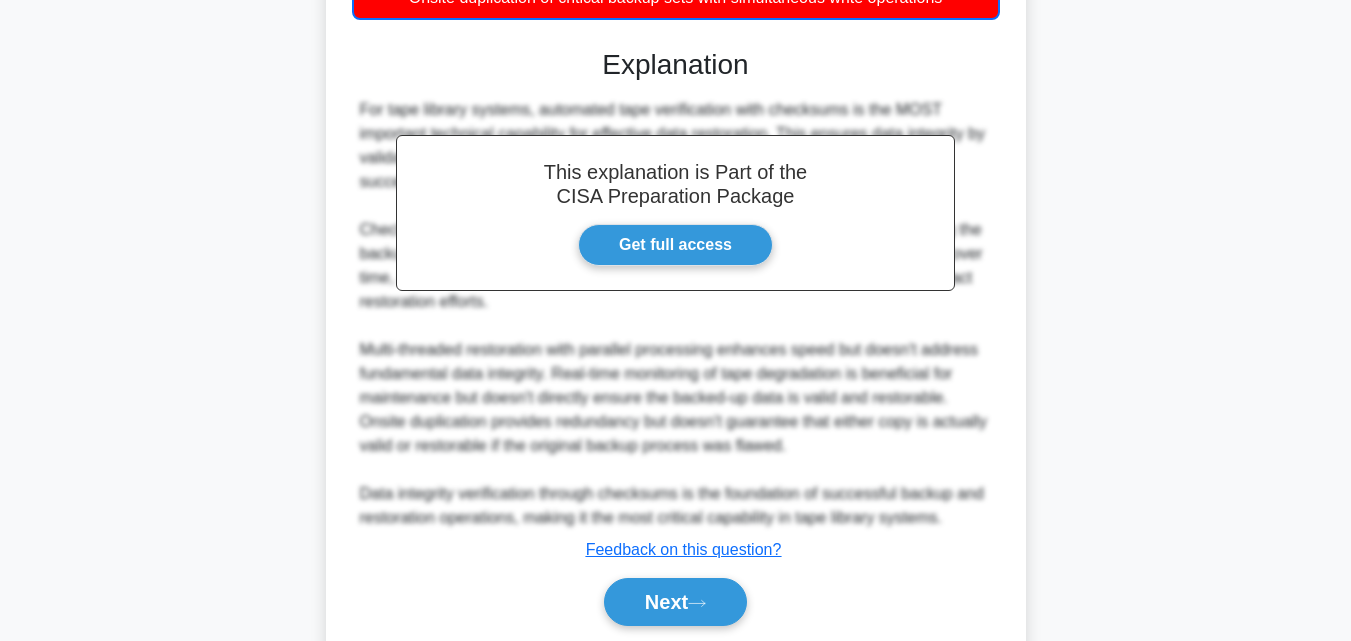 scroll, scrollTop: 595, scrollLeft: 0, axis: vertical 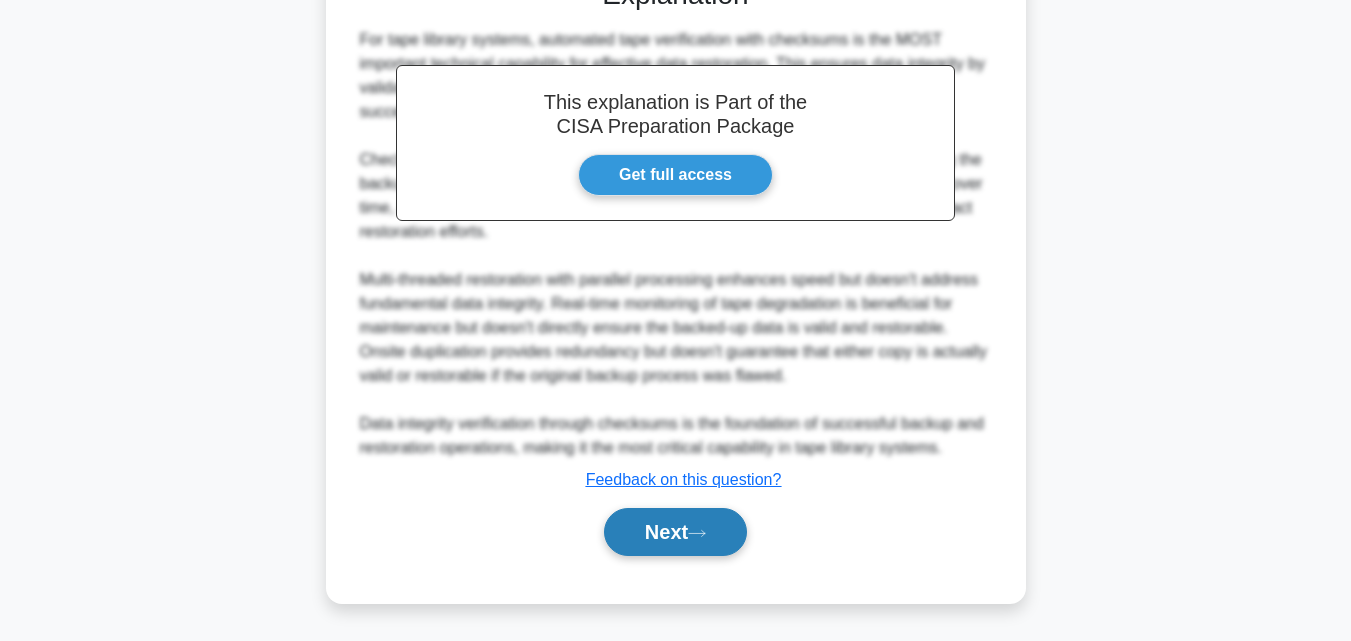 click on "Next" at bounding box center [675, 532] 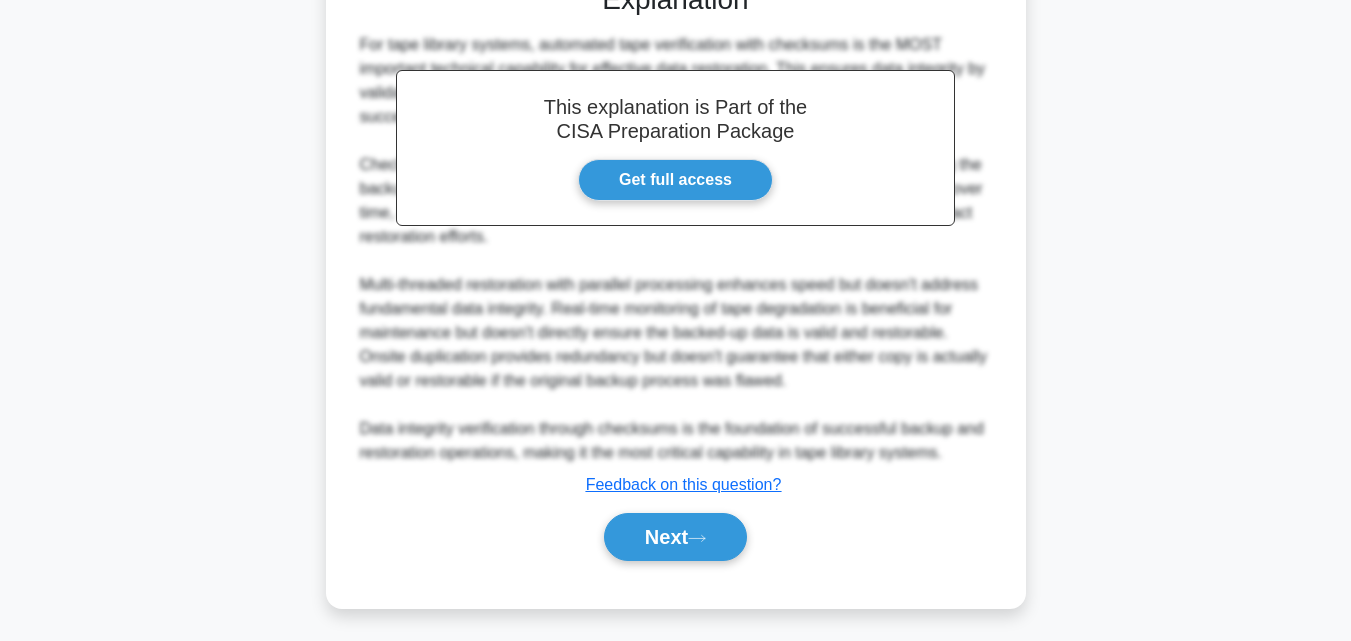 scroll, scrollTop: 439, scrollLeft: 0, axis: vertical 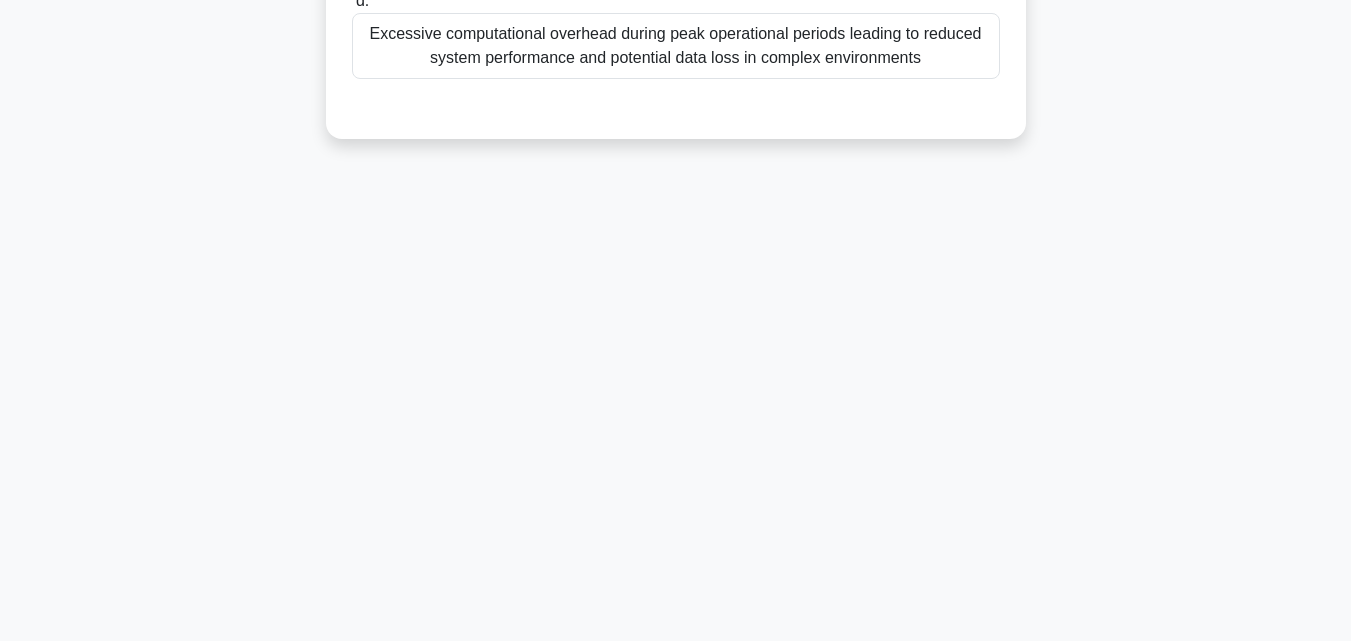 click on "Excessive computational overhead during peak operational periods leading to reduced system performance and potential data loss in complex environments" at bounding box center (676, 46) 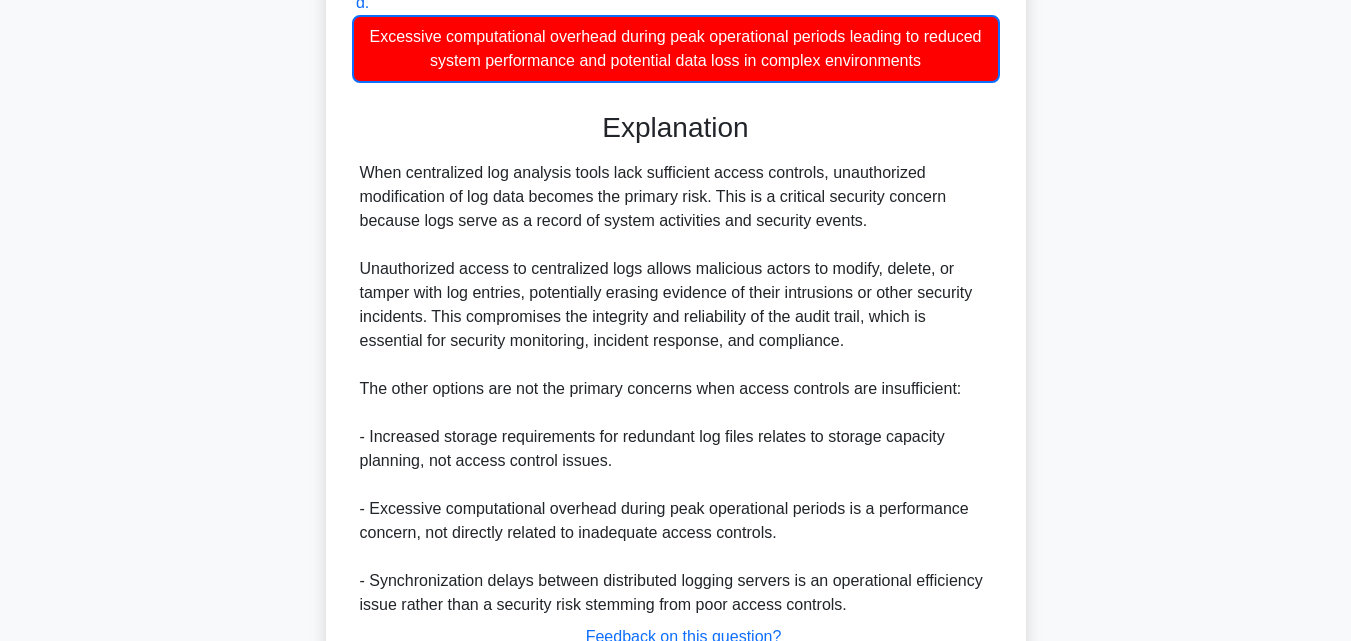 scroll, scrollTop: 595, scrollLeft: 0, axis: vertical 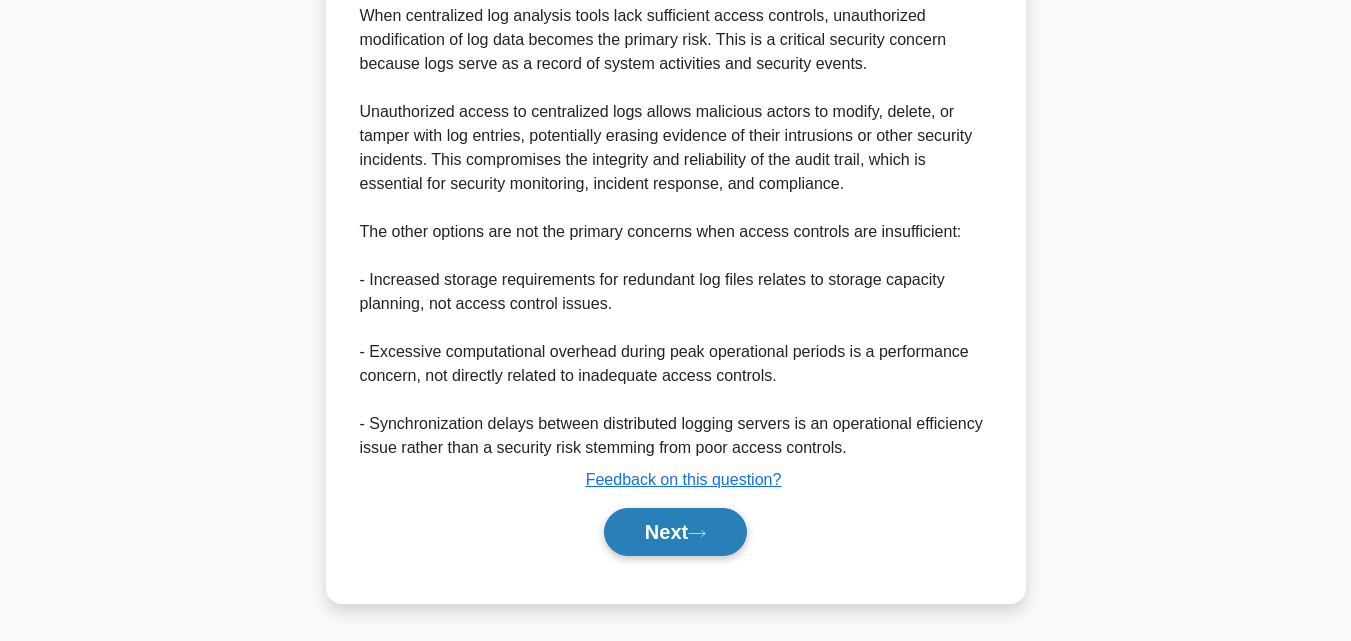click on "Next" at bounding box center [675, 532] 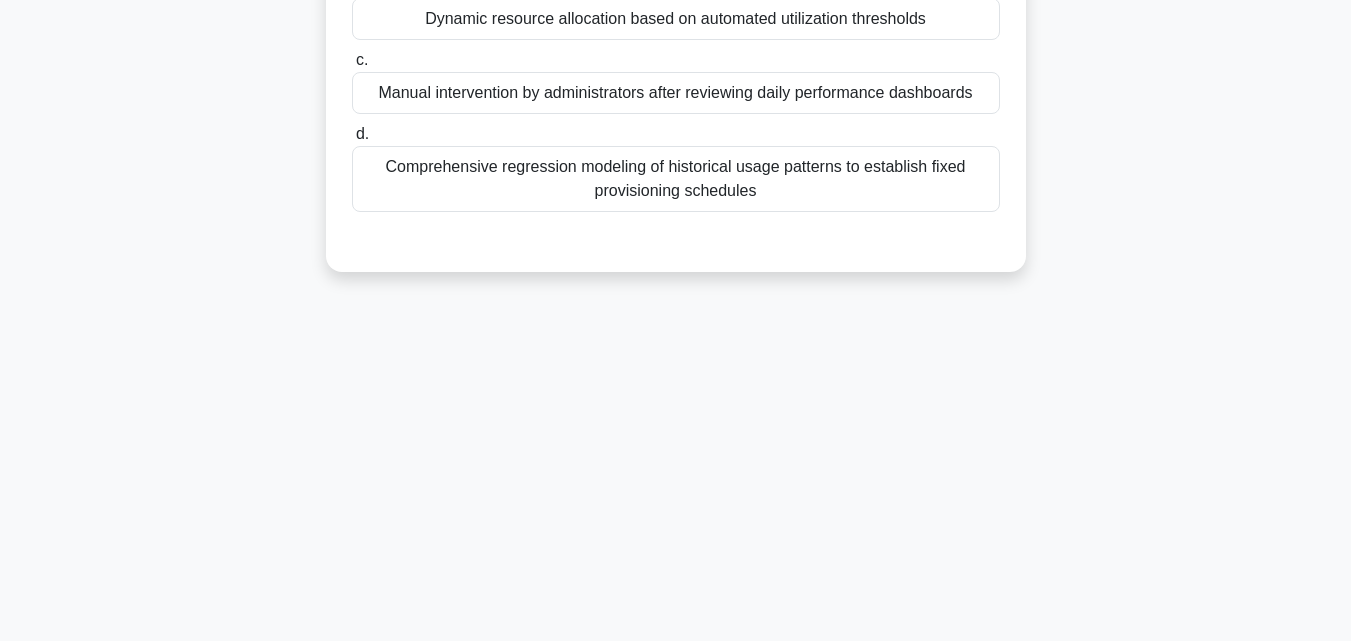 scroll, scrollTop: 239, scrollLeft: 0, axis: vertical 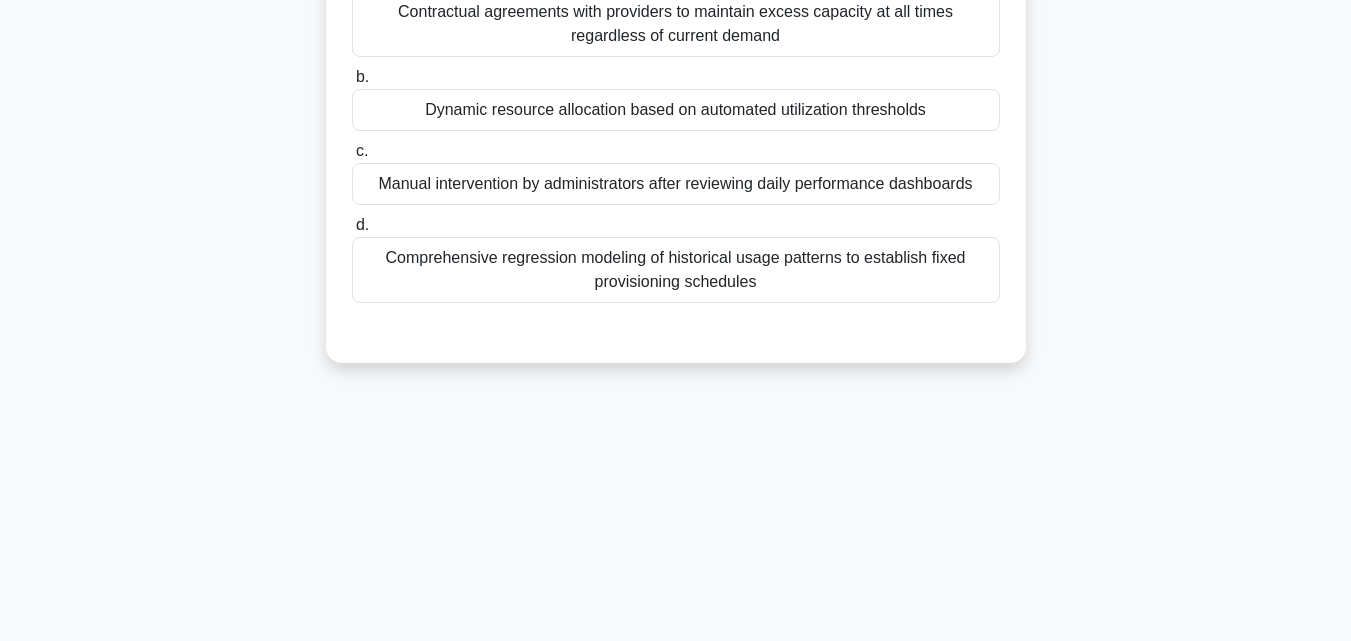 click on "Dynamic resource allocation based on automated utilization thresholds" at bounding box center (676, 110) 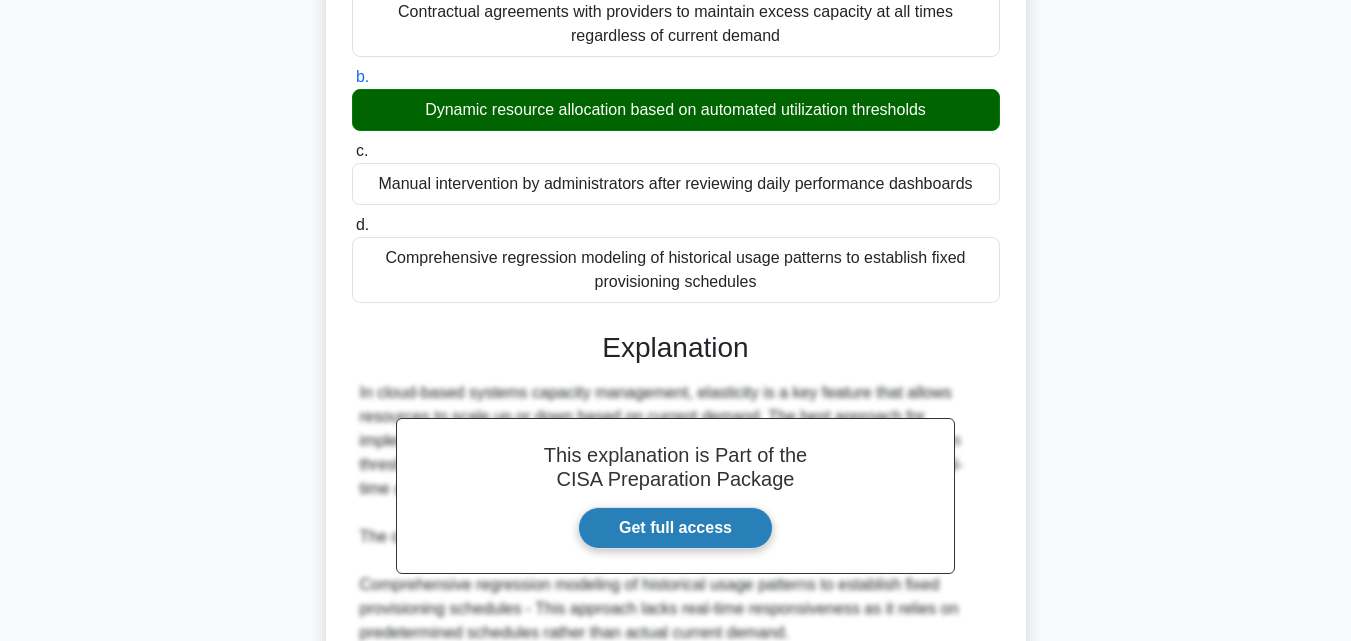 scroll, scrollTop: 617, scrollLeft: 0, axis: vertical 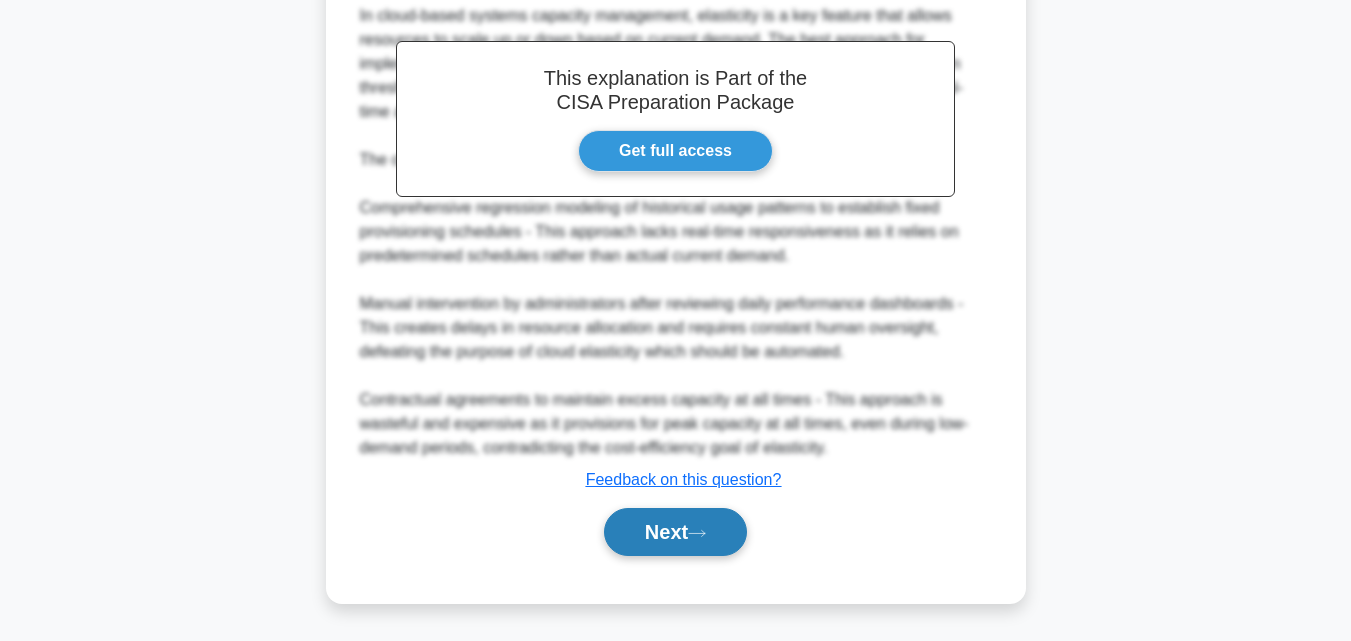 click on "Next" at bounding box center [675, 532] 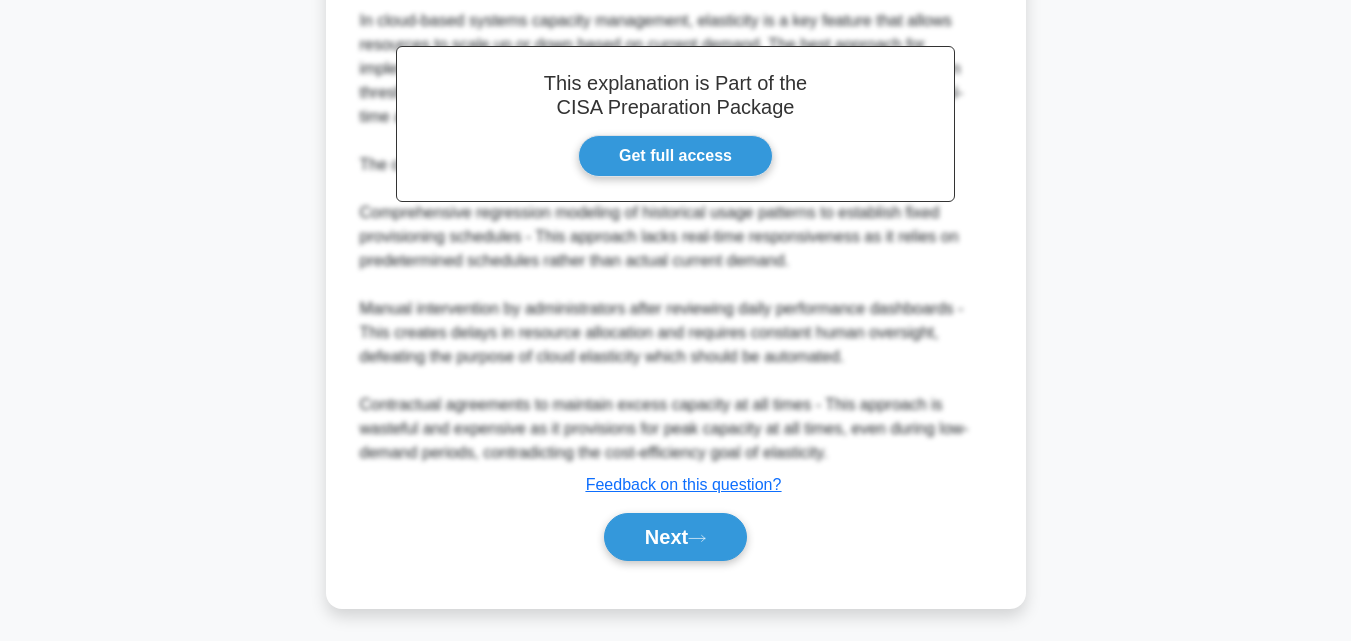scroll, scrollTop: 439, scrollLeft: 0, axis: vertical 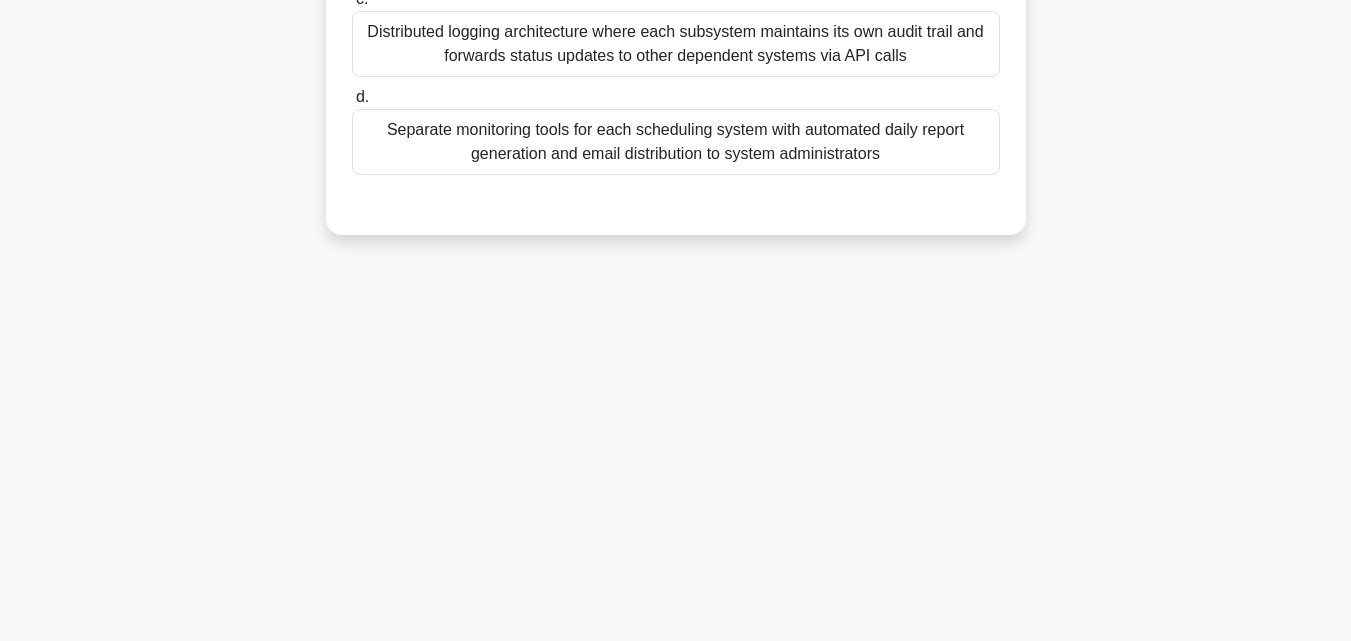 click on "Separate monitoring tools for each scheduling system with automated daily report generation and email distribution to system administrators" at bounding box center [676, 142] 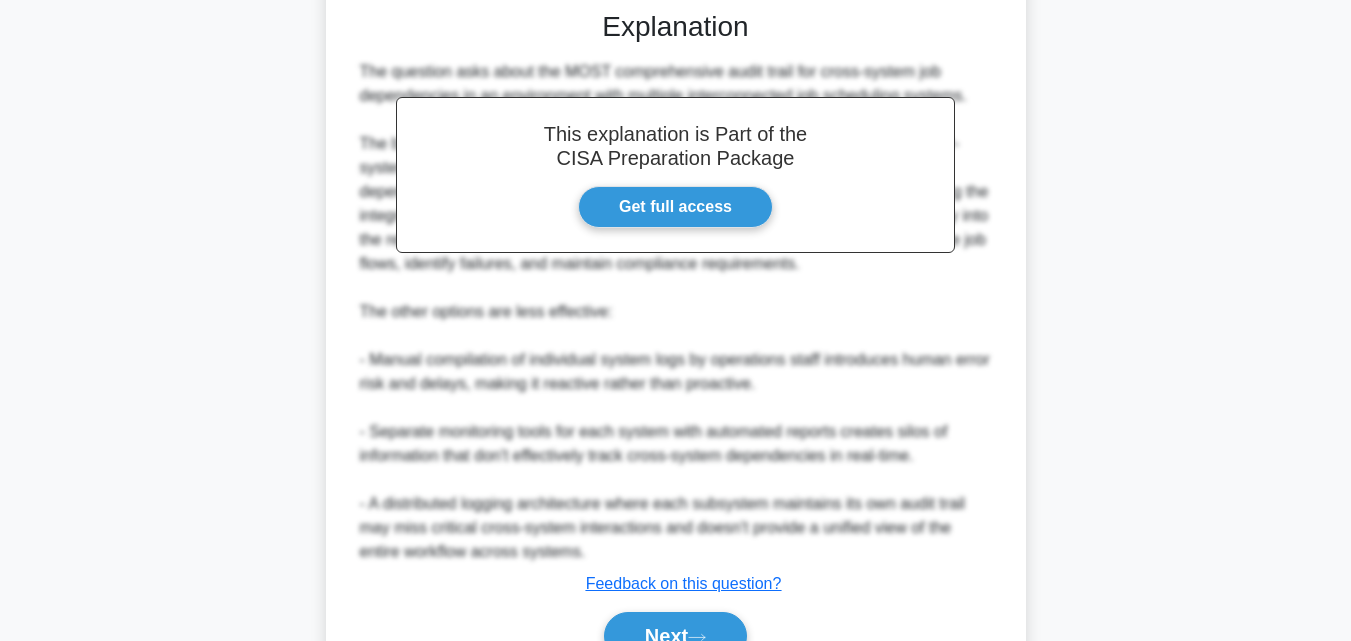 scroll, scrollTop: 739, scrollLeft: 0, axis: vertical 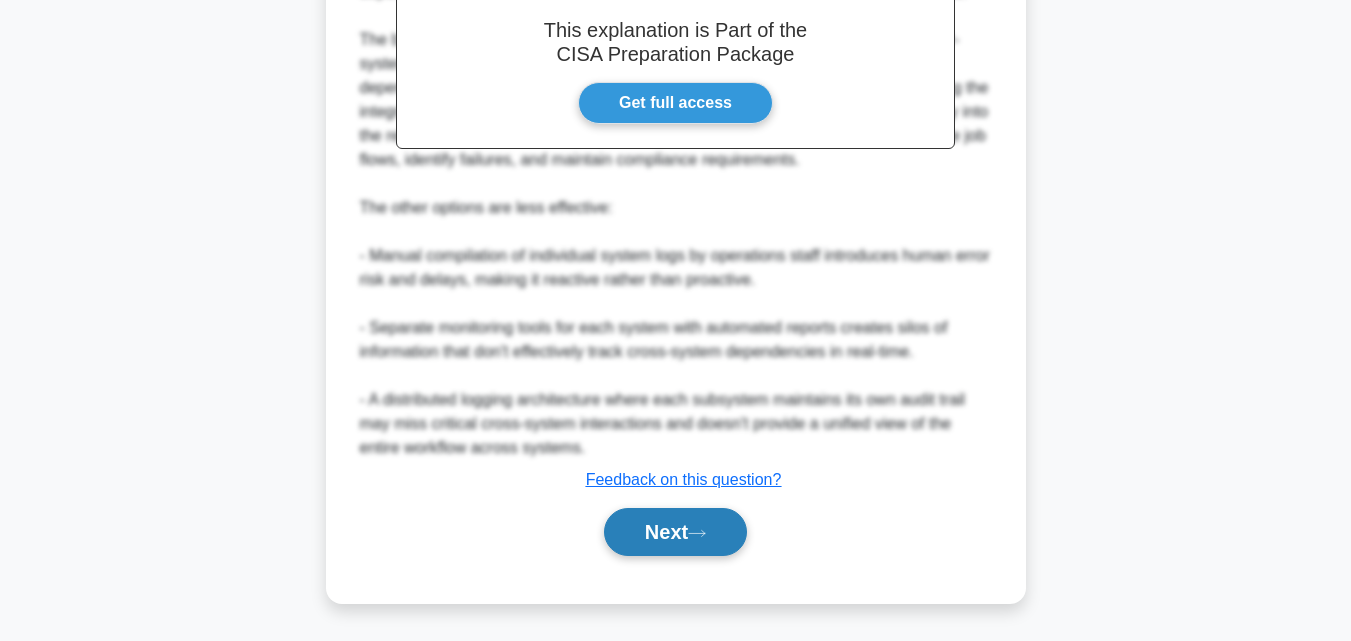 click on "Next" at bounding box center (675, 532) 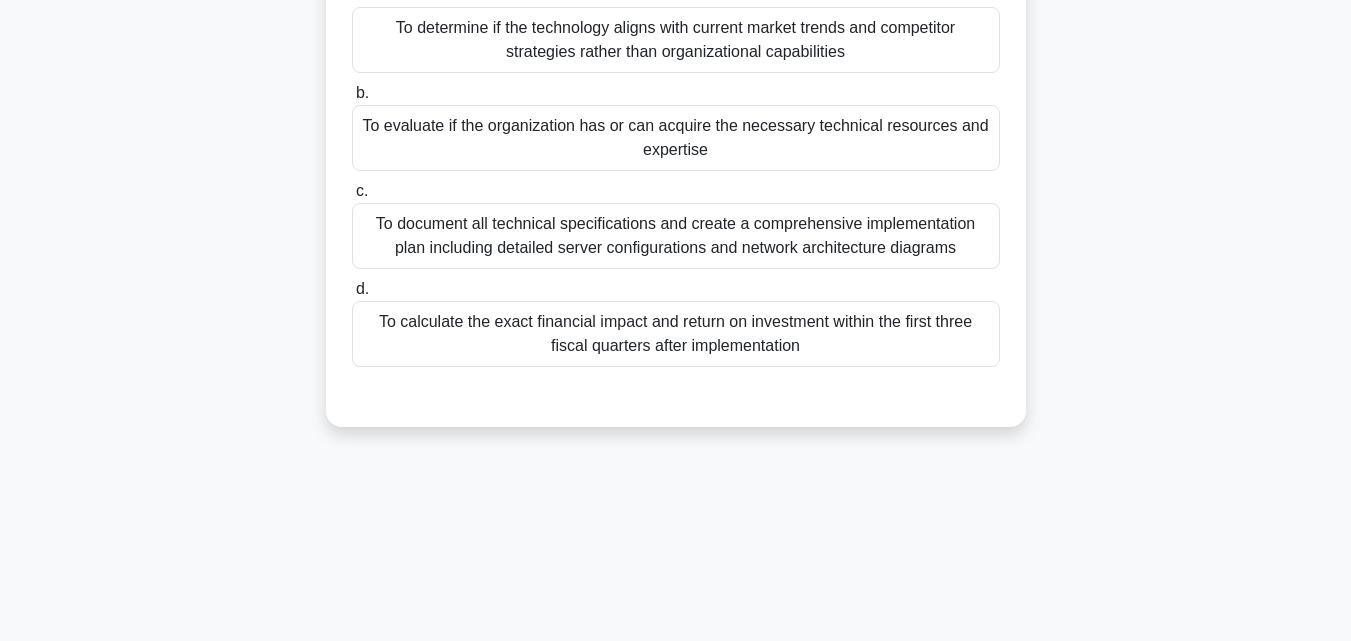 scroll, scrollTop: 239, scrollLeft: 0, axis: vertical 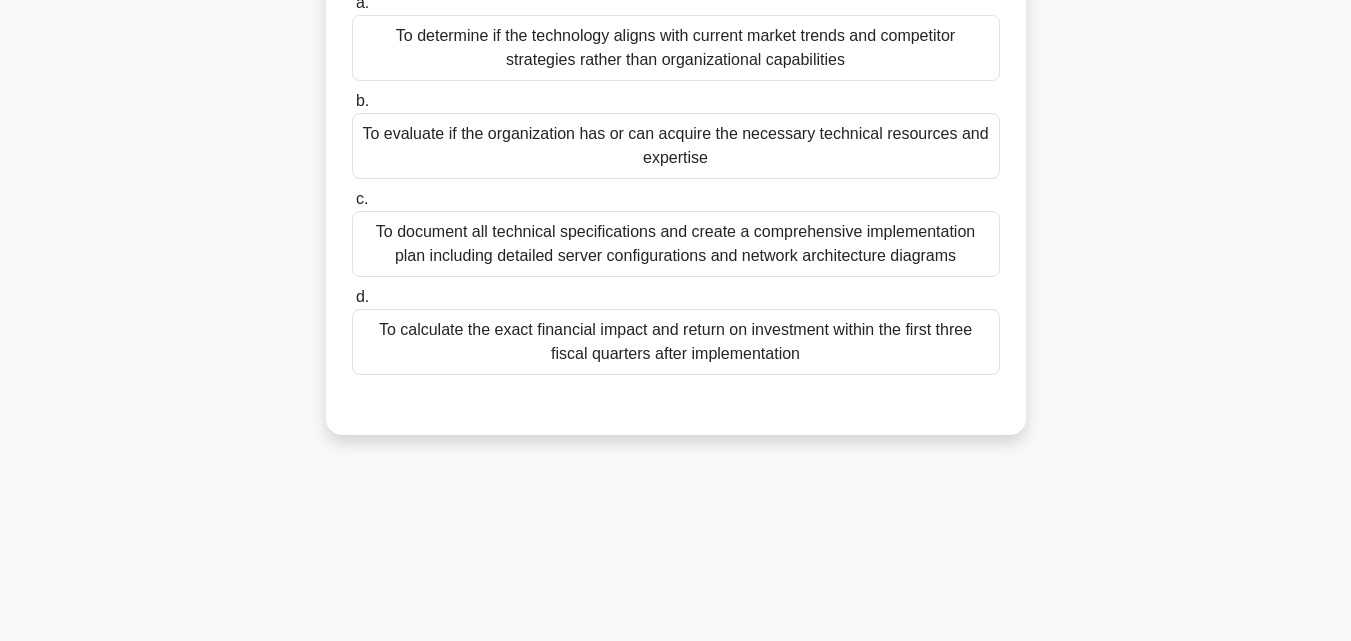 click on "To evaluate if the organization has or can acquire the necessary technical resources and expertise" at bounding box center [676, 146] 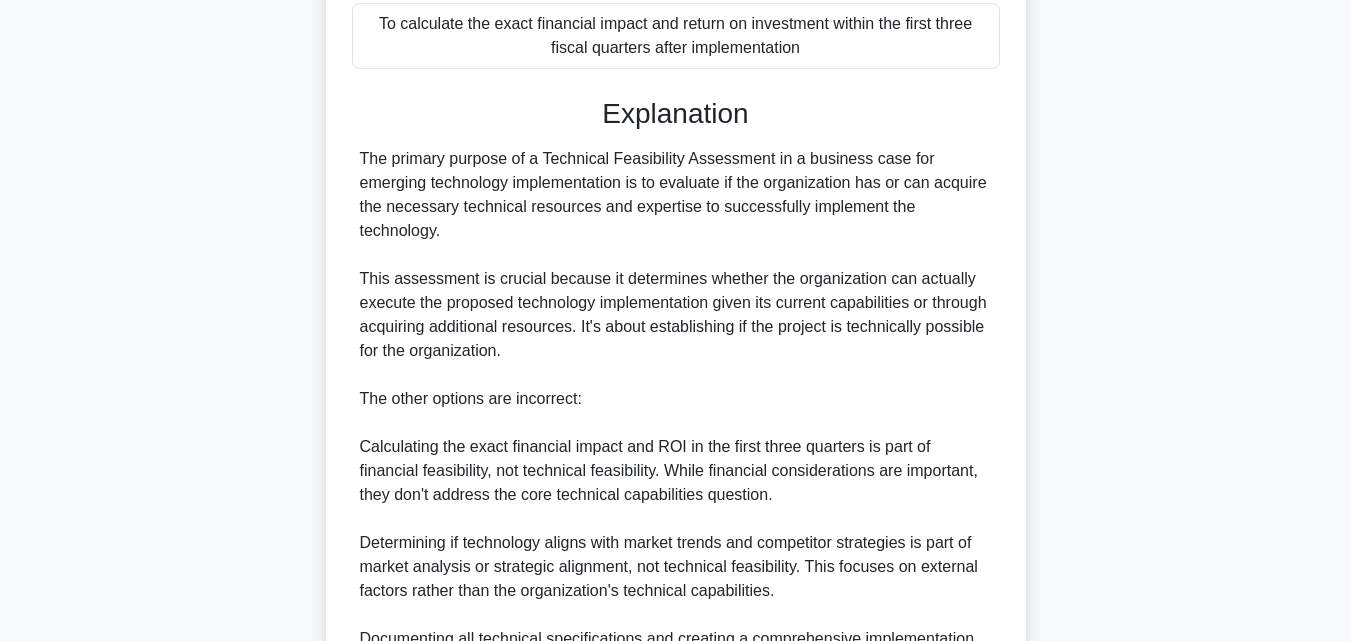 scroll, scrollTop: 785, scrollLeft: 0, axis: vertical 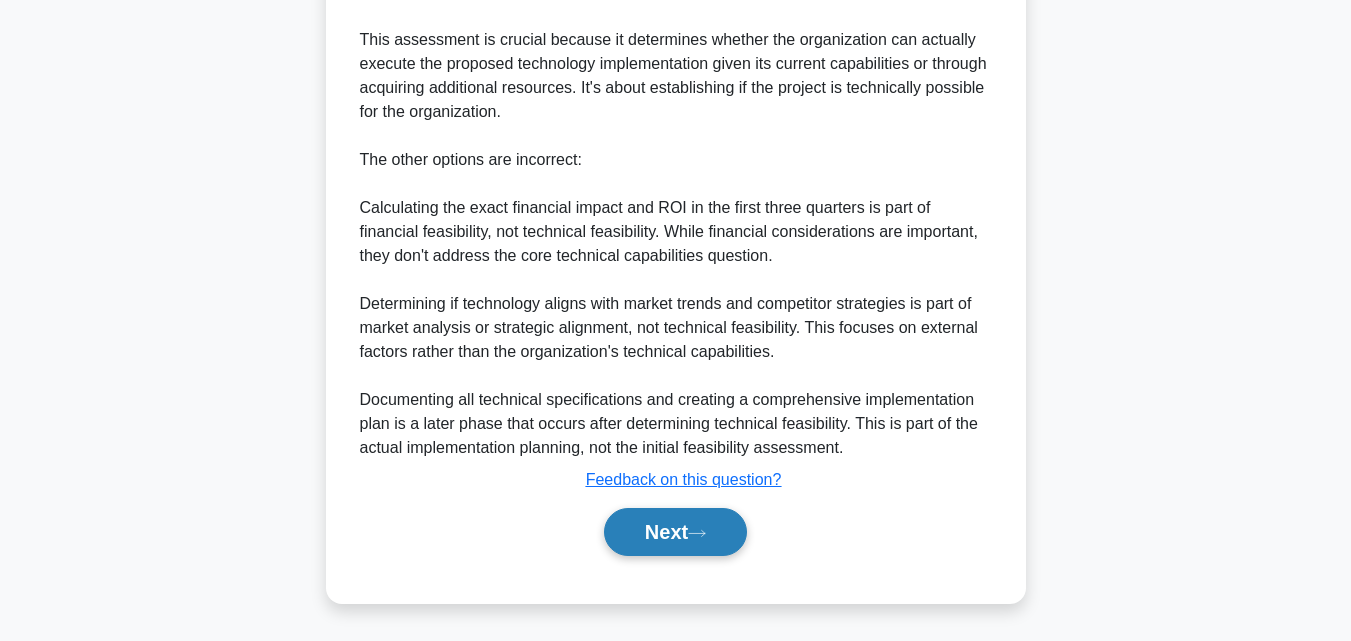click on "Next" at bounding box center [675, 532] 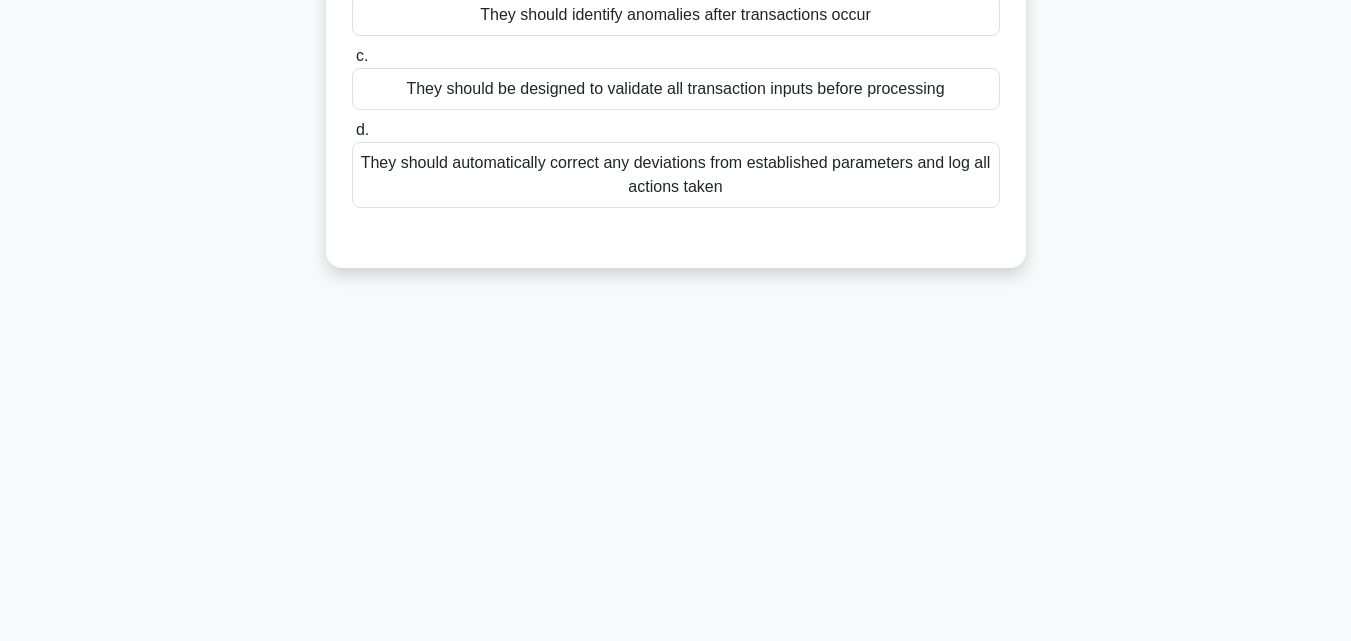 scroll, scrollTop: 239, scrollLeft: 0, axis: vertical 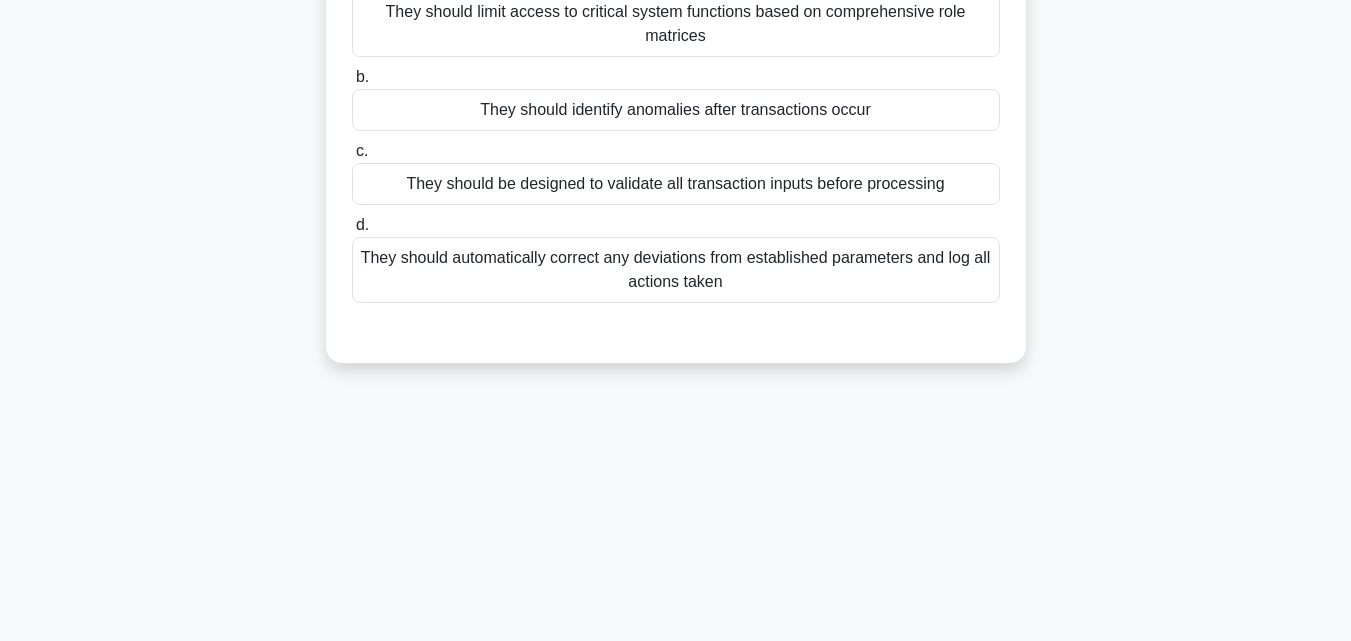 click on "They should identify anomalies after transactions occur" at bounding box center [676, 110] 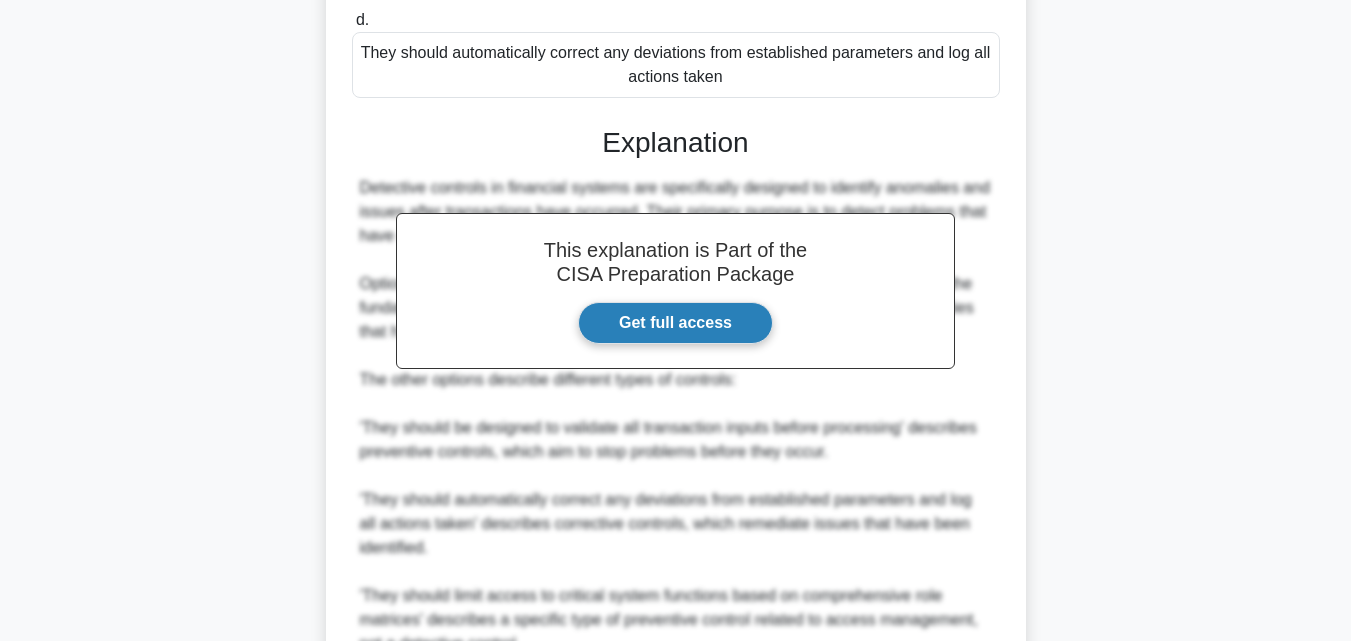 scroll, scrollTop: 641, scrollLeft: 0, axis: vertical 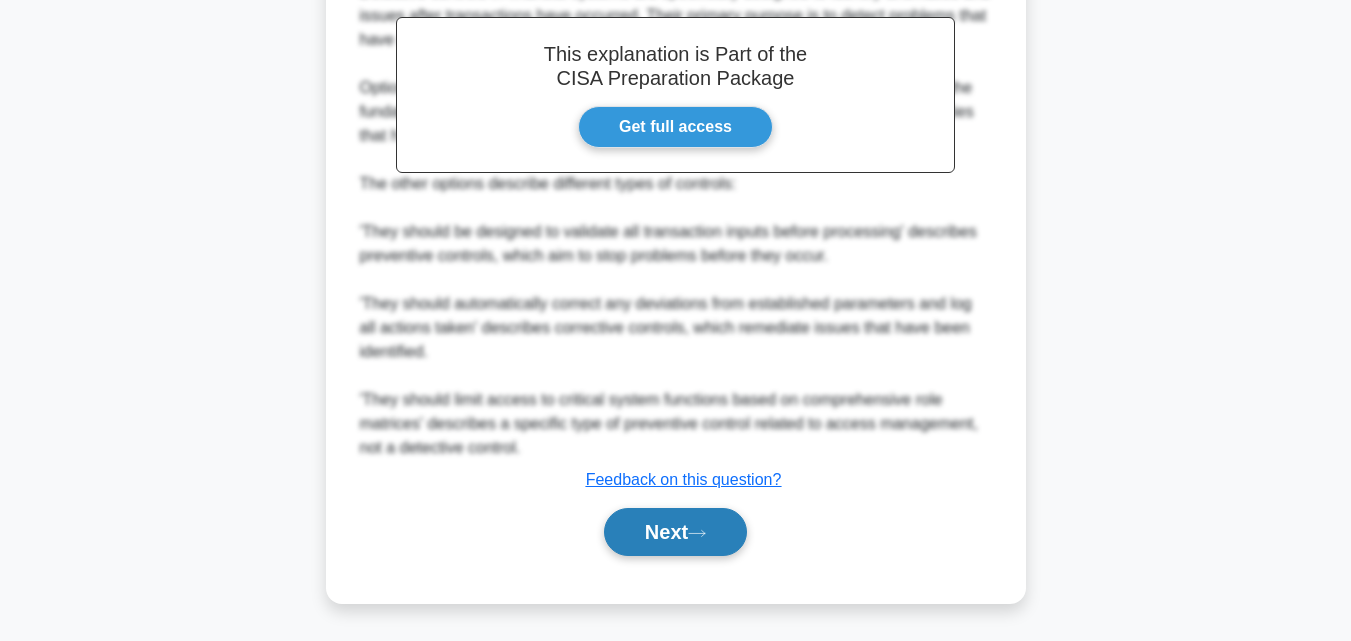 click on "Next" at bounding box center (675, 532) 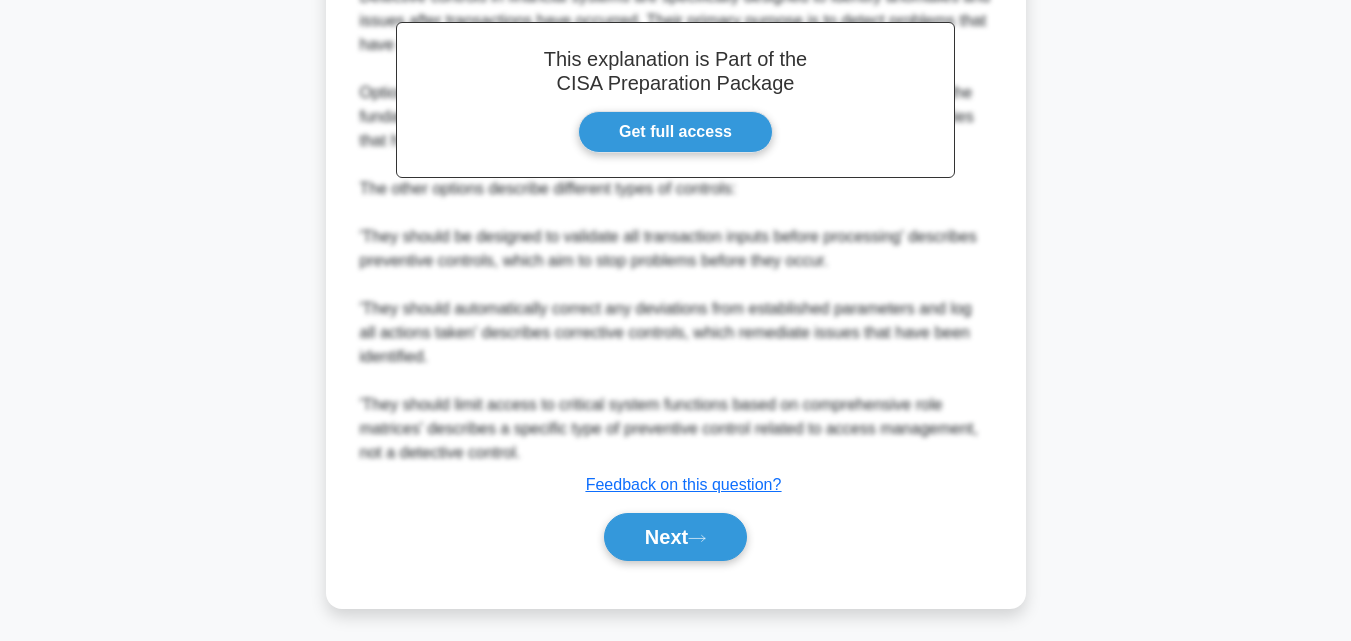 scroll, scrollTop: 439, scrollLeft: 0, axis: vertical 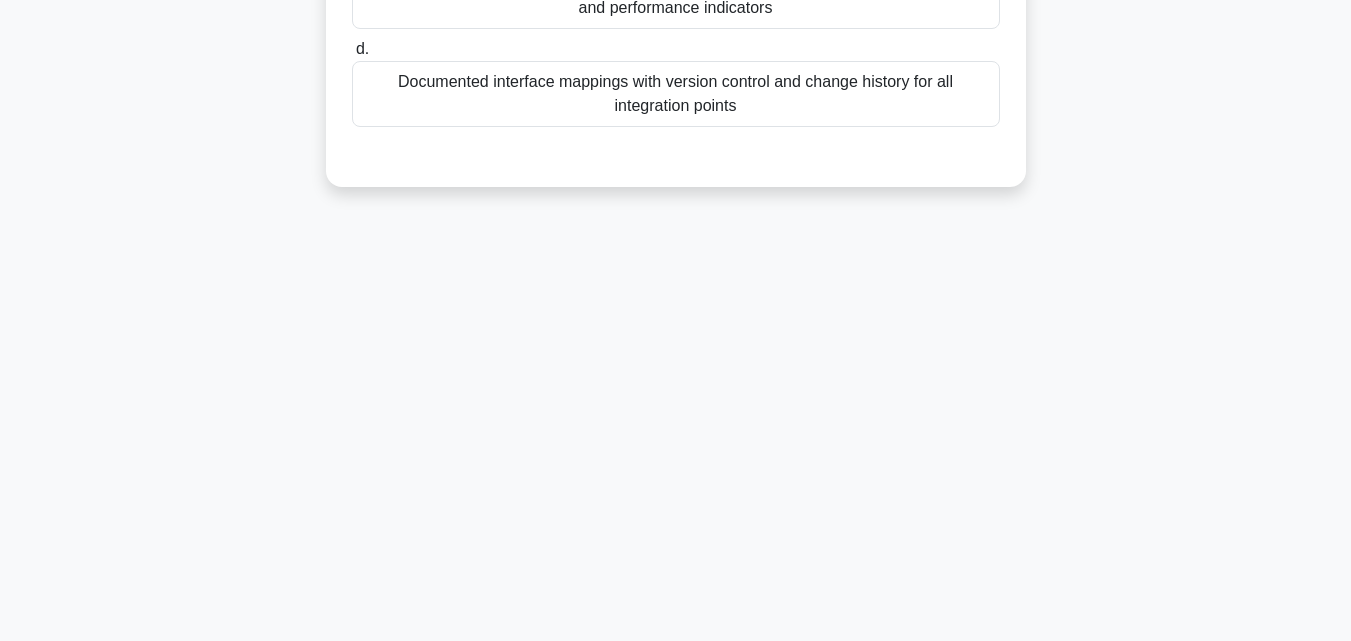 click on "Documented interface mappings with version control and change history for all integration points" at bounding box center (676, 94) 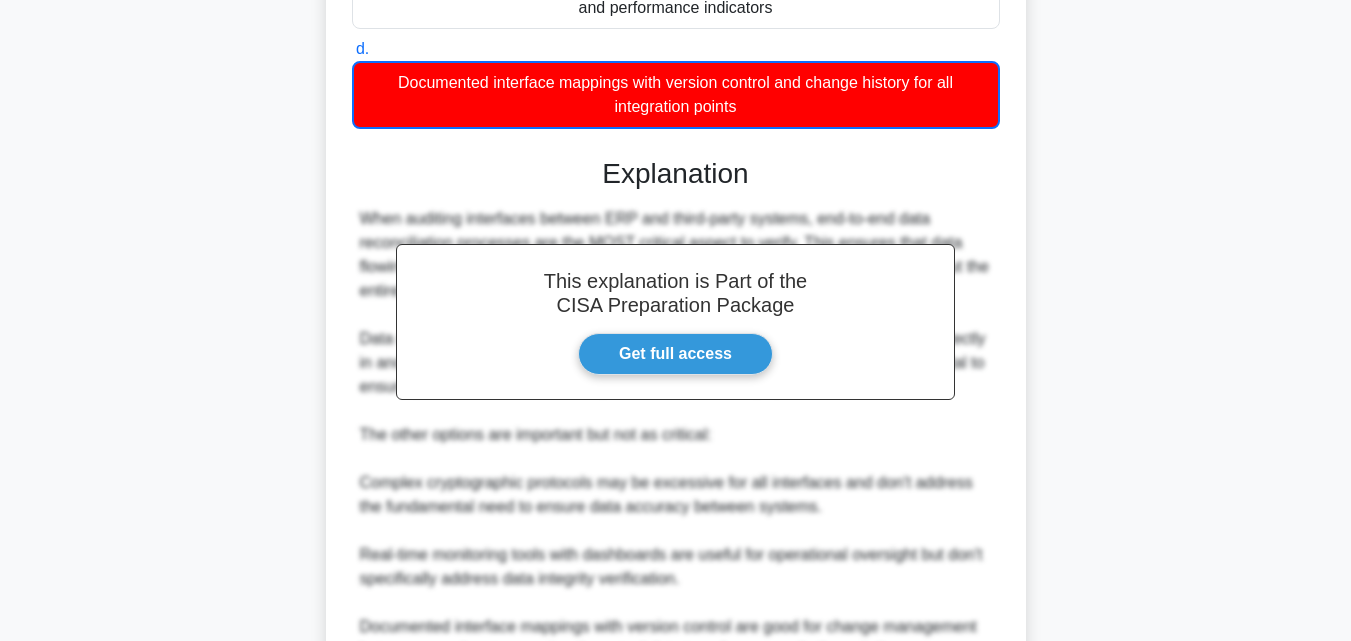 scroll, scrollTop: 643, scrollLeft: 0, axis: vertical 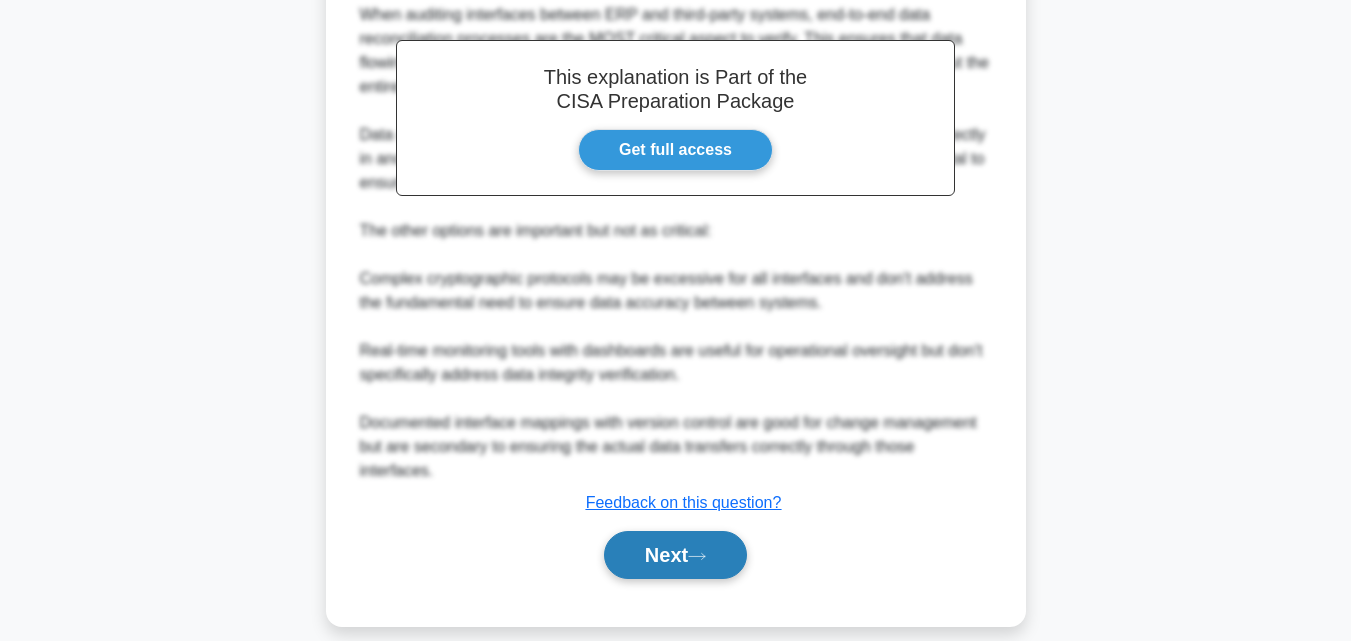 click on "Next" at bounding box center (675, 555) 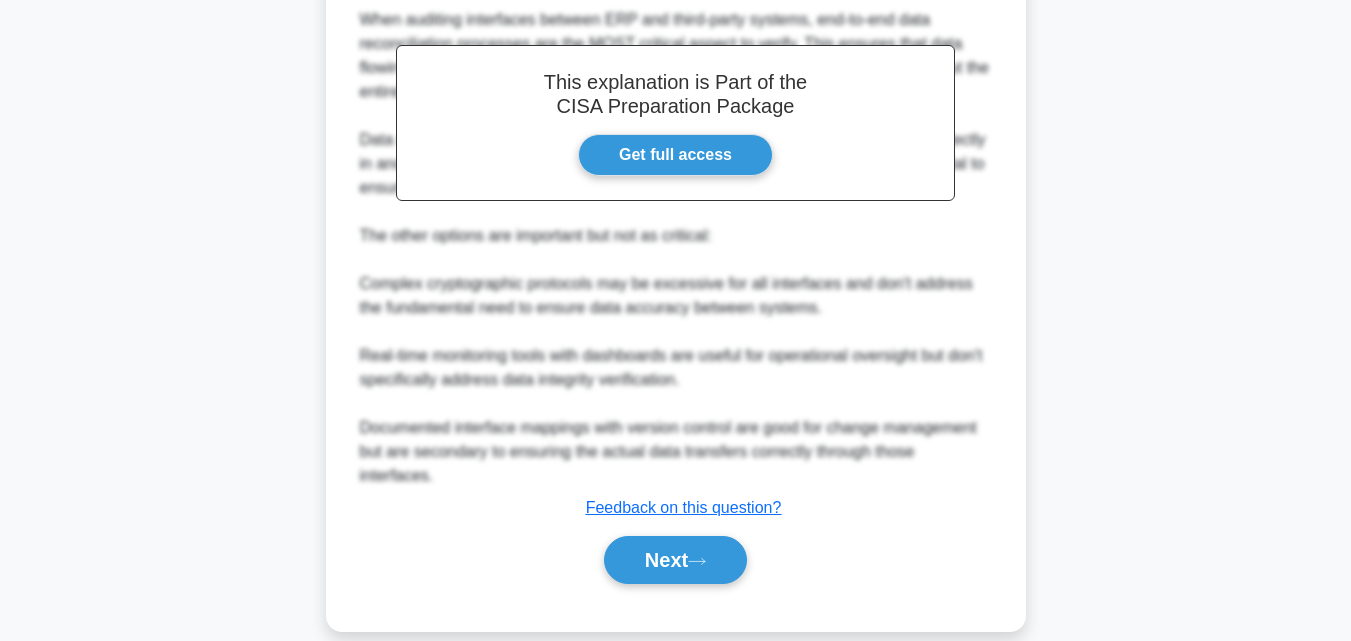 scroll, scrollTop: 439, scrollLeft: 0, axis: vertical 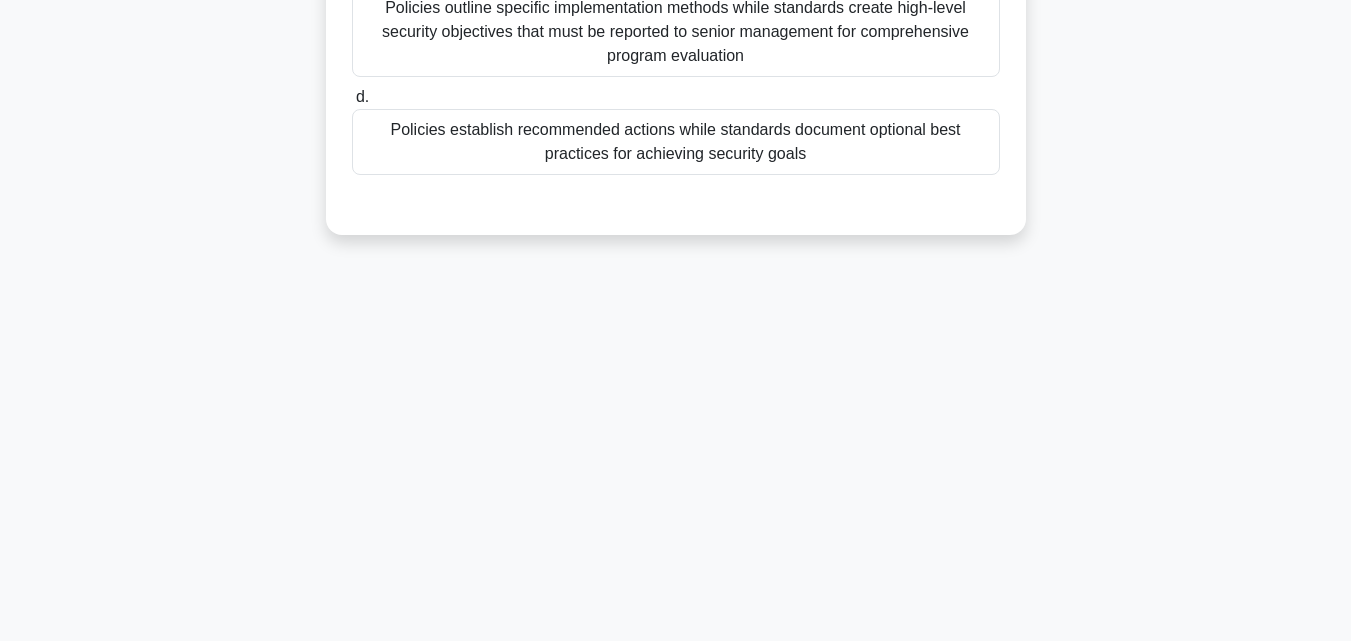 click on "Policies establish recommended actions while standards document optional best practices for achieving security goals" at bounding box center (676, 142) 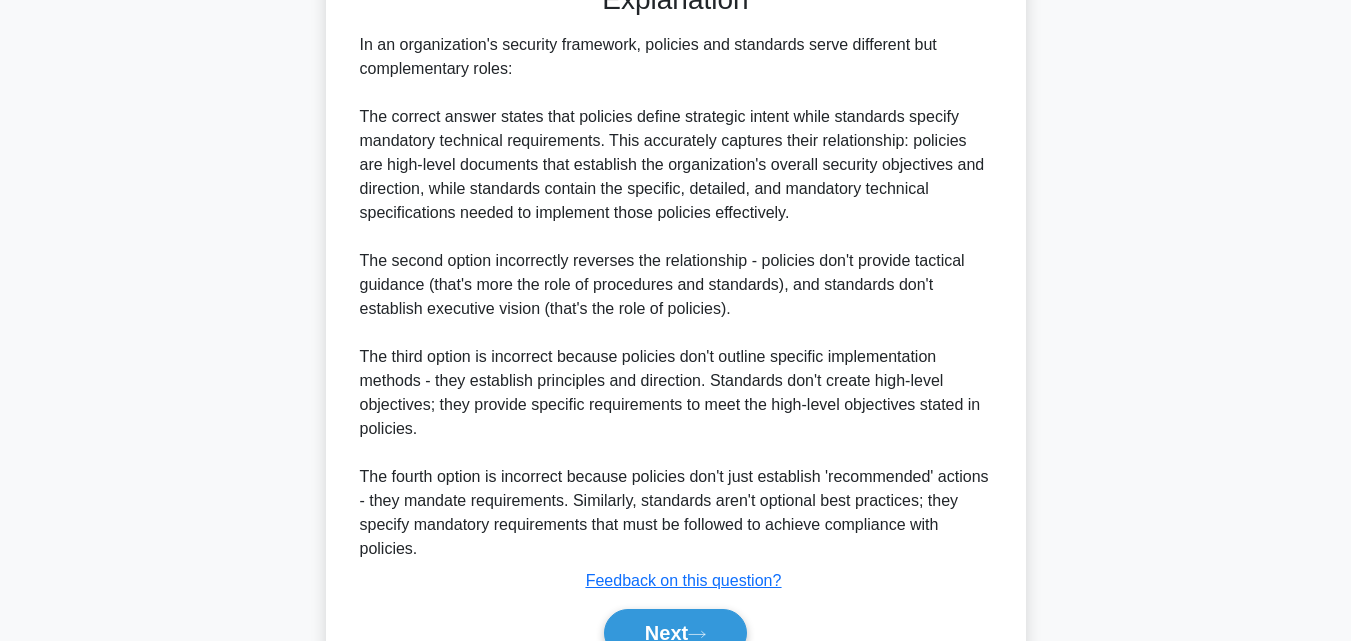 scroll, scrollTop: 787, scrollLeft: 0, axis: vertical 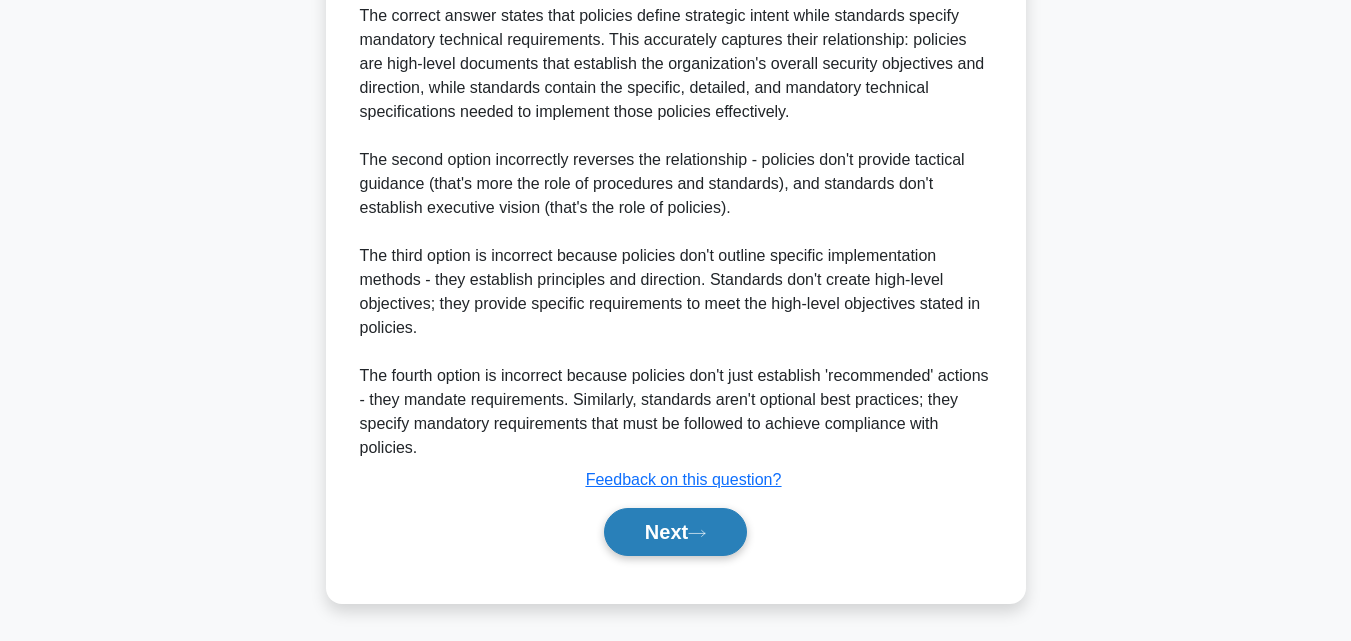 click on "Next" at bounding box center (675, 532) 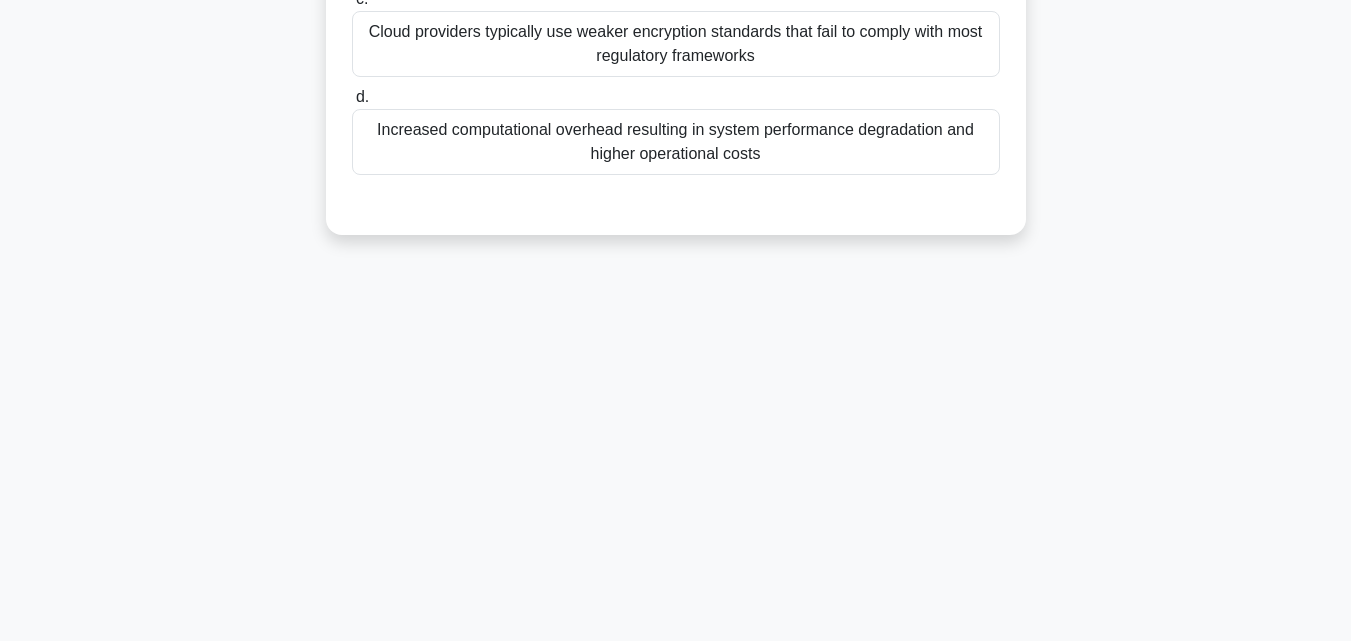 click on "Increased computational overhead resulting in system performance degradation and higher operational costs" at bounding box center [676, 142] 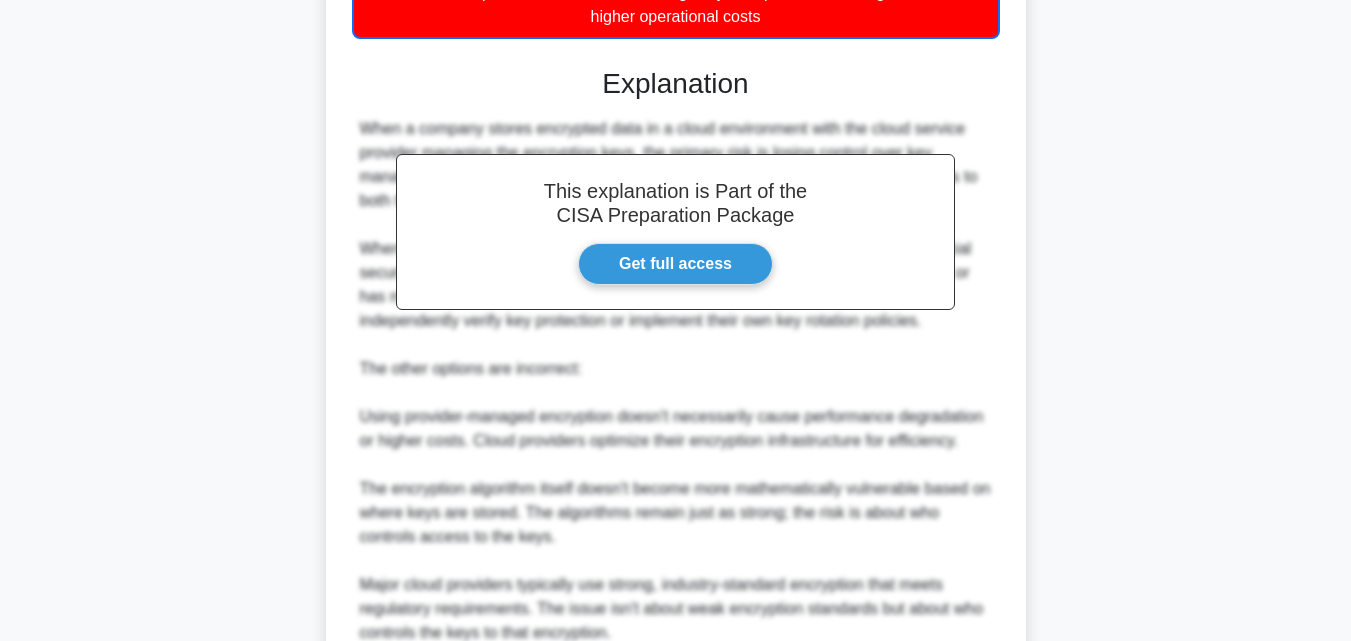 scroll, scrollTop: 763, scrollLeft: 0, axis: vertical 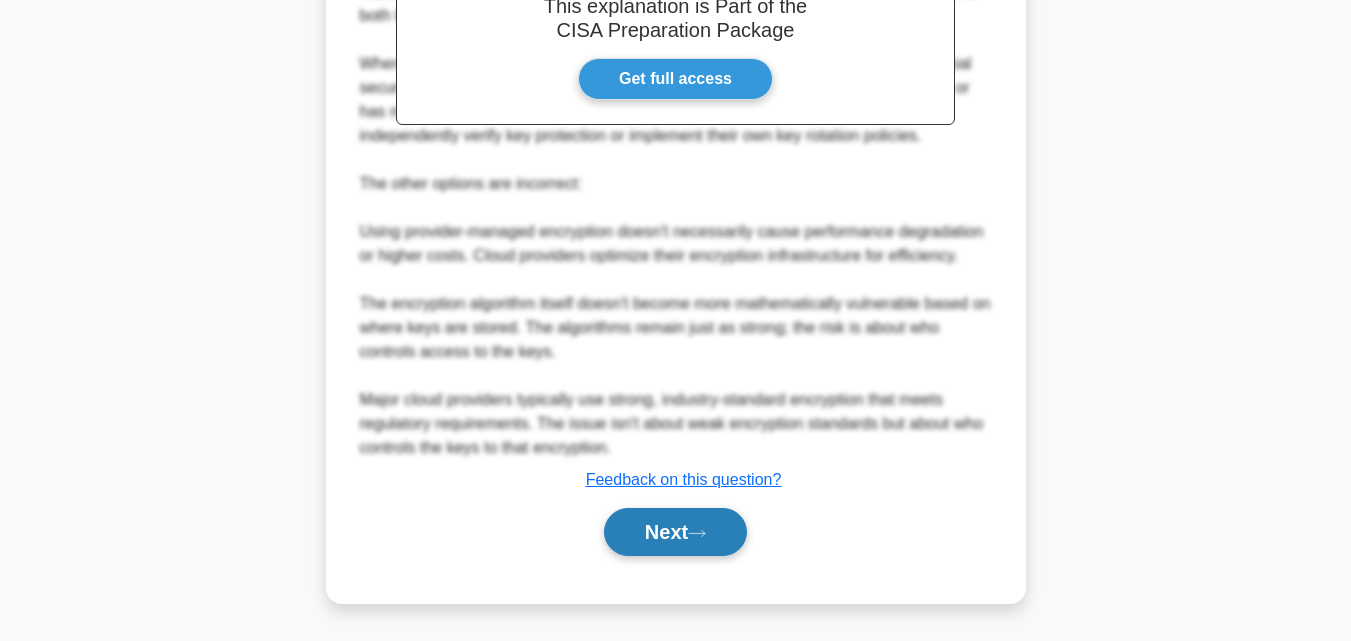 click on "Next" at bounding box center (675, 532) 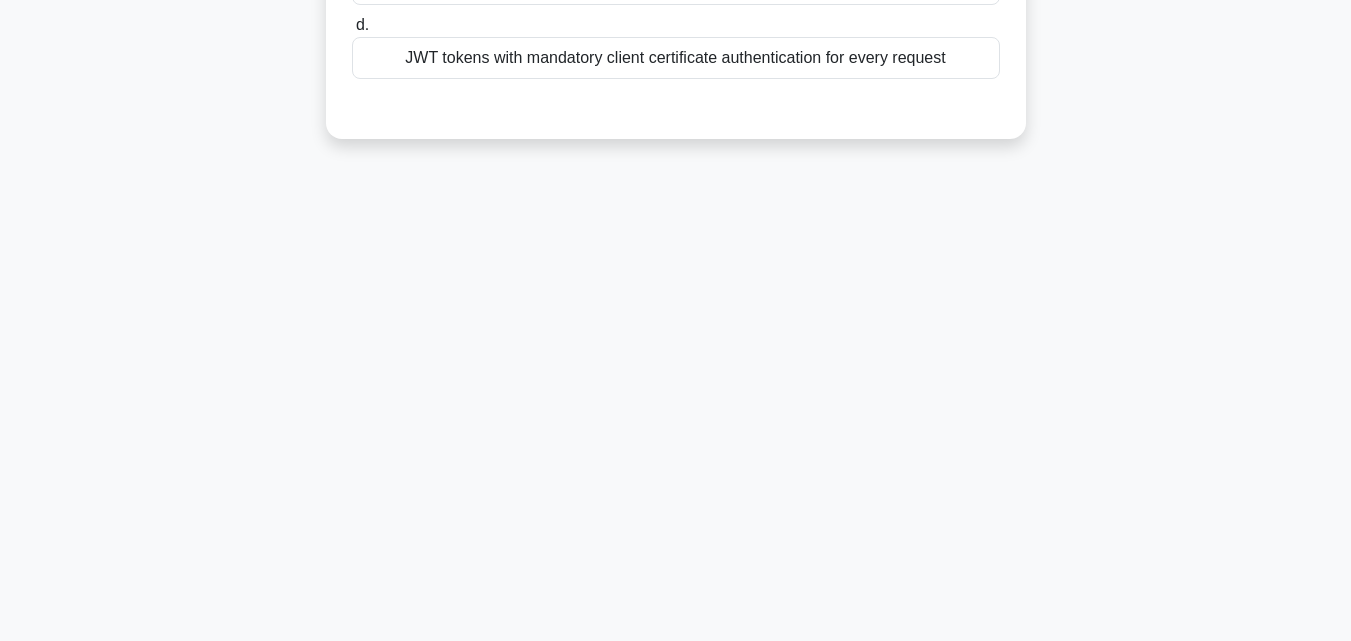 click on "JWT tokens with mandatory client certificate authentication for every request" at bounding box center (676, 58) 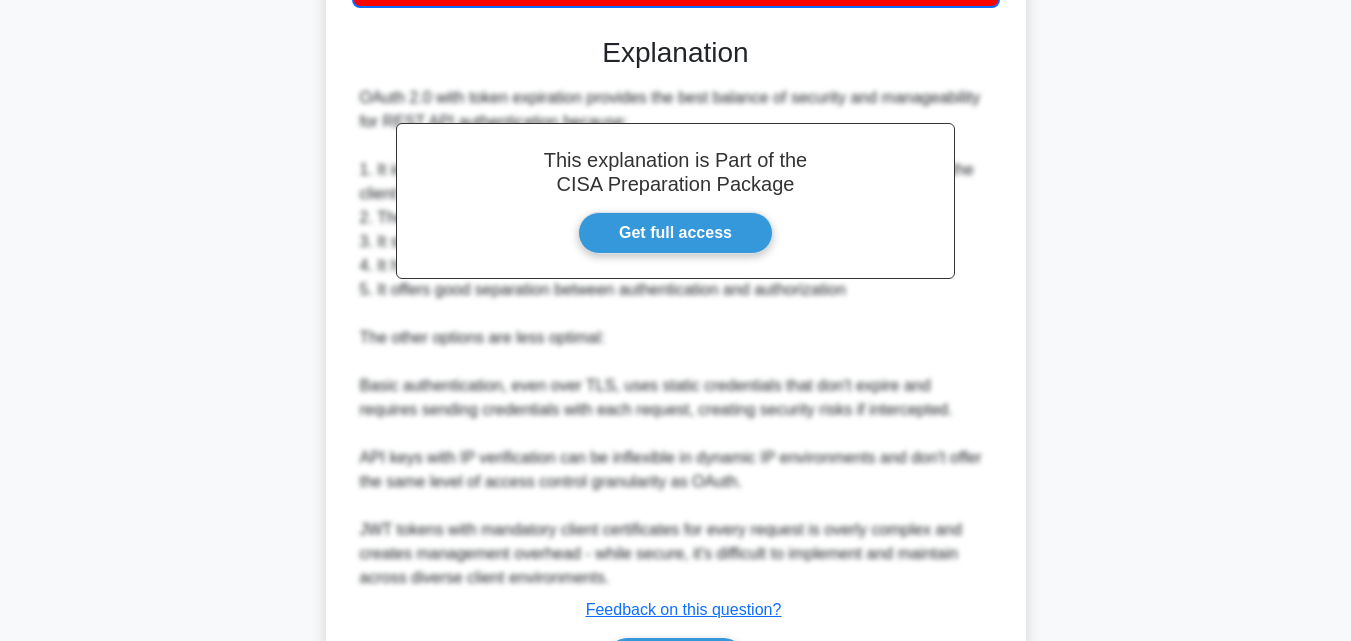 scroll, scrollTop: 643, scrollLeft: 0, axis: vertical 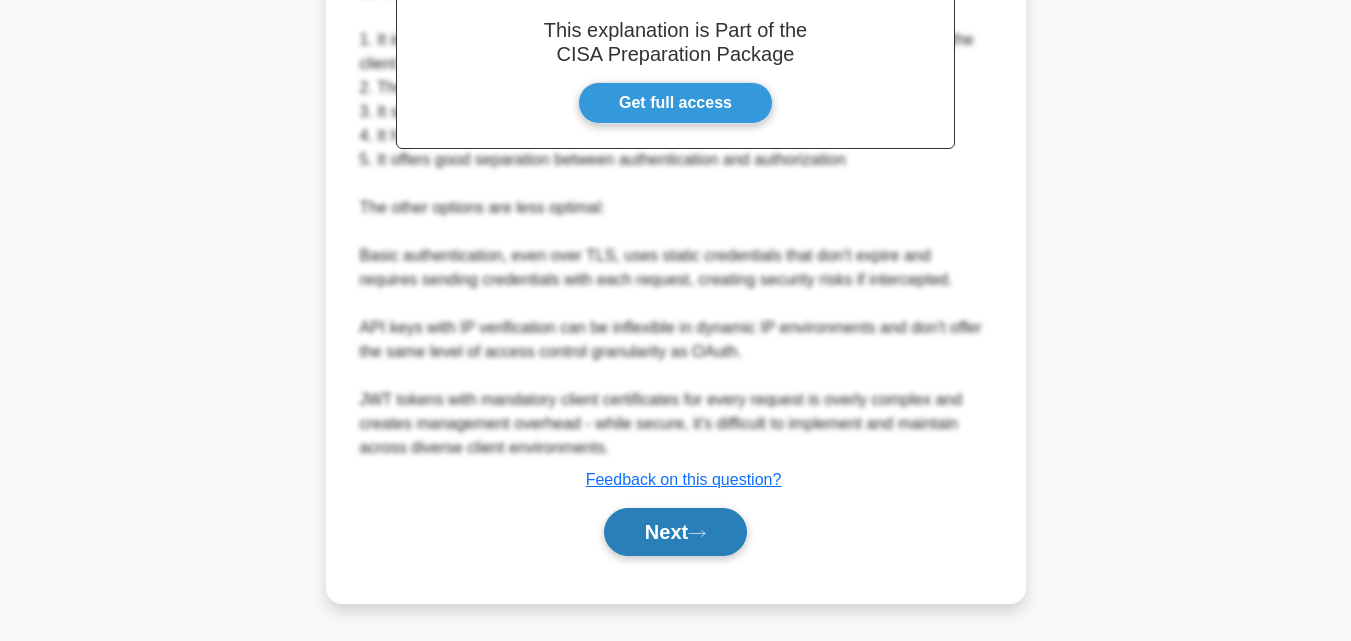 click on "Next" at bounding box center (675, 532) 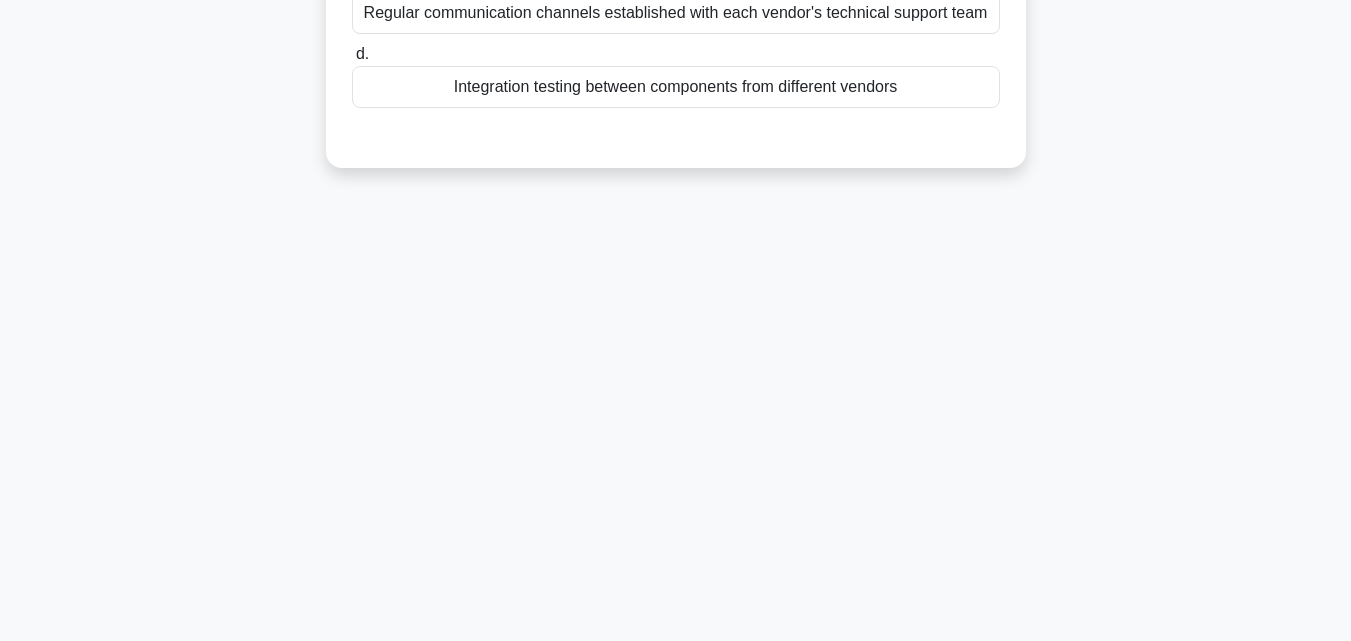 scroll, scrollTop: 439, scrollLeft: 0, axis: vertical 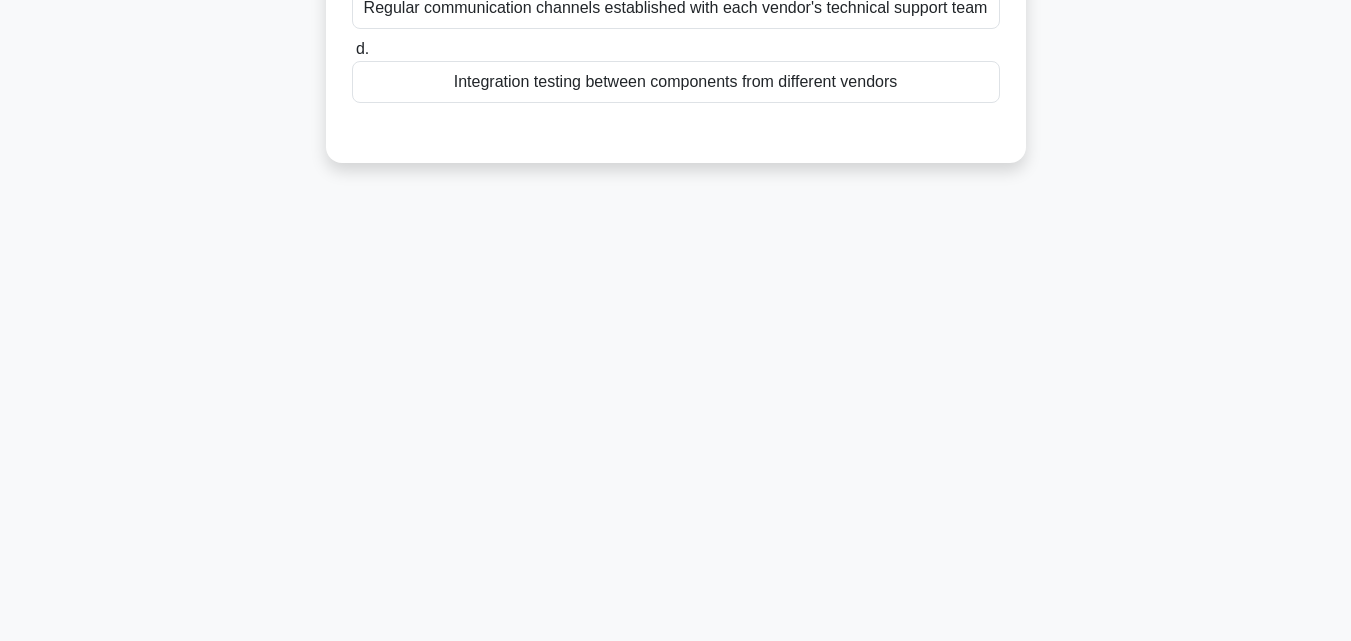 click on "Integration testing between components from different vendors" at bounding box center [676, 82] 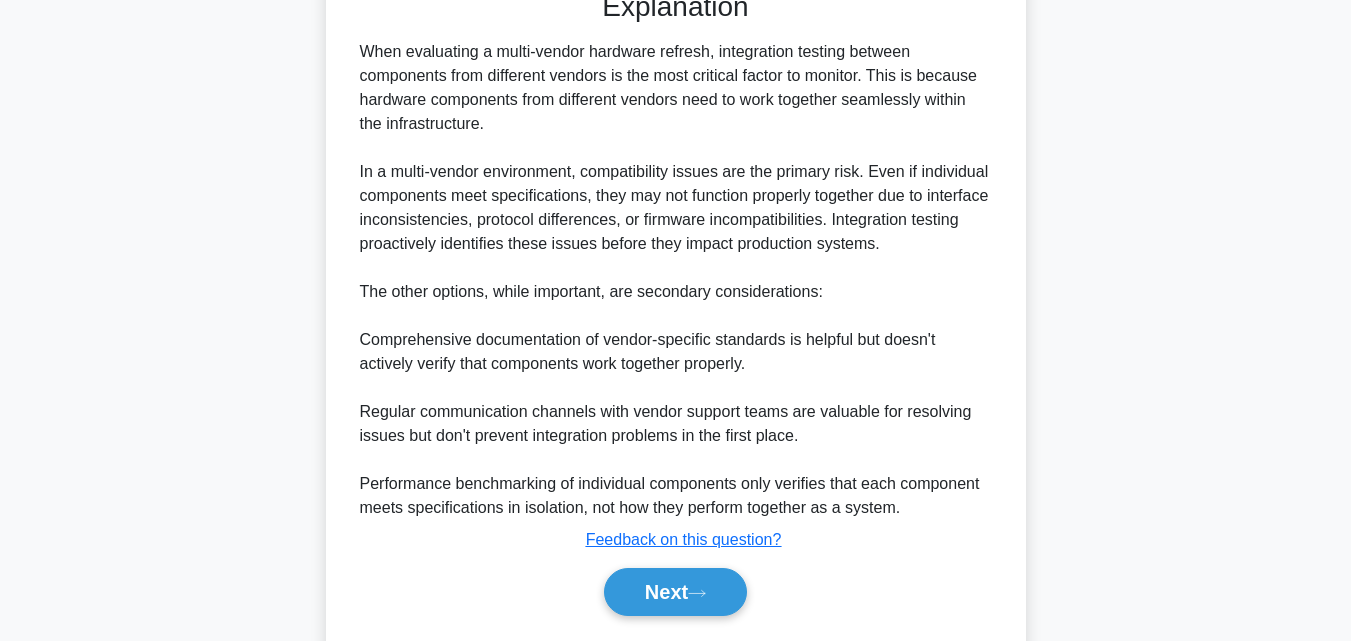 scroll, scrollTop: 665, scrollLeft: 0, axis: vertical 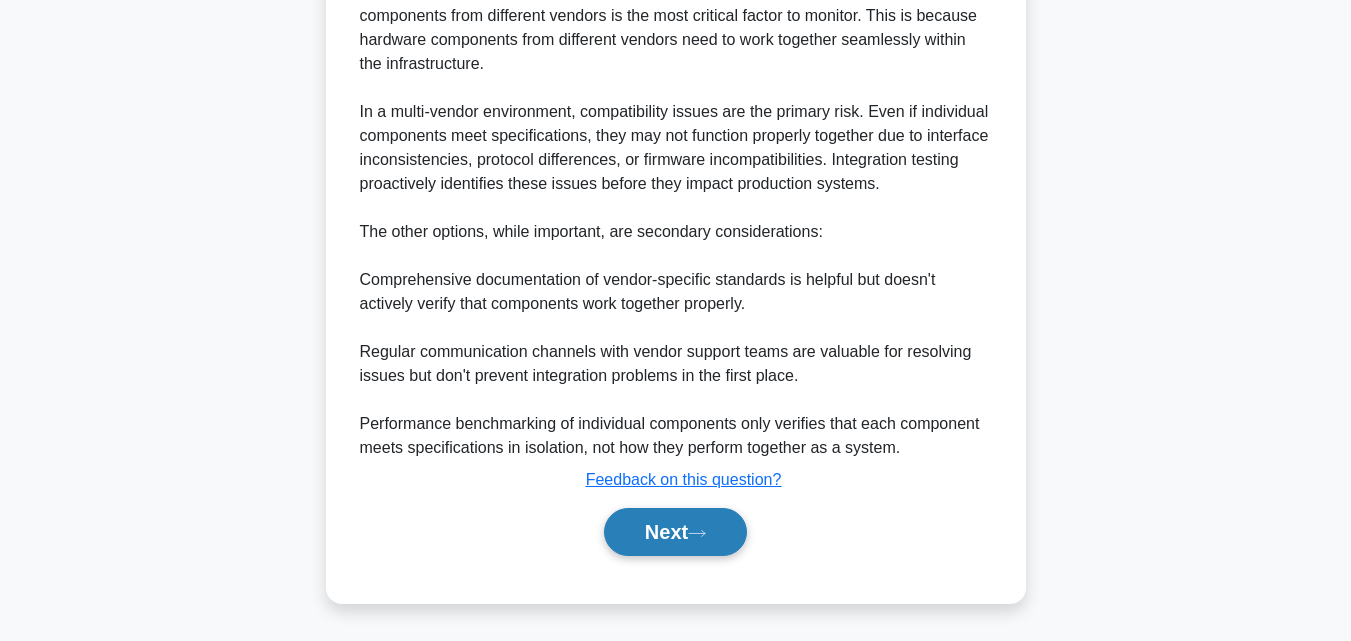 click on "Next" at bounding box center (675, 532) 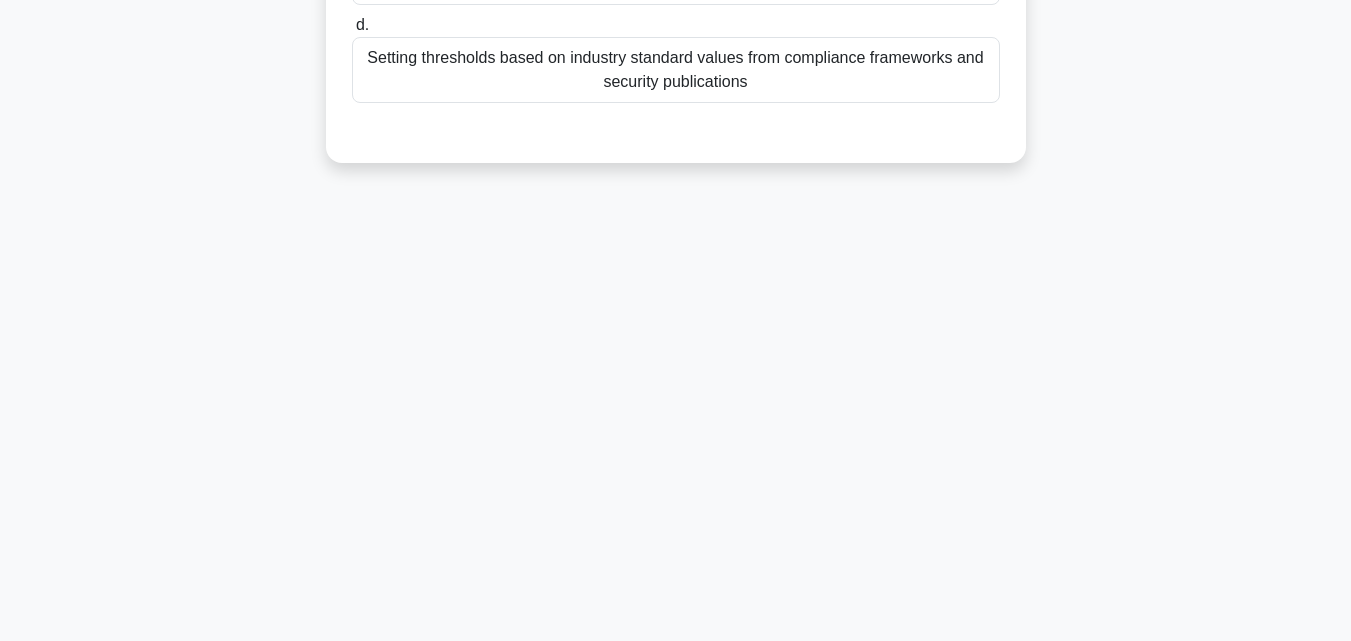click on "Setting thresholds based on industry standard values from compliance frameworks and security publications" at bounding box center [676, 70] 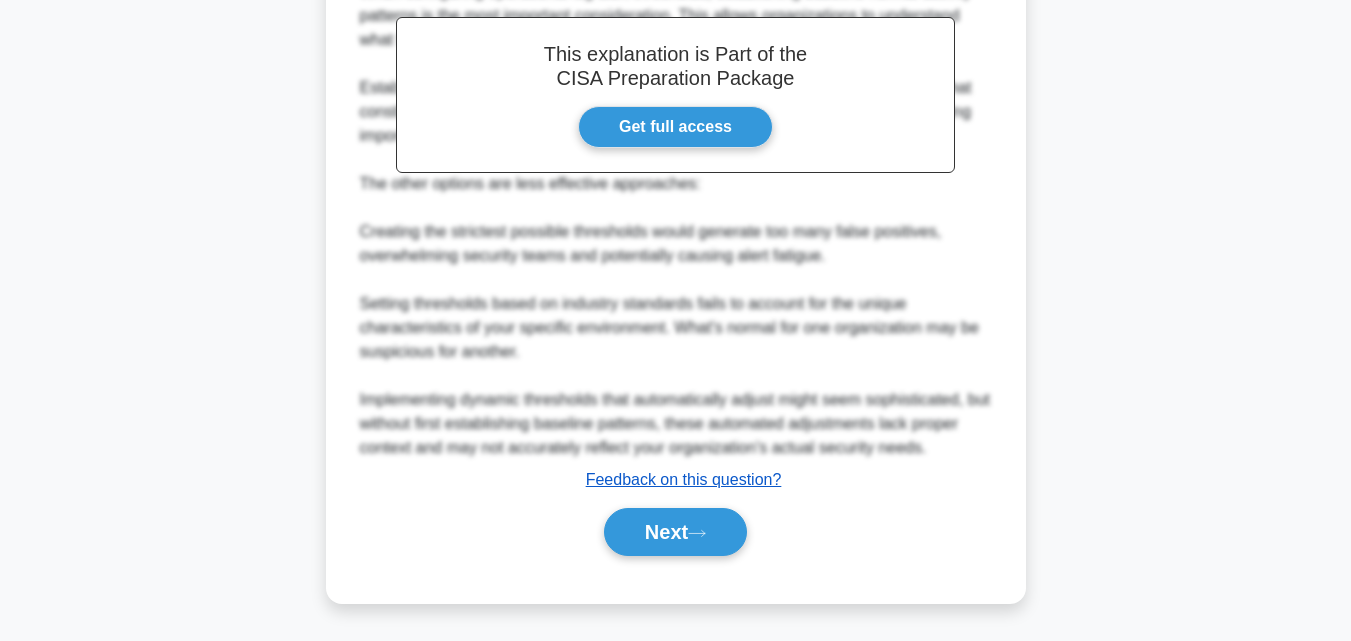 scroll, scrollTop: 643, scrollLeft: 0, axis: vertical 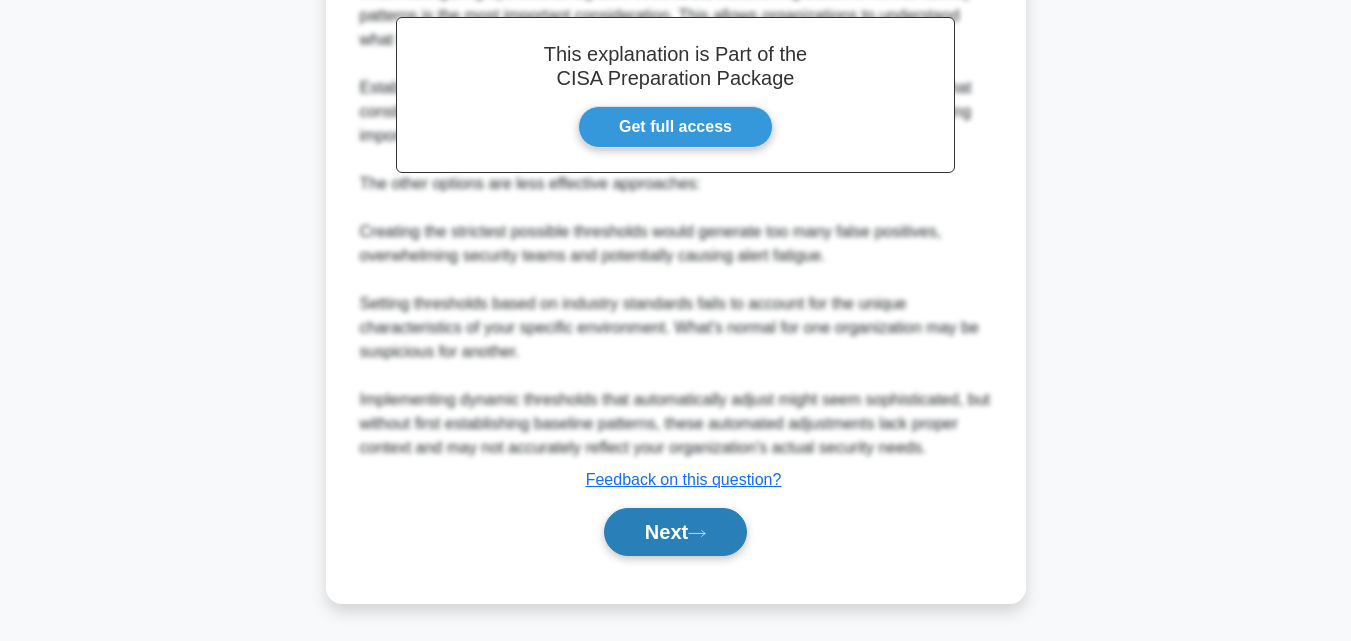 click on "Next" at bounding box center [675, 532] 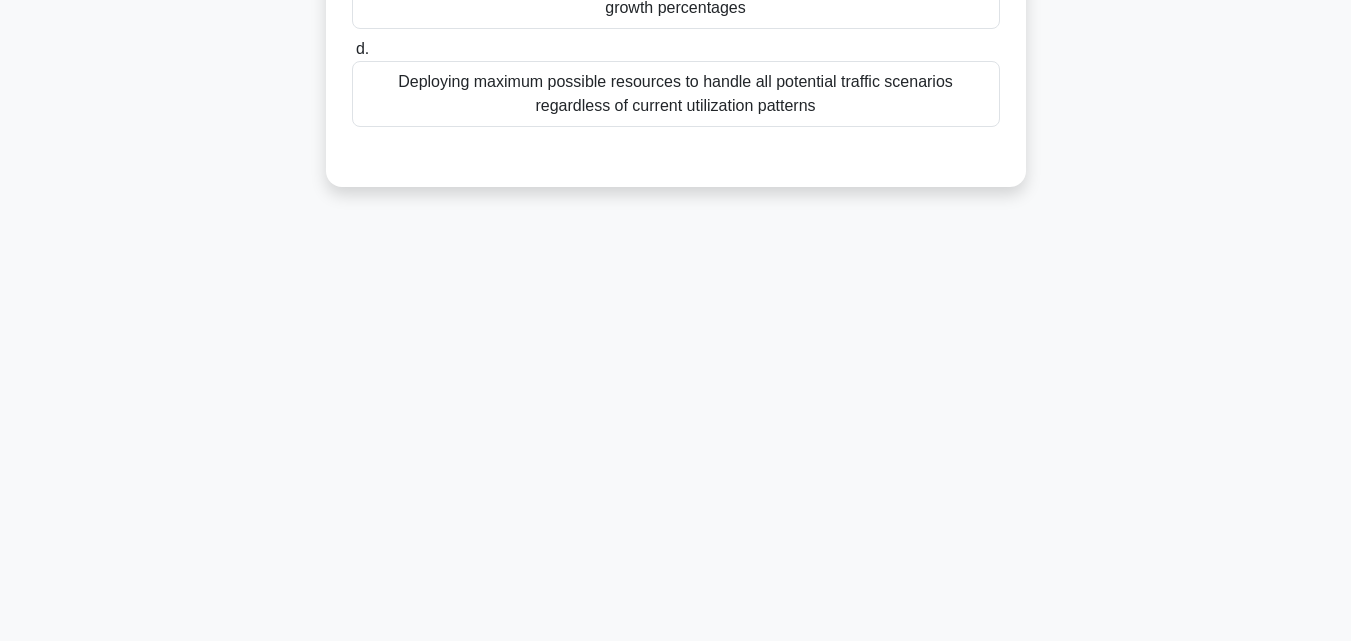 click on "Deploying maximum possible resources to handle all potential traffic scenarios regardless of current utilization patterns" at bounding box center [676, 94] 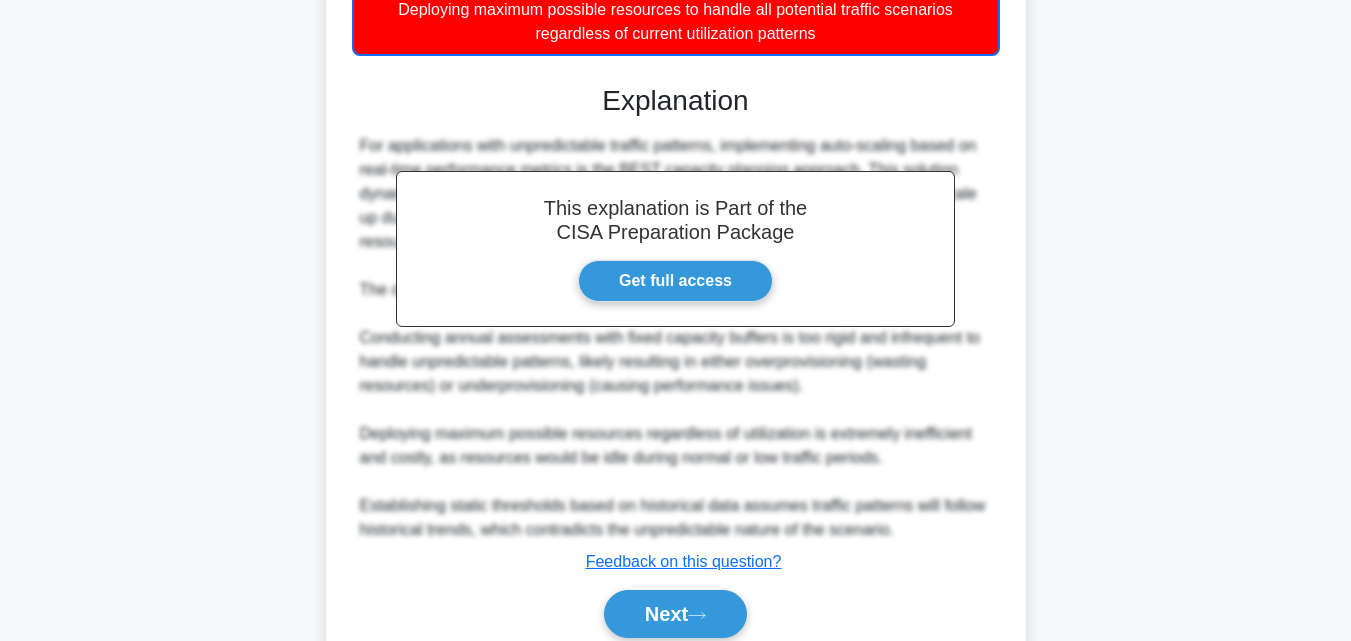 scroll, scrollTop: 595, scrollLeft: 0, axis: vertical 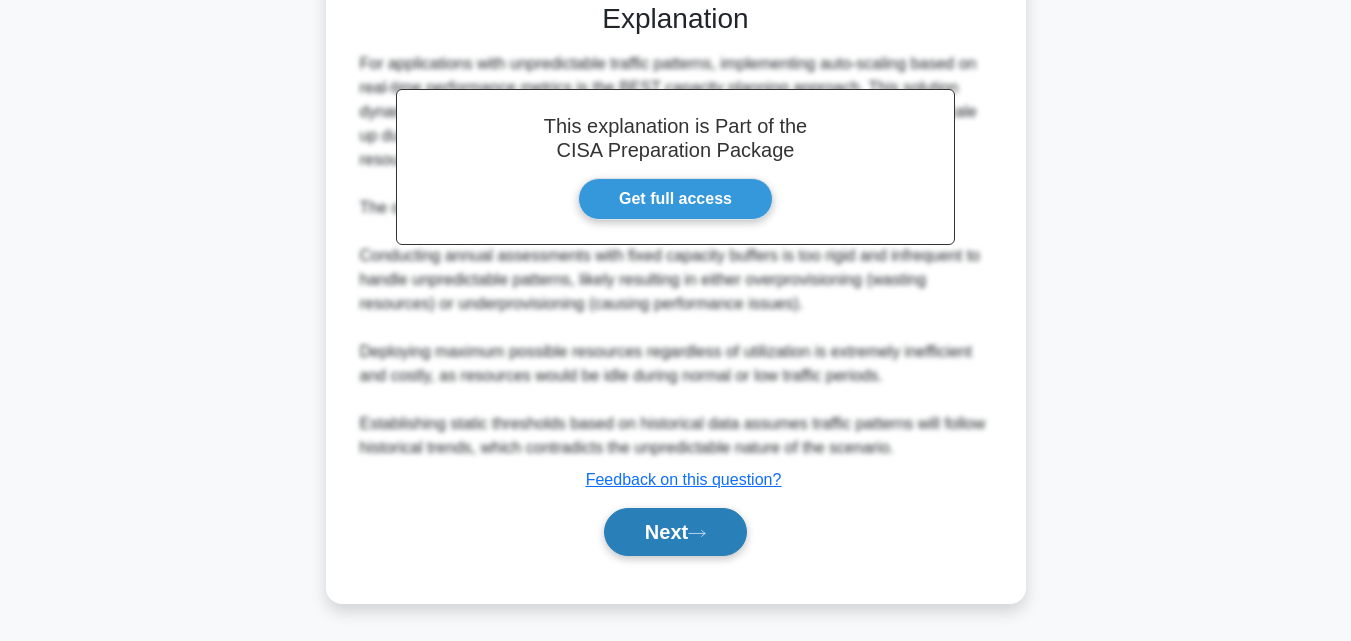 click on "Next" at bounding box center (675, 532) 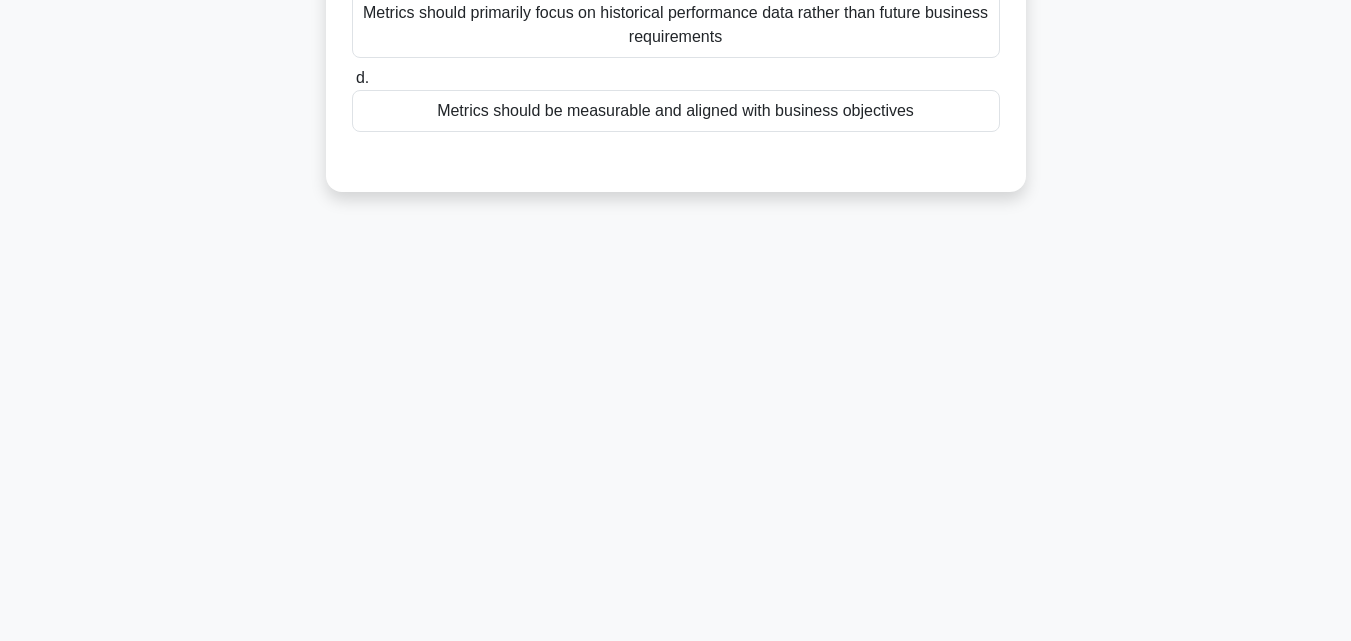 scroll, scrollTop: 439, scrollLeft: 0, axis: vertical 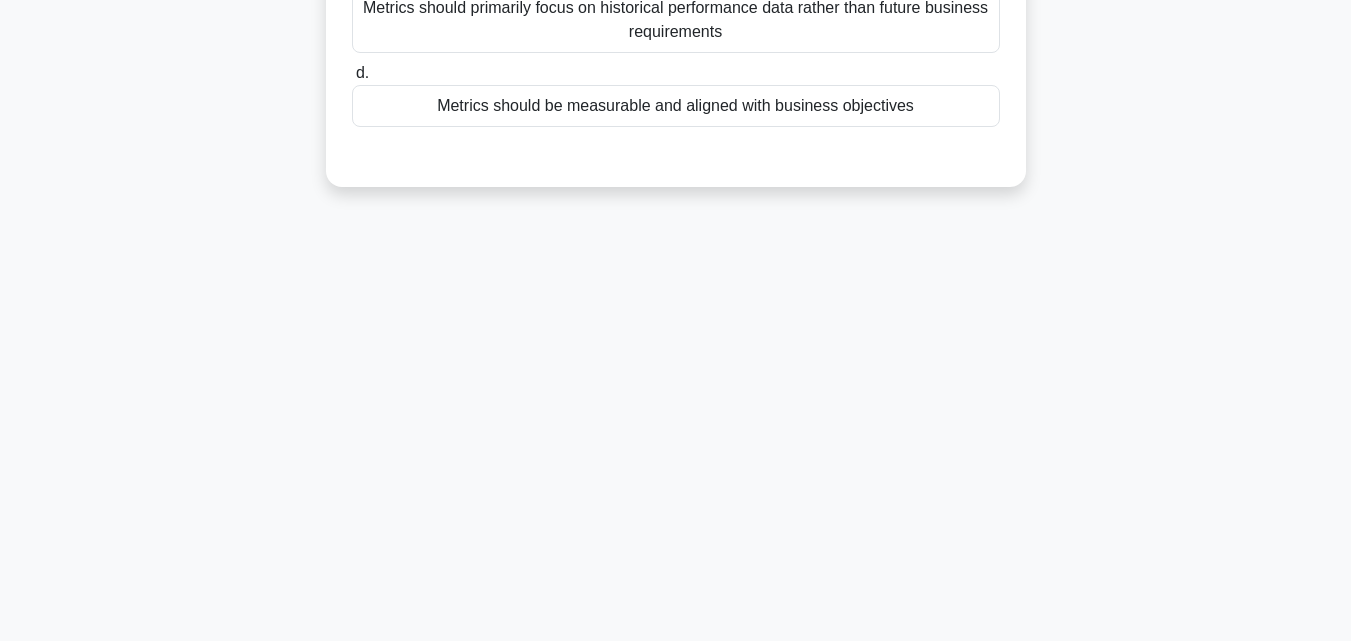 click on "Metrics should be measurable and aligned with business objectives" at bounding box center (676, 106) 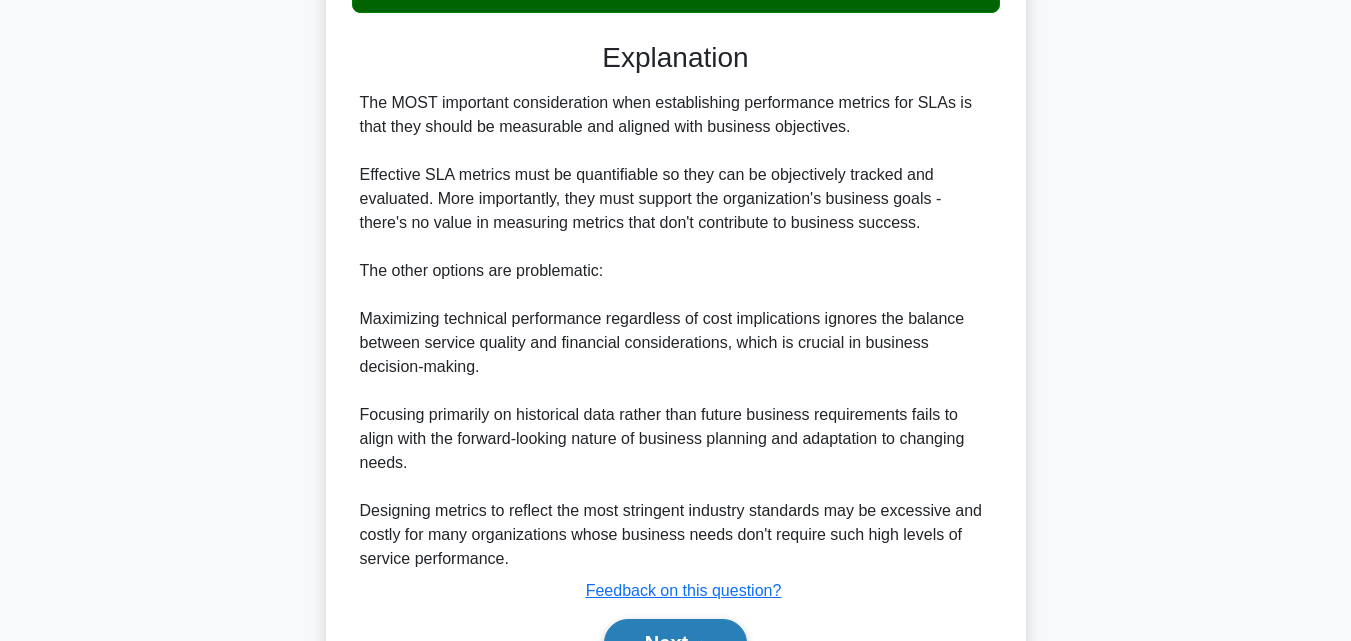 scroll, scrollTop: 665, scrollLeft: 0, axis: vertical 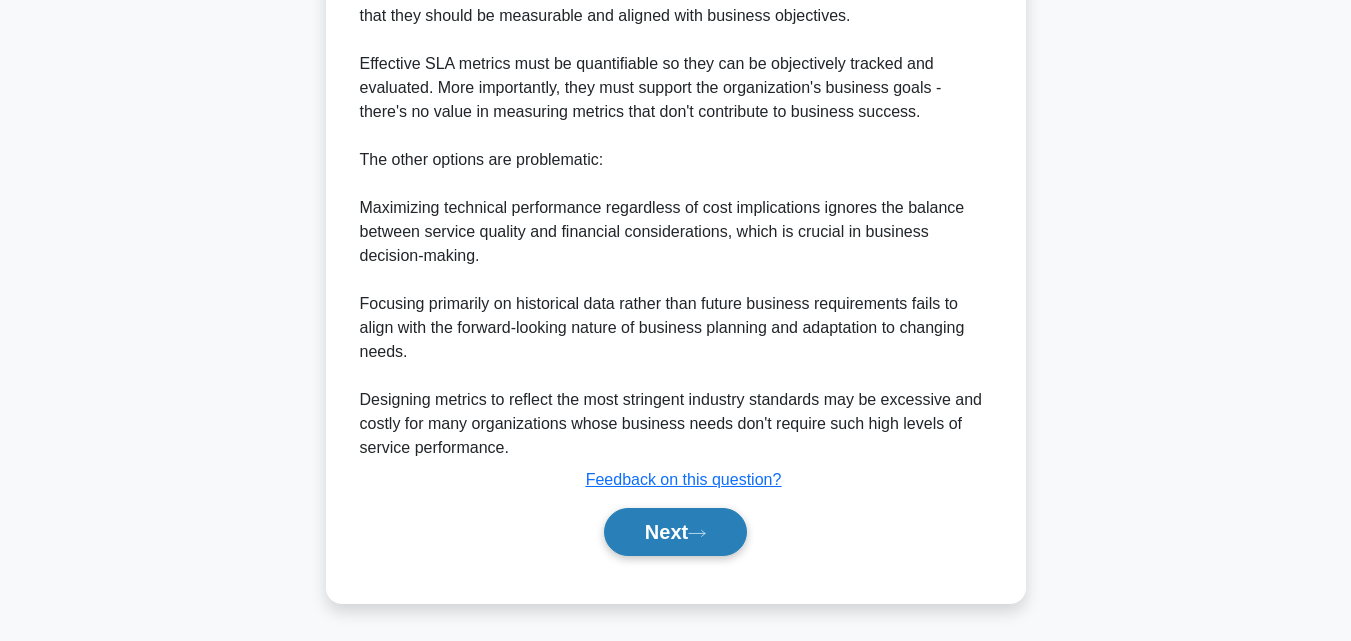 click on "Next" at bounding box center [675, 532] 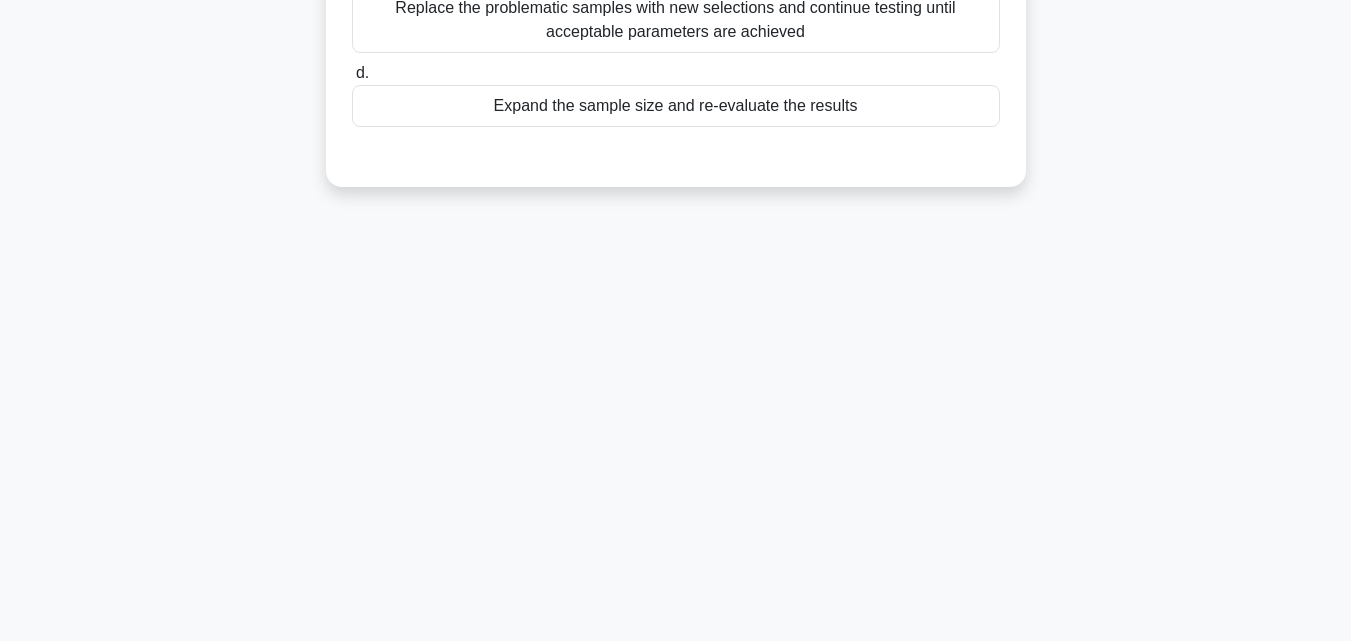 click on "Expand the sample size and re-evaluate the results" at bounding box center [676, 106] 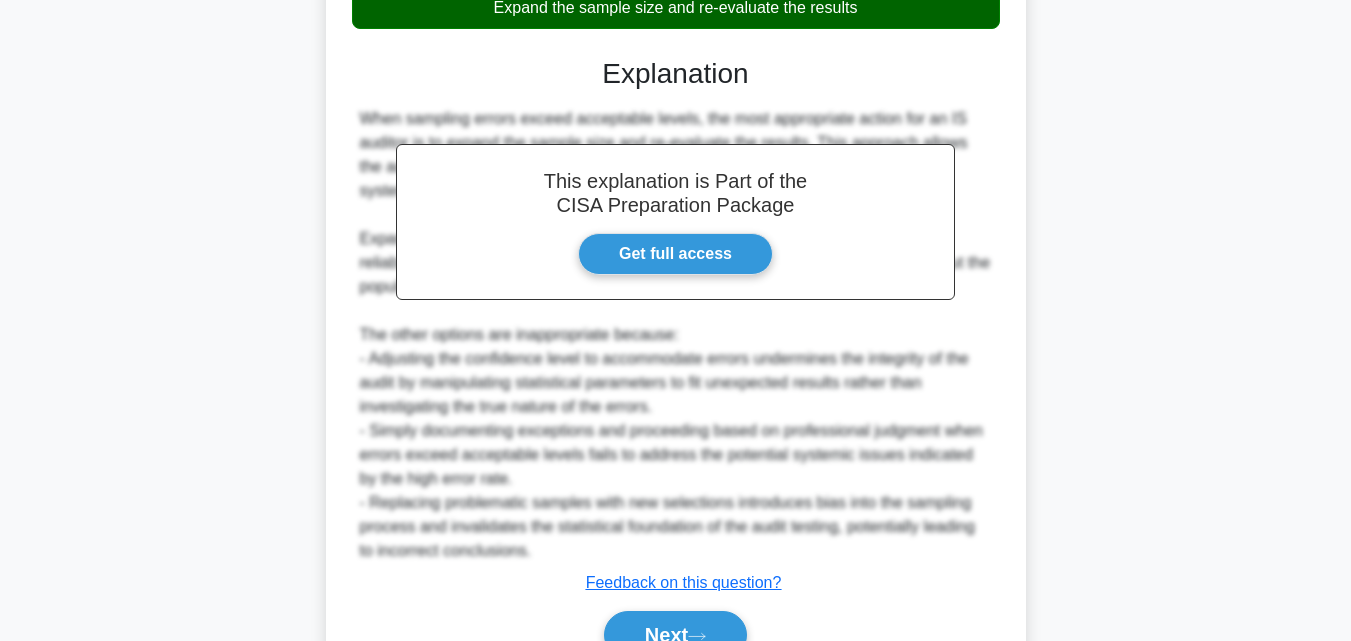 scroll, scrollTop: 641, scrollLeft: 0, axis: vertical 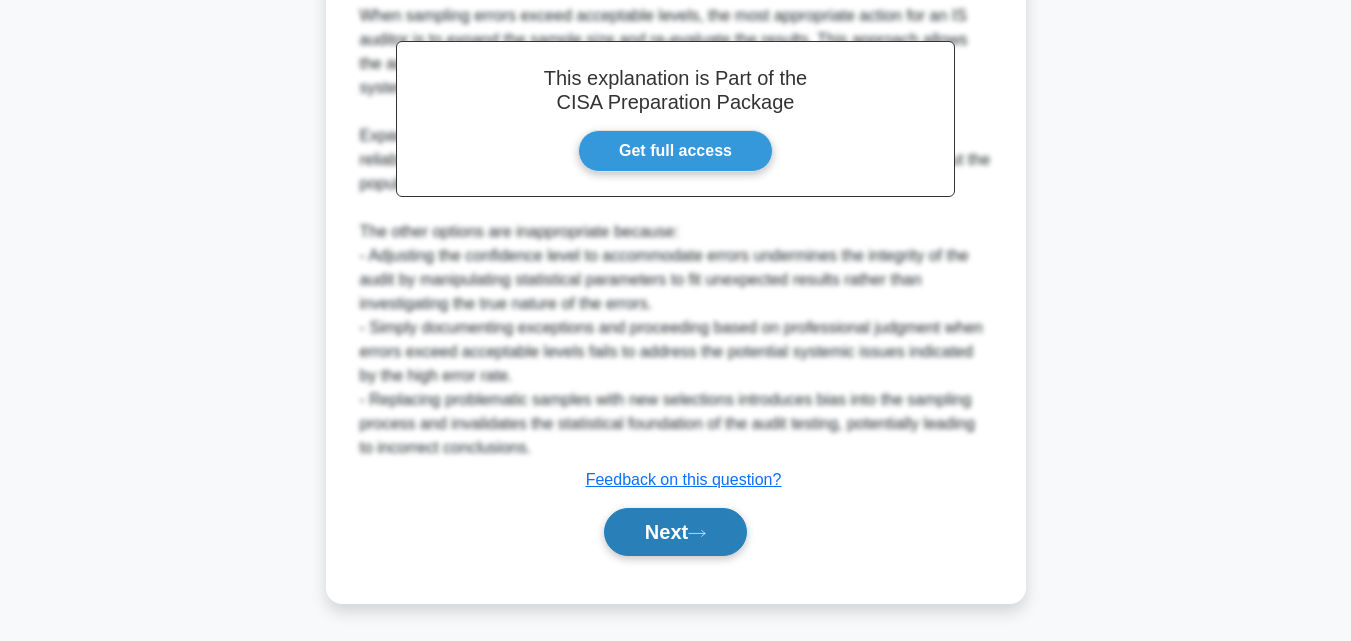 click on "Next" at bounding box center (675, 532) 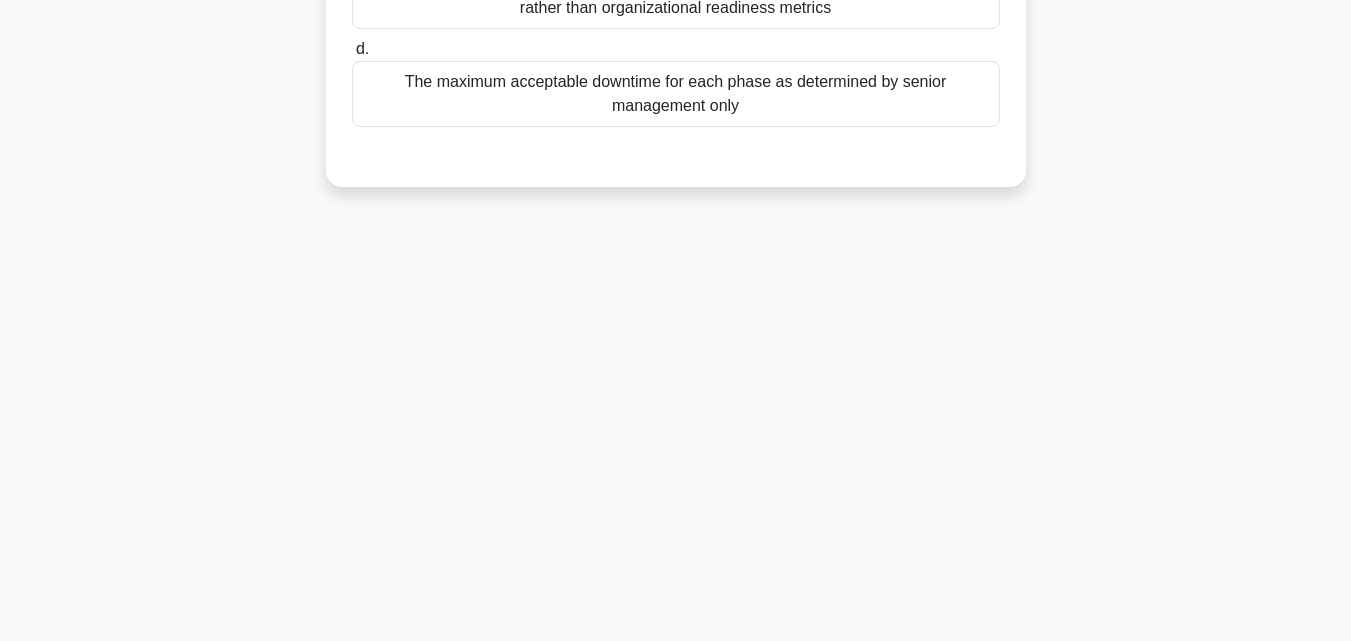 click on "The maximum acceptable downtime for each phase as determined by senior management only" at bounding box center (676, 94) 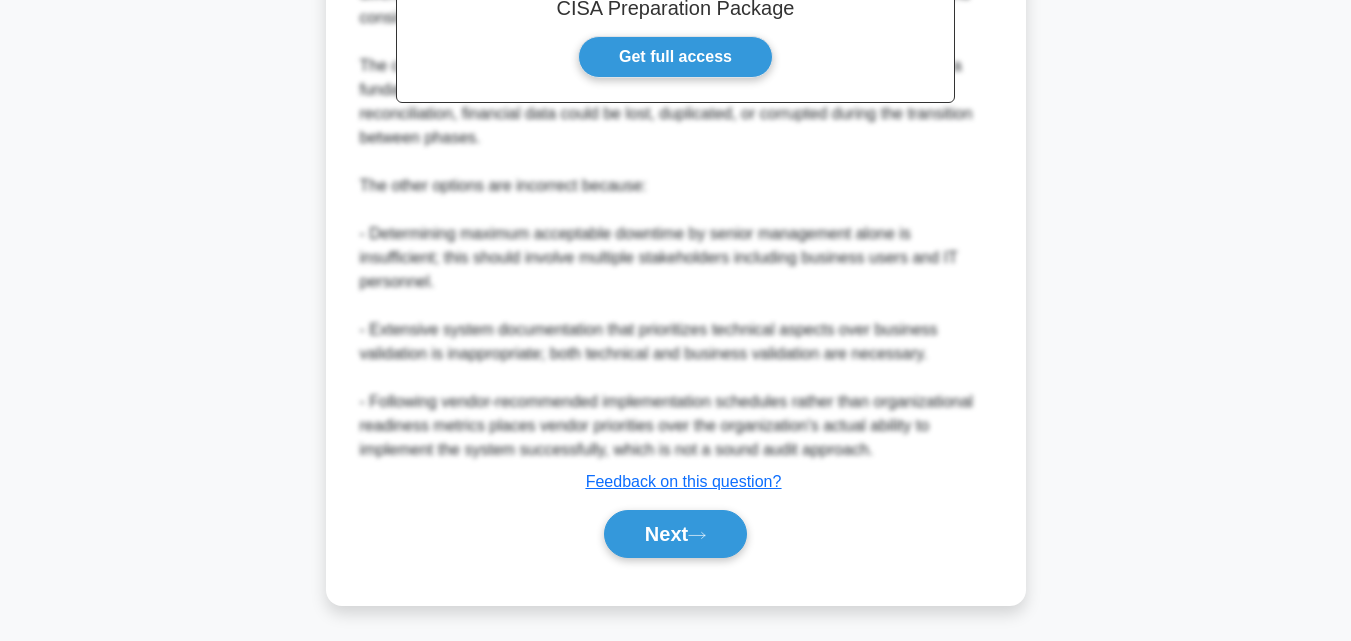 scroll, scrollTop: 739, scrollLeft: 0, axis: vertical 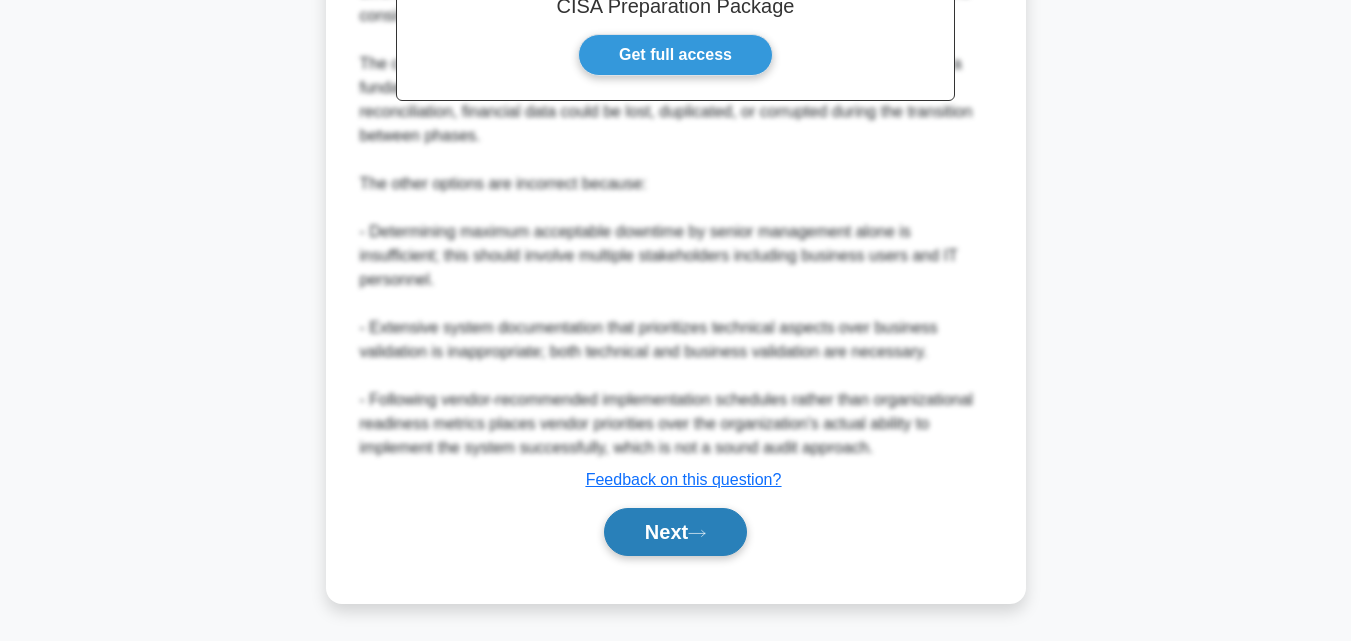 click on "Next" at bounding box center [675, 532] 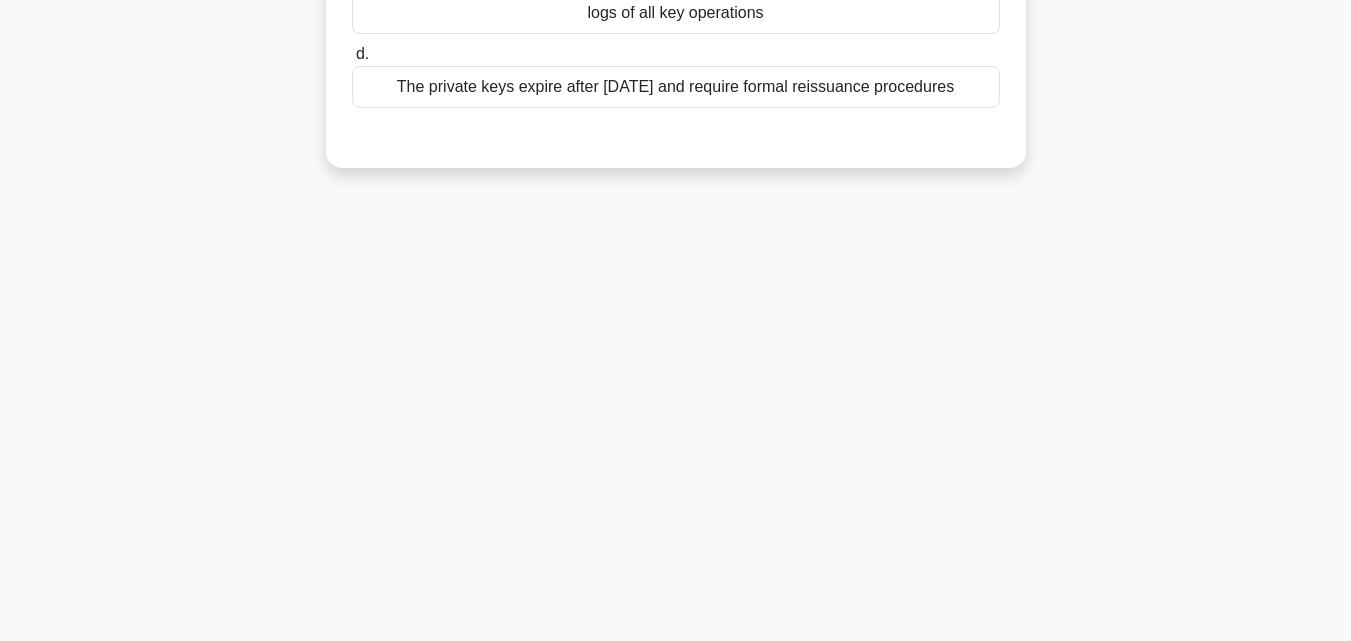 scroll, scrollTop: 439, scrollLeft: 0, axis: vertical 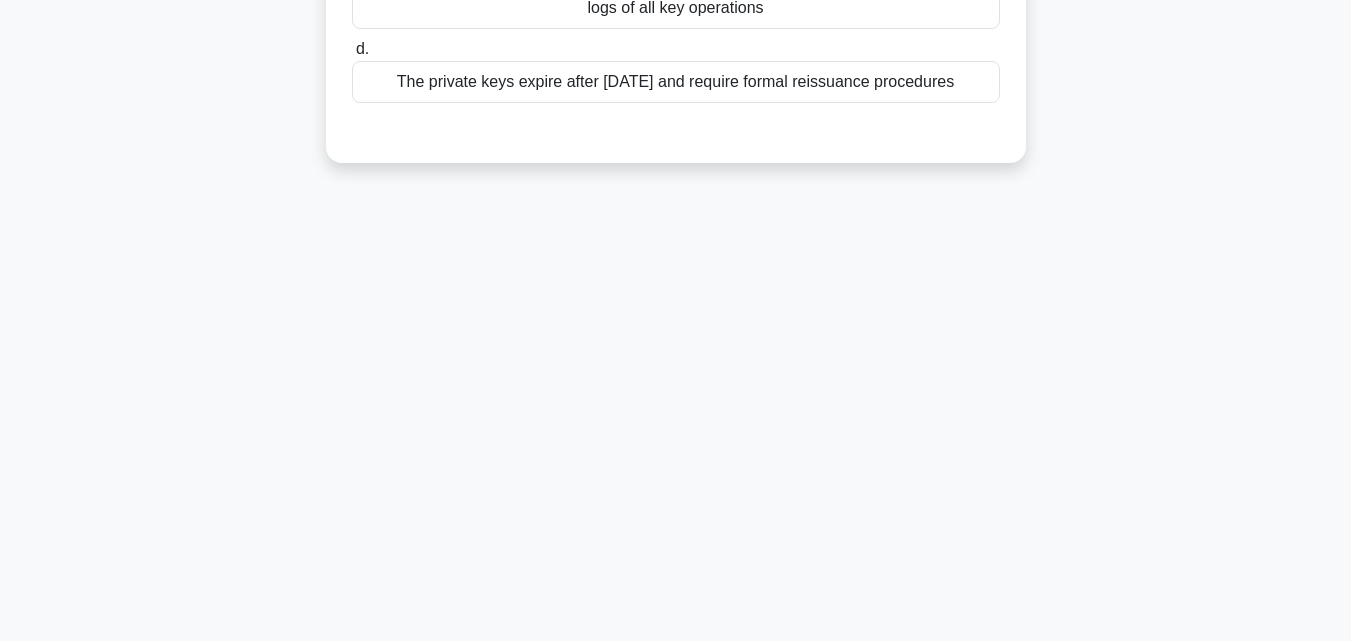 click on "The private keys expire after [DATE] and require formal reissuance procedures" at bounding box center (676, 82) 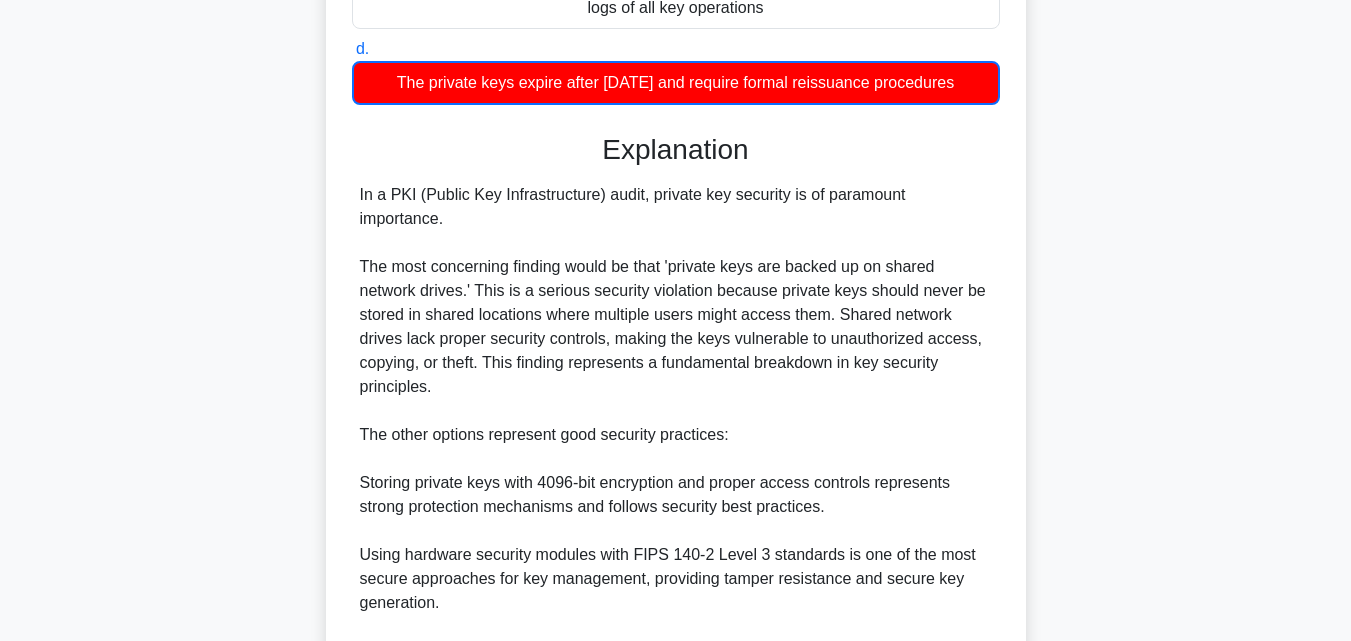 scroll, scrollTop: 739, scrollLeft: 0, axis: vertical 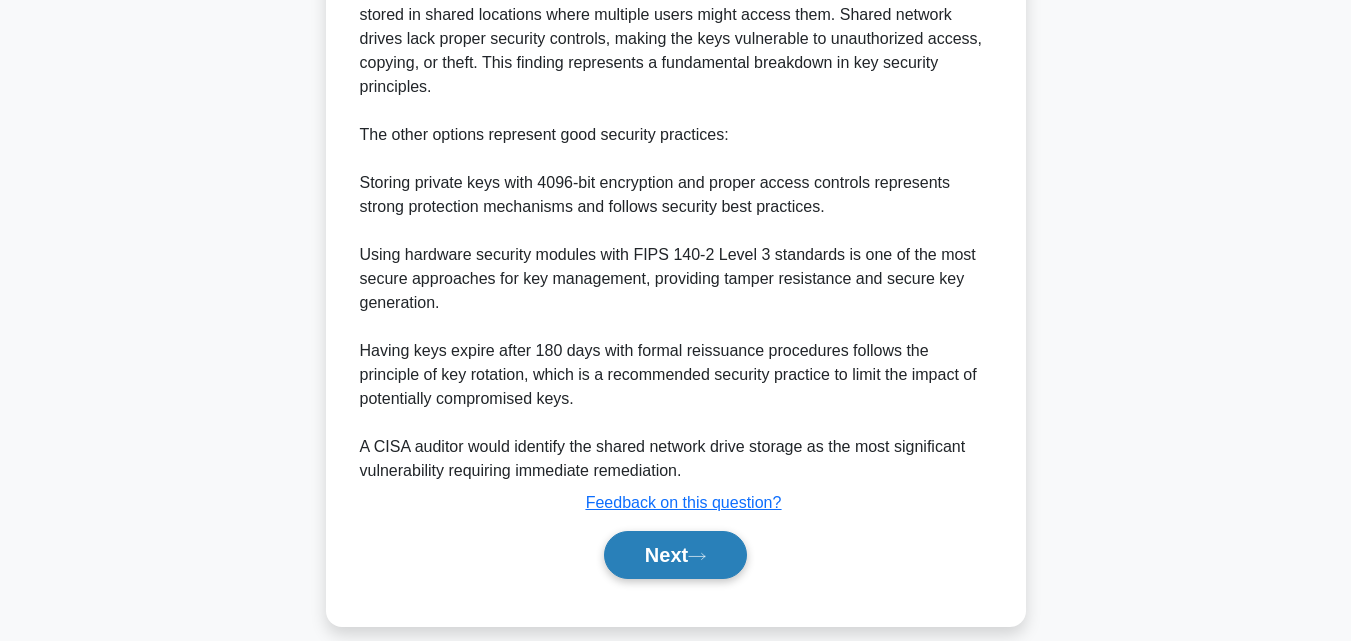 click on "Next" at bounding box center (675, 555) 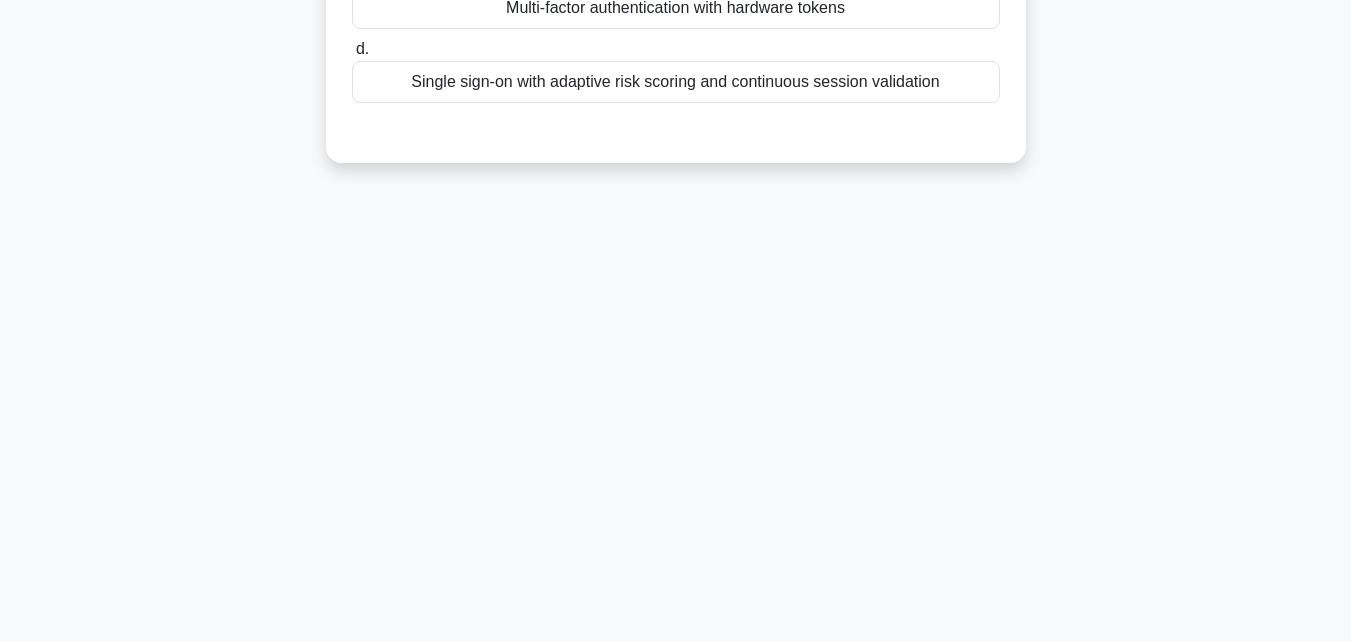 click on "Multi-factor authentication with hardware tokens" at bounding box center [676, 8] 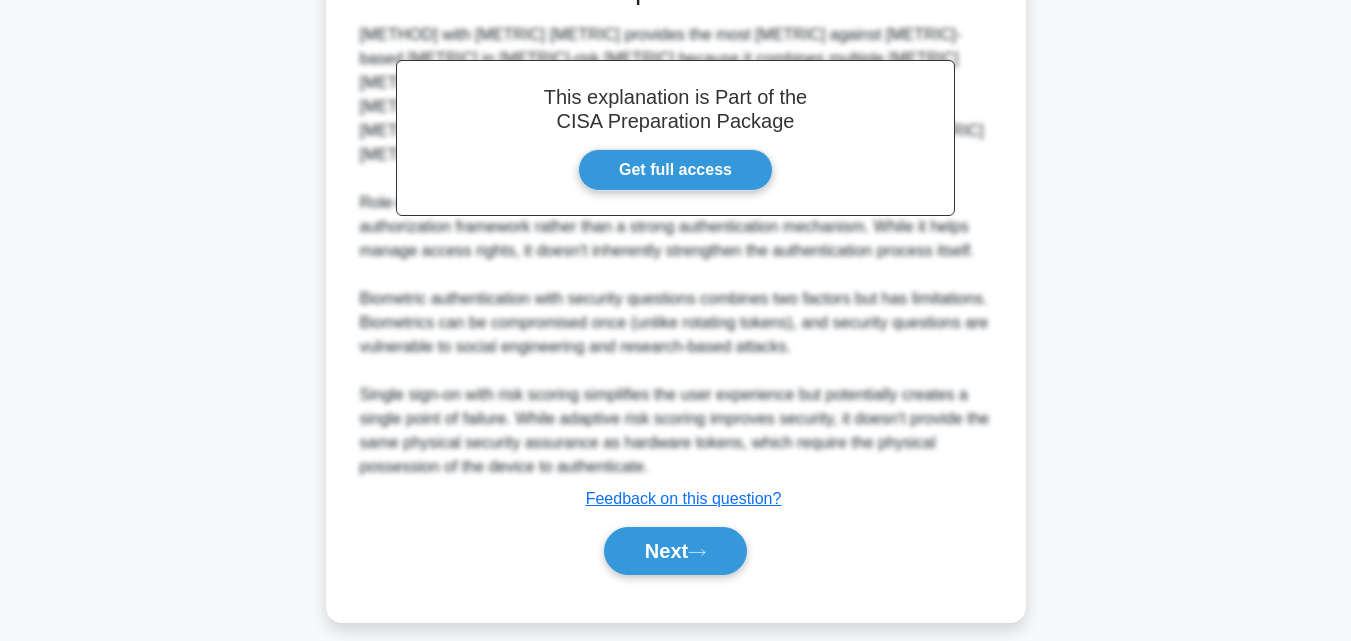 scroll, scrollTop: 617, scrollLeft: 0, axis: vertical 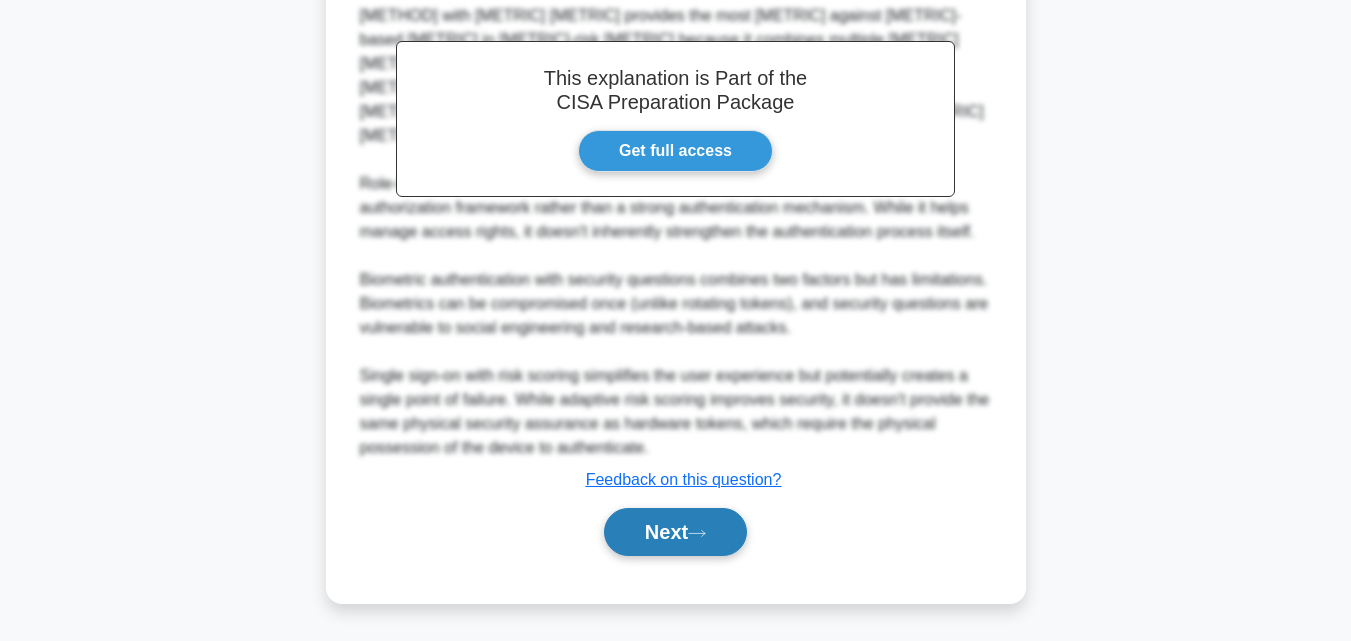 click on "Next" at bounding box center [675, 532] 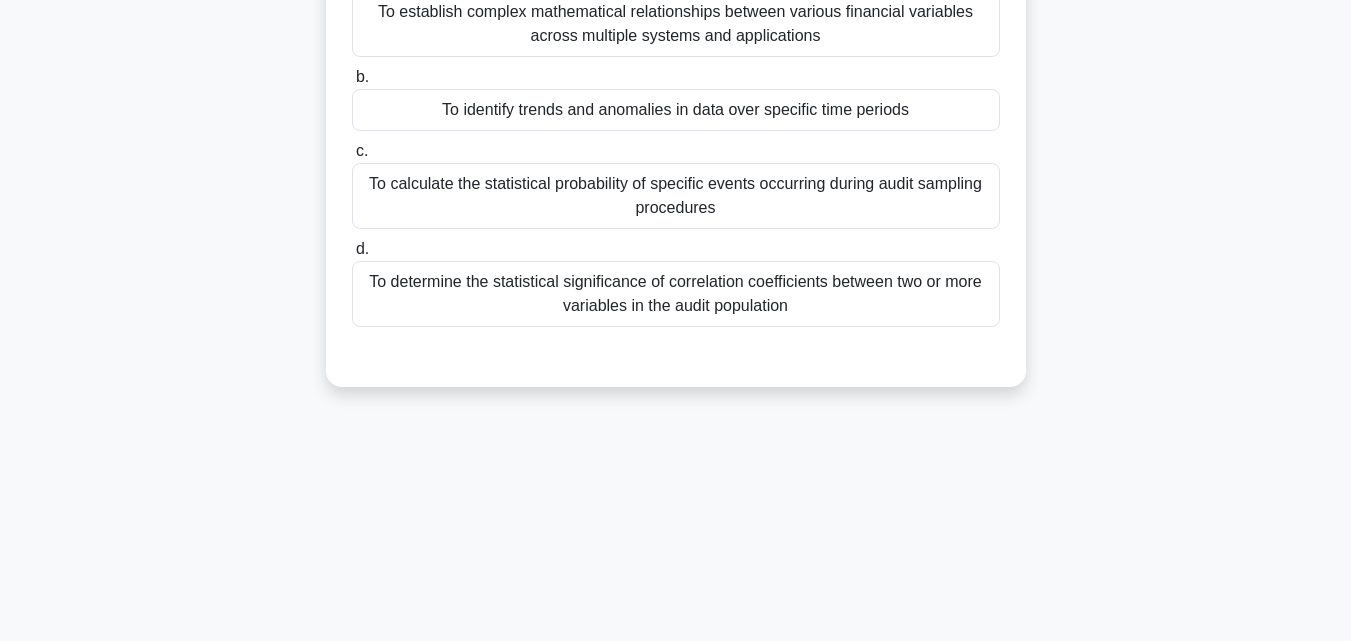 scroll, scrollTop: 239, scrollLeft: 0, axis: vertical 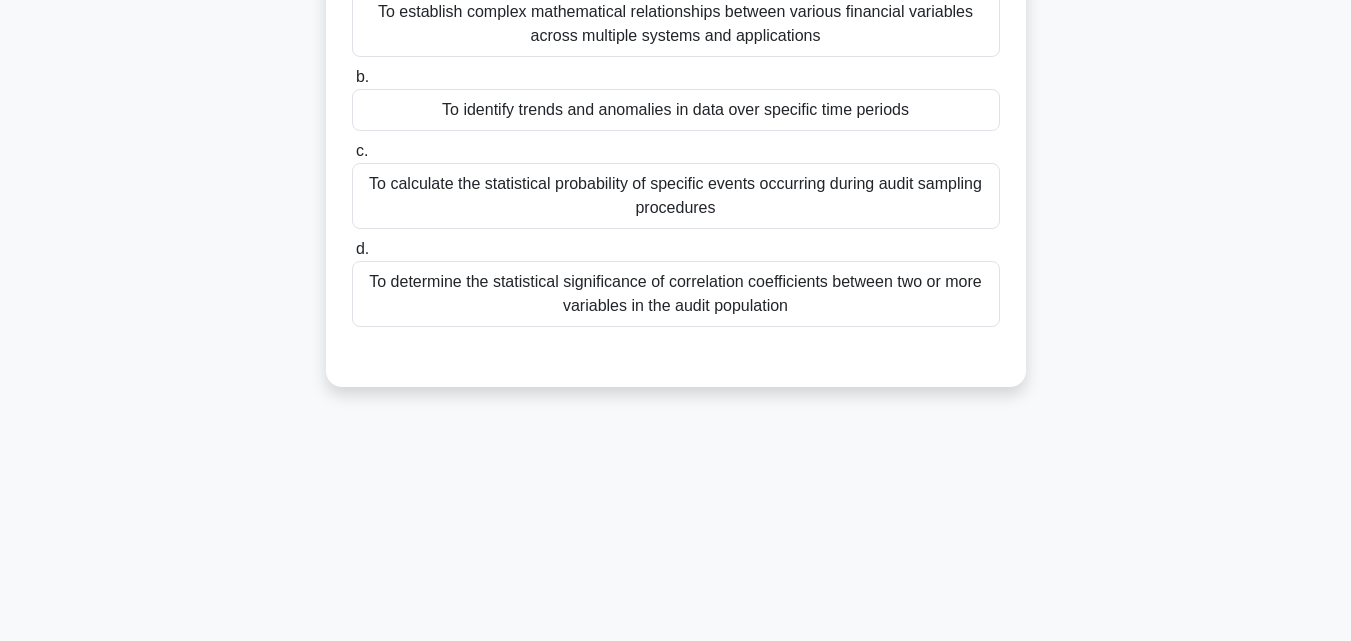 click on "To identify trends and anomalies in data over specific time periods" at bounding box center (676, 110) 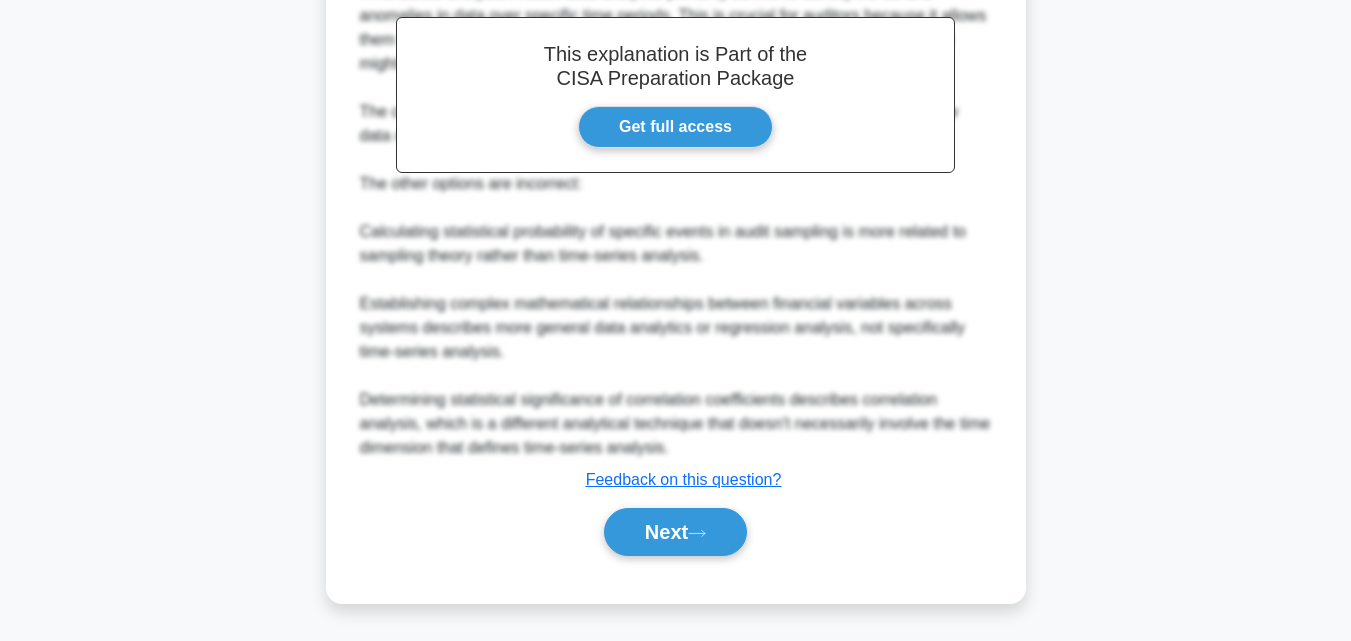 scroll, scrollTop: 665, scrollLeft: 0, axis: vertical 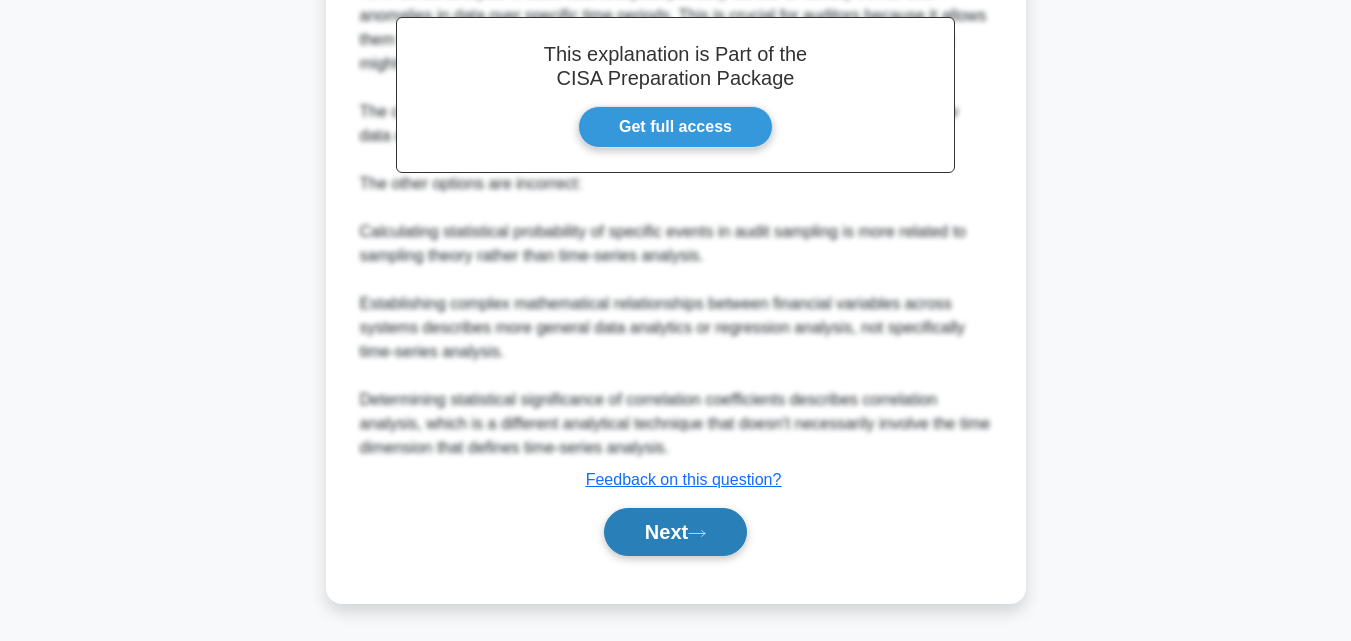 click on "Next" at bounding box center [675, 532] 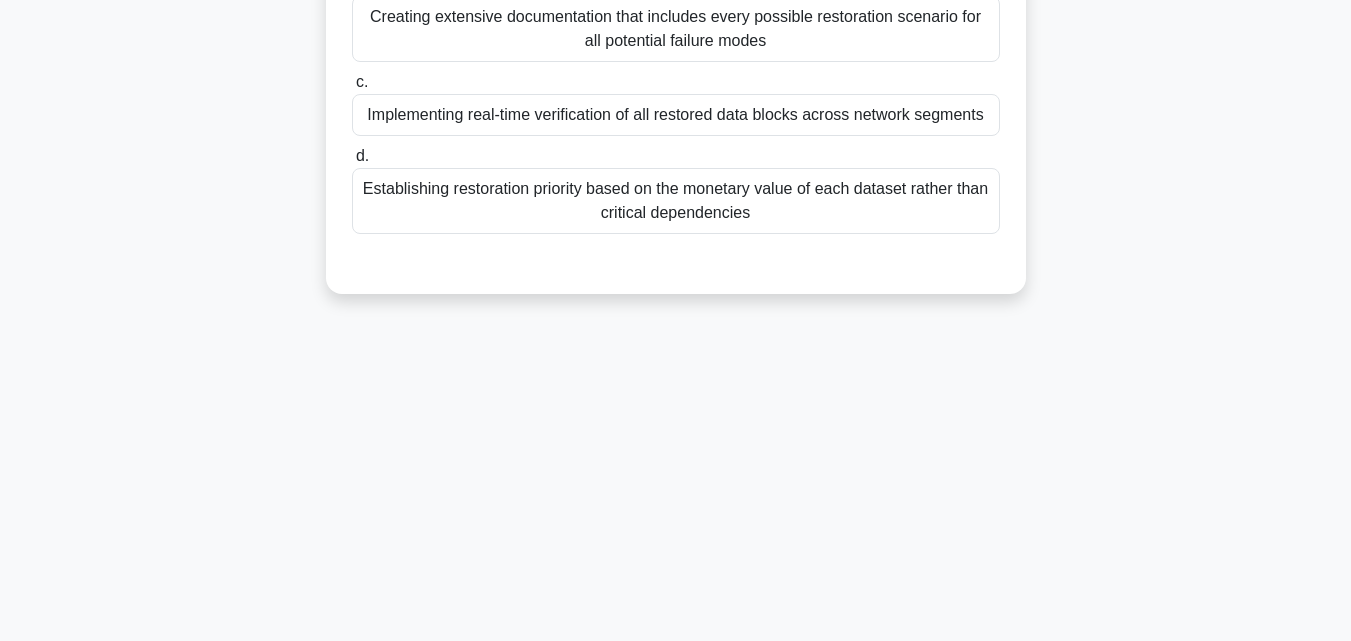 scroll, scrollTop: 339, scrollLeft: 0, axis: vertical 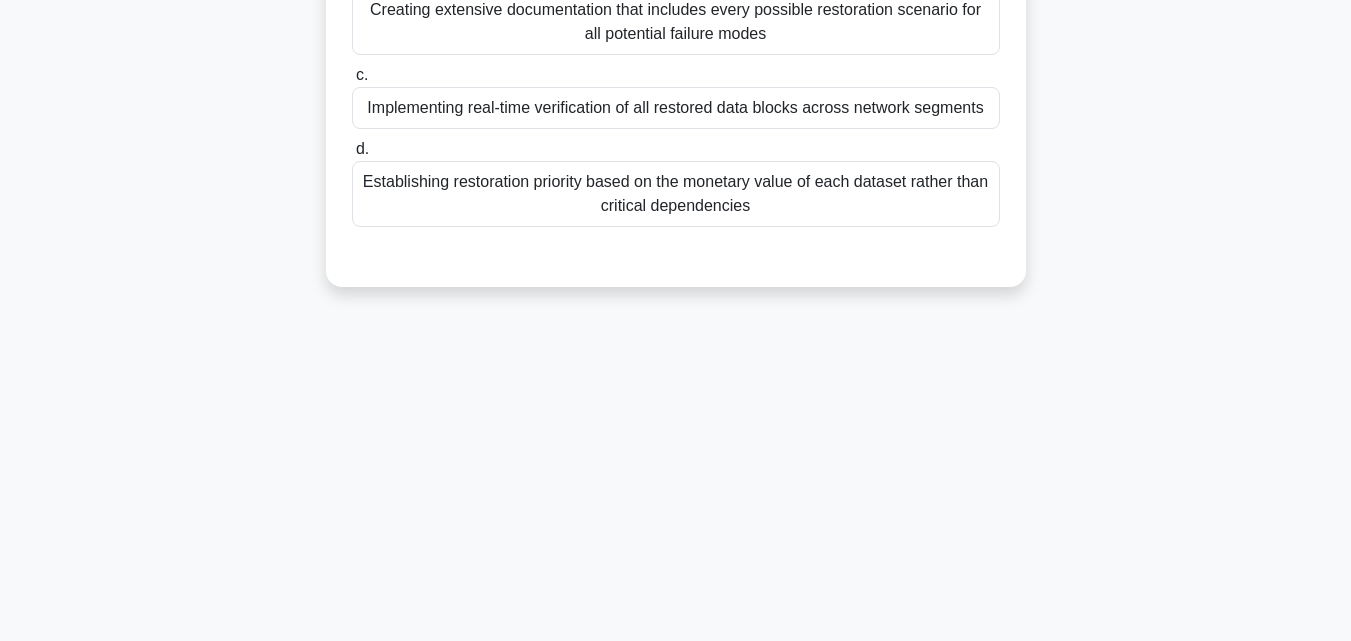 click on "Implementing real-time verification of all restored data blocks across network segments" at bounding box center [676, 108] 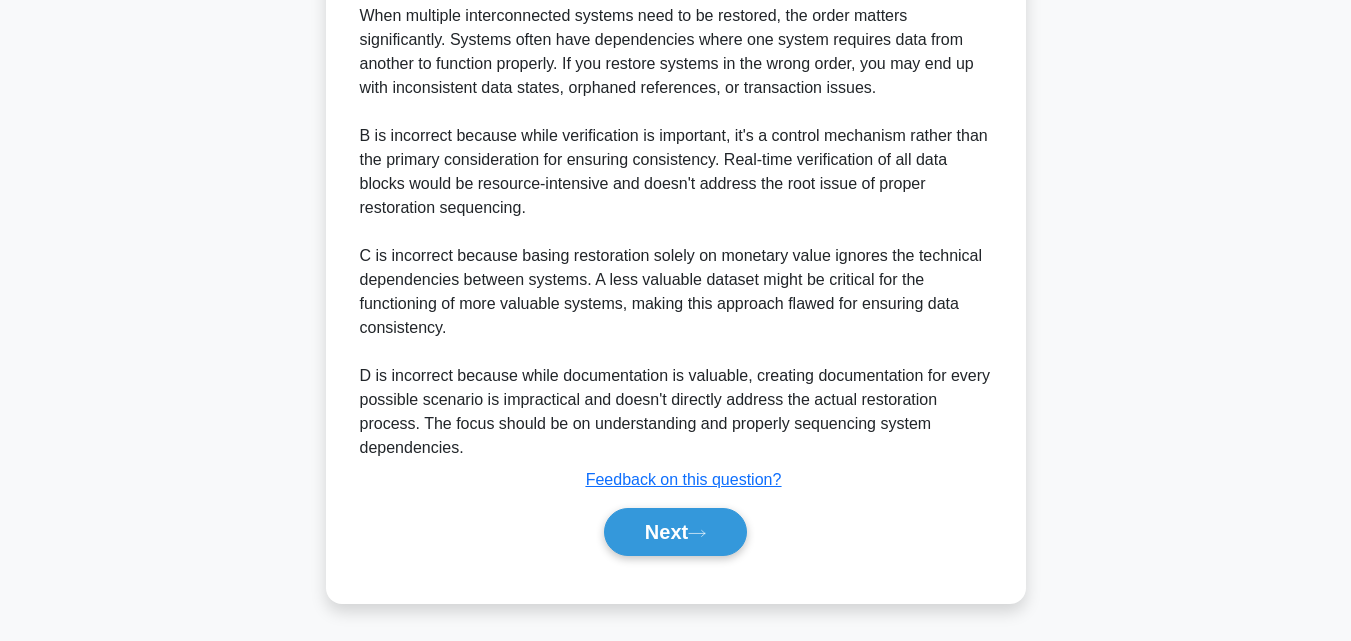 scroll, scrollTop: 763, scrollLeft: 0, axis: vertical 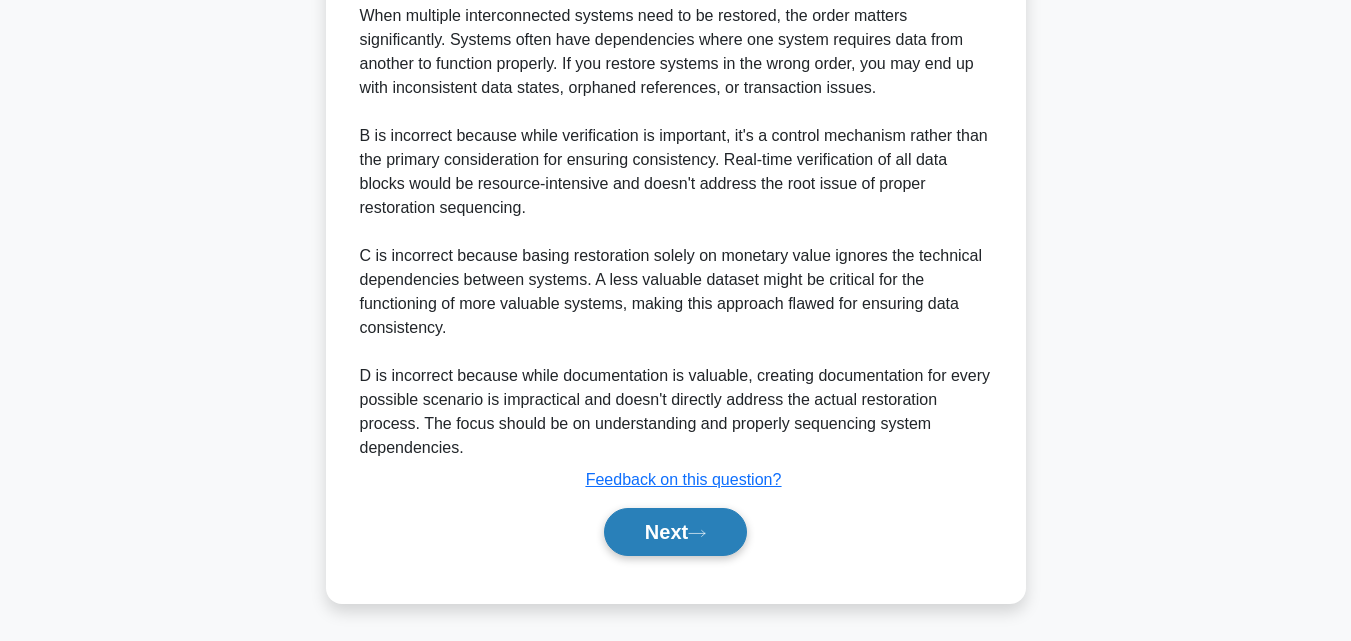 click on "Next" at bounding box center [675, 532] 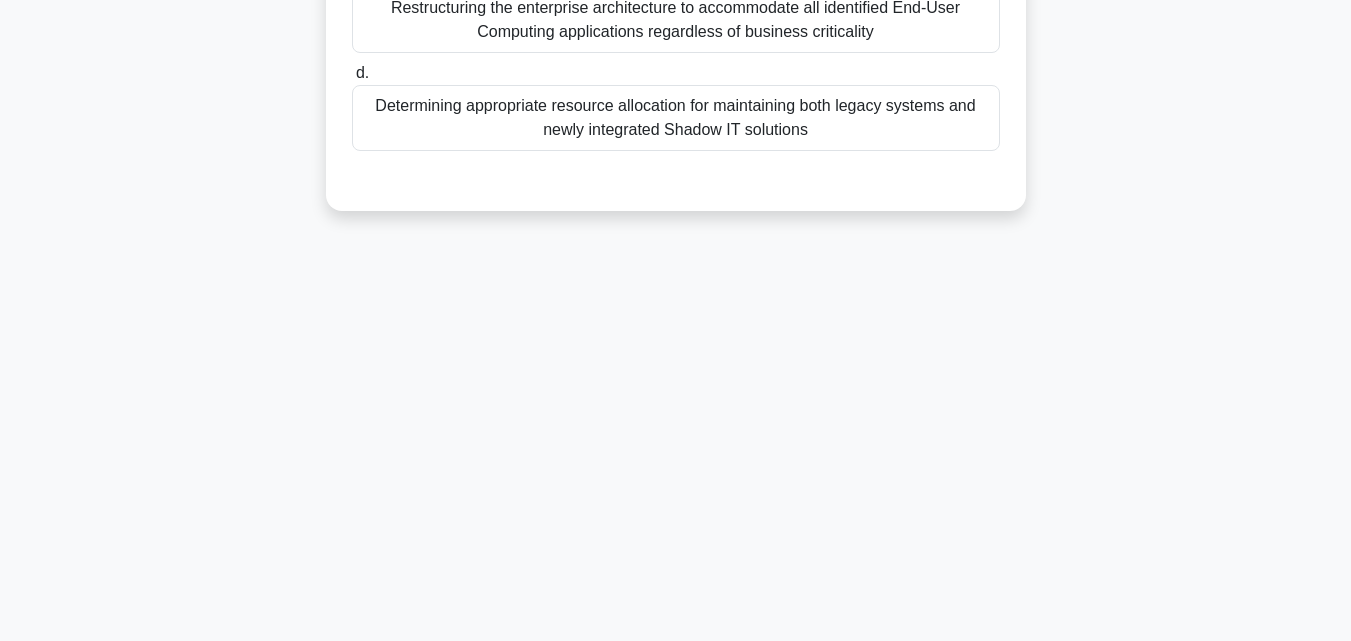 click on "Determining appropriate resource allocation for maintaining both legacy systems and newly integrated Shadow IT solutions" at bounding box center (676, 118) 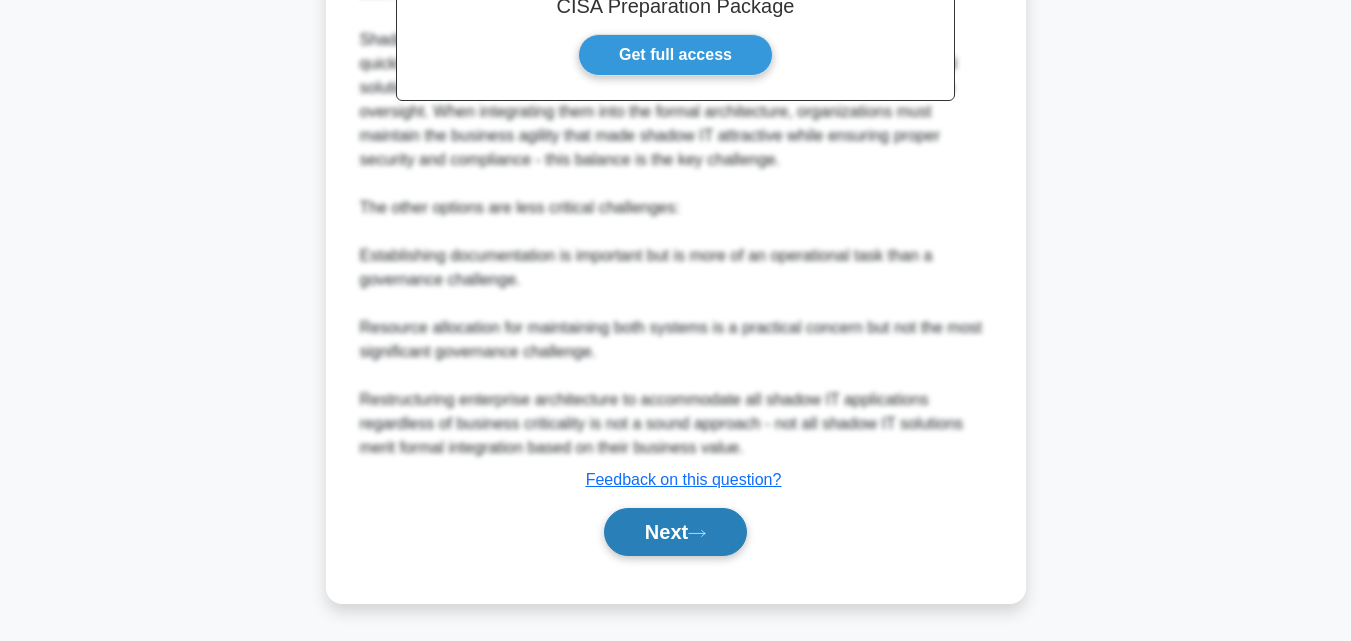 click on "Next" at bounding box center [675, 532] 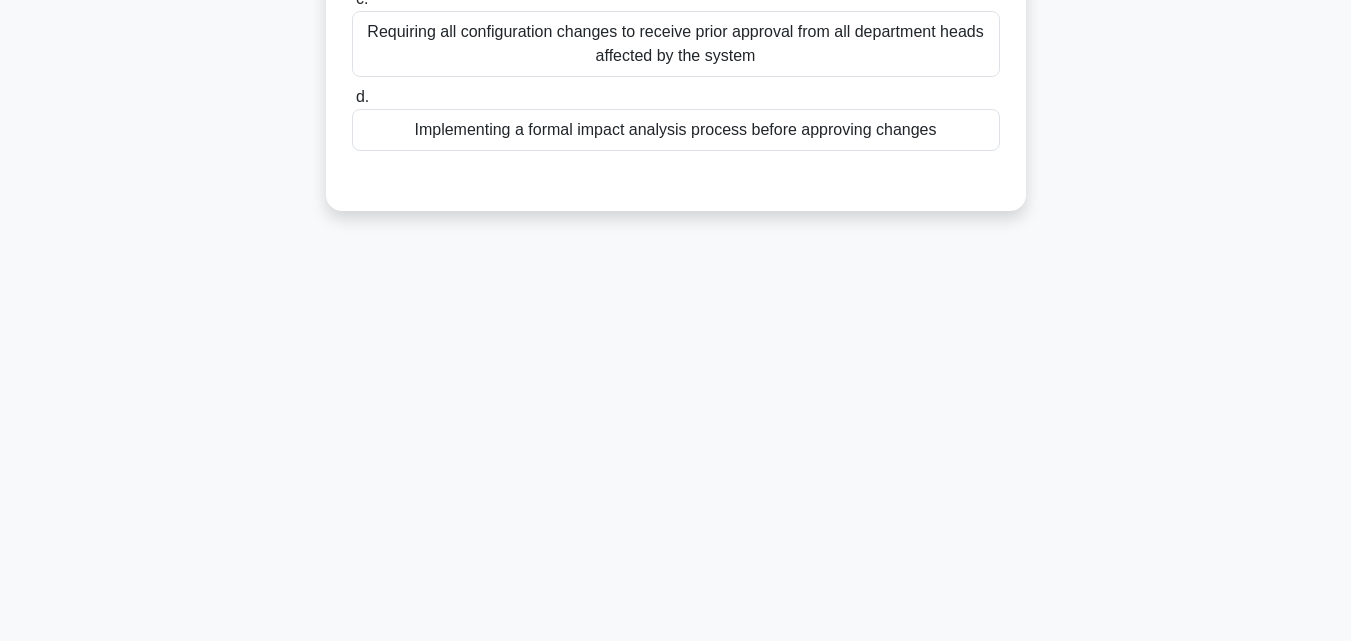 click on "Implementing a formal impact analysis process before approving changes" at bounding box center (676, 130) 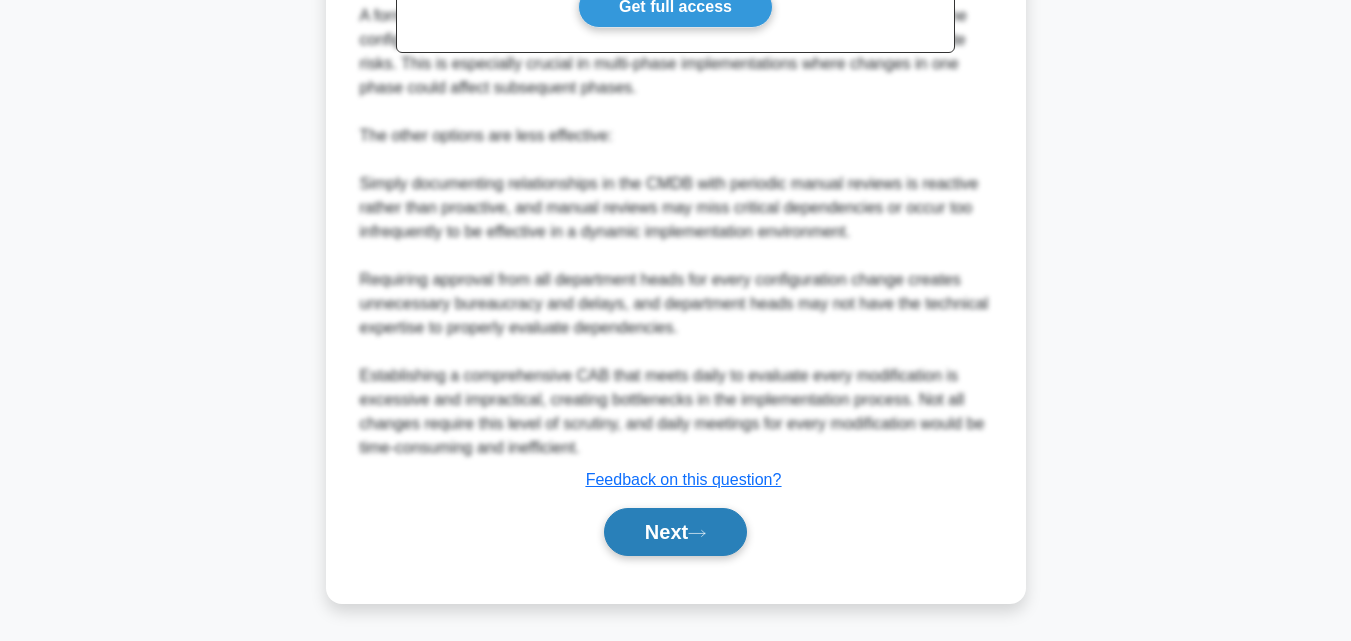 click on "Next" at bounding box center (675, 532) 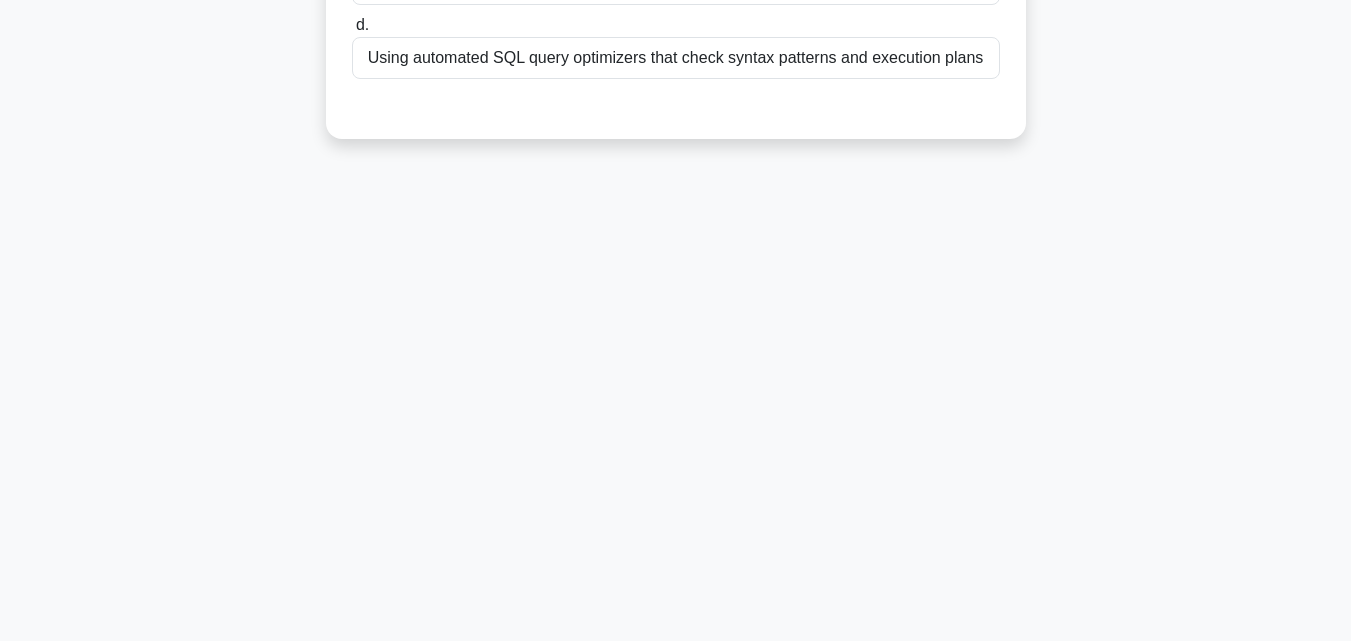 click on "Code review combined with parameterized query verification" at bounding box center (676, -16) 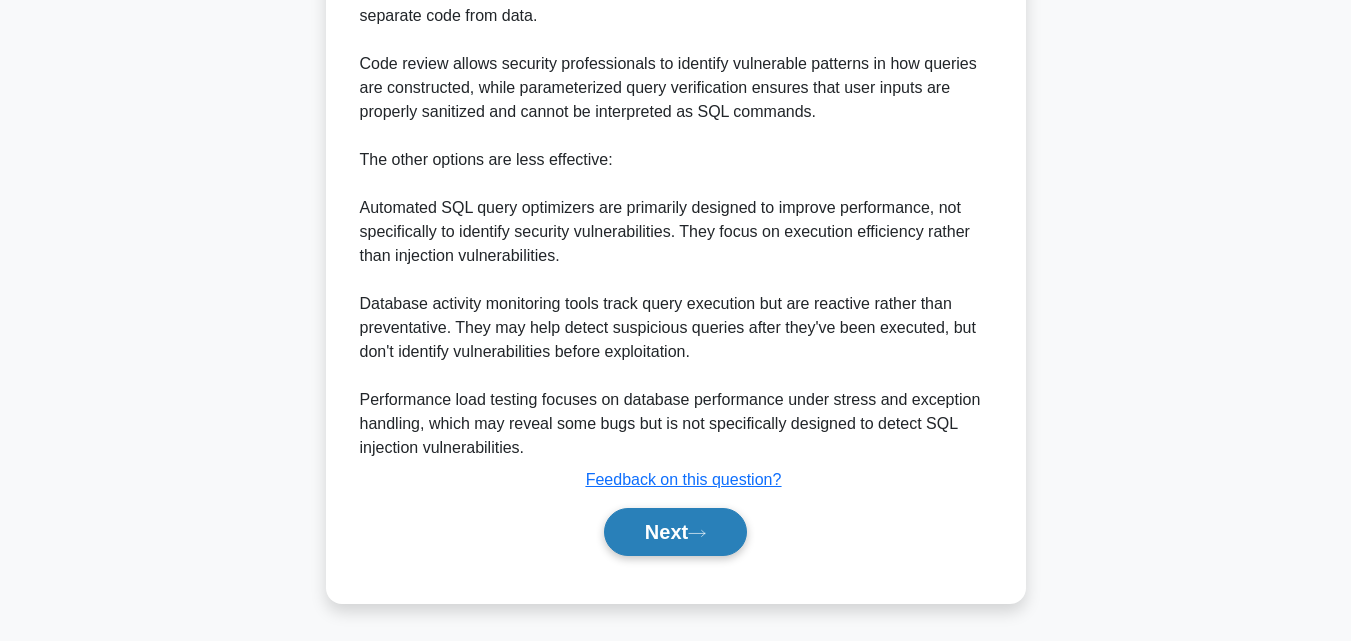 click on "Next" at bounding box center (675, 532) 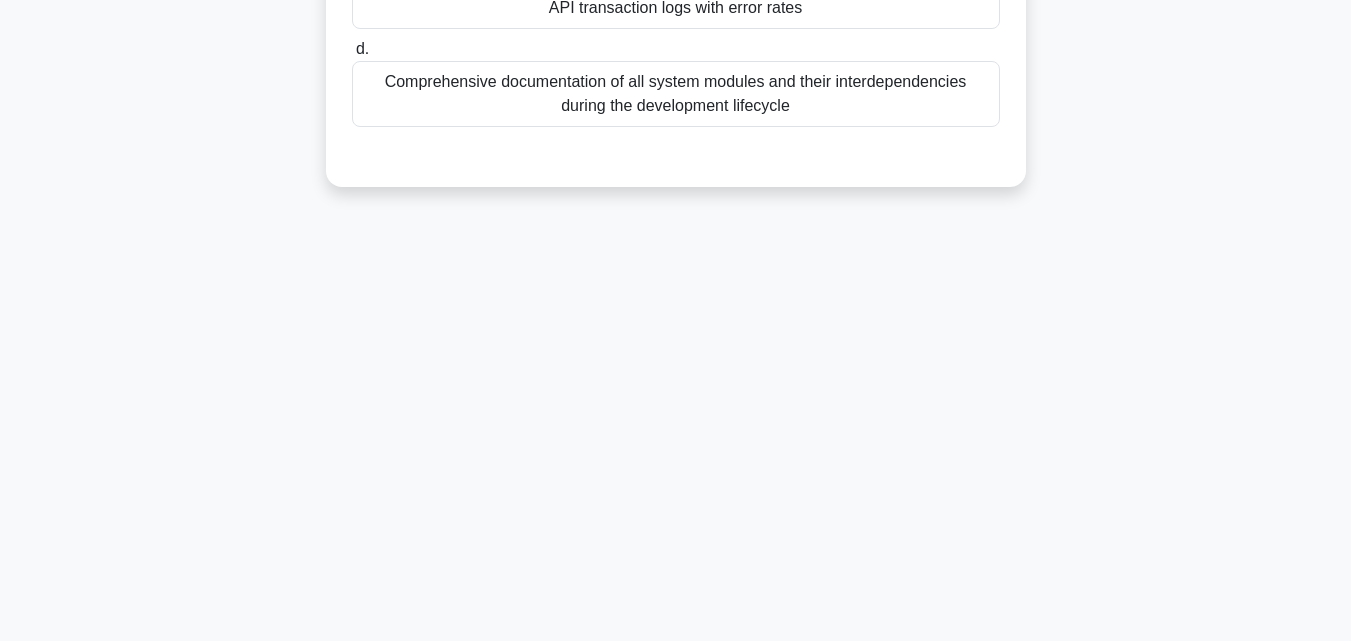 click on "API transaction logs with error rates" at bounding box center (676, 8) 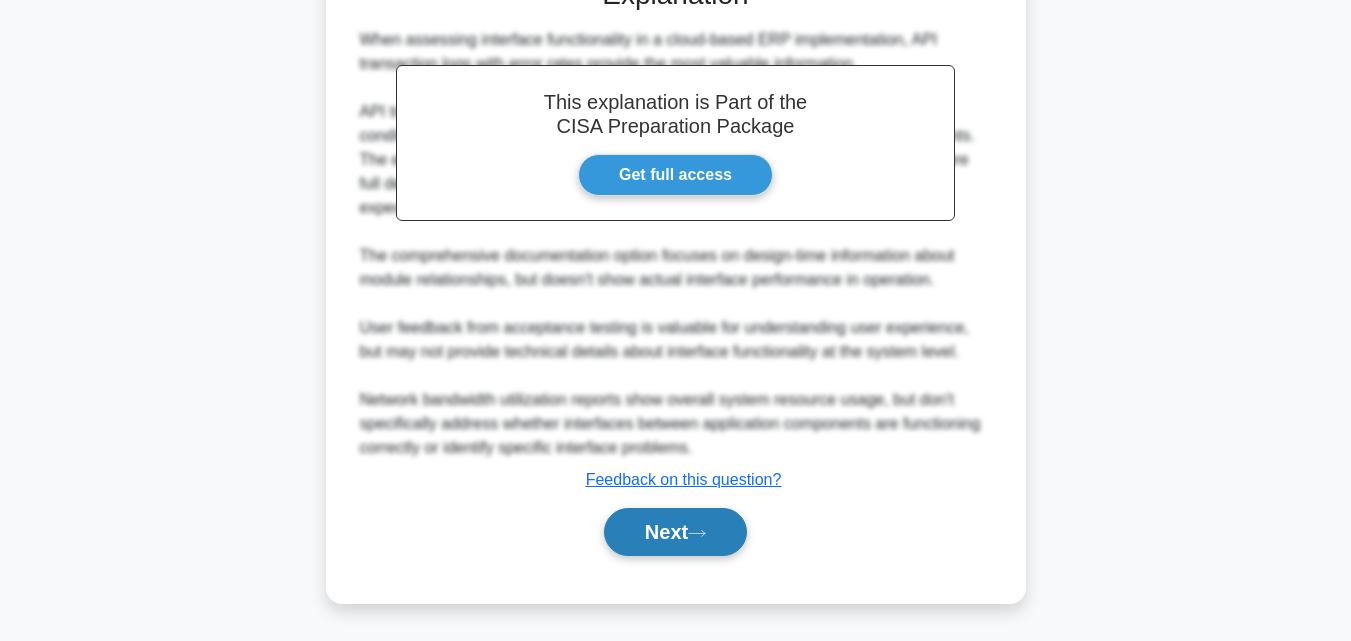 click on "Next" at bounding box center [675, 532] 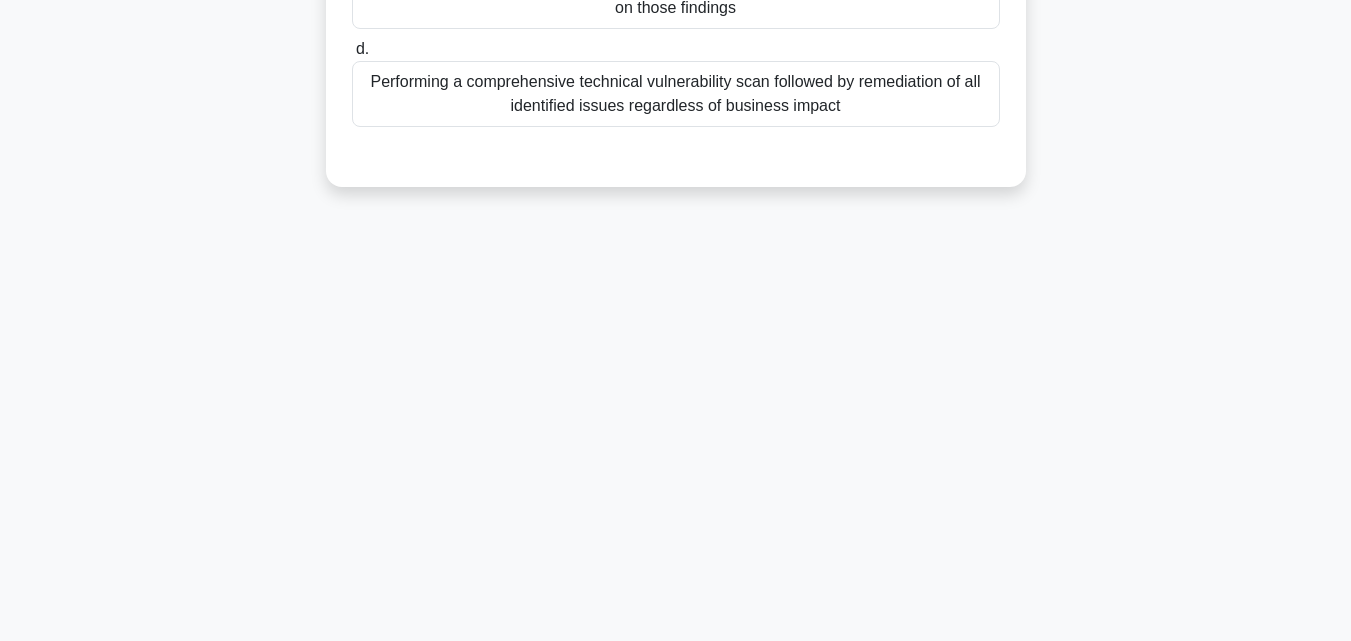click on "Performing a comprehensive technical vulnerability scan followed by remediation of all identified issues regardless of business impact" at bounding box center (676, 94) 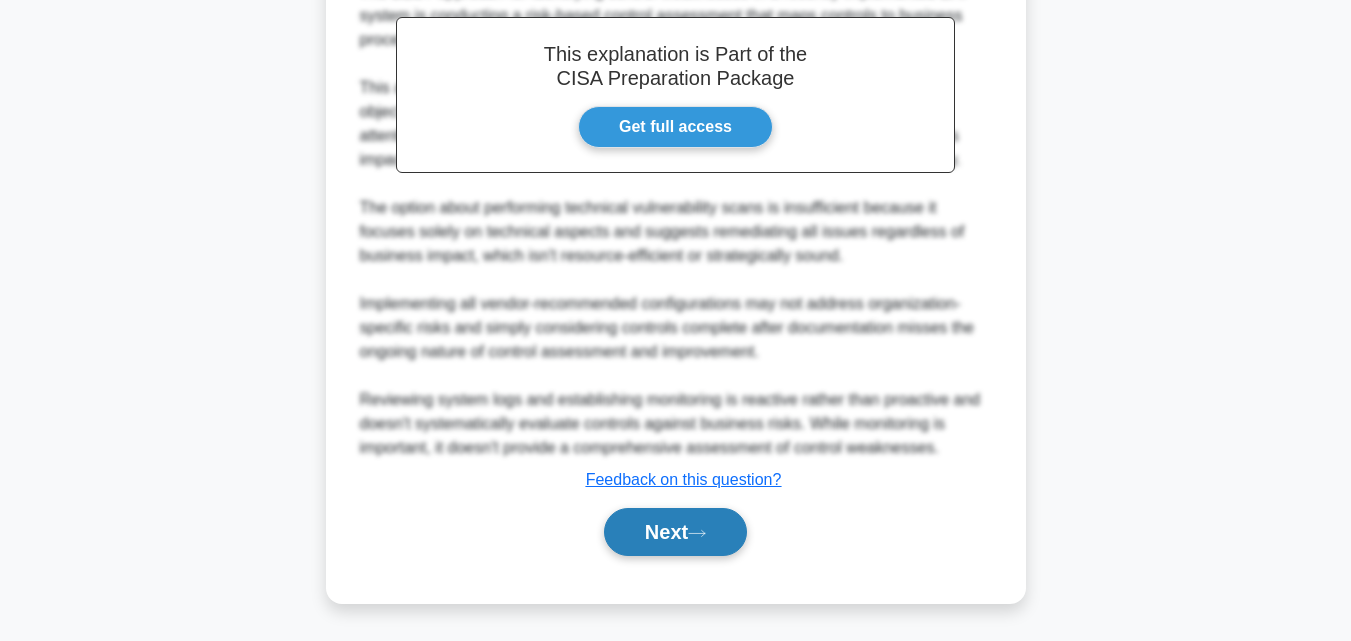 click on "Next" at bounding box center [675, 532] 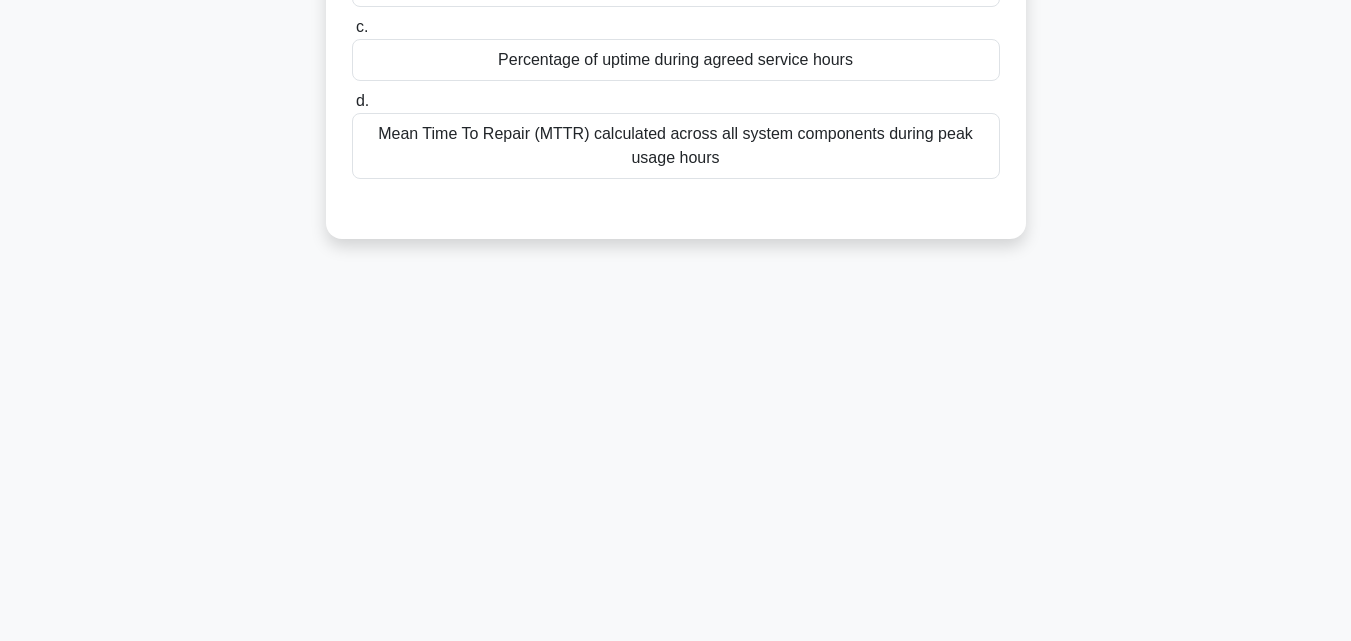click on "Percentage of uptime during agreed service hours" at bounding box center [676, 60] 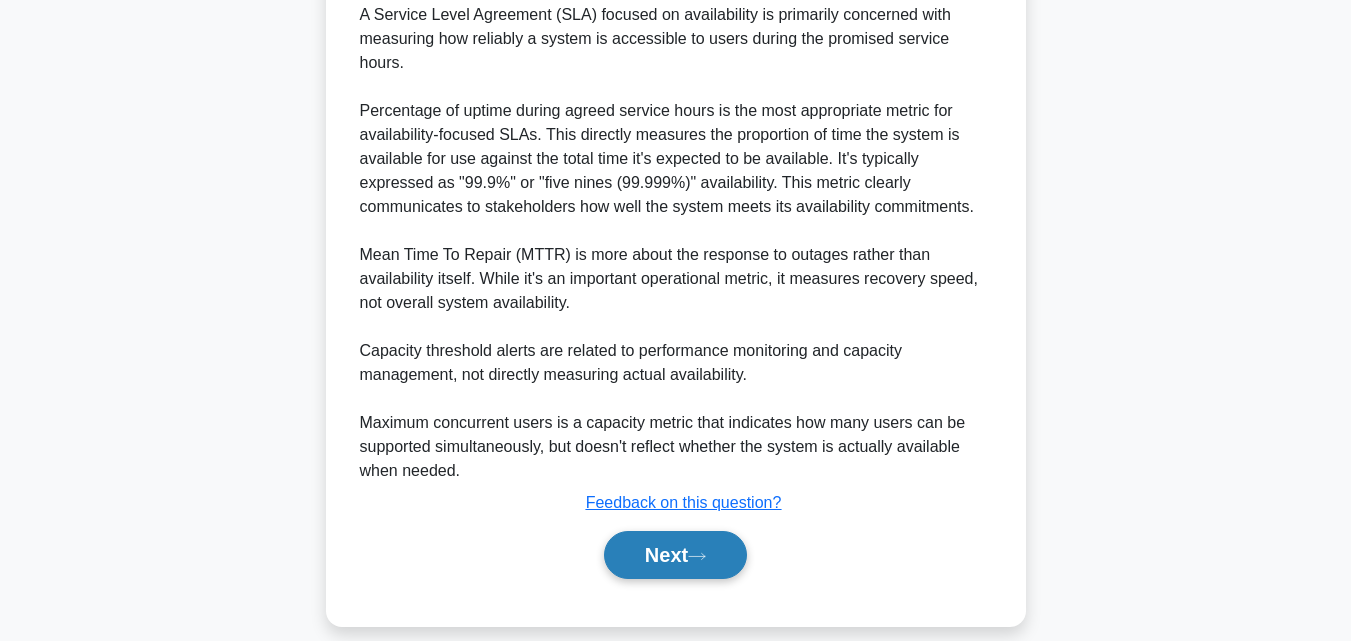 click on "Next" at bounding box center [675, 555] 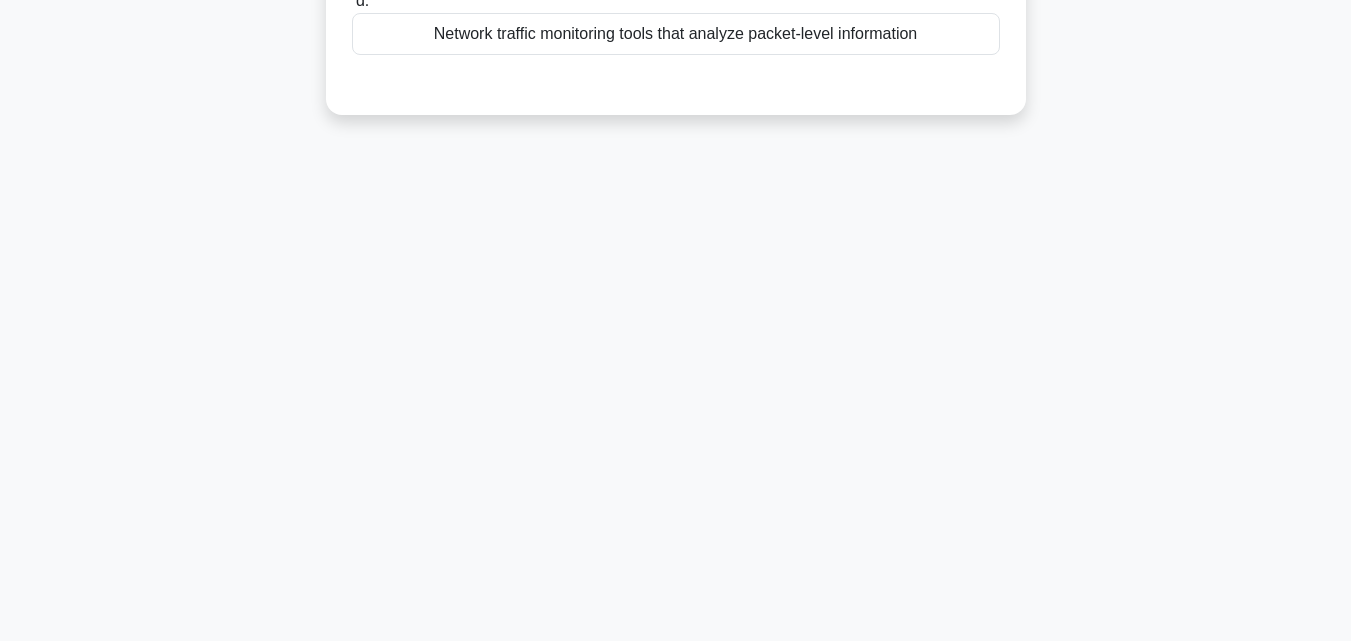 click on "Network traffic monitoring tools that analyze packet-level information" at bounding box center (676, 34) 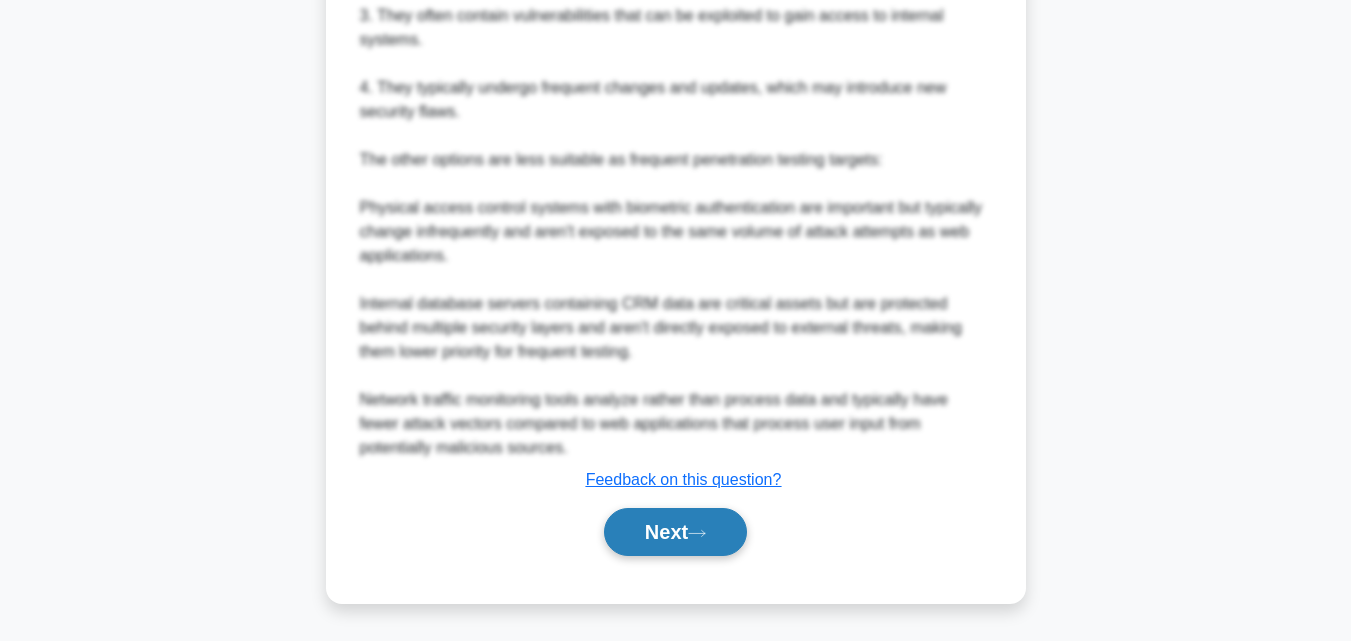 click on "Next" at bounding box center [675, 532] 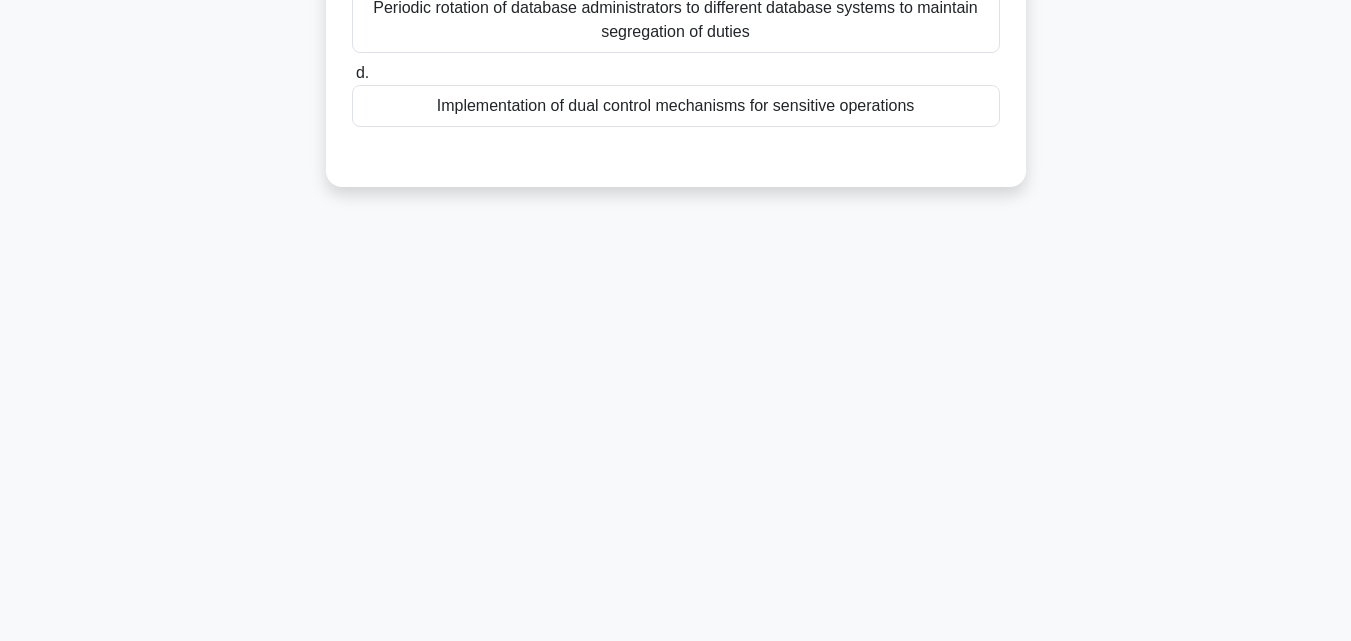 click on "Implementation of dual control mechanisms for sensitive operations" at bounding box center (676, 106) 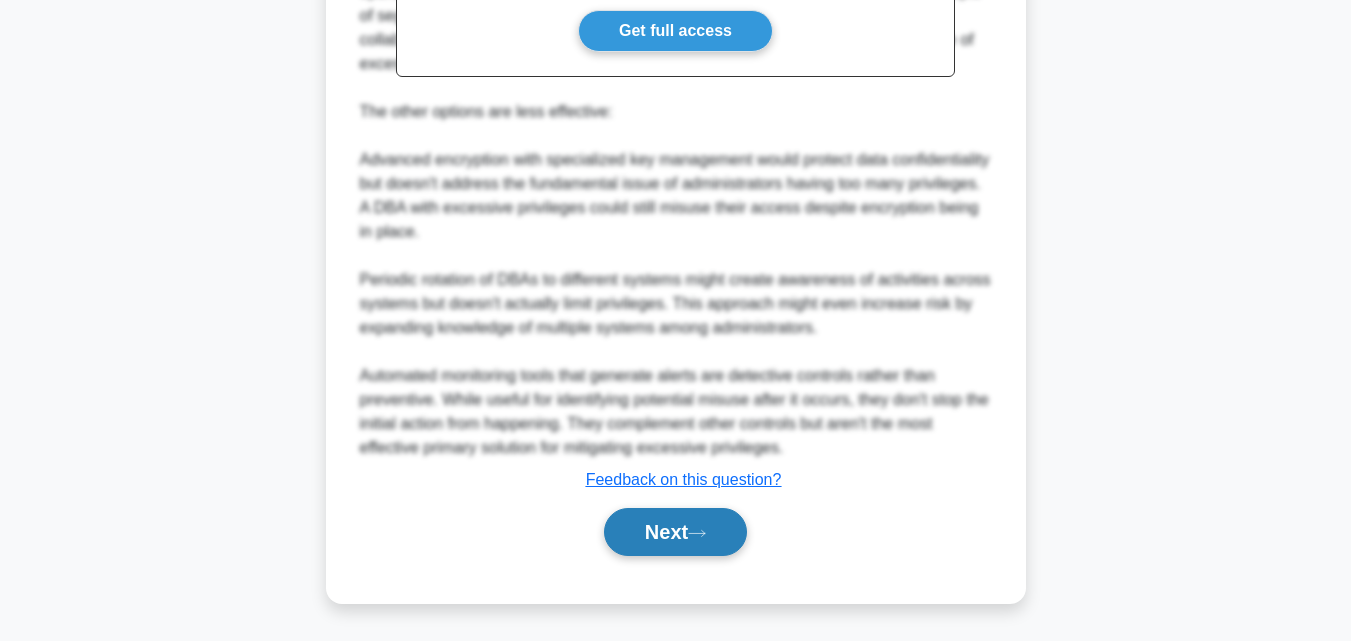 click on "Next" at bounding box center [675, 532] 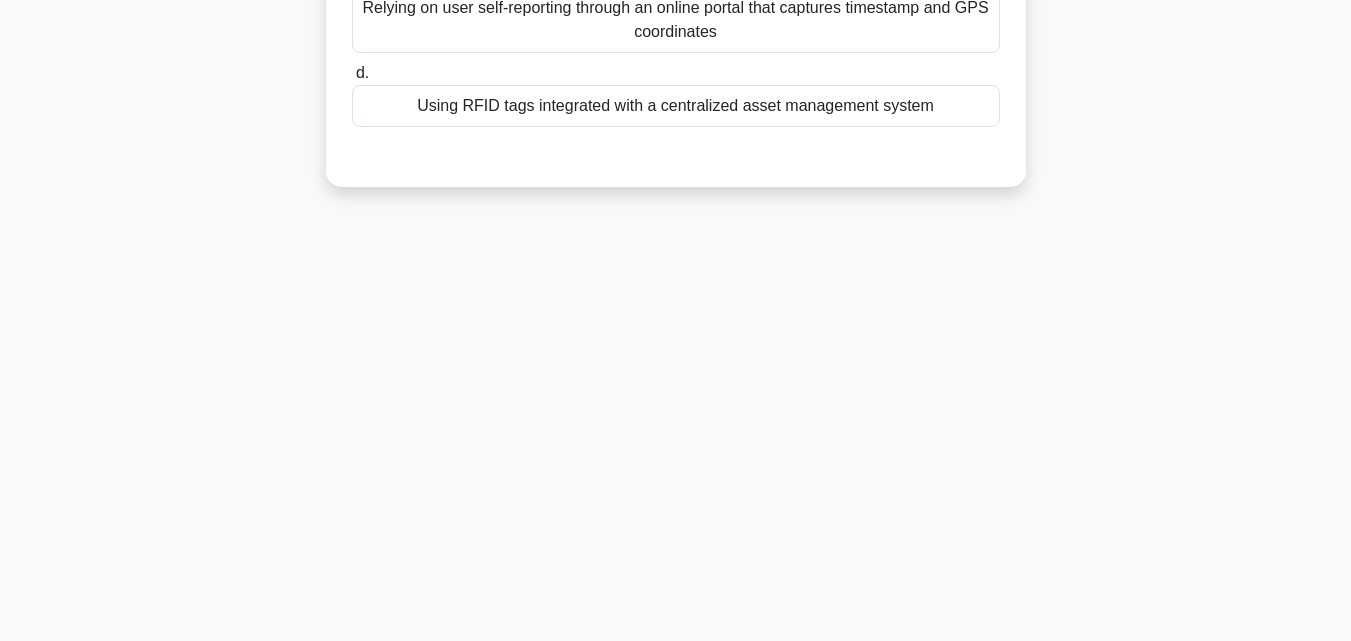 click on "Using RFID tags integrated with a centralized asset management system" at bounding box center [676, 106] 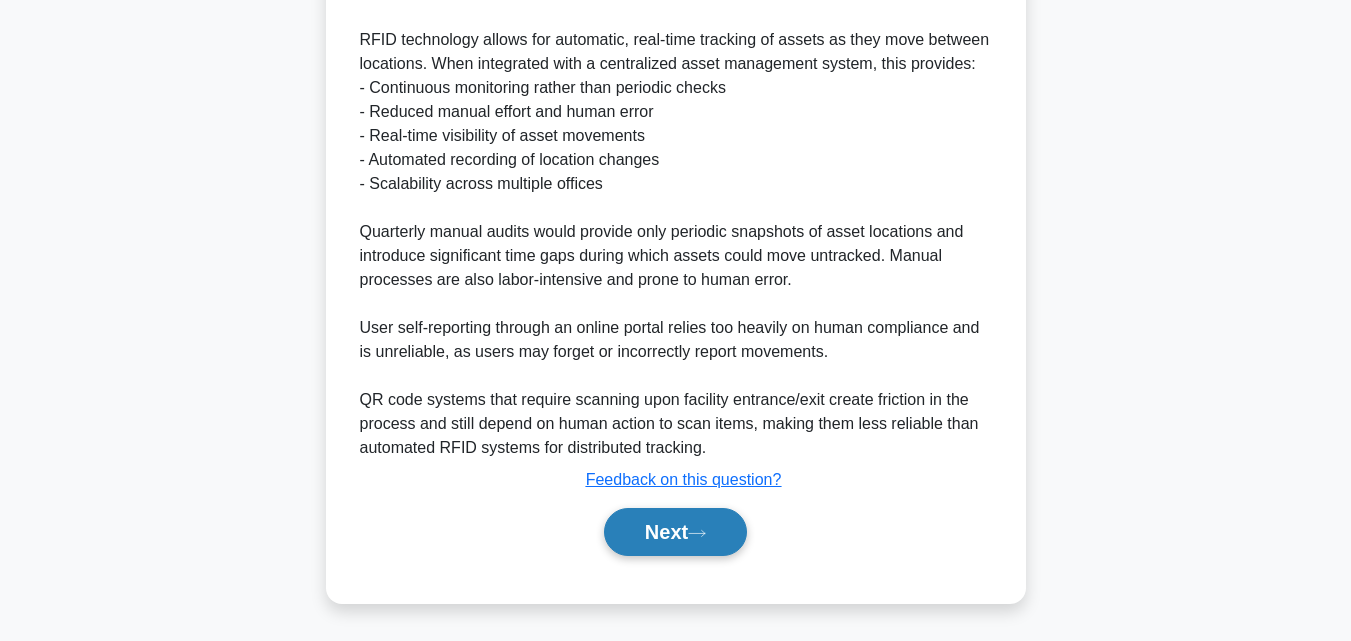 click on "Next" at bounding box center [675, 532] 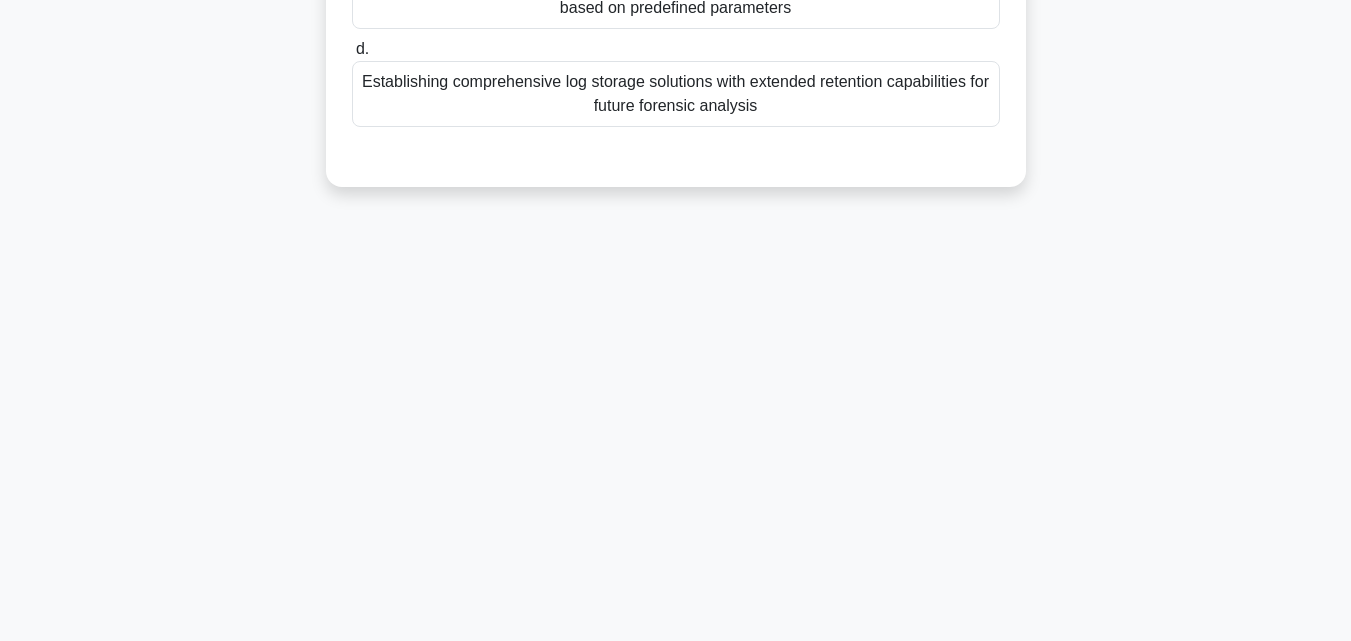 click on "Deploying automated log collection tools that gather data from all system components based on predefined parameters" at bounding box center [676, -4] 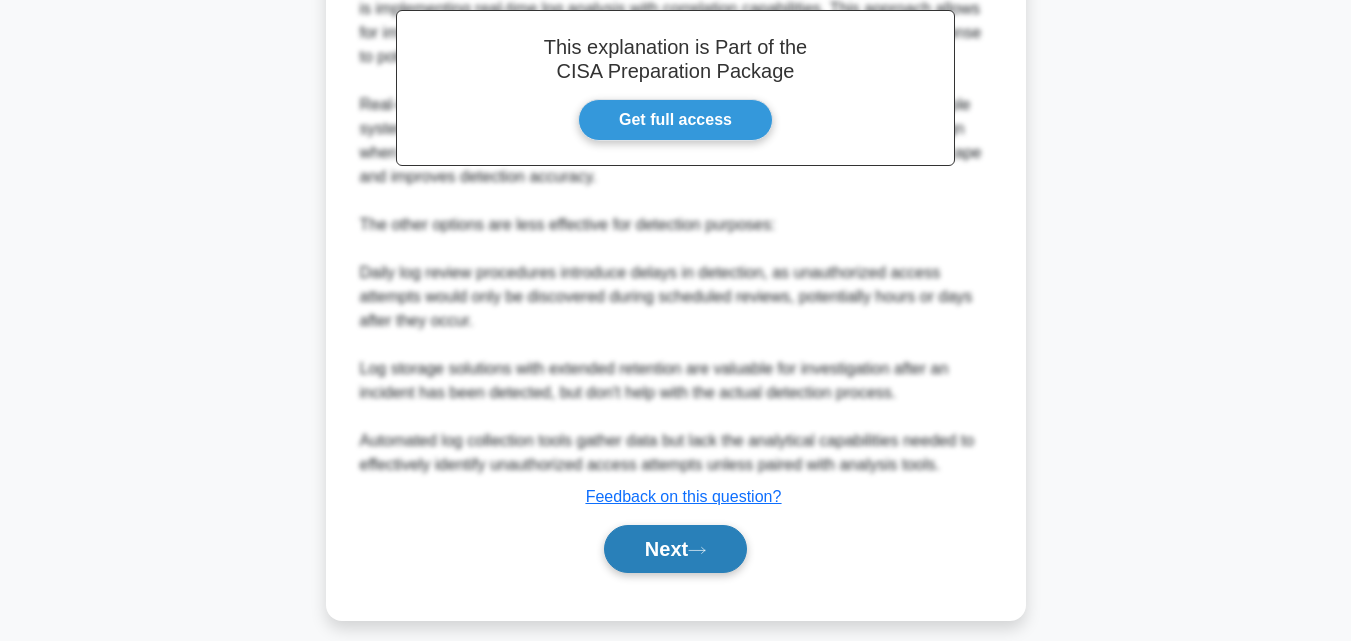 click on "Next" at bounding box center (675, 549) 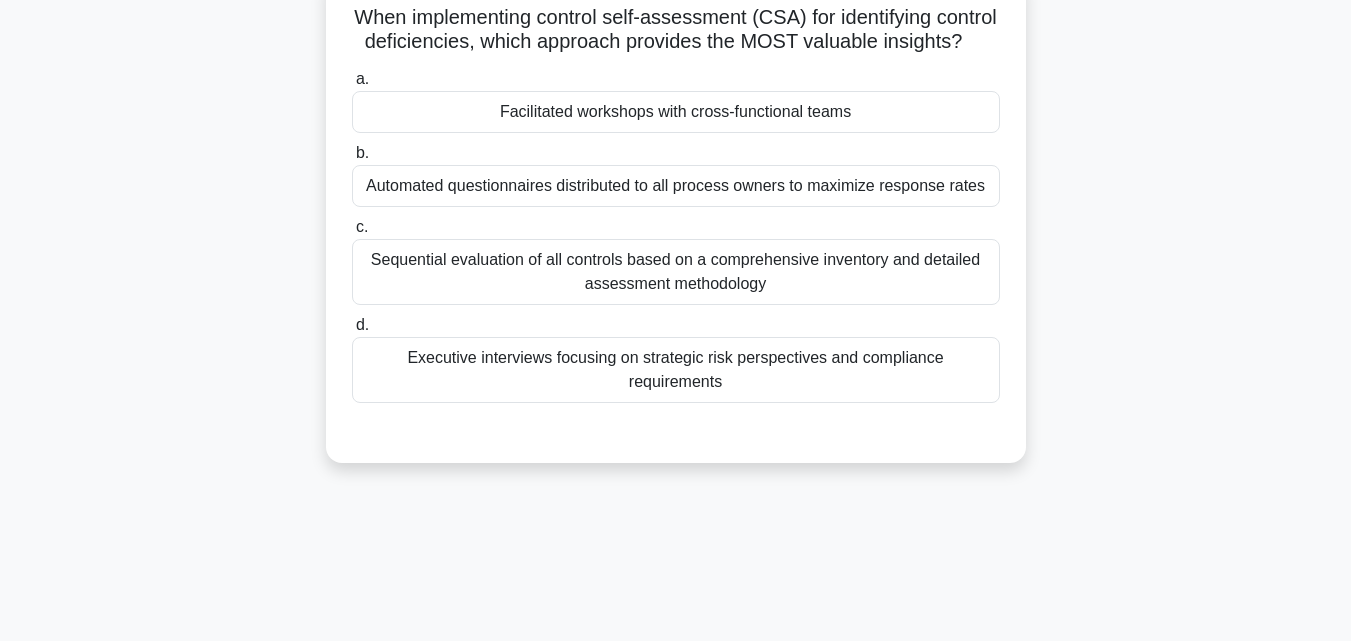 click on "Facilitated workshops with cross-functional teams" at bounding box center [676, 112] 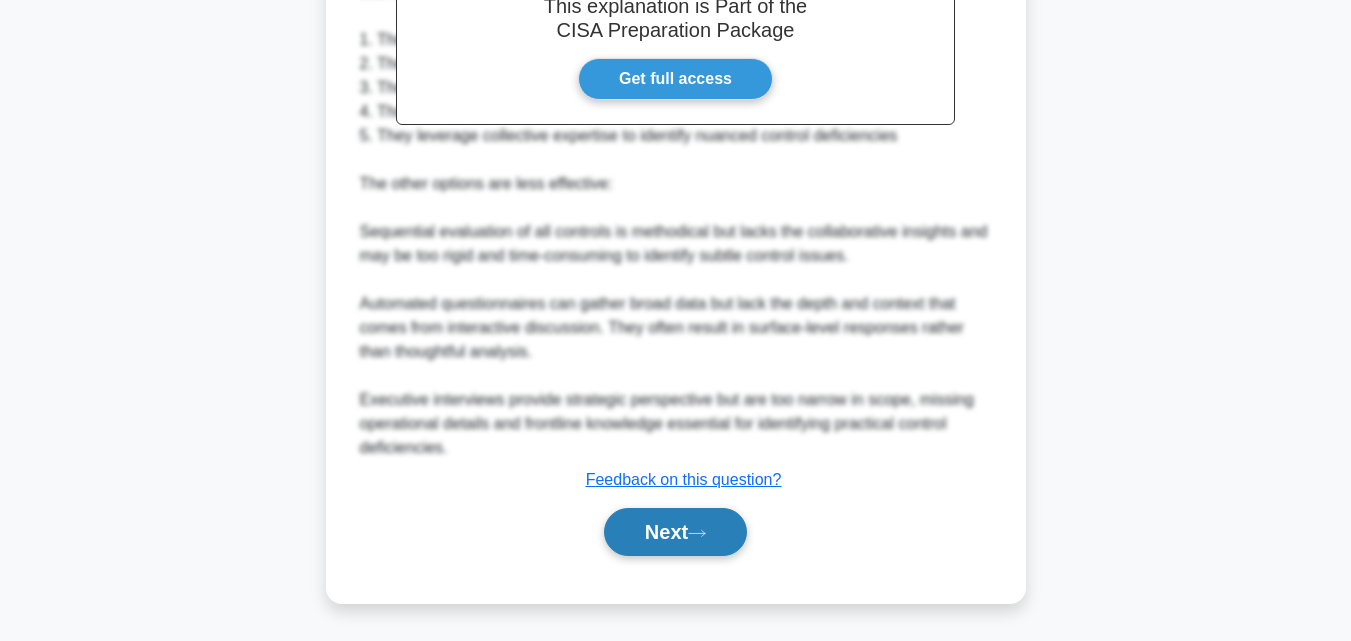 click on "Next" at bounding box center [675, 532] 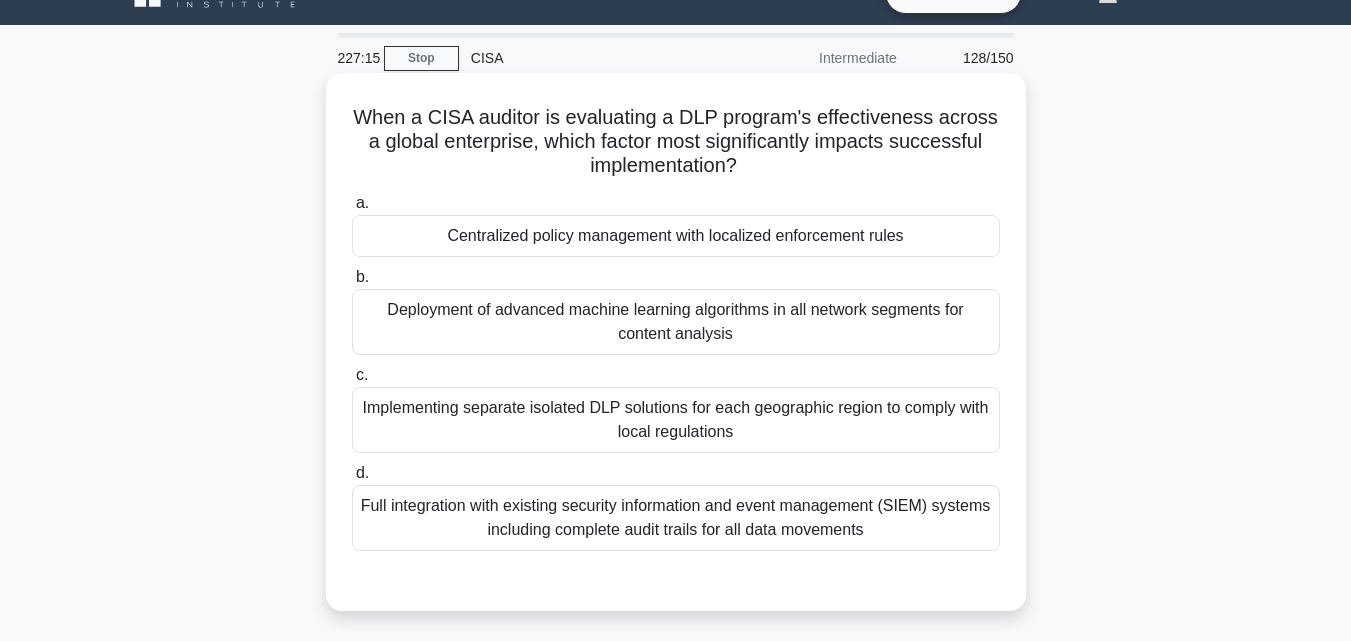 click on "Centralized policy management with localized enforcement rules" at bounding box center (676, 236) 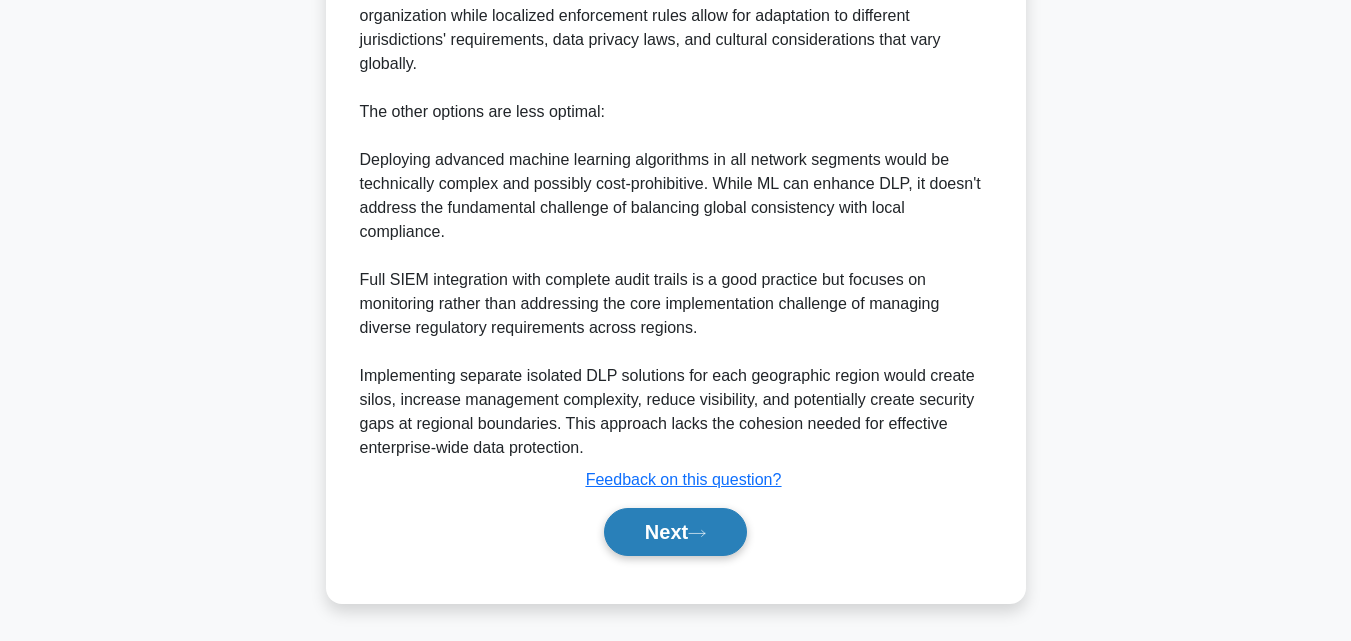 click on "Next" at bounding box center [675, 532] 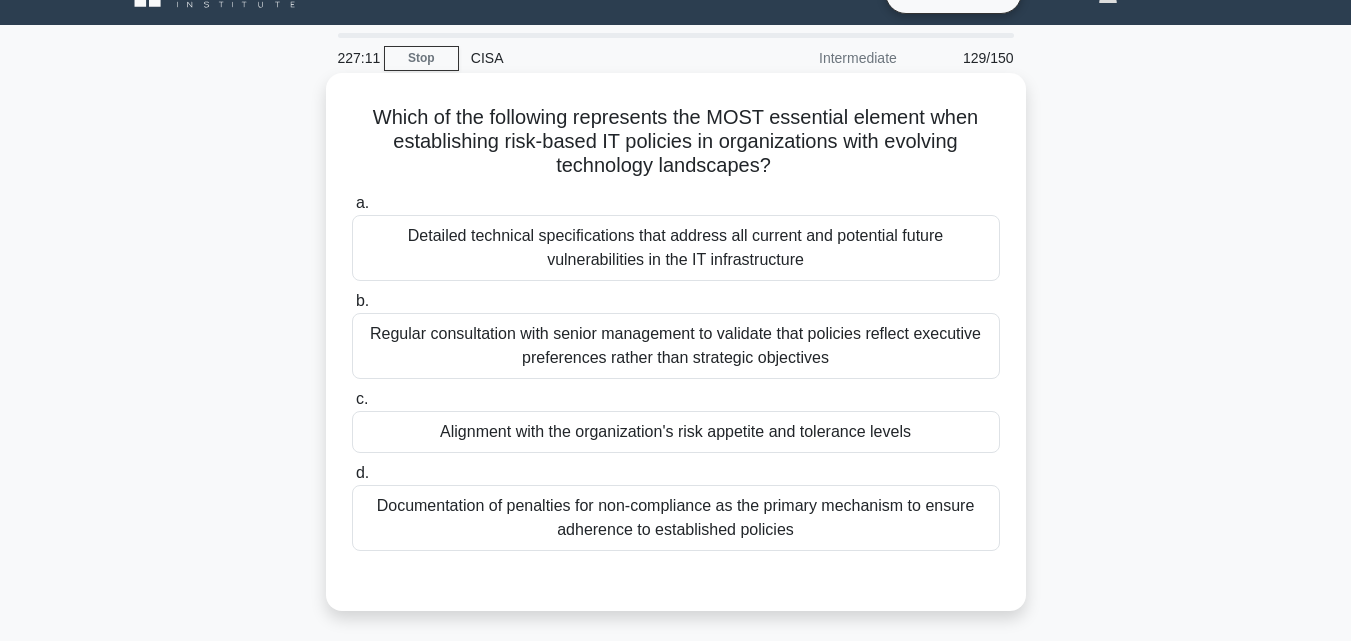 click on "Alignment with the organization's risk appetite and tolerance levels" at bounding box center (676, 432) 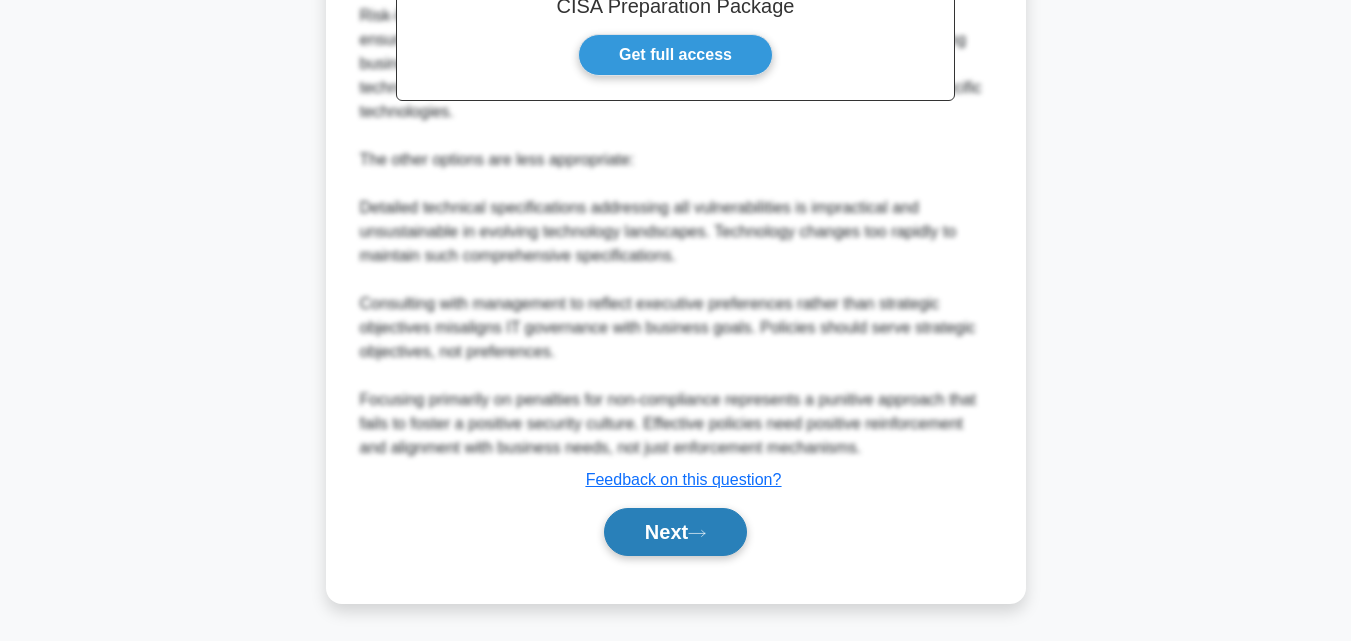 click on "Next" at bounding box center [675, 532] 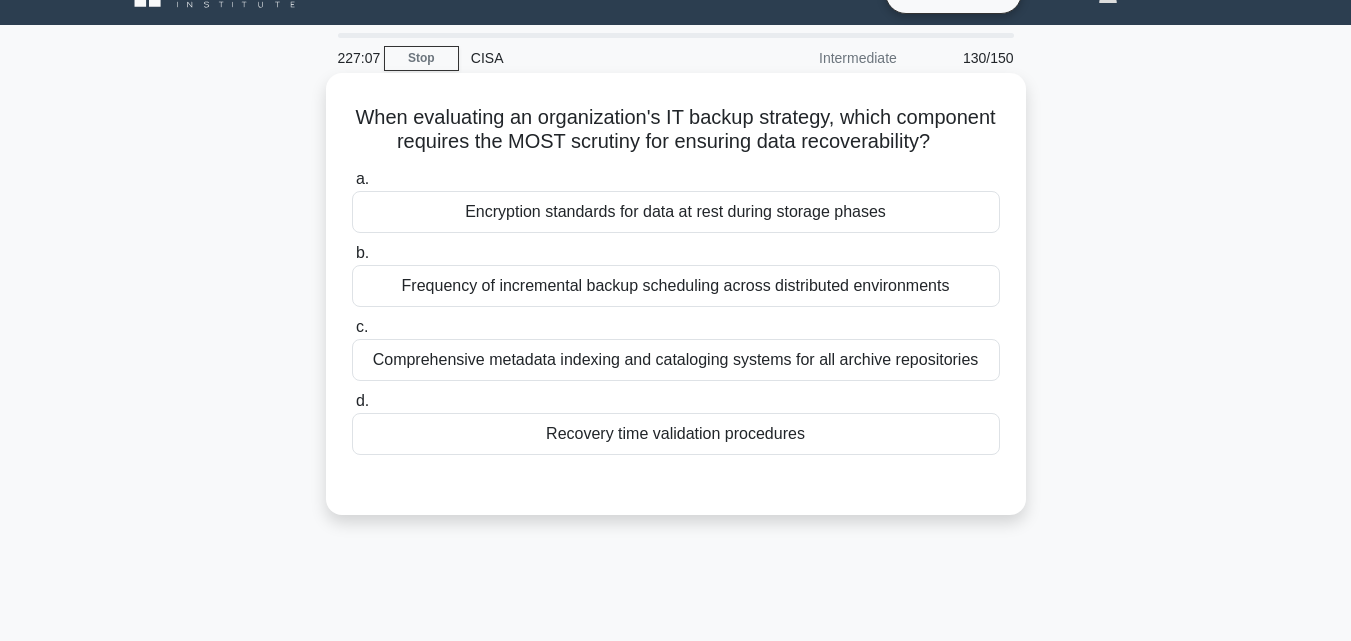 click on "Recovery time validation procedures" at bounding box center (676, 434) 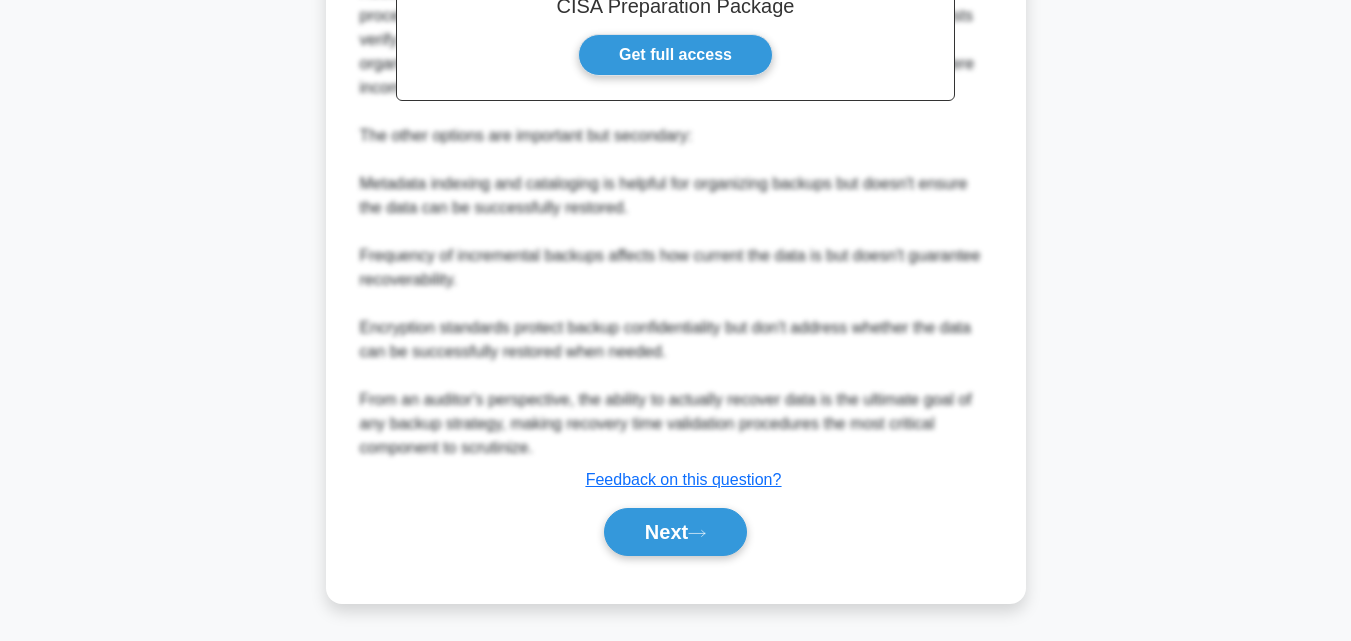 click on "Next" at bounding box center (675, 532) 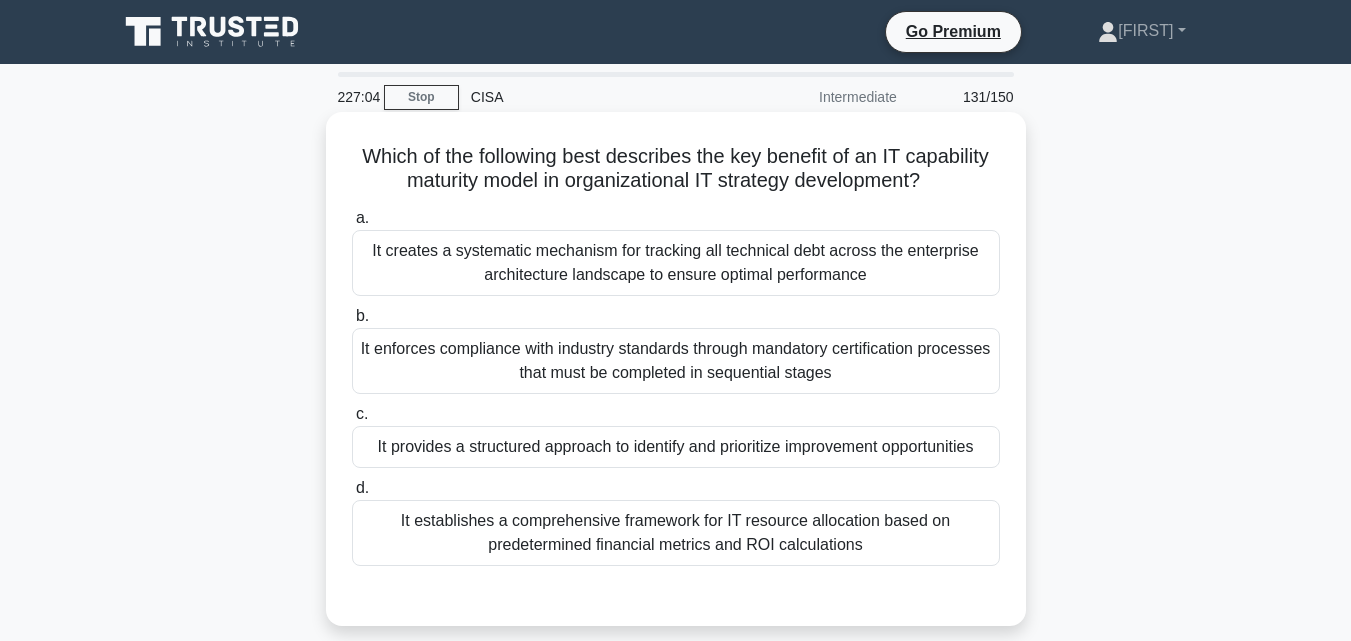 click on "It provides a structured approach to identify and prioritize improvement opportunities" at bounding box center (676, 447) 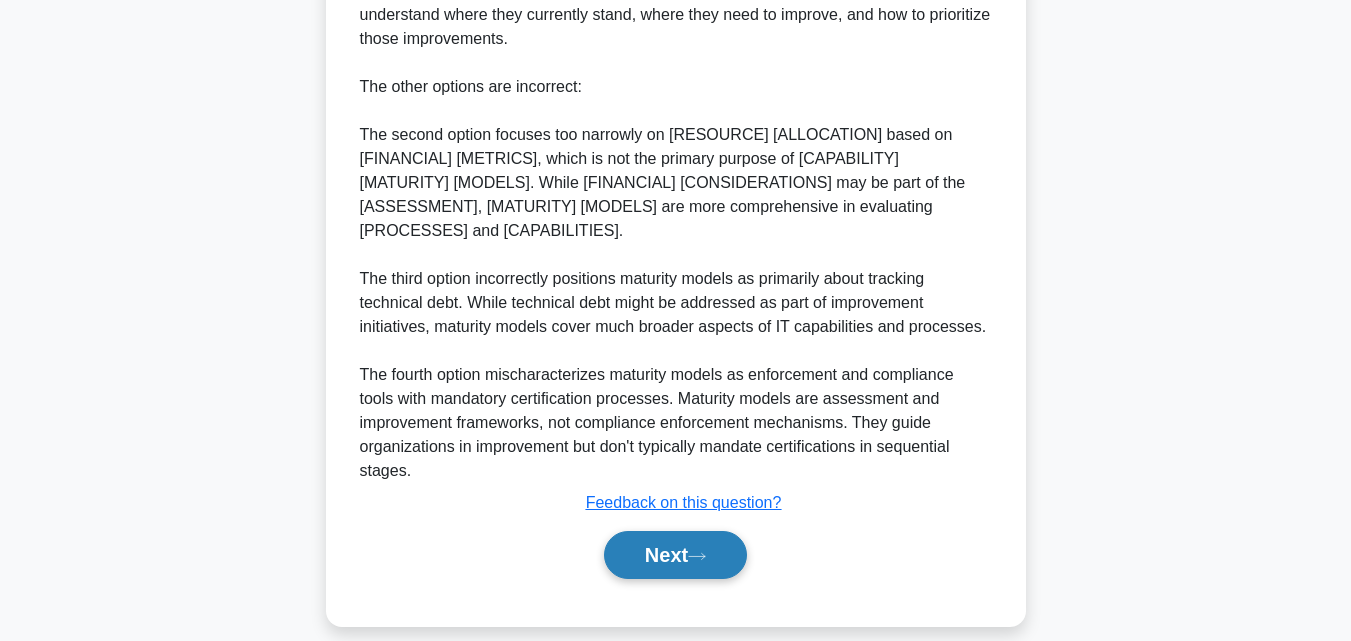click on "Next" at bounding box center (675, 555) 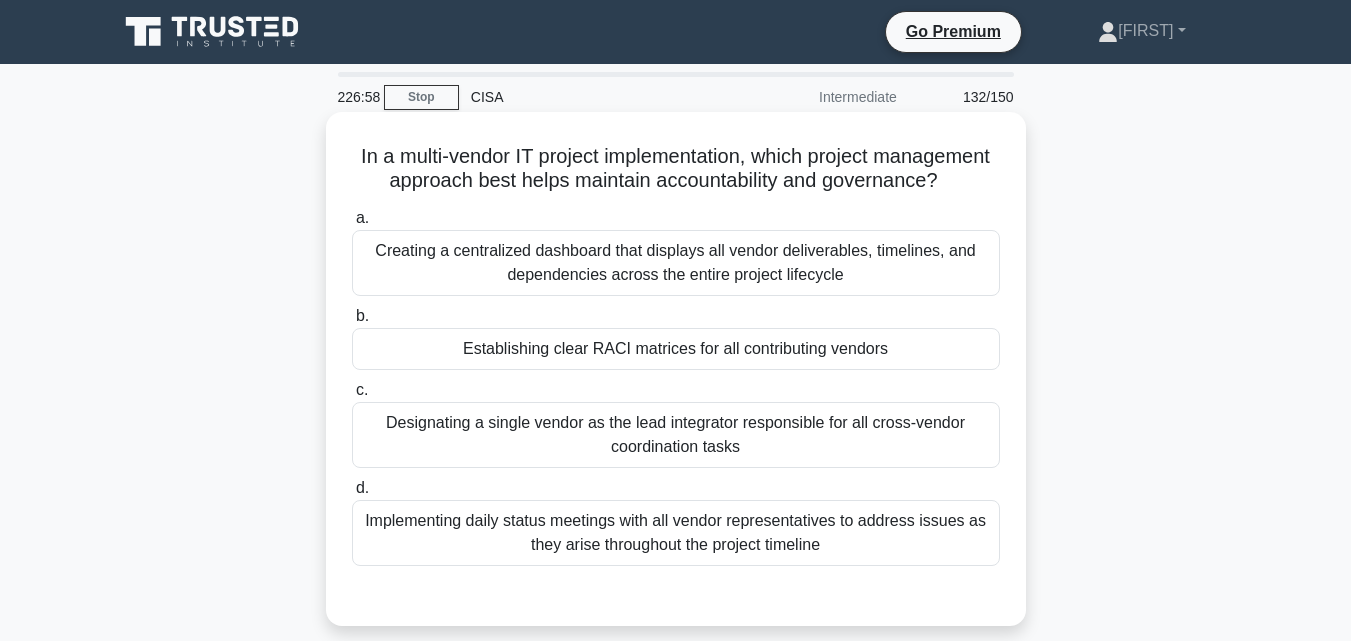 click on "Establishing clear RACI matrices for all contributing vendors" at bounding box center (676, 349) 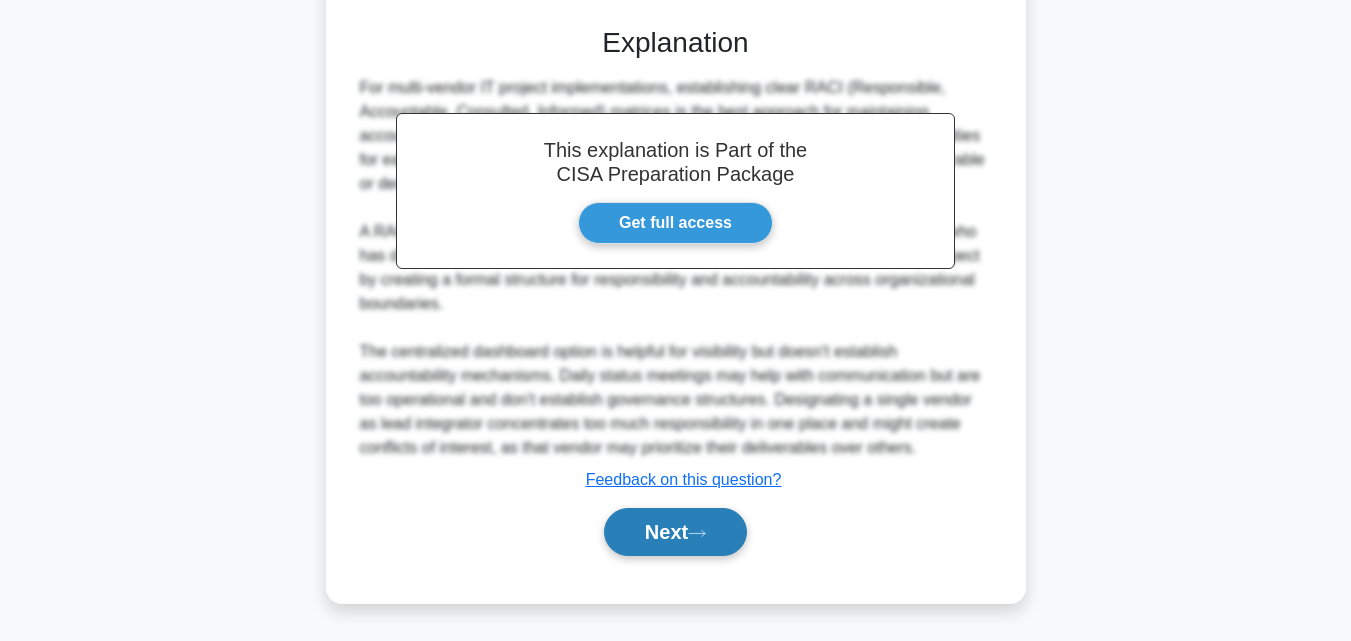 click on "Next" at bounding box center [675, 532] 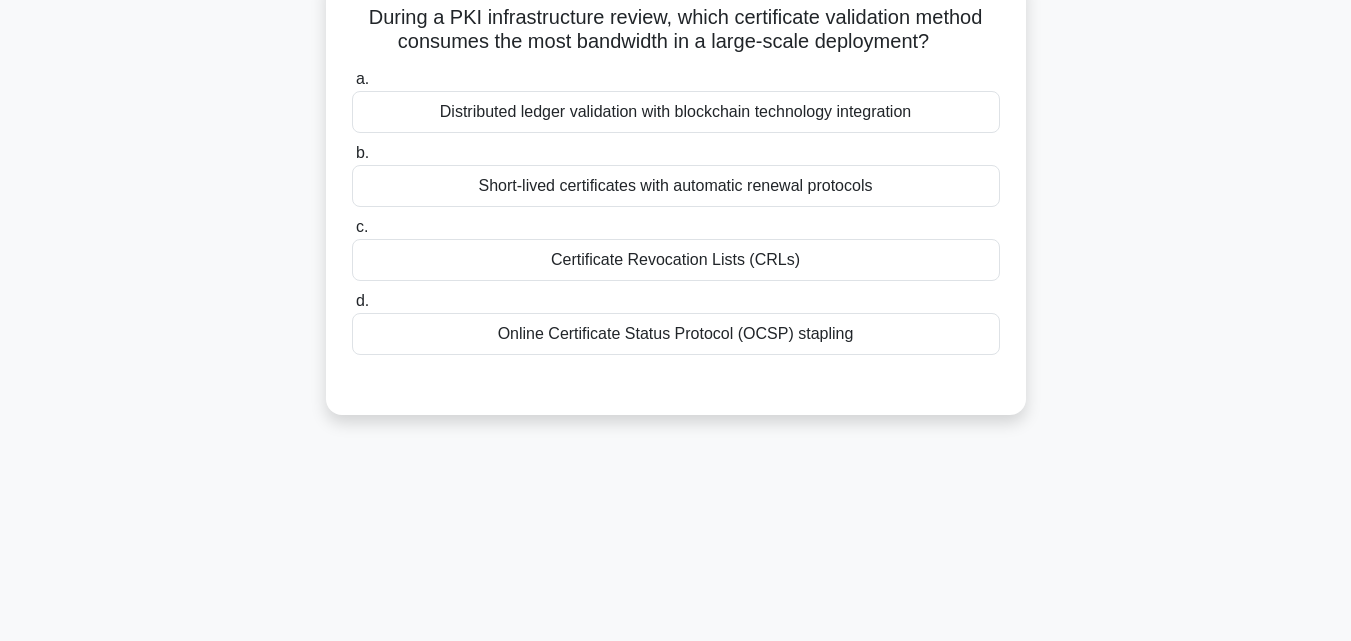 click on "Certificate Revocation Lists (CRLs)" at bounding box center (676, 260) 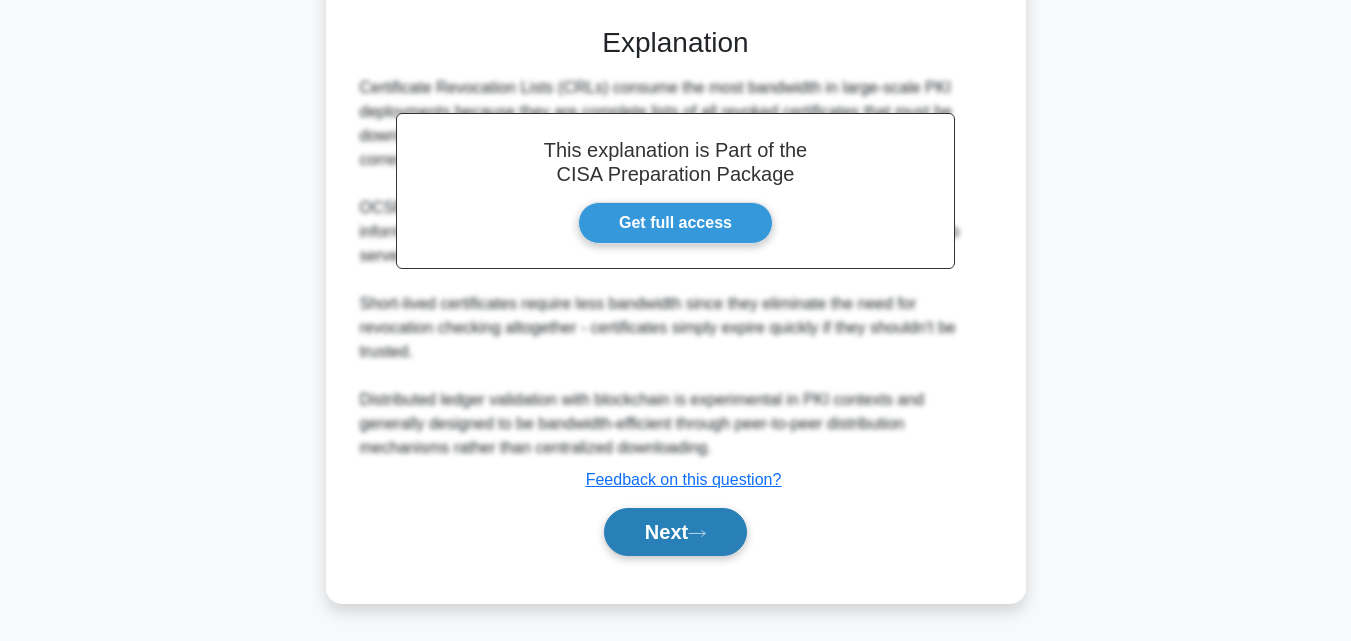 click on "Next" at bounding box center (675, 532) 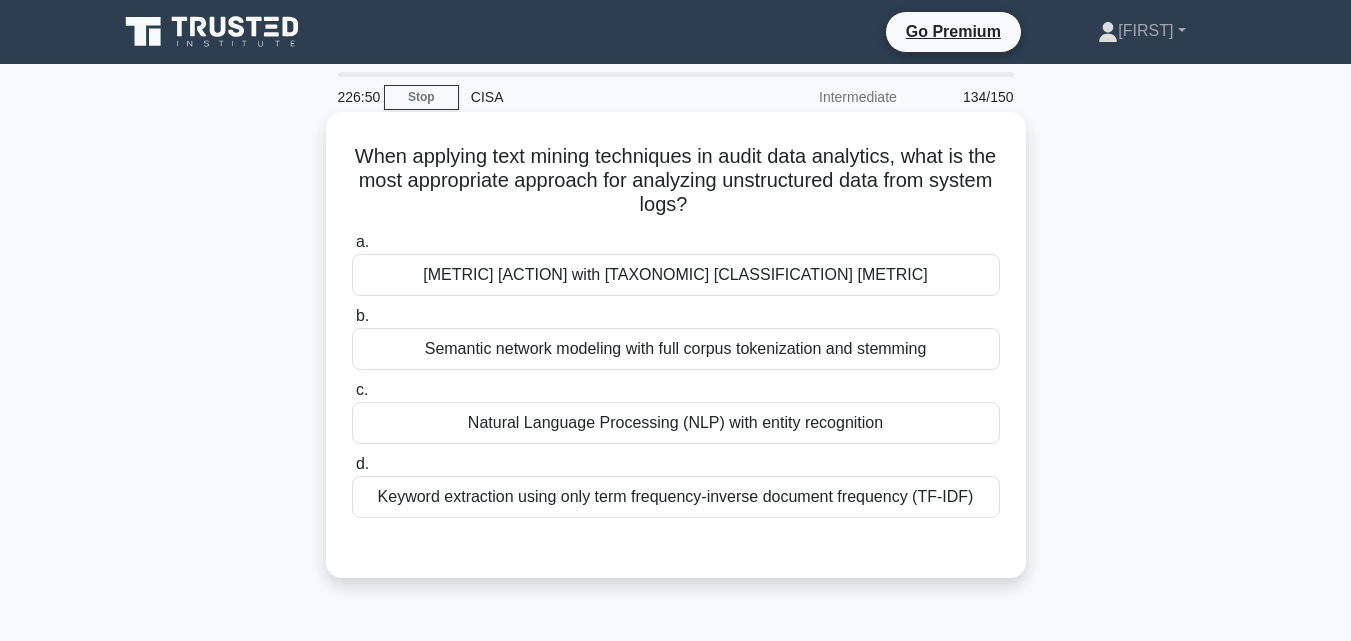 click on "Natural Language Processing (NLP) with entity recognition" at bounding box center (676, 423) 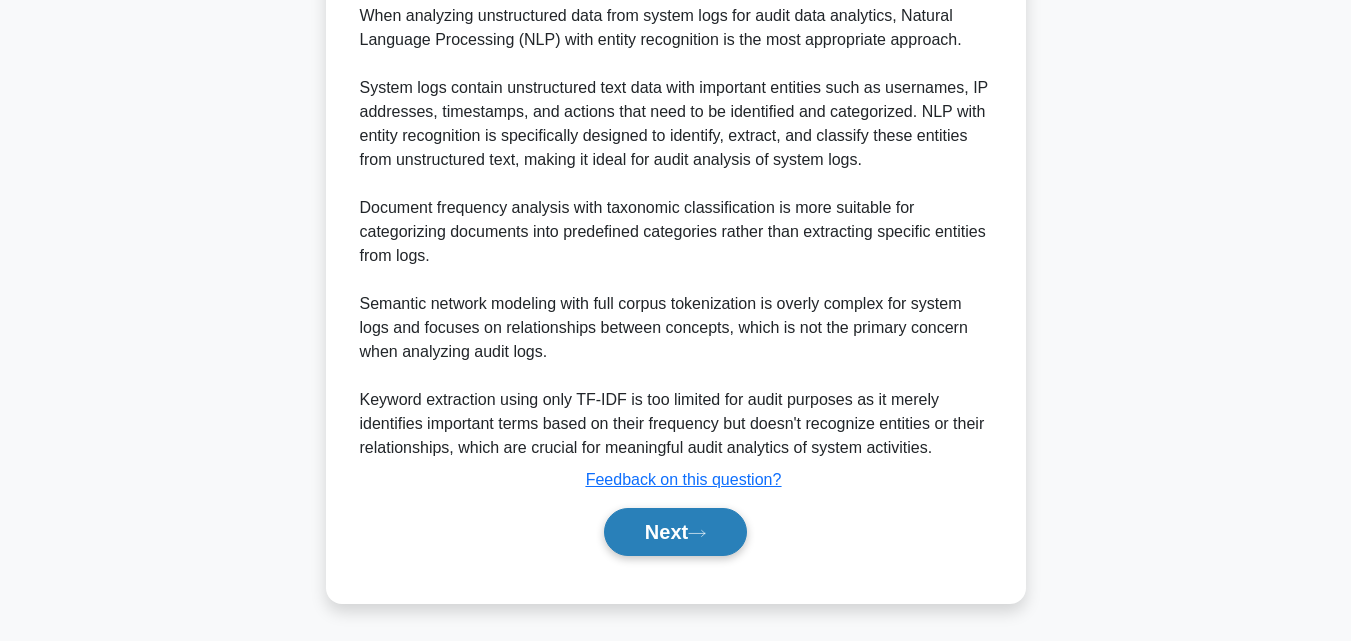 click on "Next" at bounding box center (675, 532) 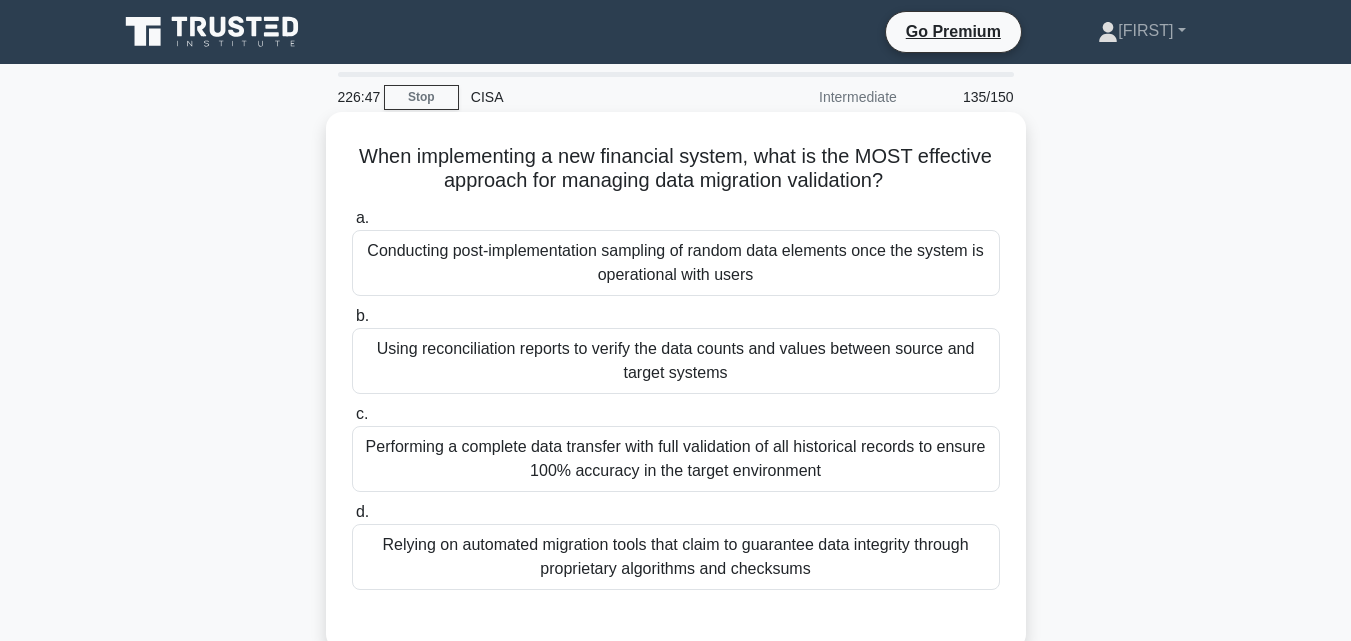 click on "Using reconciliation reports to verify the data counts and values between source and target systems" at bounding box center [676, 361] 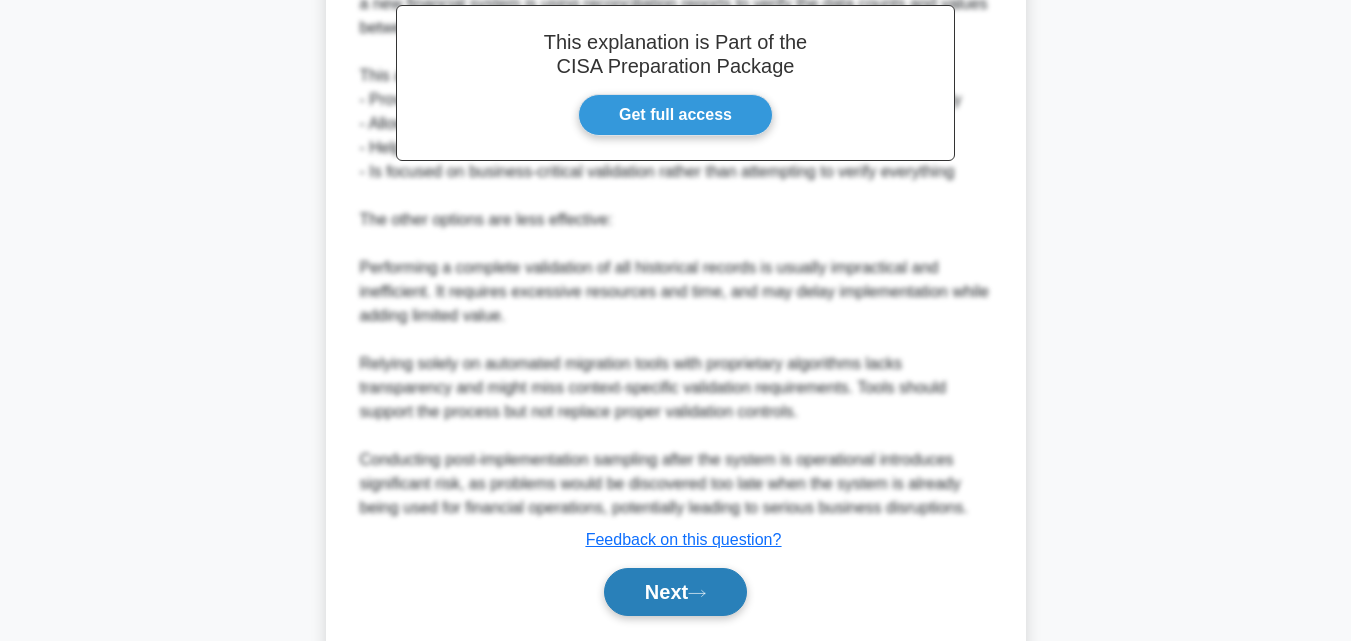 click on "Next" at bounding box center (675, 592) 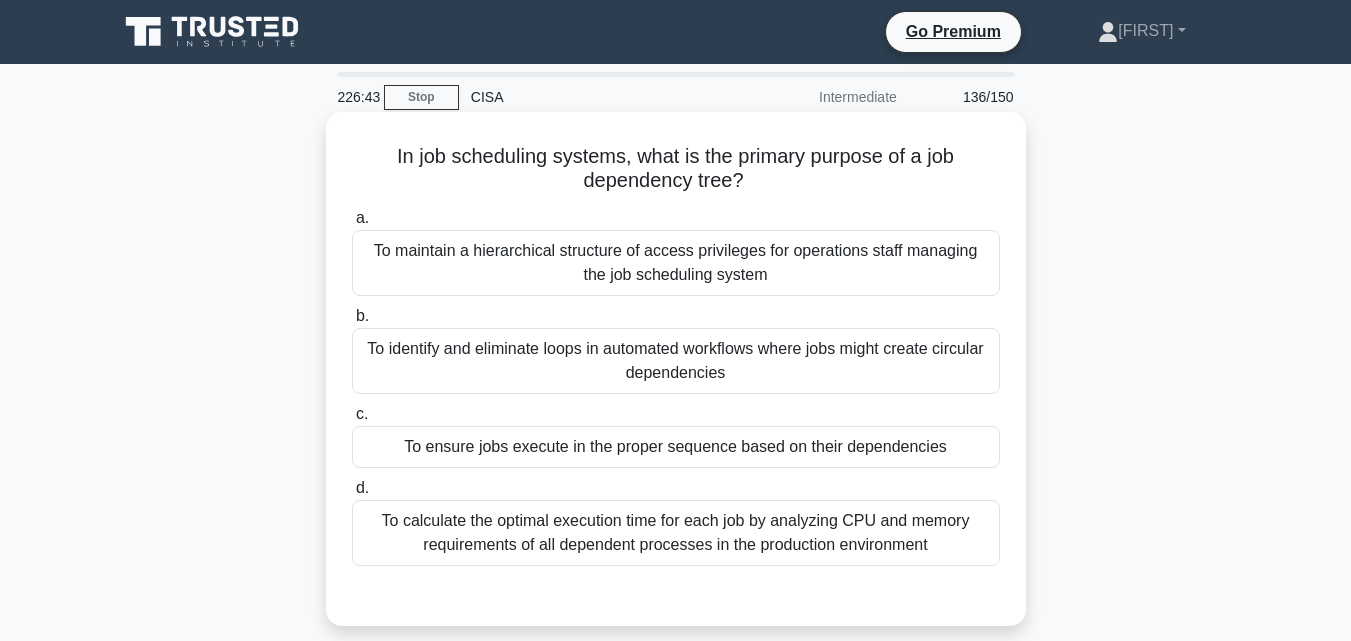 click on "To ensure jobs execute in the proper sequence based on their dependencies" at bounding box center (676, 447) 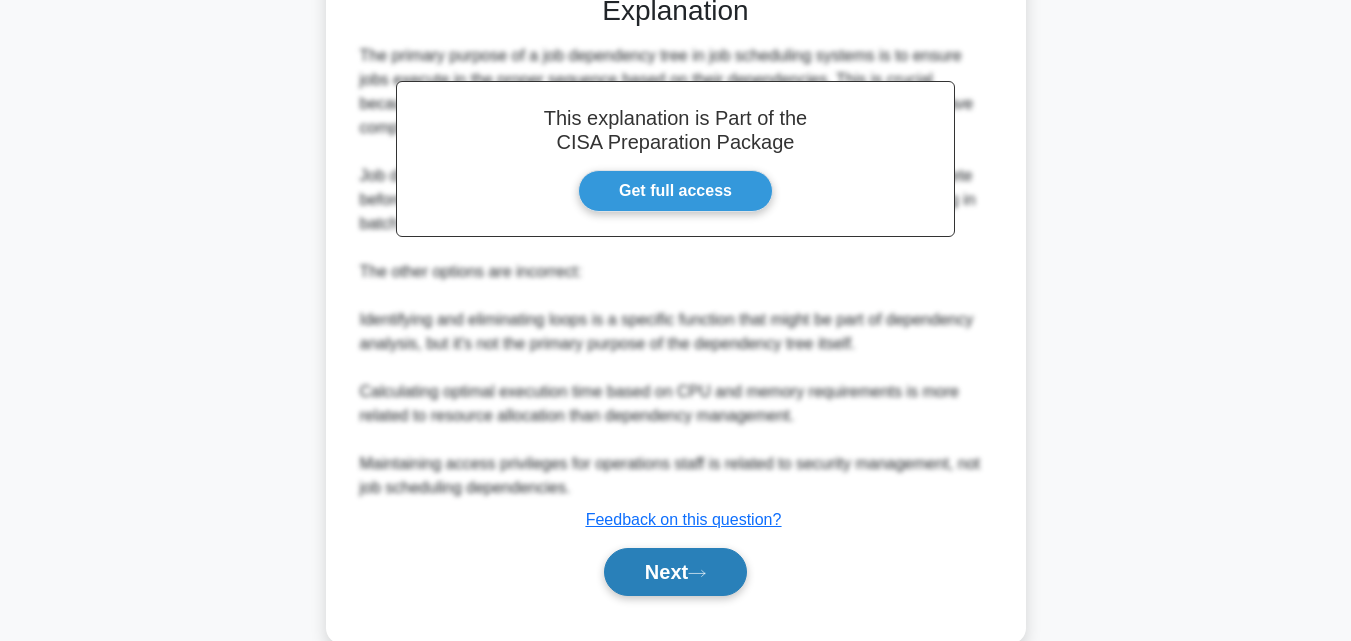 click on "Next" at bounding box center [675, 572] 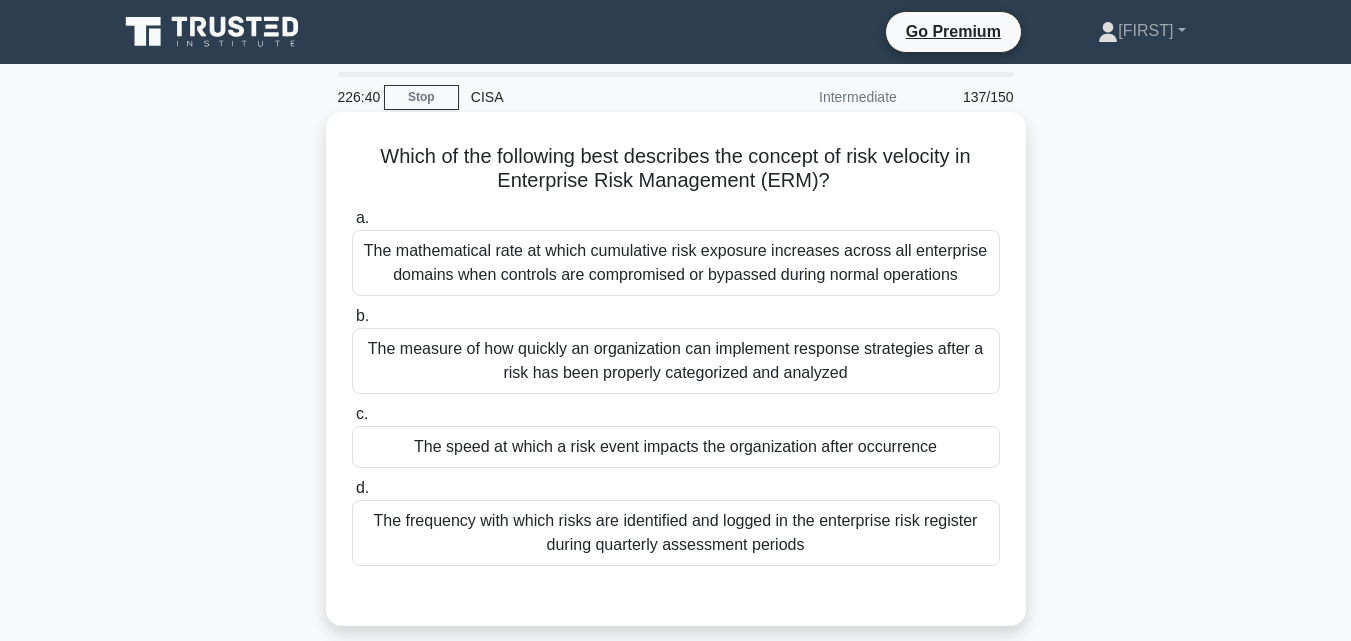 click on "The speed at which a risk event impacts the organization after occurrence" at bounding box center (676, 447) 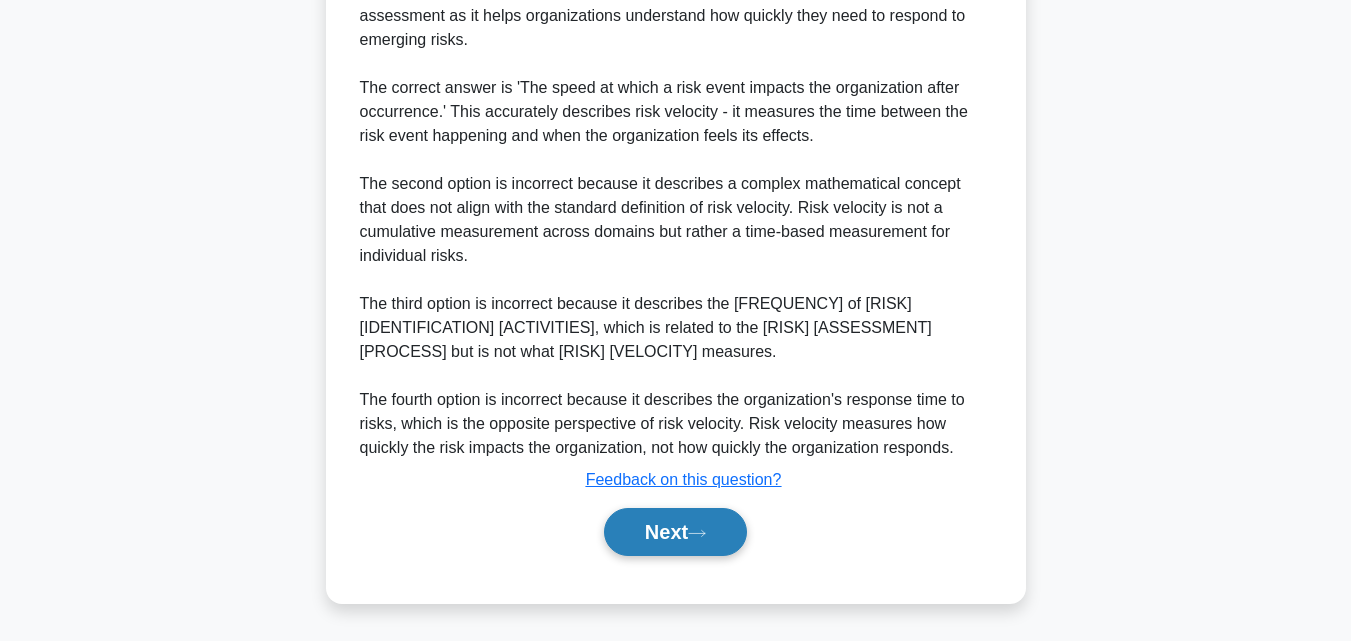click on "Next" at bounding box center [675, 532] 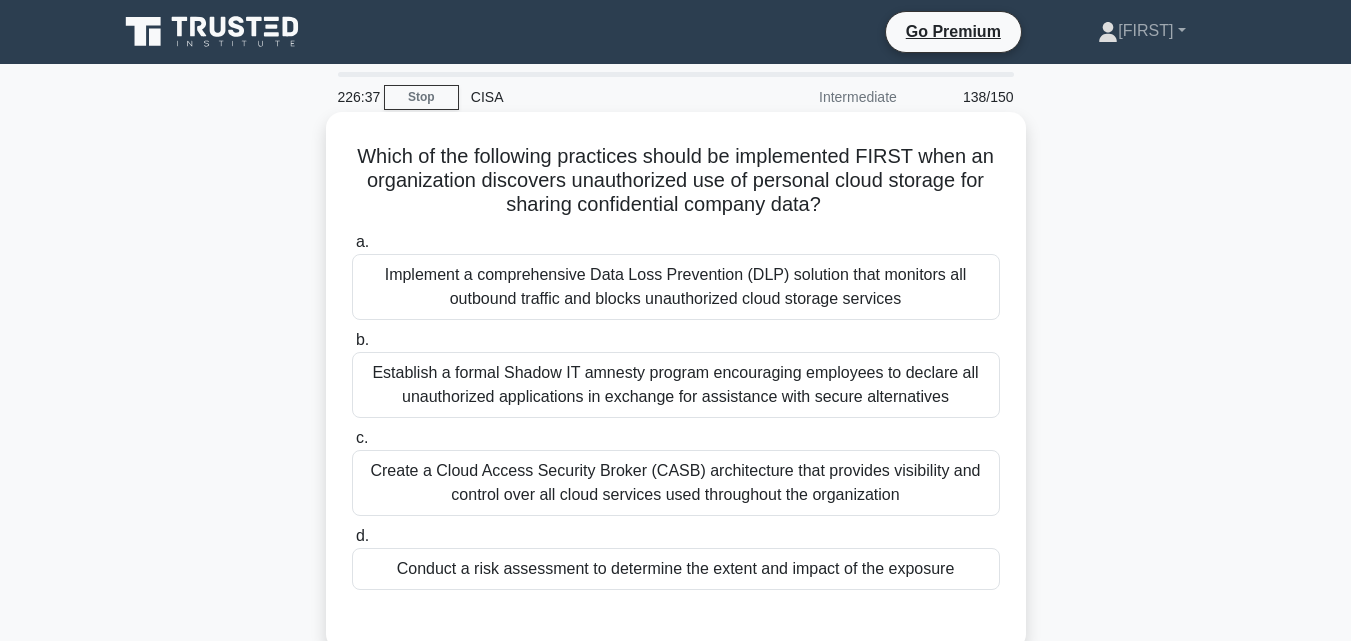 click on "Conduct a risk assessment to determine the extent and impact of the exposure" at bounding box center [676, 569] 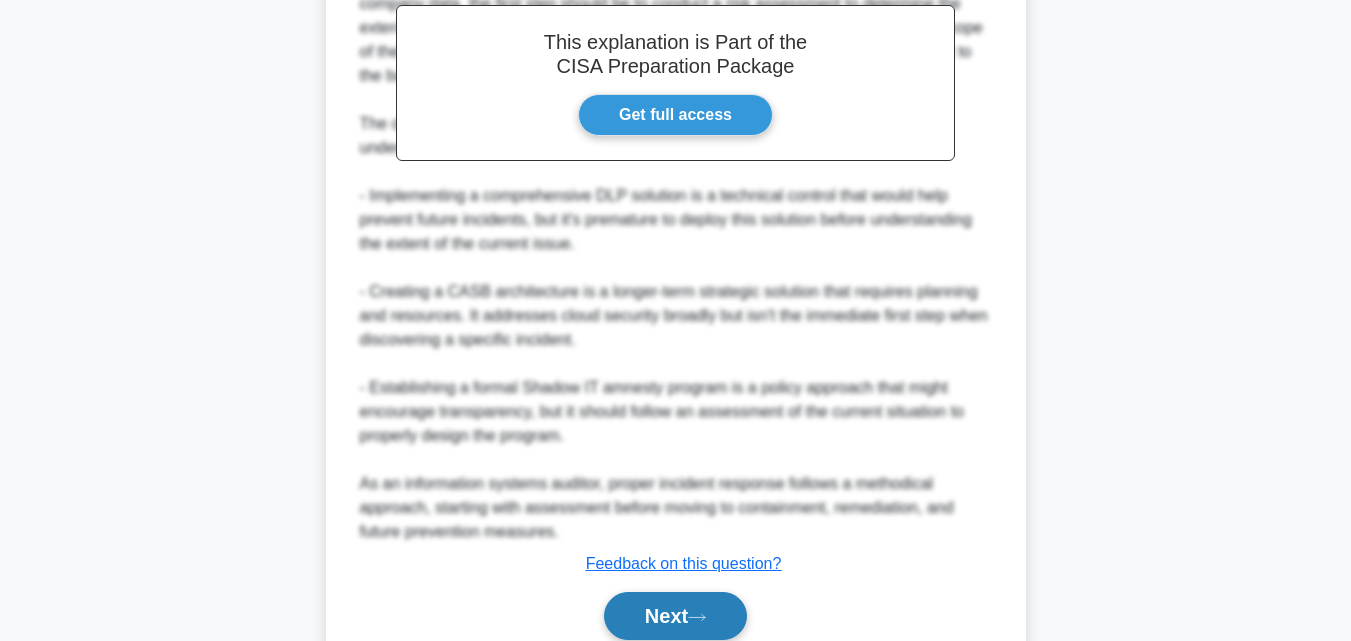 click on "Next" at bounding box center [675, 616] 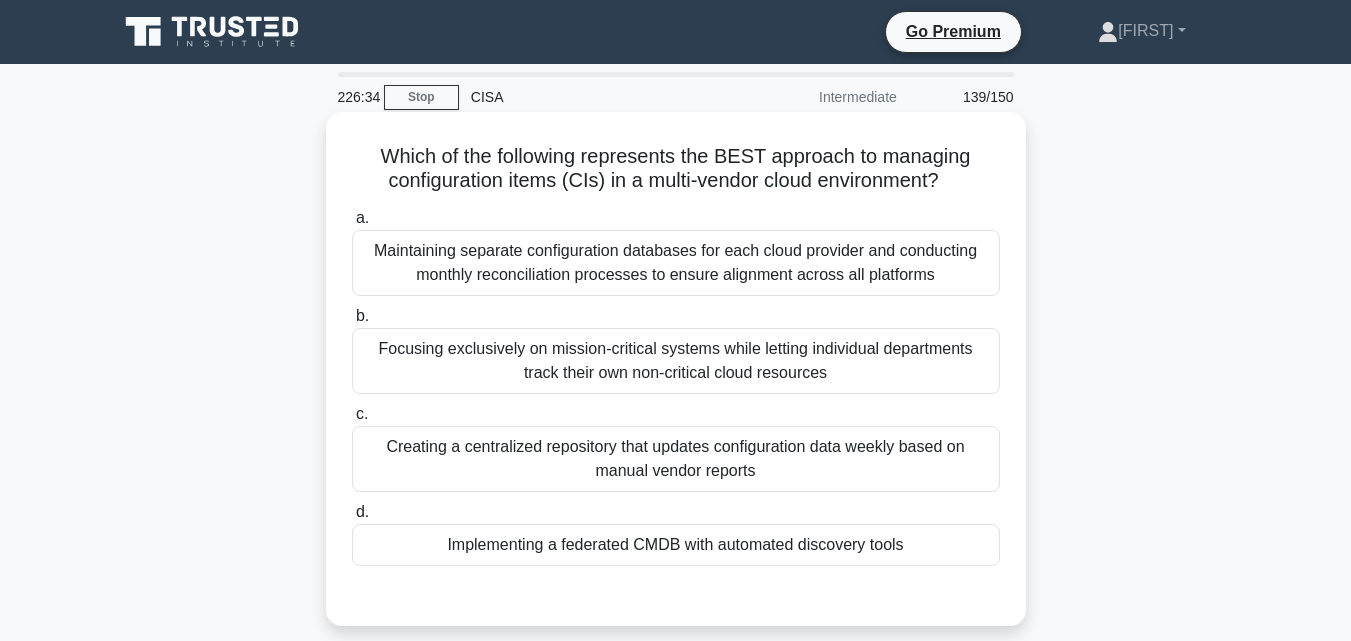 click on "Implementing a federated CMDB with automated discovery tools" at bounding box center [676, 545] 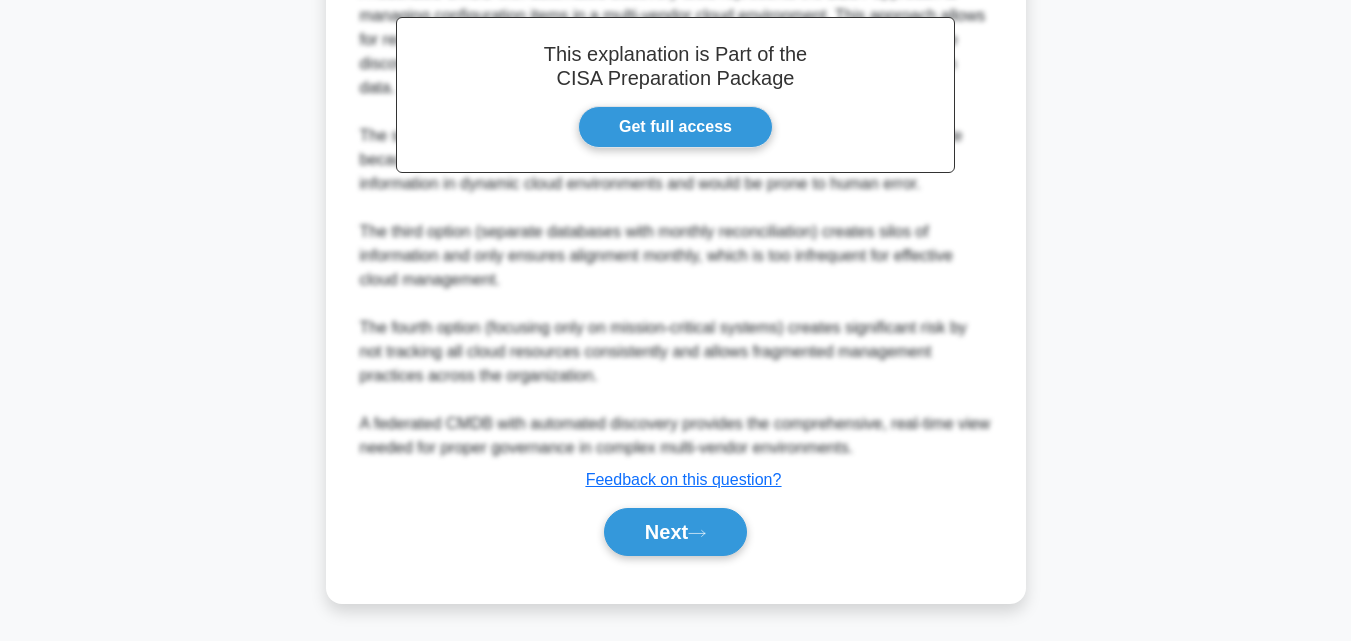 click on "Next" at bounding box center (675, 532) 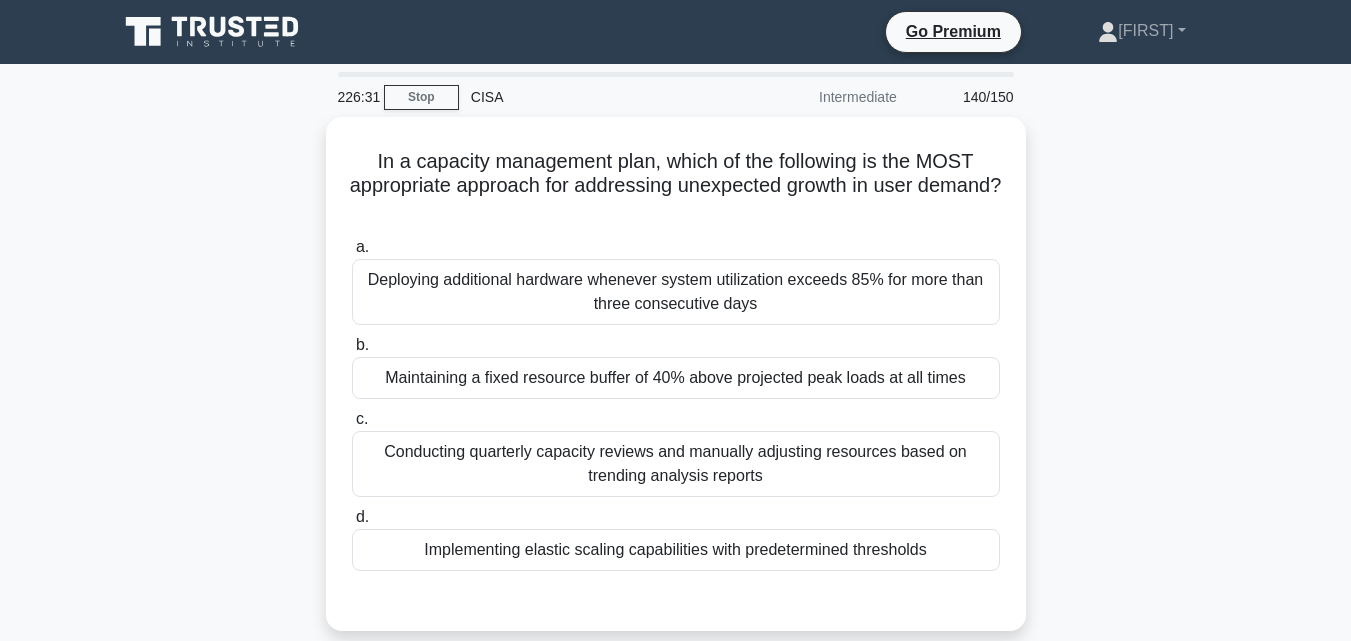 click on "Implementing elastic scaling capabilities with predetermined thresholds" at bounding box center (676, 550) 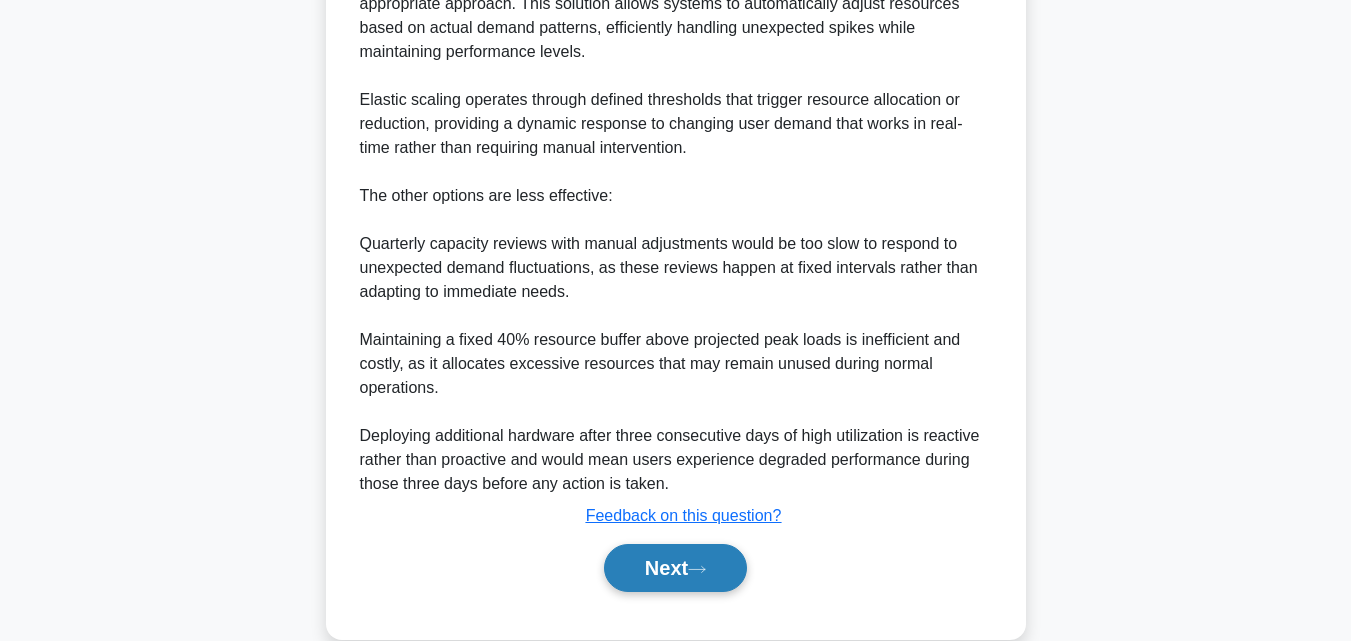 click on "Next" at bounding box center (675, 568) 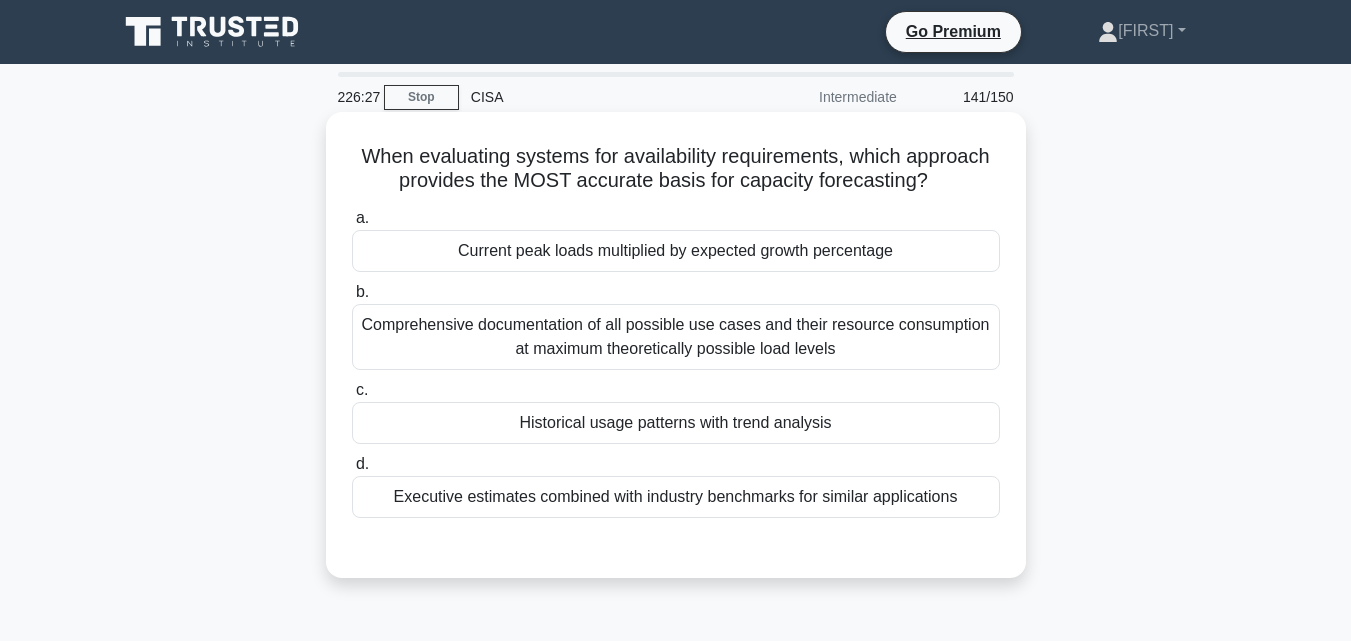 click on "Historical usage patterns with trend analysis" at bounding box center (676, 423) 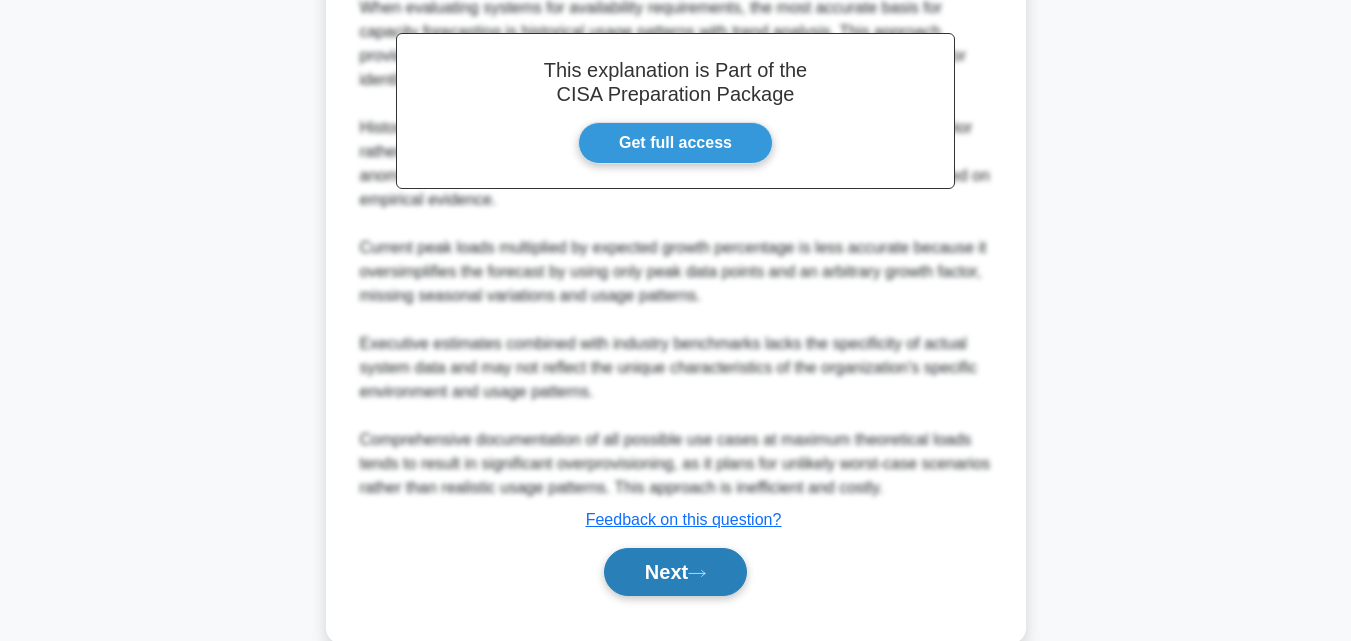 click on "Next" at bounding box center [675, 572] 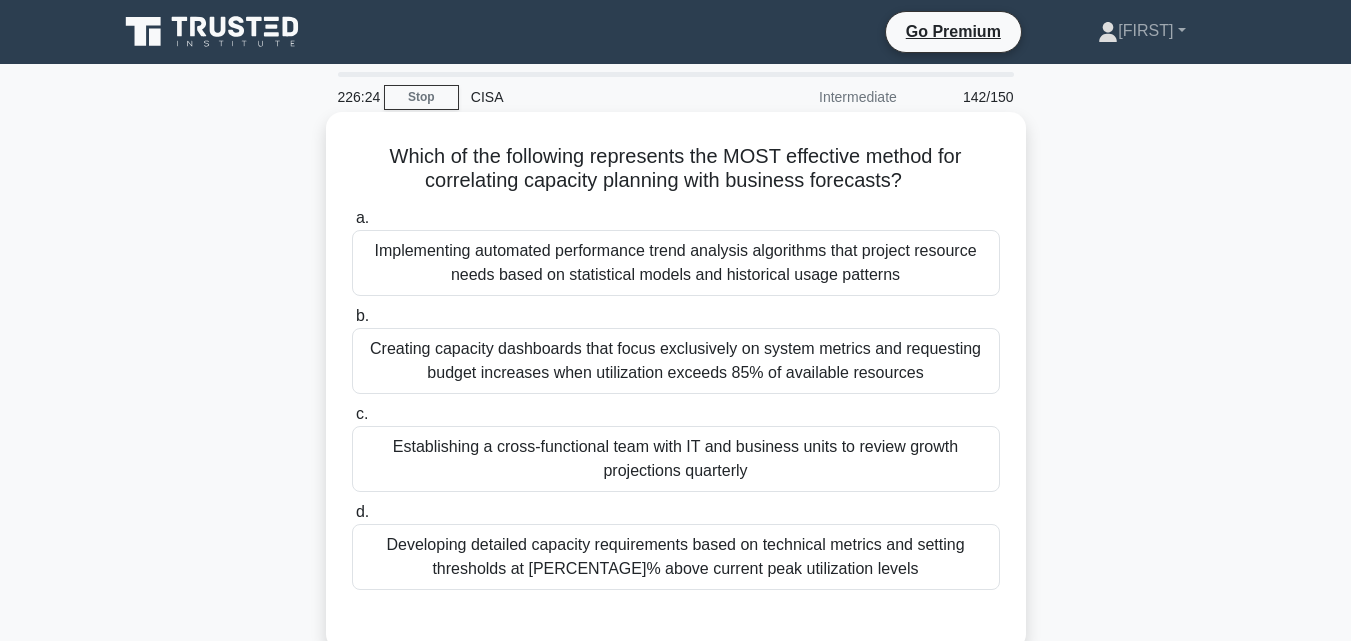 click on "Establishing a cross-functional team with IT and business units to review growth projections quarterly" at bounding box center [676, 459] 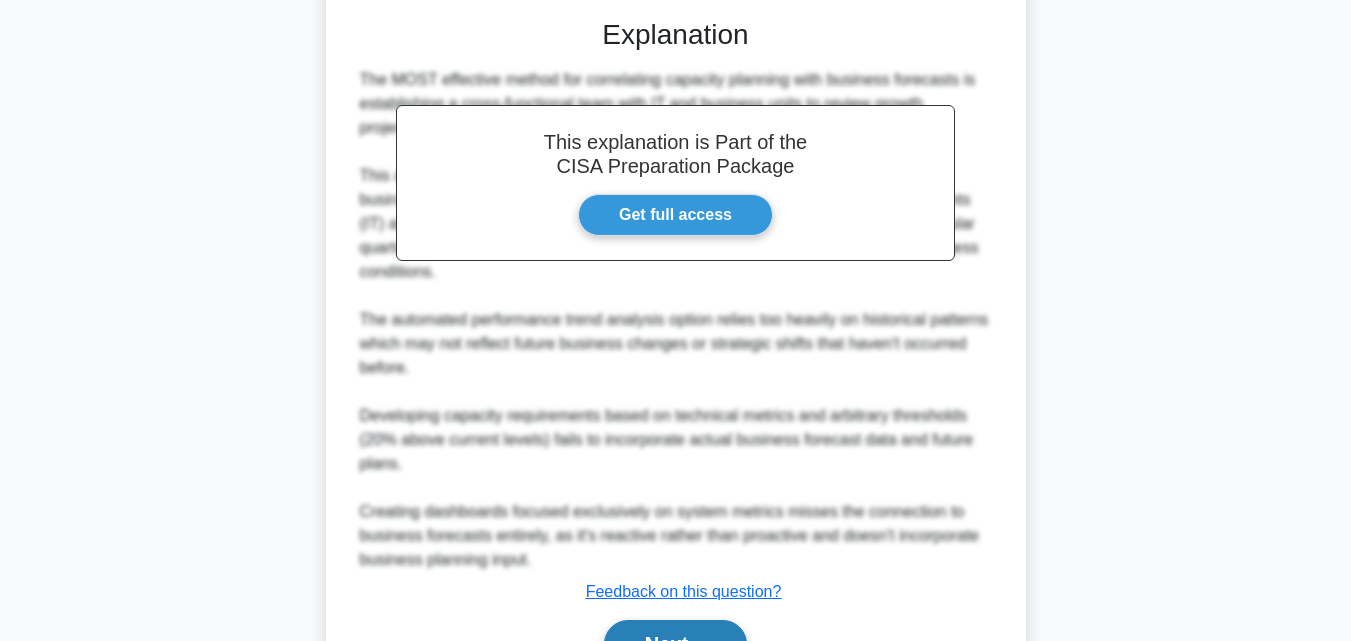 click on "Next" at bounding box center (675, 644) 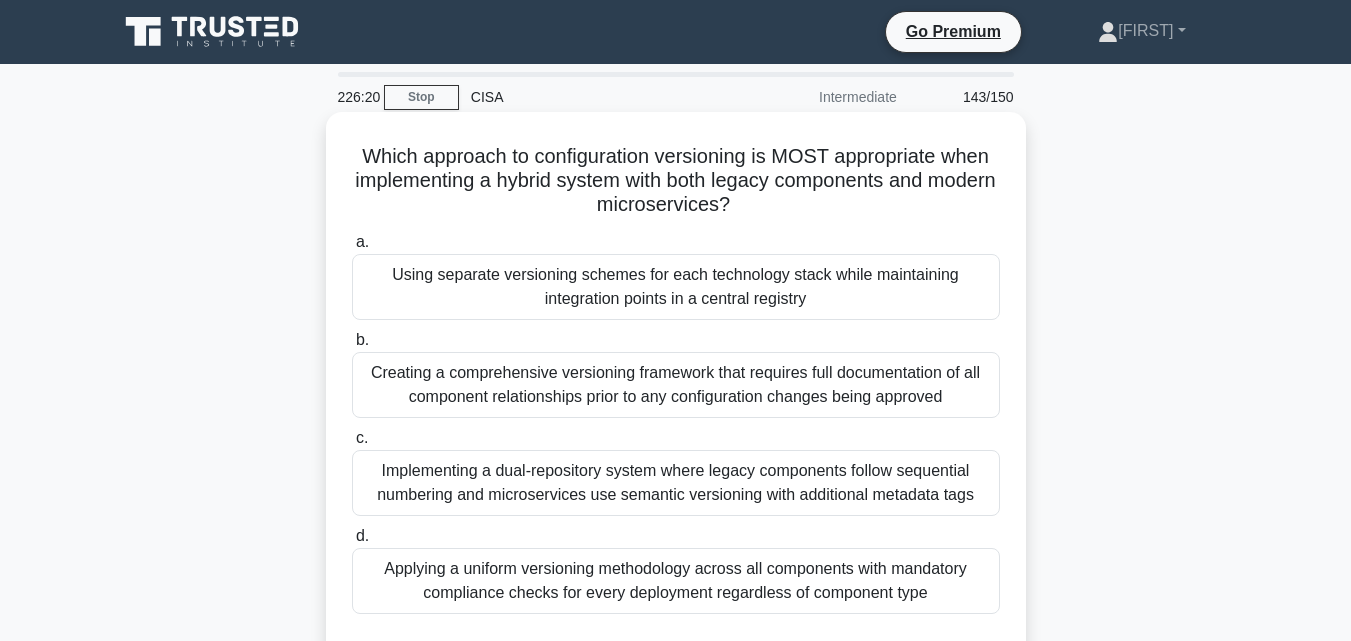 click on "Implementing a dual-repository system where legacy components follow sequential numbering and microservices use semantic versioning with additional metadata tags" at bounding box center [676, 483] 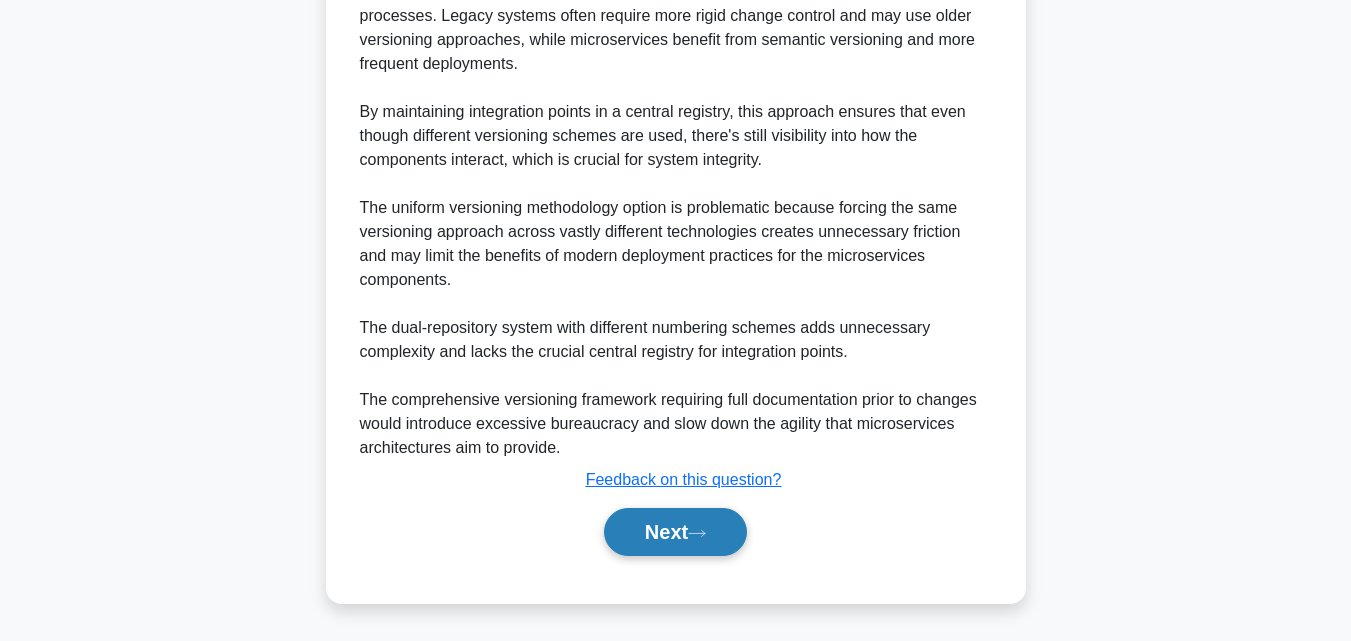 click on "Next" at bounding box center (675, 532) 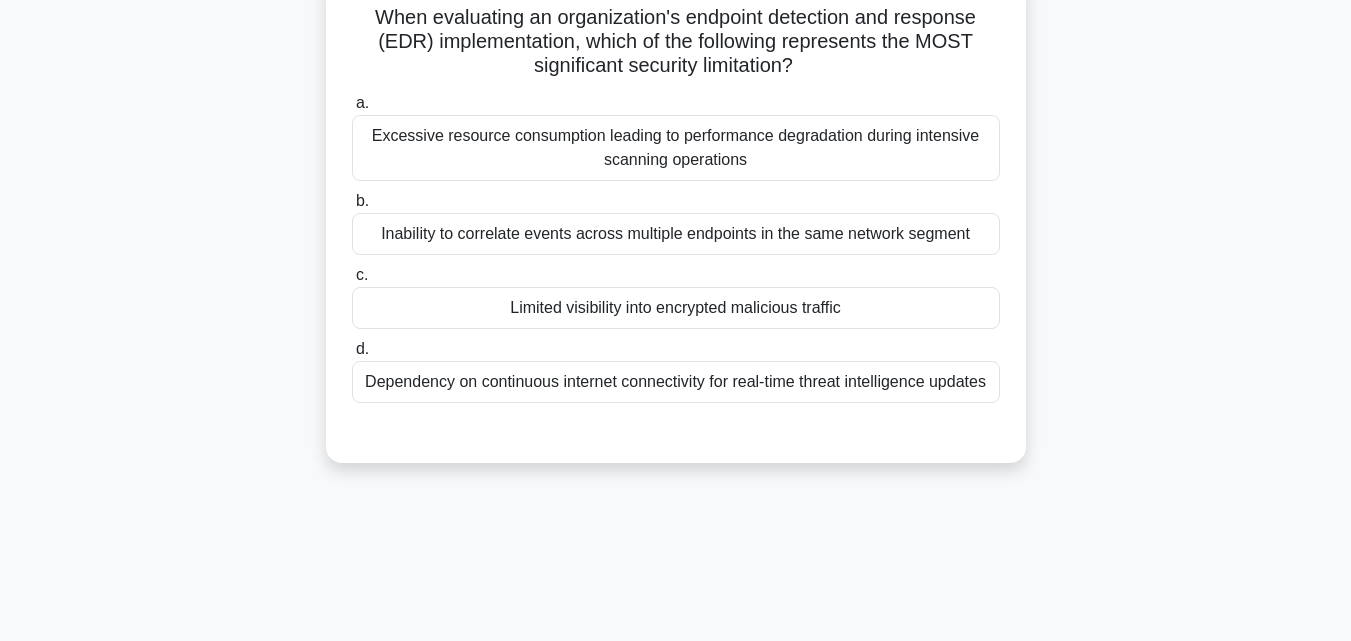 click on "Limited visibility into encrypted malicious traffic" at bounding box center (676, 308) 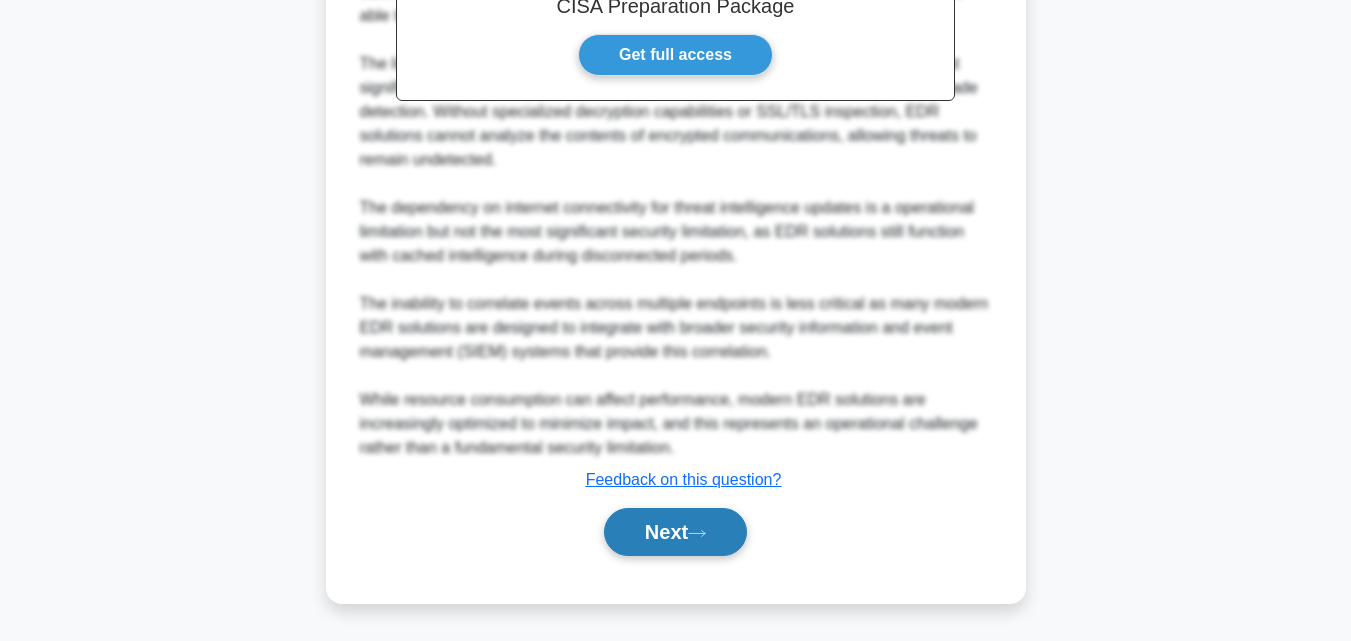 click on "Next" at bounding box center (675, 532) 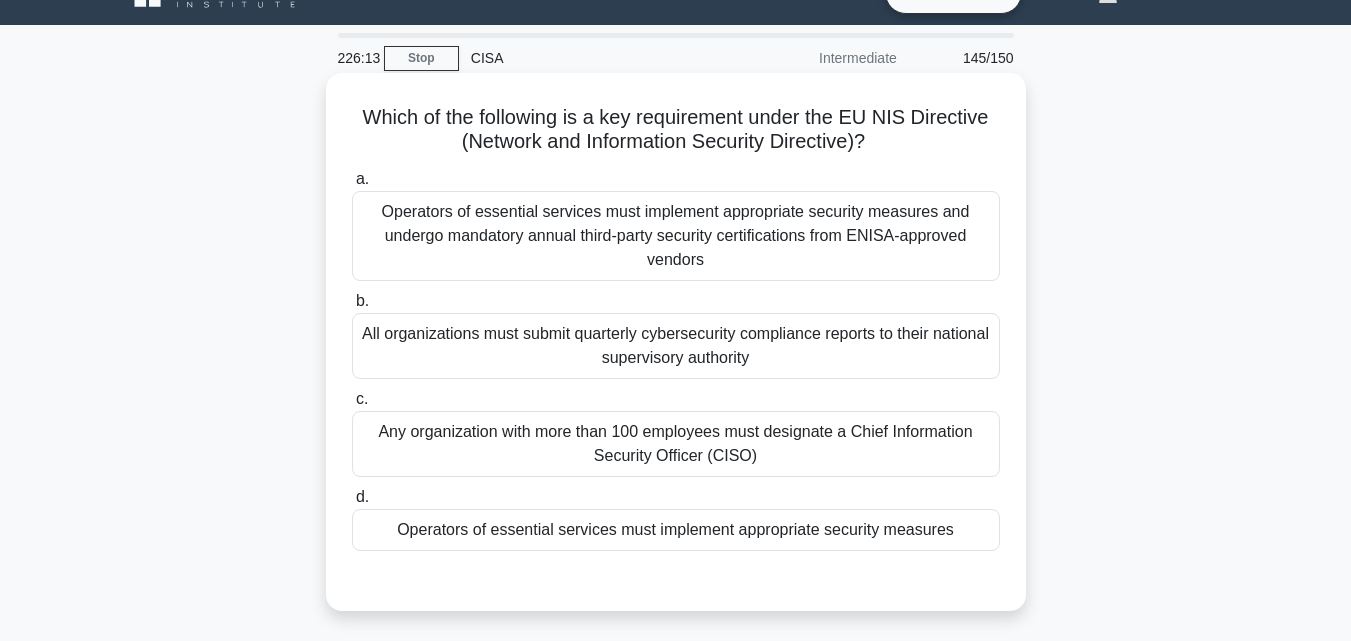 click on "Operators of essential services must implement appropriate security measures" at bounding box center (676, 530) 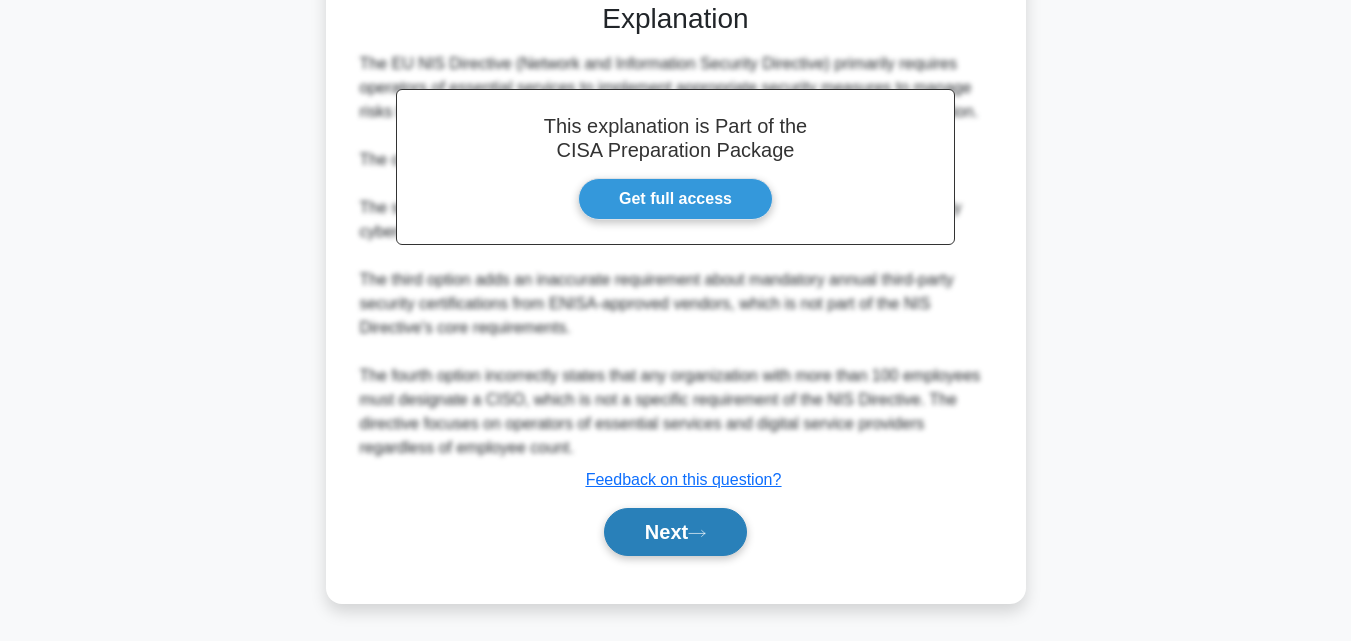 click on "Next" at bounding box center (675, 532) 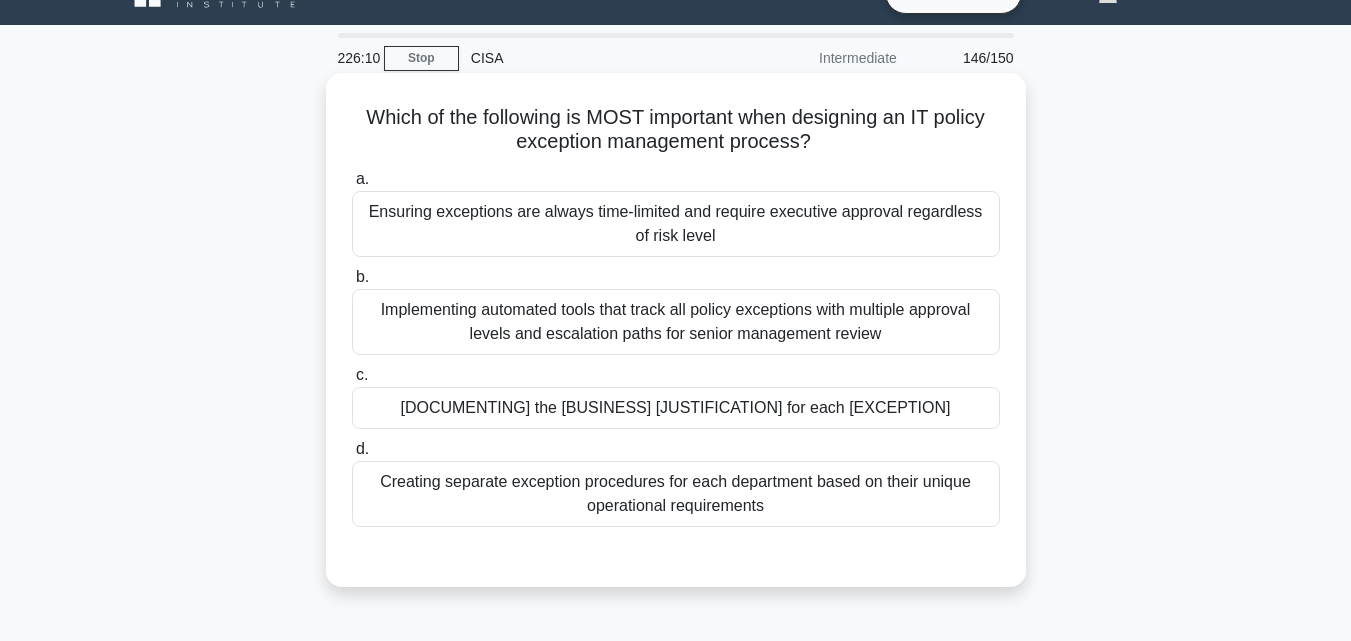 click on "[DOCUMENTING] the [BUSINESS] [JUSTIFICATION] for each [EXCEPTION]" at bounding box center [676, 408] 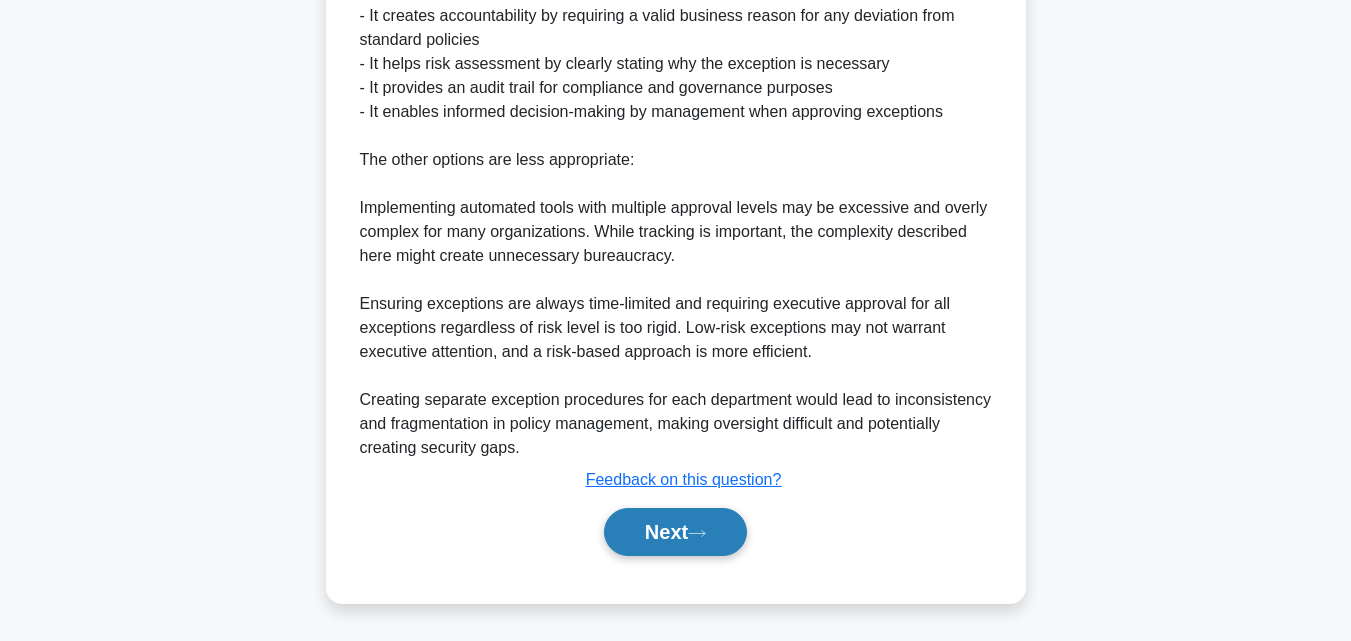 click on "Next" at bounding box center [675, 532] 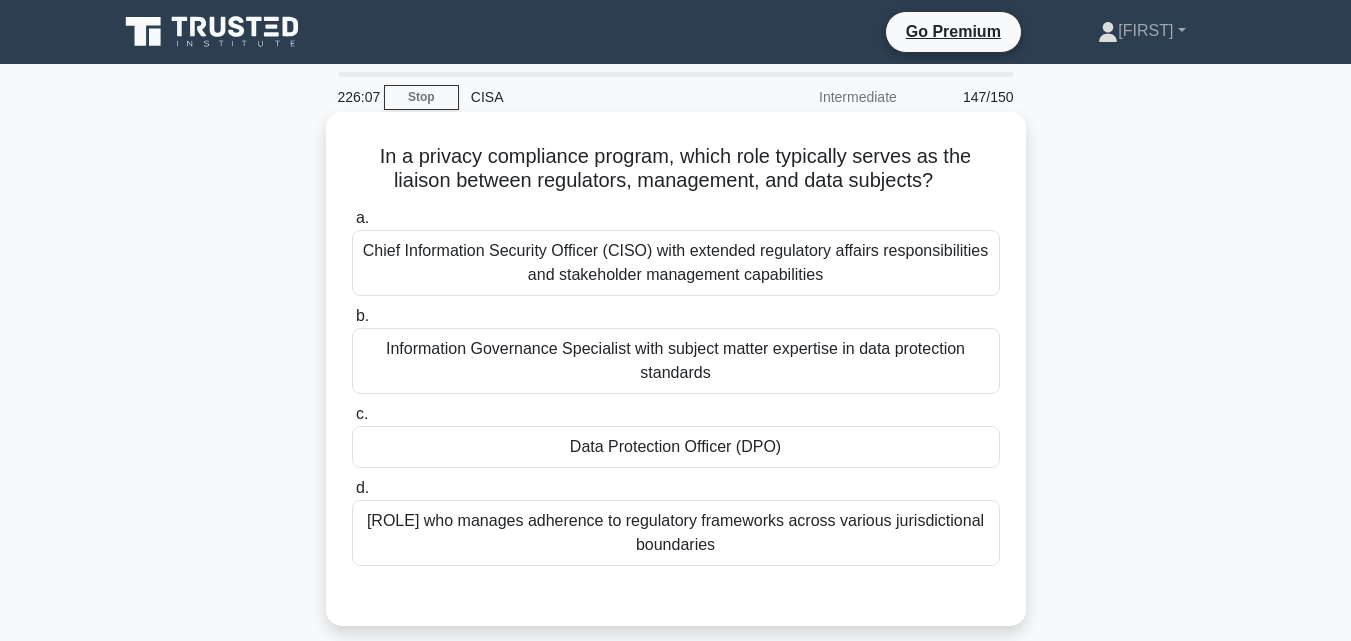 click on "c.
Data Protection Officer (DPO)" at bounding box center (676, 435) 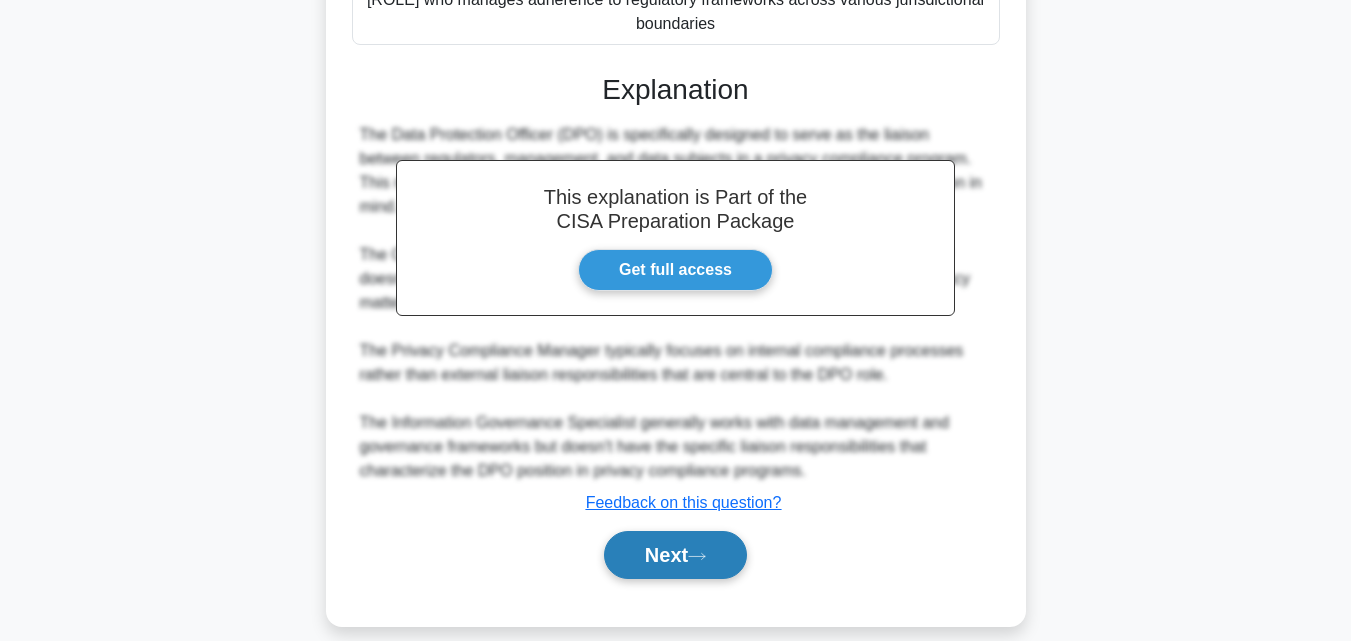 click on "Next" at bounding box center [675, 555] 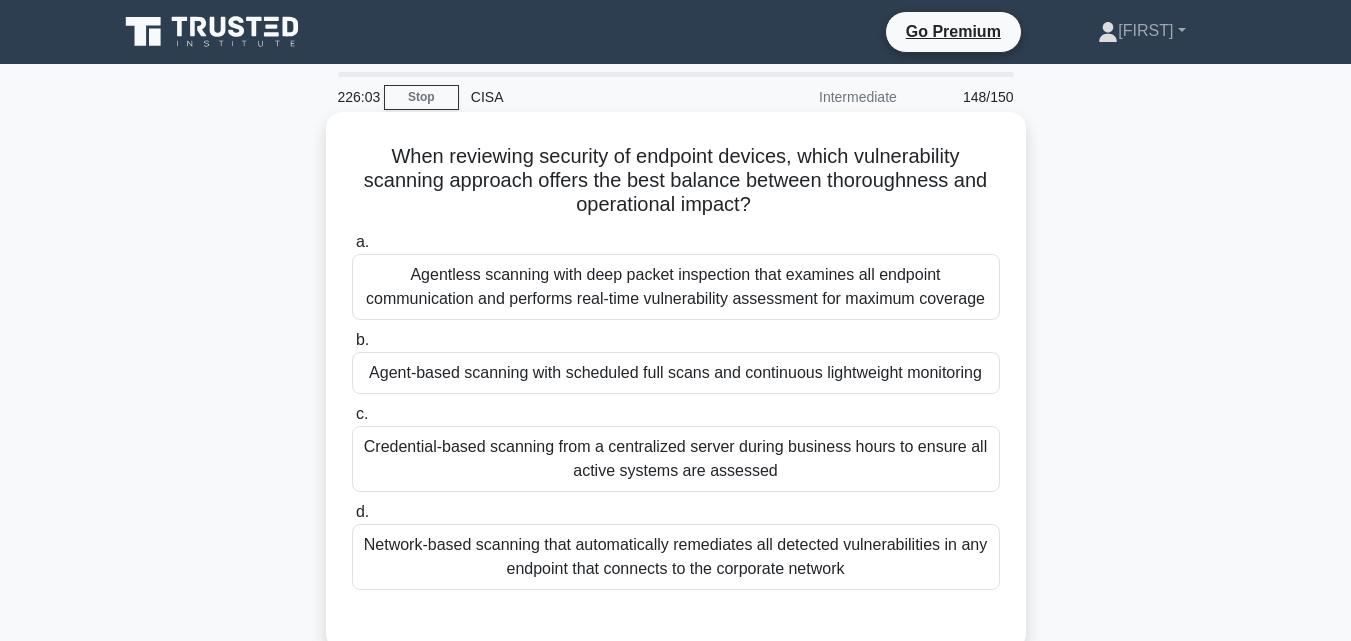 click on "a.
Agentless scanning with deep packet inspection that examines all endpoint communication and performs real-time vulnerability assessment for maximum coverage
b.
c." at bounding box center (676, 410) 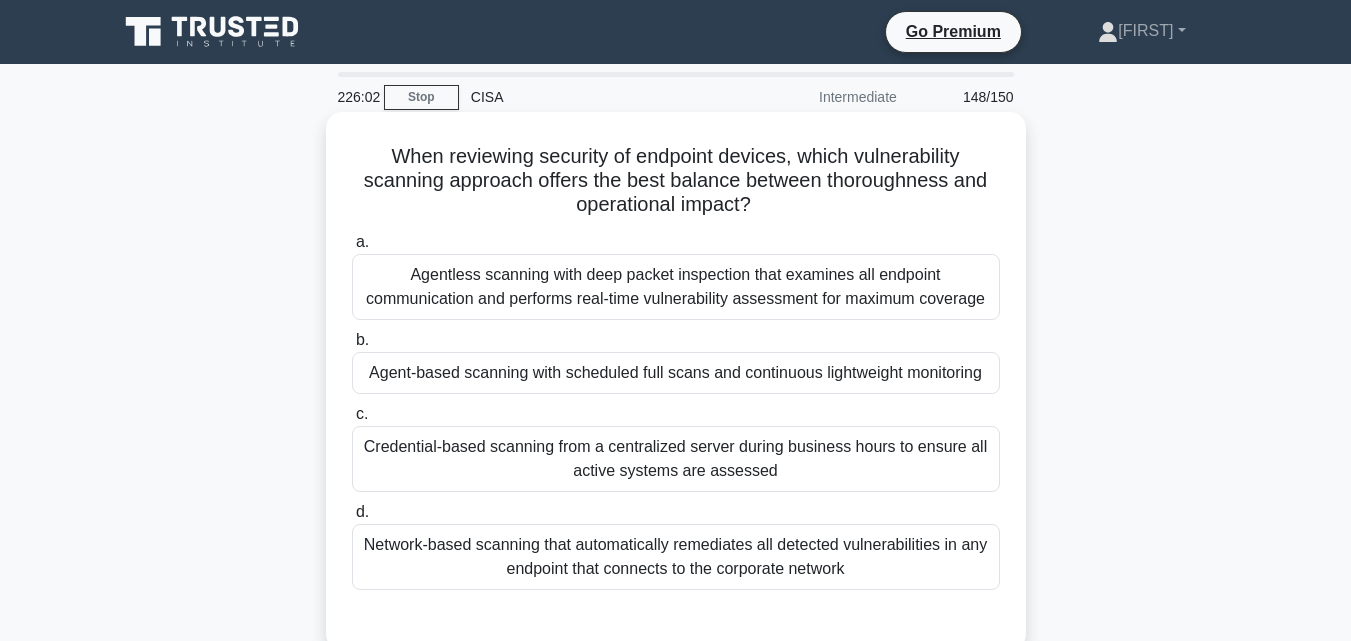 click on "Agent-based scanning with scheduled full scans and continuous lightweight monitoring" at bounding box center (676, 373) 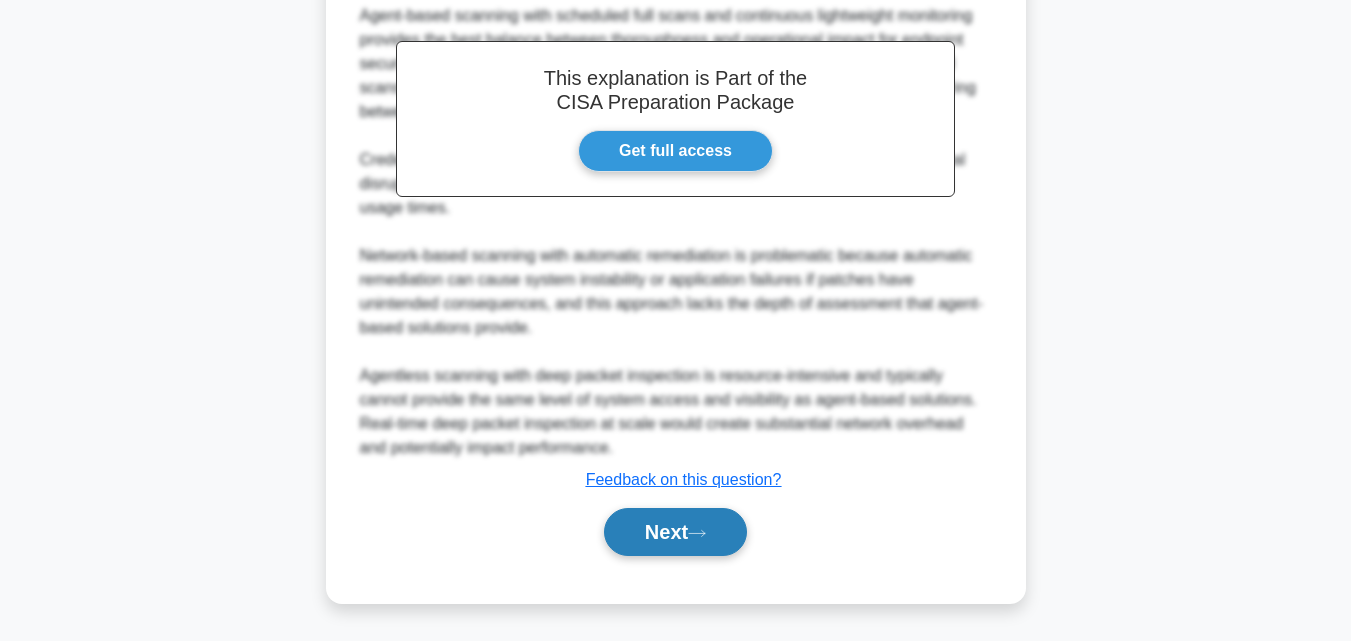 click on "Next" at bounding box center [675, 532] 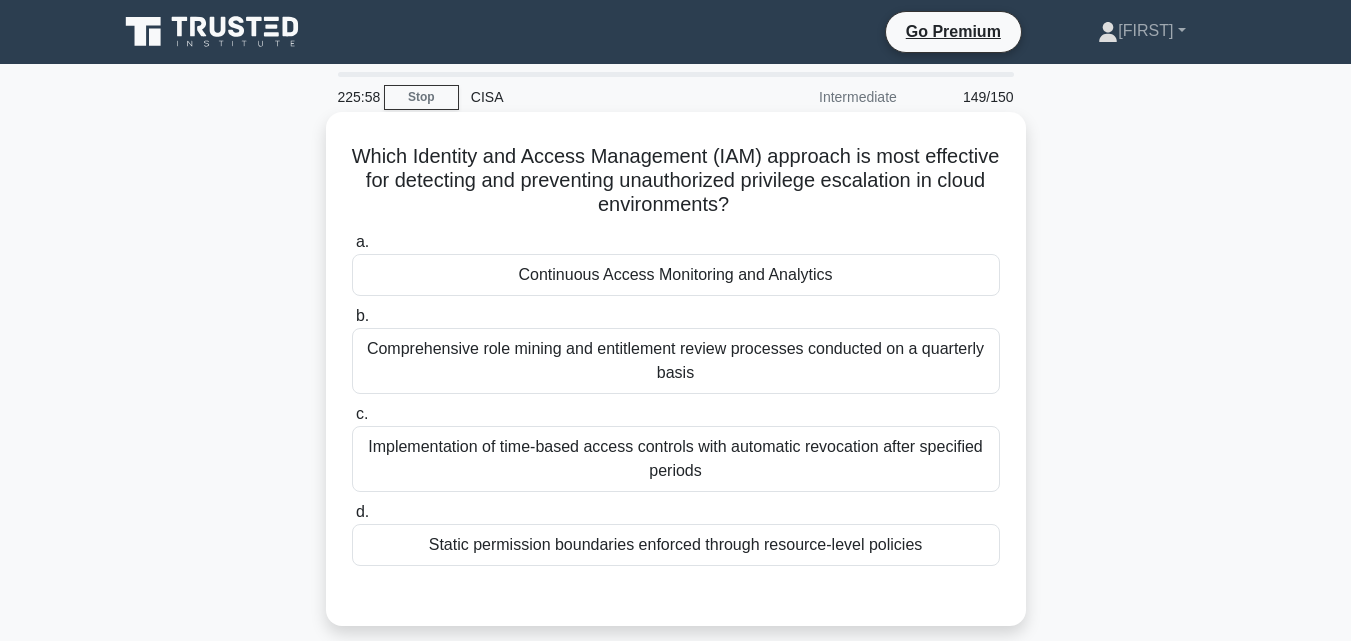 click on "Continuous Access Monitoring and Analytics" at bounding box center (676, 275) 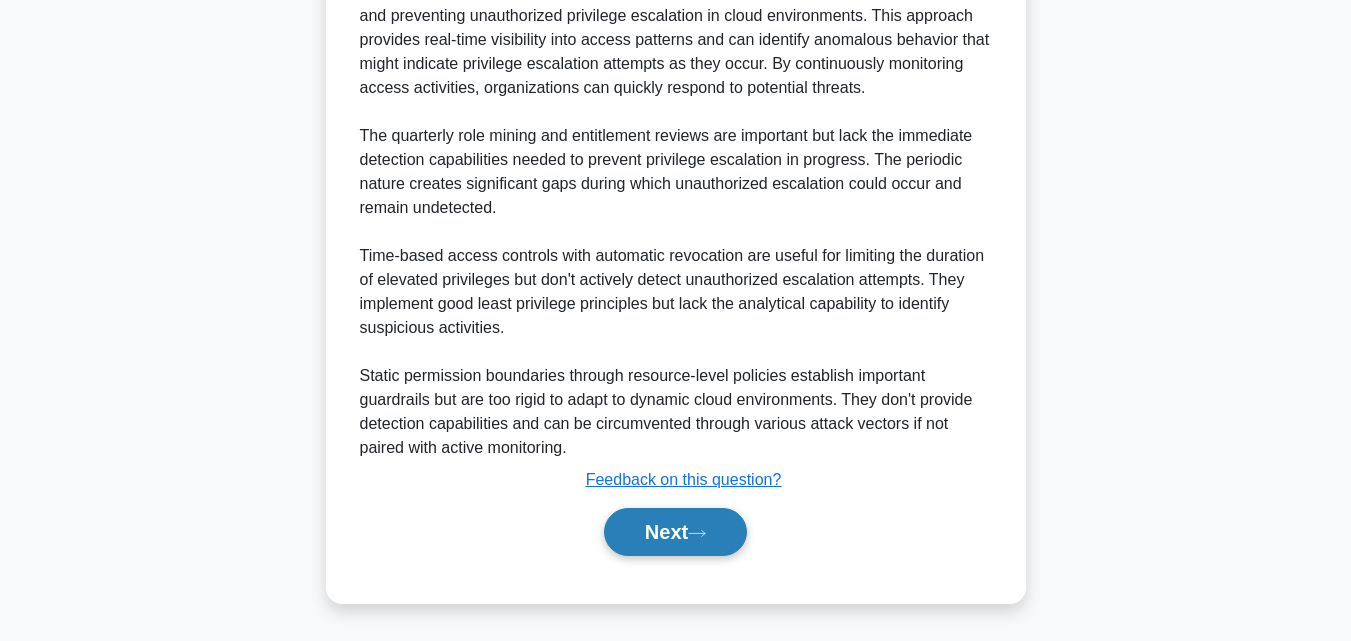 click on "Next" at bounding box center [675, 532] 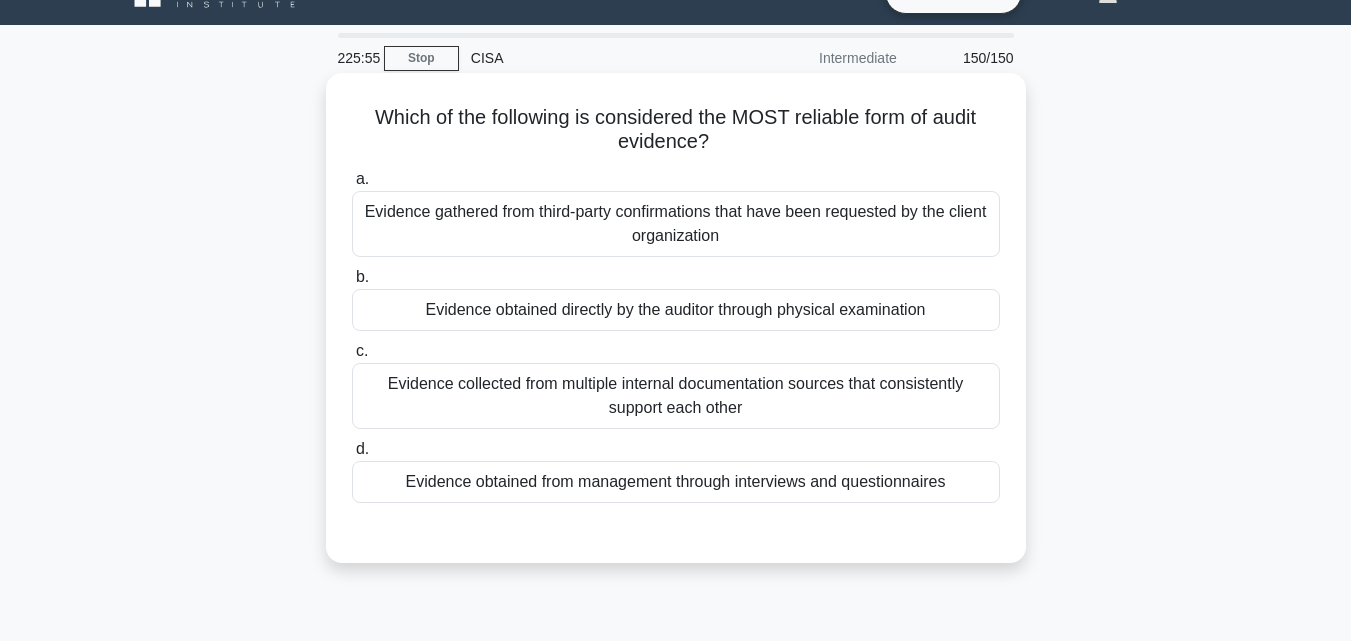 click on "Evidence obtained from management through interviews and questionnaires" at bounding box center [676, 482] 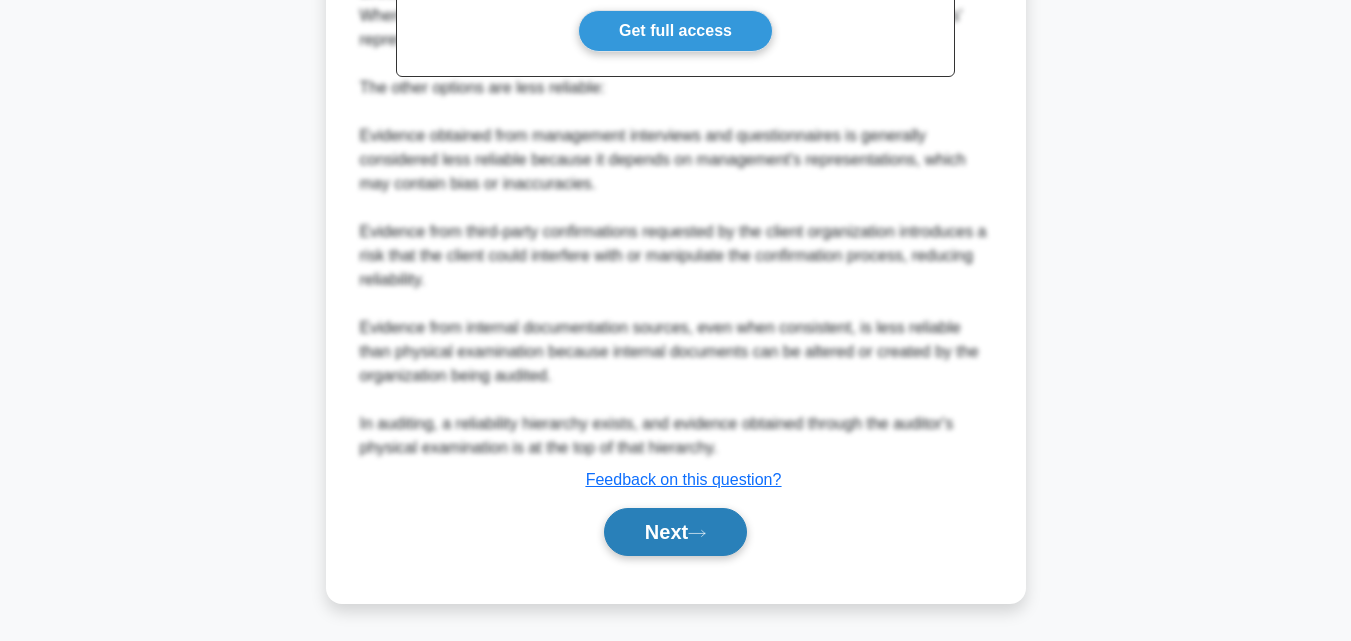 click on "Next" at bounding box center [675, 532] 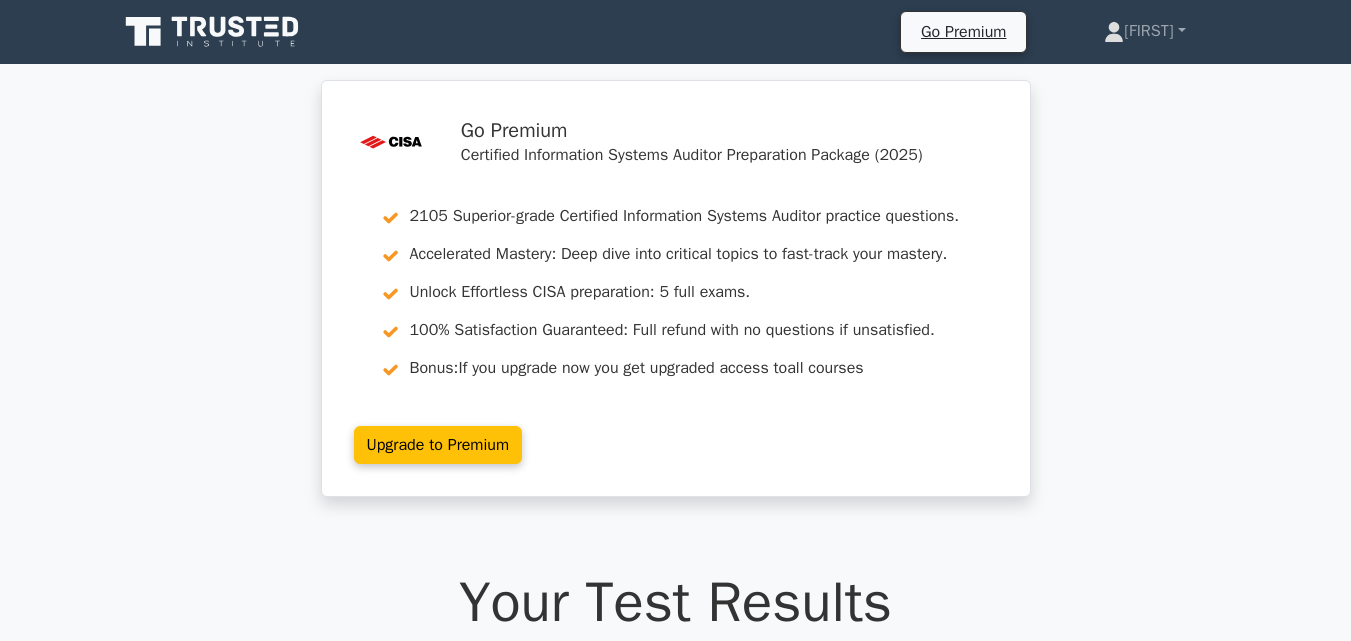 scroll, scrollTop: 0, scrollLeft: 0, axis: both 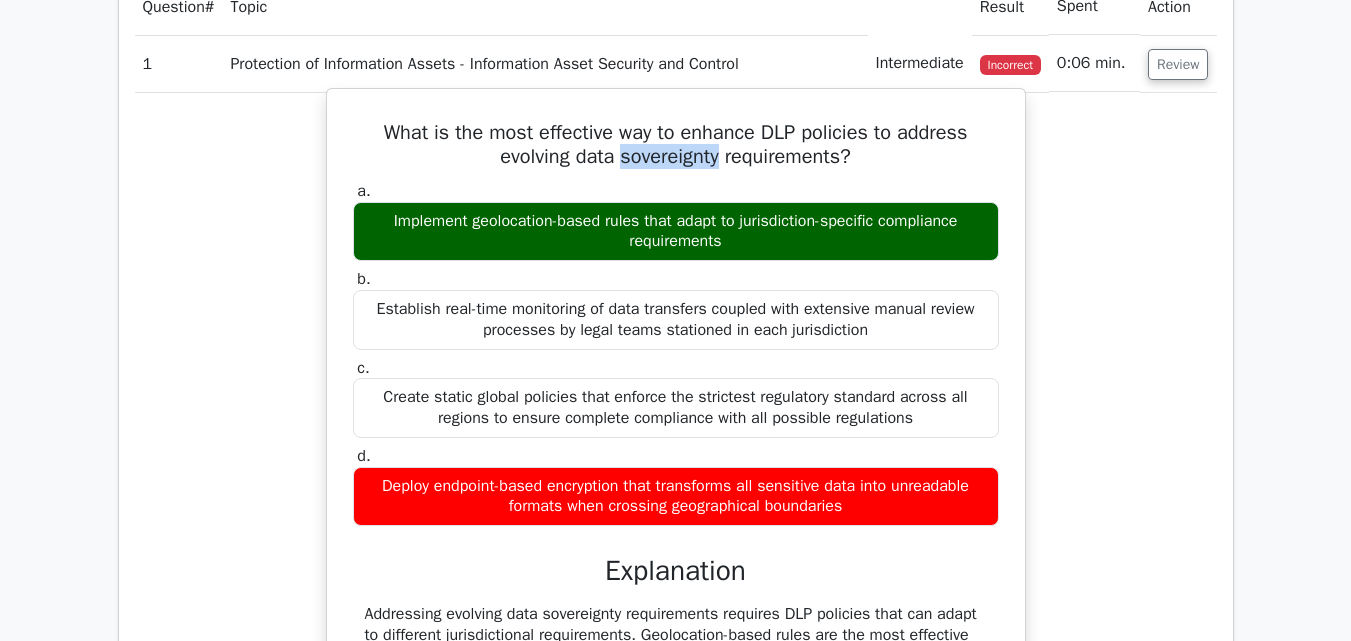 drag, startPoint x: 620, startPoint y: 157, endPoint x: 720, endPoint y: 165, distance: 100.31949 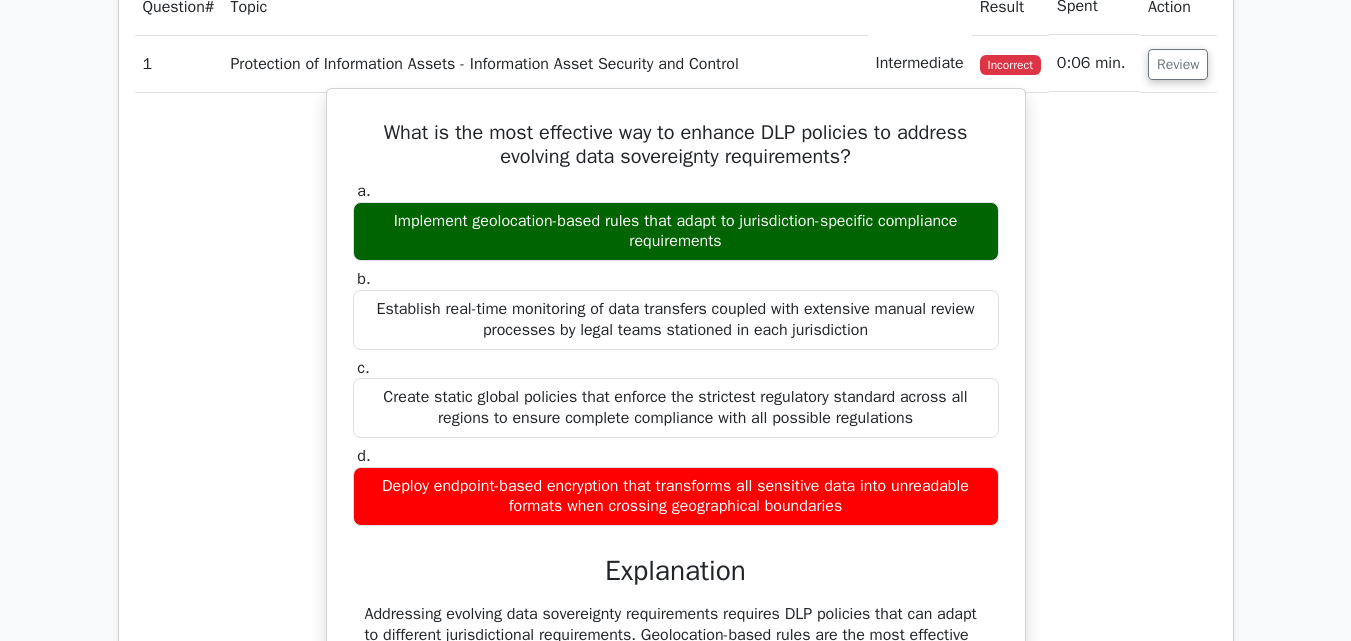 click on "What is the most effective way to enhance DLP policies to address evolving data sovereignty requirements?" at bounding box center (676, 145) 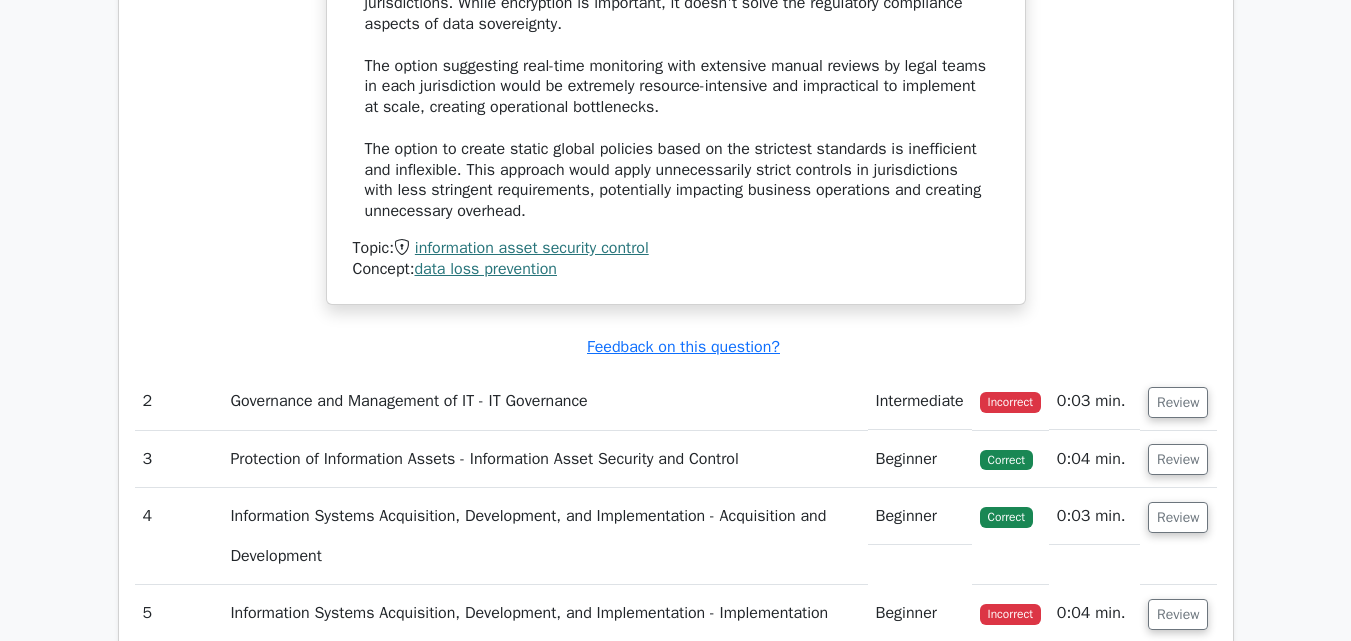 scroll, scrollTop: 2600, scrollLeft: 0, axis: vertical 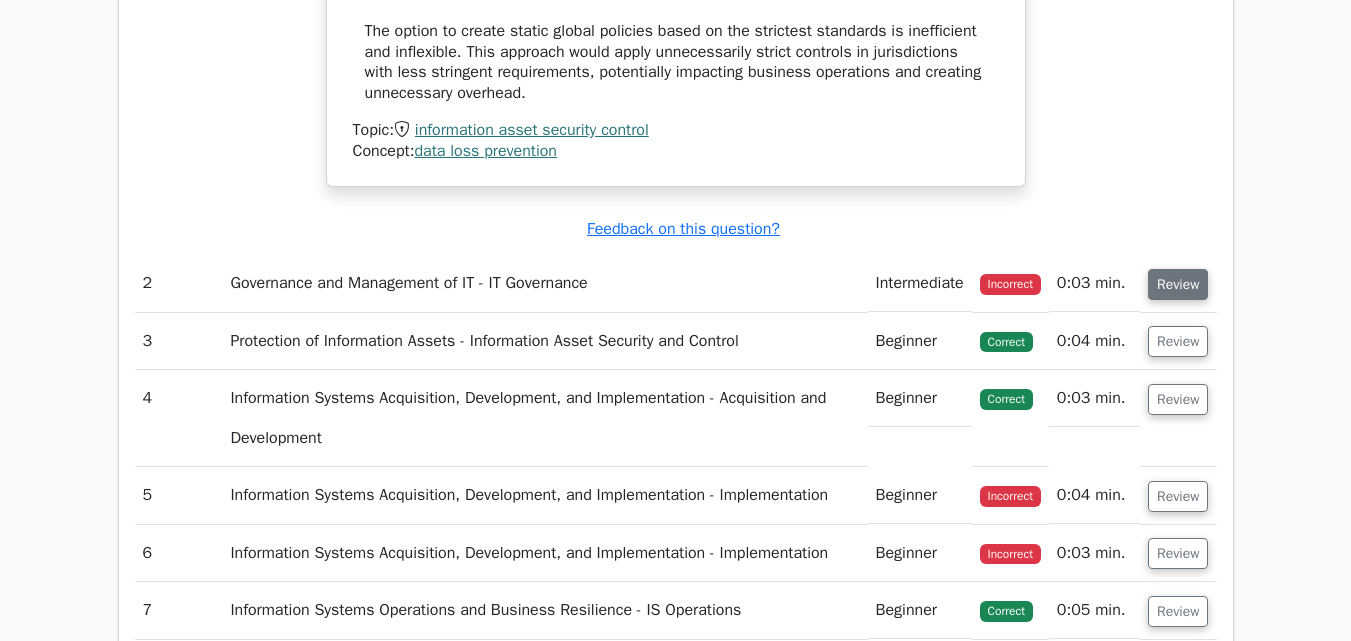click on "Review" at bounding box center [1178, 284] 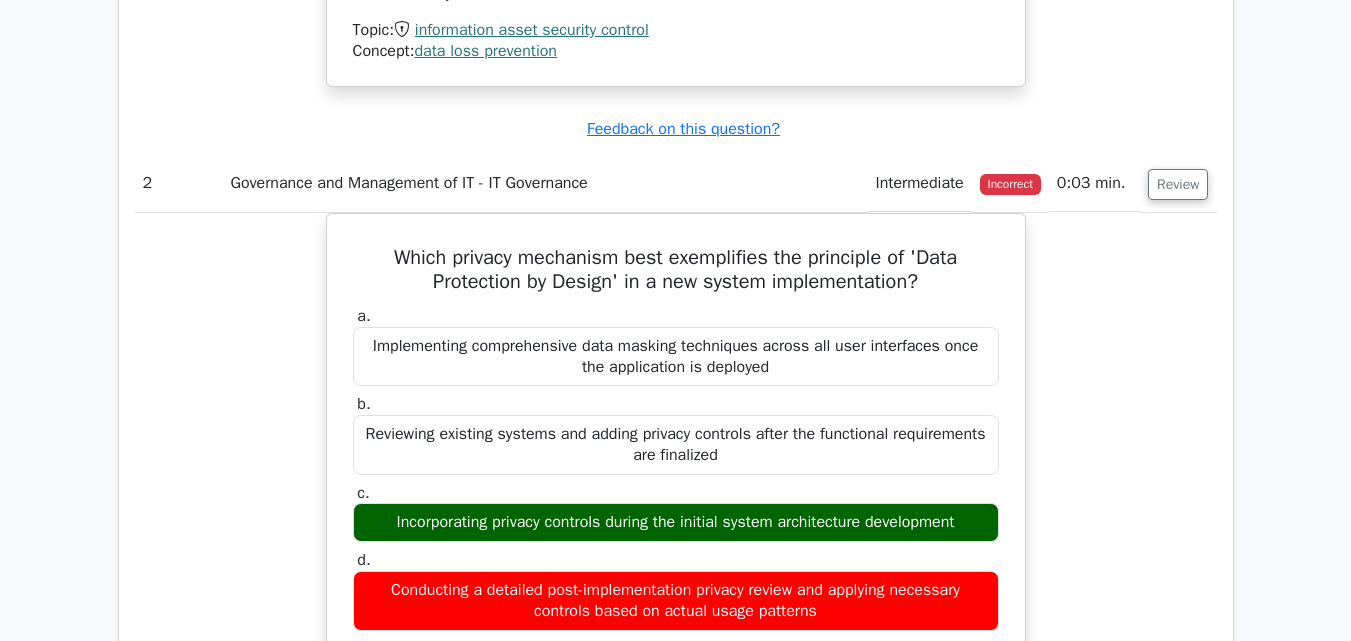 scroll, scrollTop: 2900, scrollLeft: 0, axis: vertical 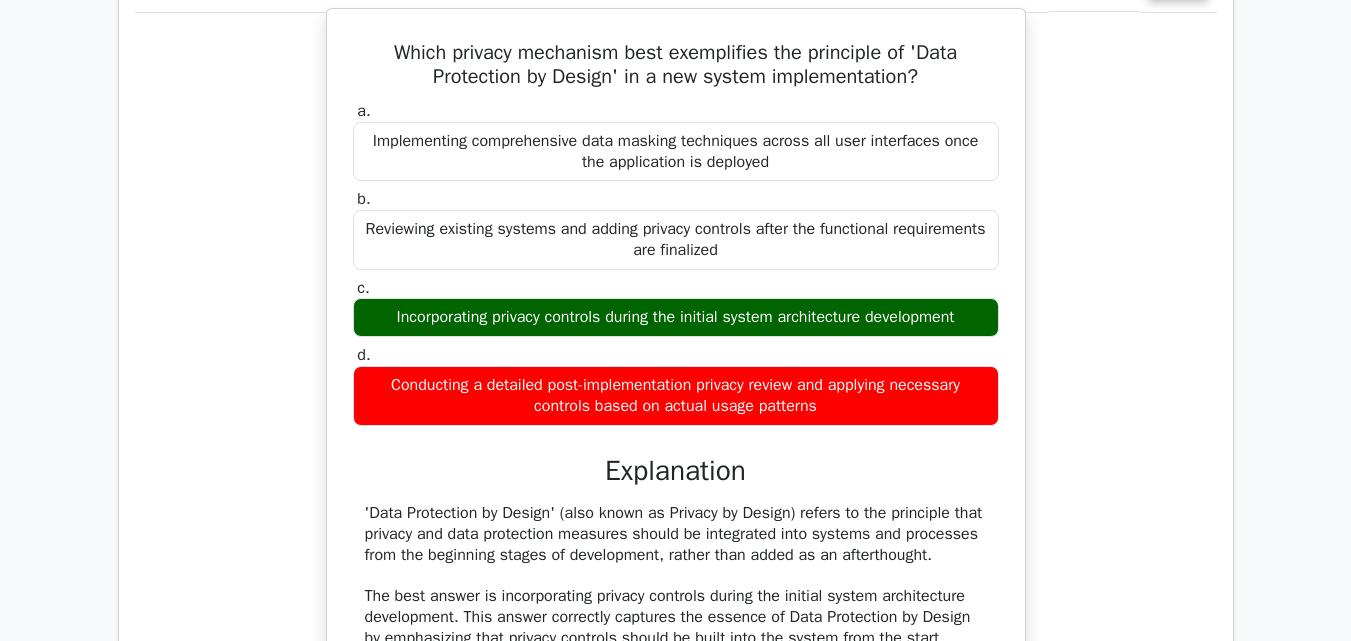 drag, startPoint x: 385, startPoint y: 53, endPoint x: 985, endPoint y: 325, distance: 658.7746 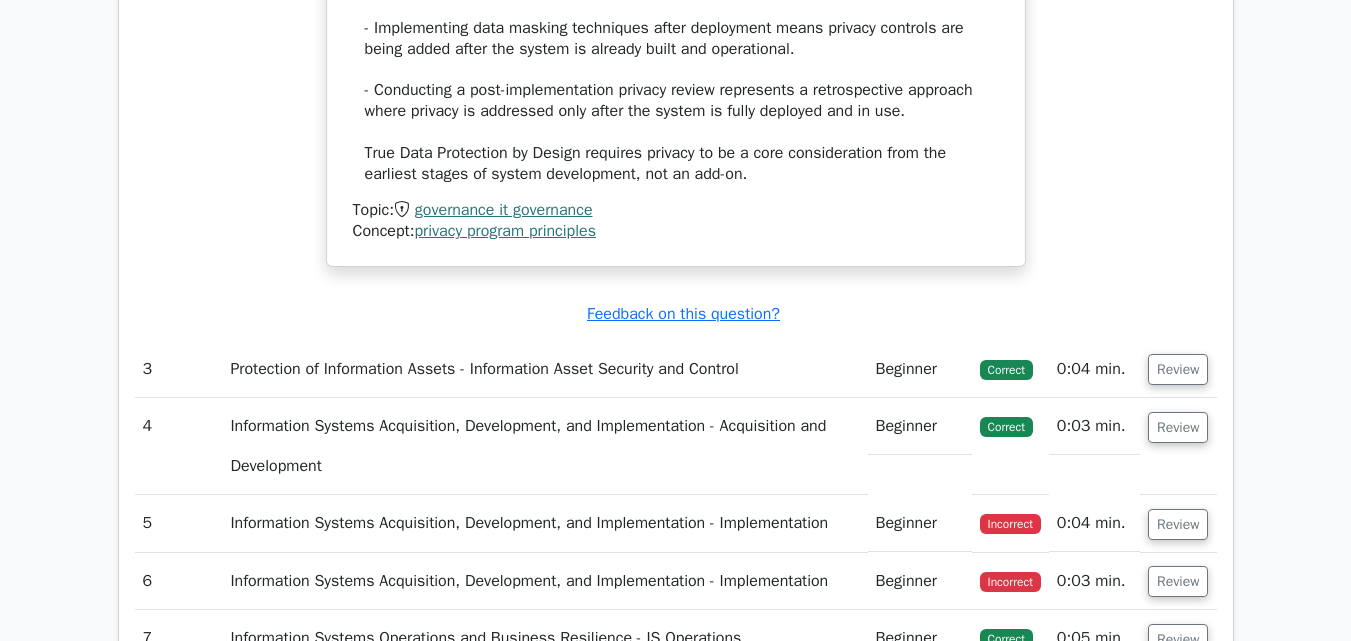 scroll, scrollTop: 3800, scrollLeft: 0, axis: vertical 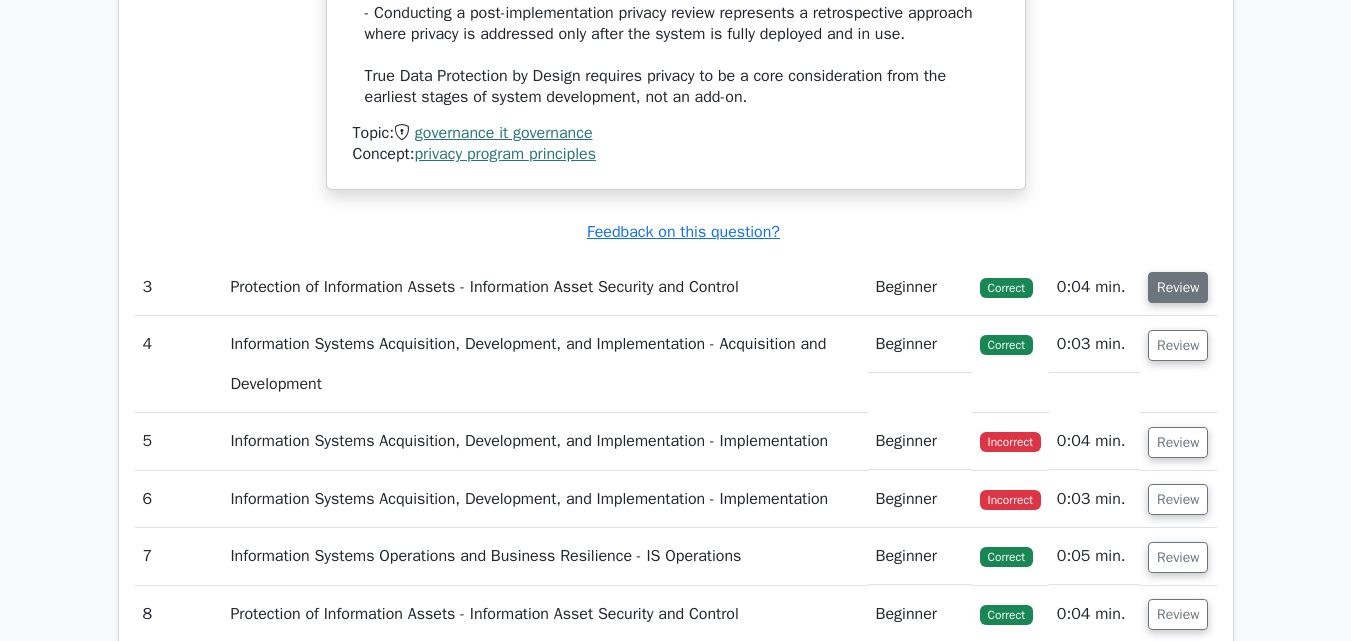 click on "Review" at bounding box center (1178, 287) 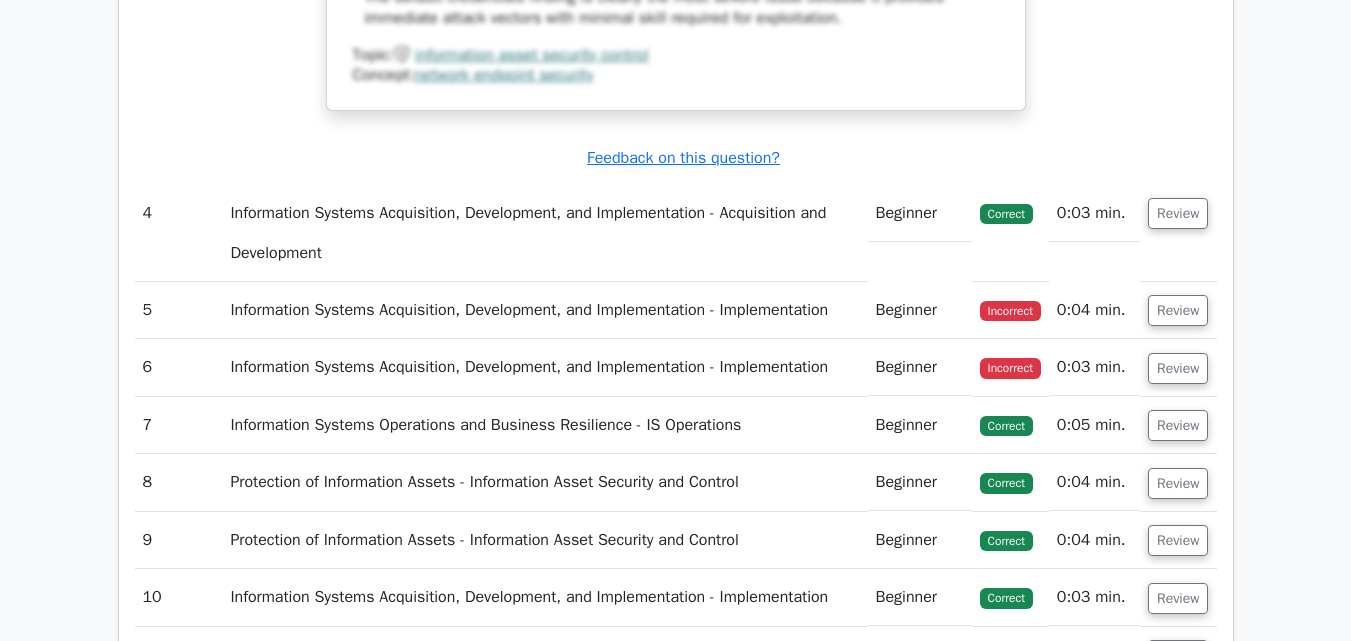 scroll, scrollTop: 5000, scrollLeft: 0, axis: vertical 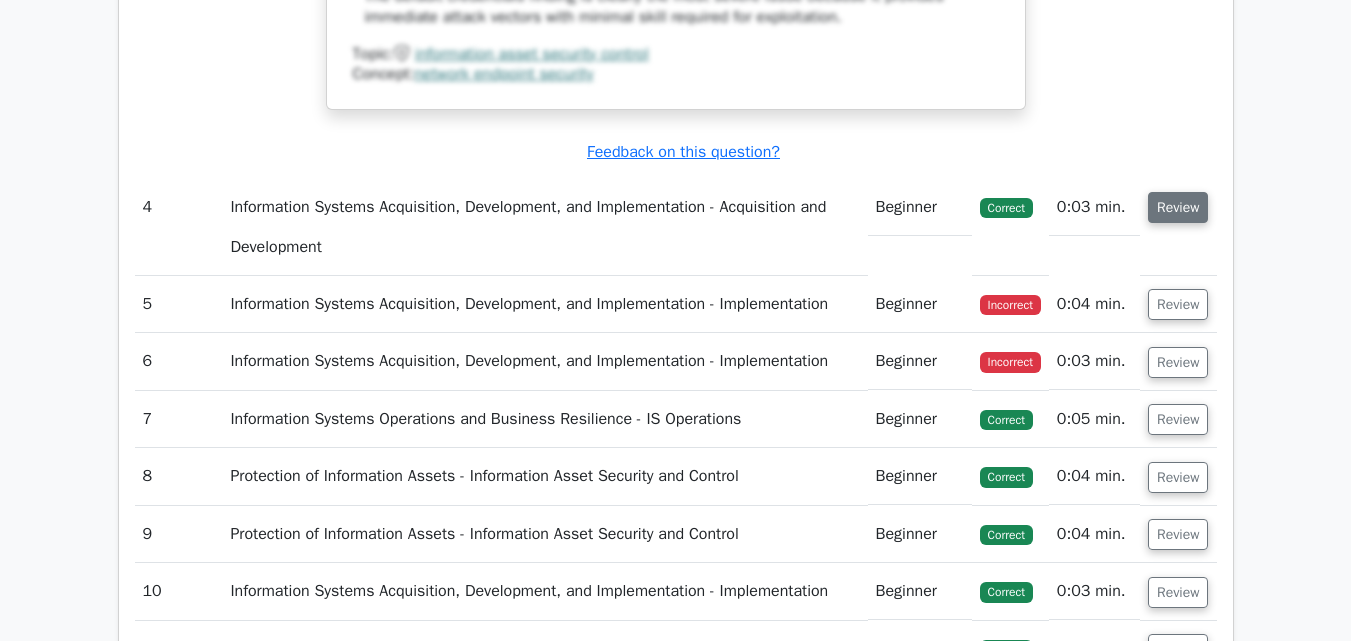 click on "Review" at bounding box center [1178, 207] 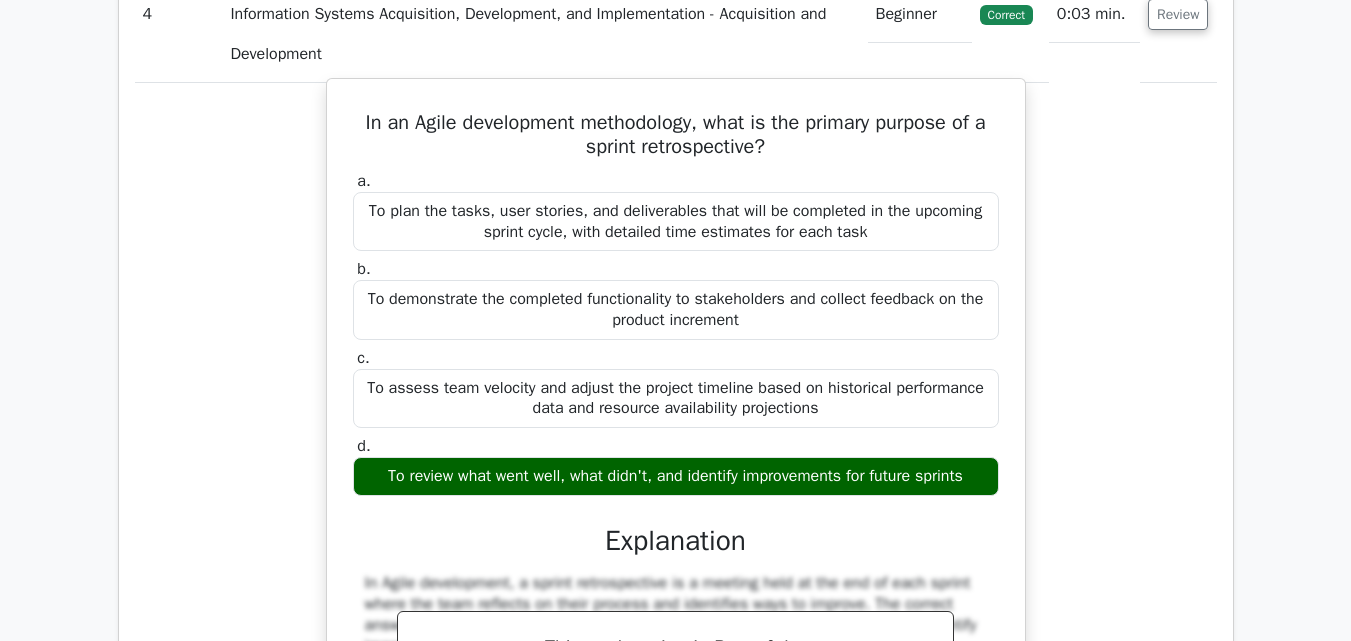 scroll, scrollTop: 5200, scrollLeft: 0, axis: vertical 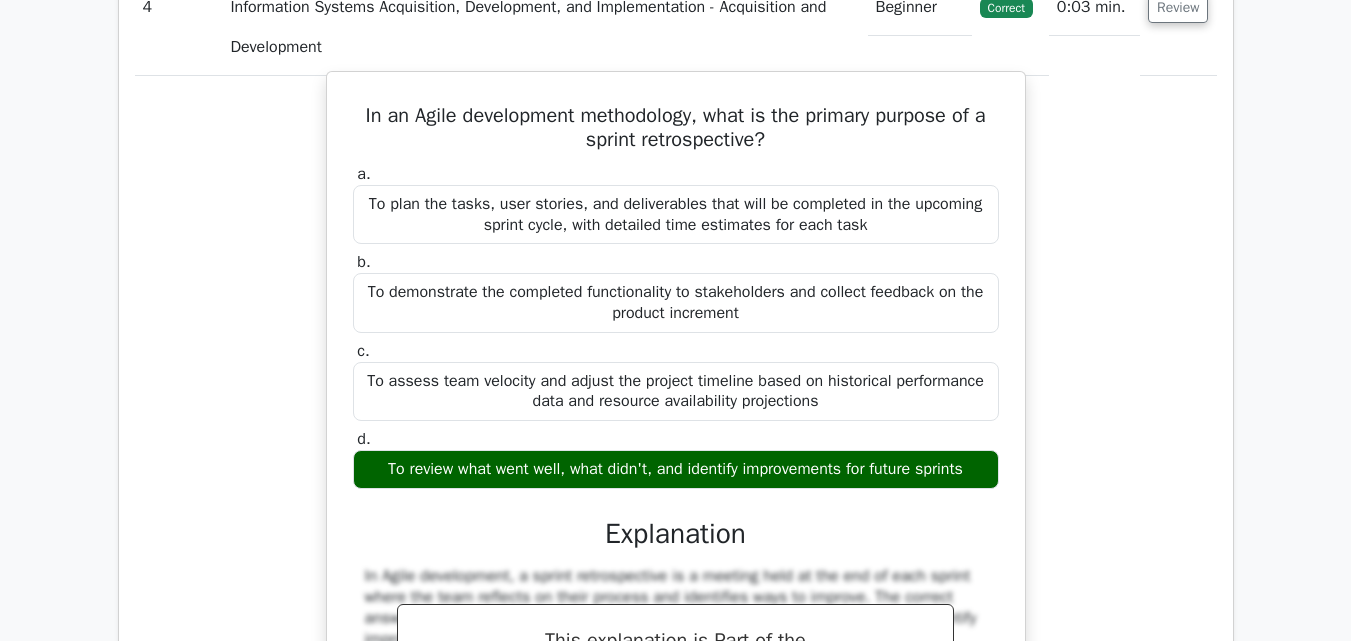 drag, startPoint x: 356, startPoint y: 118, endPoint x: 997, endPoint y: 484, distance: 738.13074 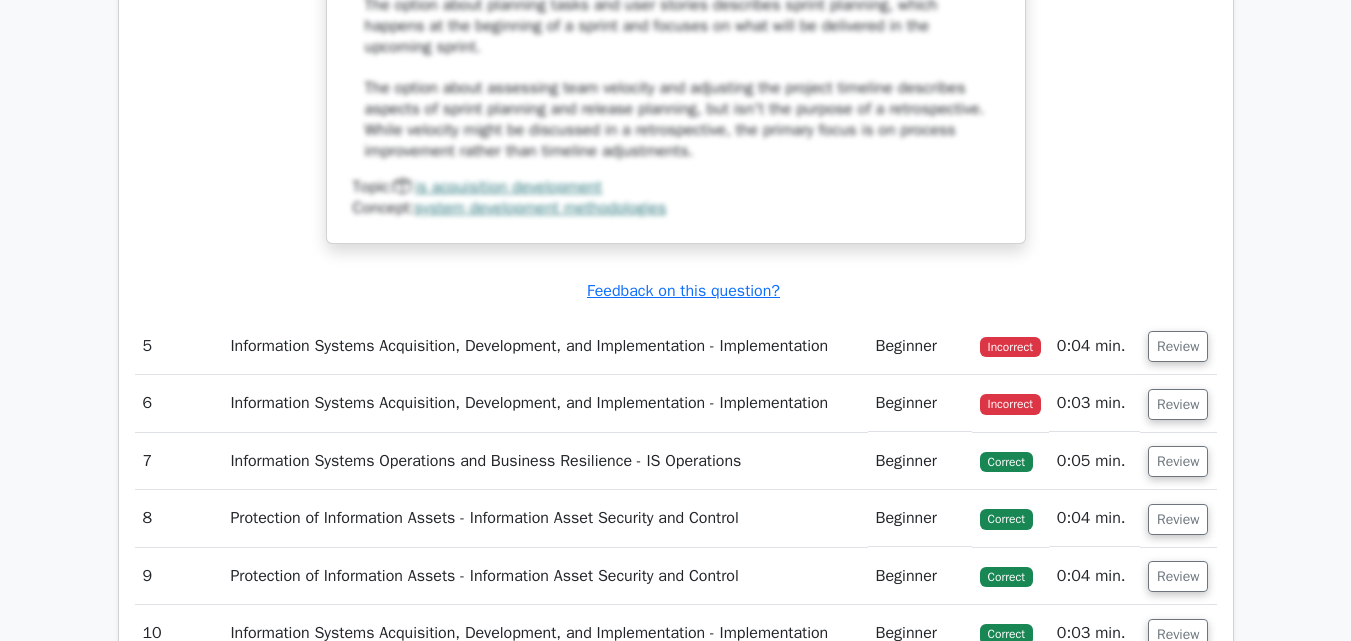 scroll, scrollTop: 6100, scrollLeft: 0, axis: vertical 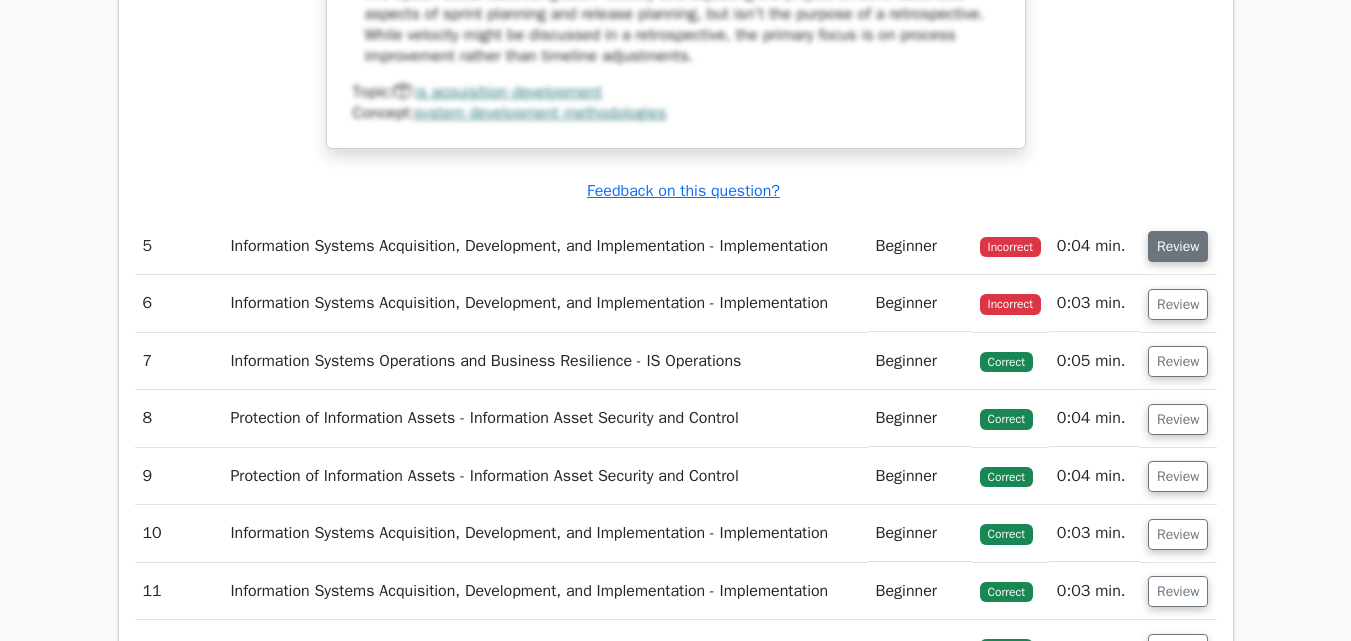 click on "Review" at bounding box center [1178, 246] 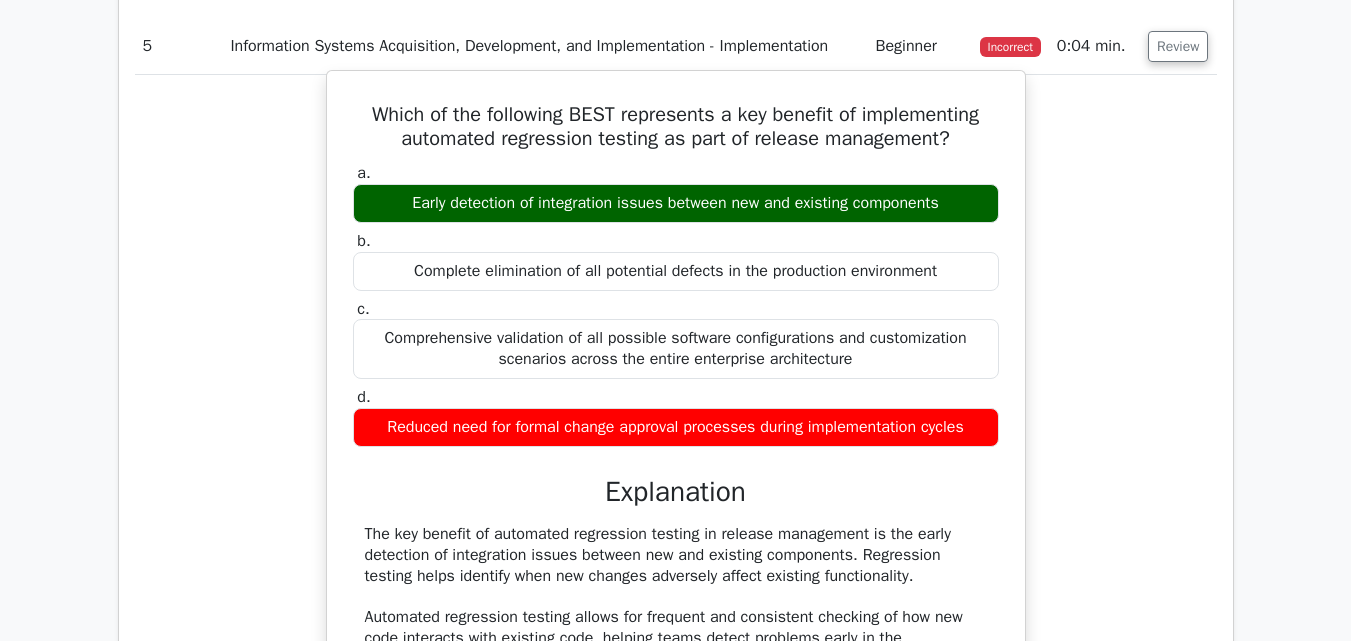 scroll, scrollTop: 6200, scrollLeft: 0, axis: vertical 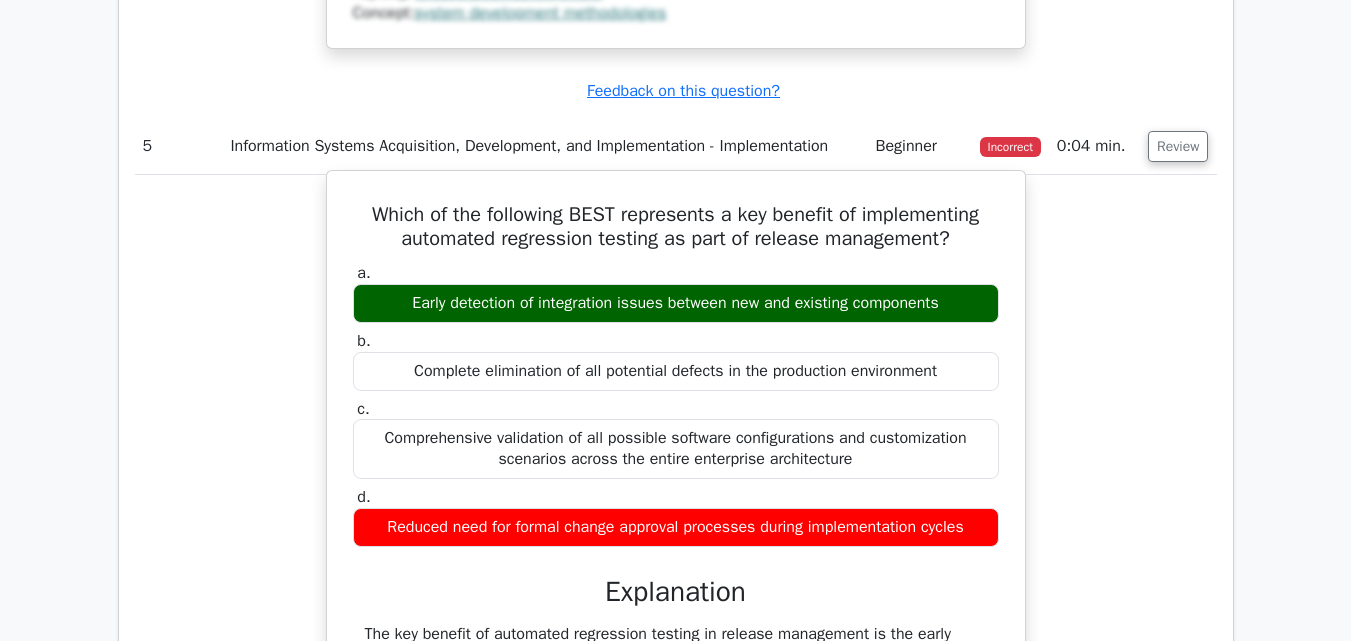 drag, startPoint x: 360, startPoint y: 215, endPoint x: 965, endPoint y: 310, distance: 612.41327 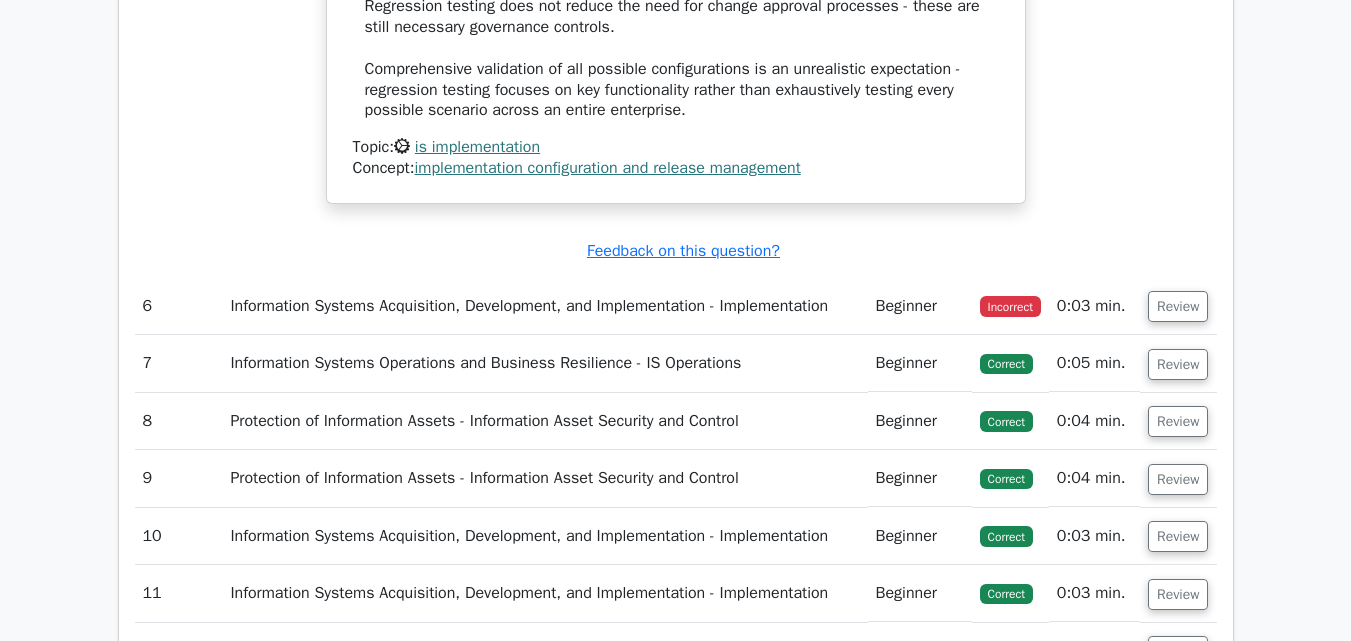 scroll, scrollTop: 7100, scrollLeft: 0, axis: vertical 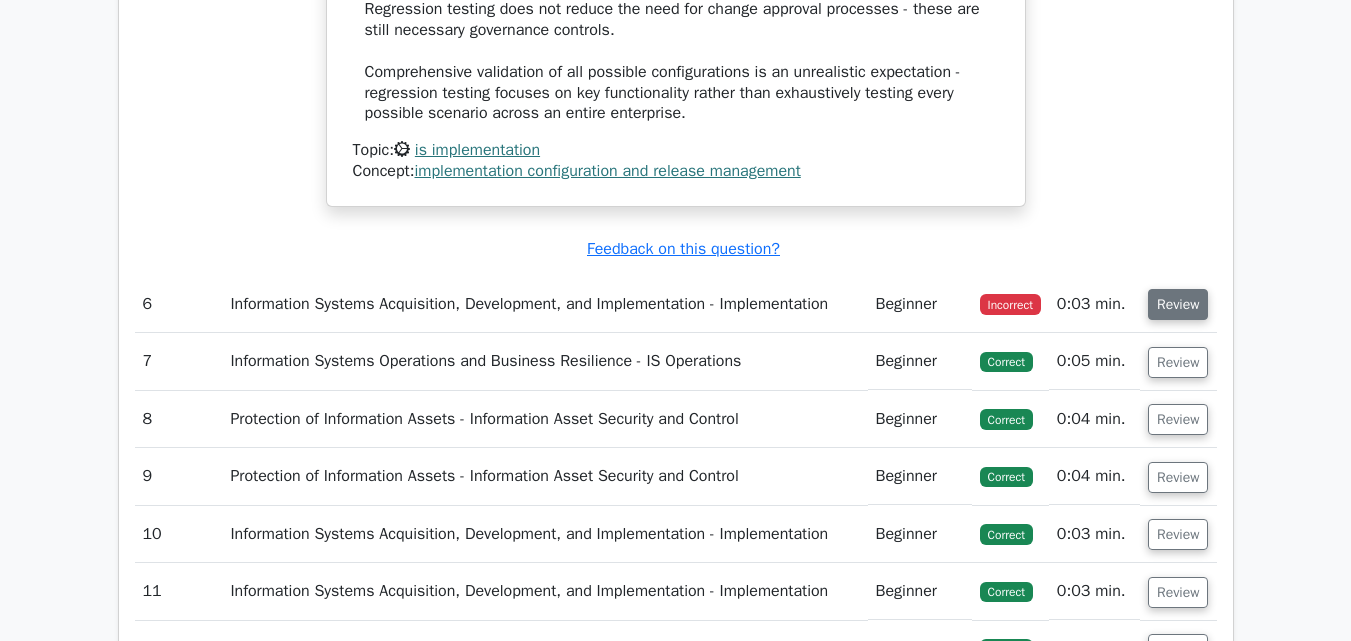 click on "Review" at bounding box center [1178, 304] 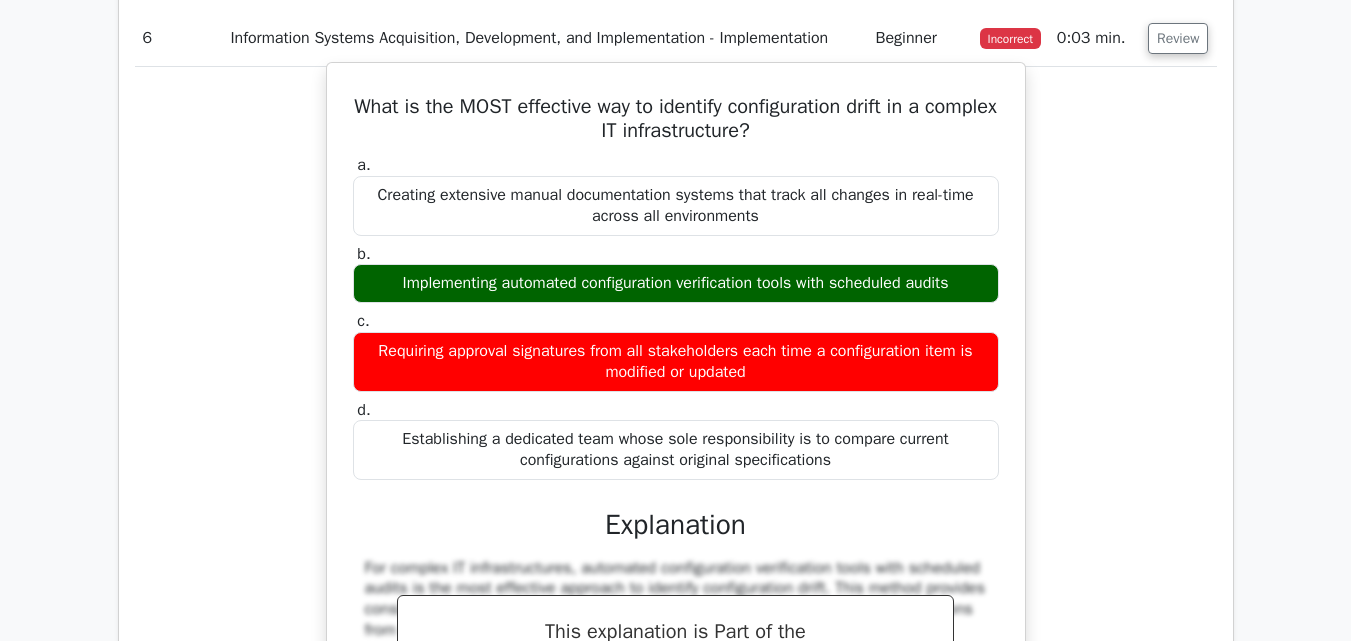 scroll, scrollTop: 7400, scrollLeft: 0, axis: vertical 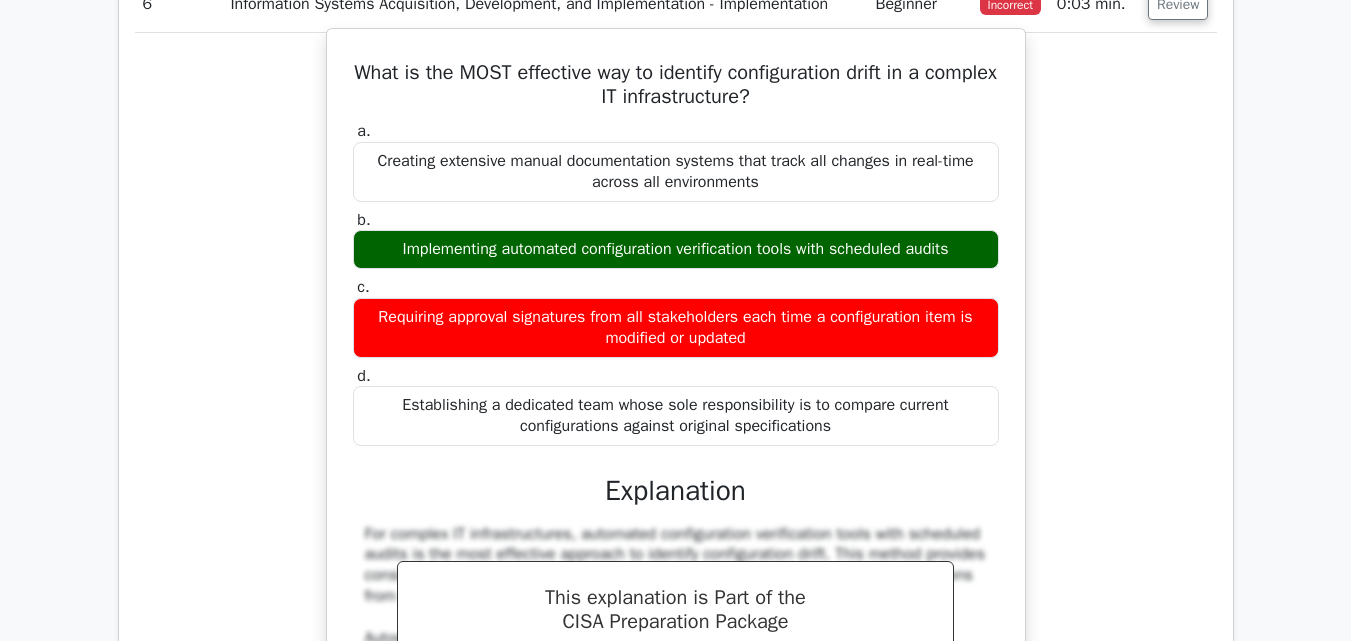drag, startPoint x: 380, startPoint y: 74, endPoint x: 980, endPoint y: 248, distance: 624.72076 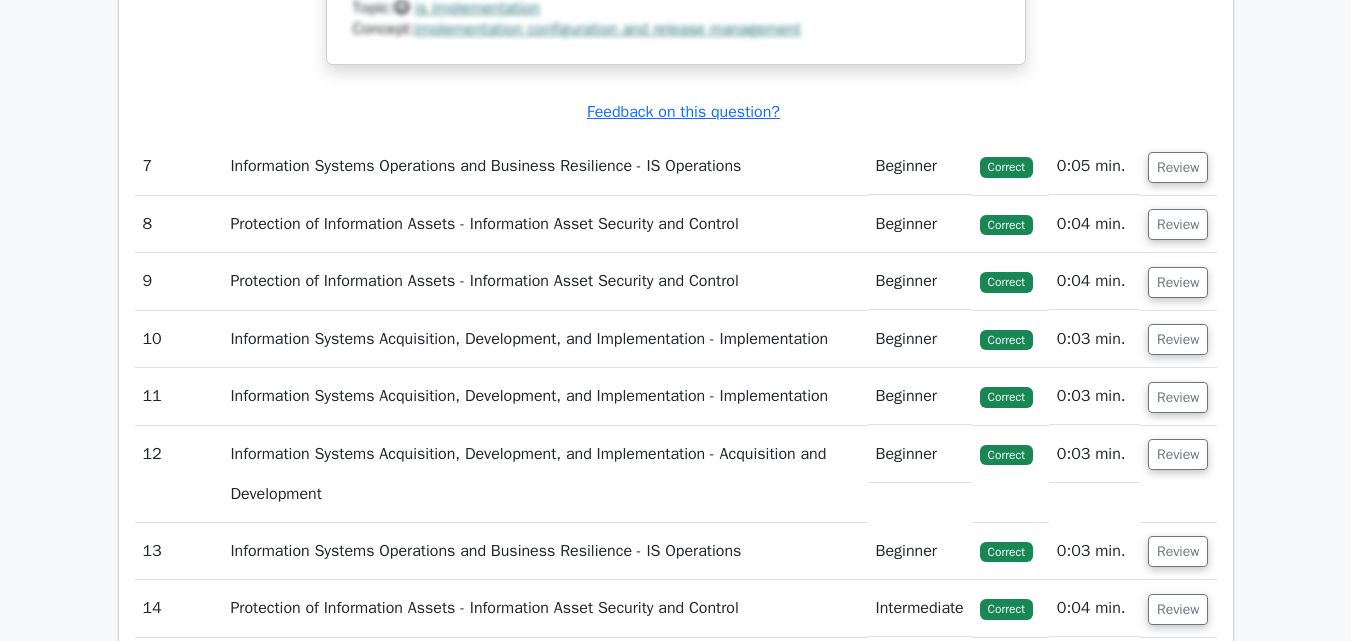 scroll, scrollTop: 8400, scrollLeft: 0, axis: vertical 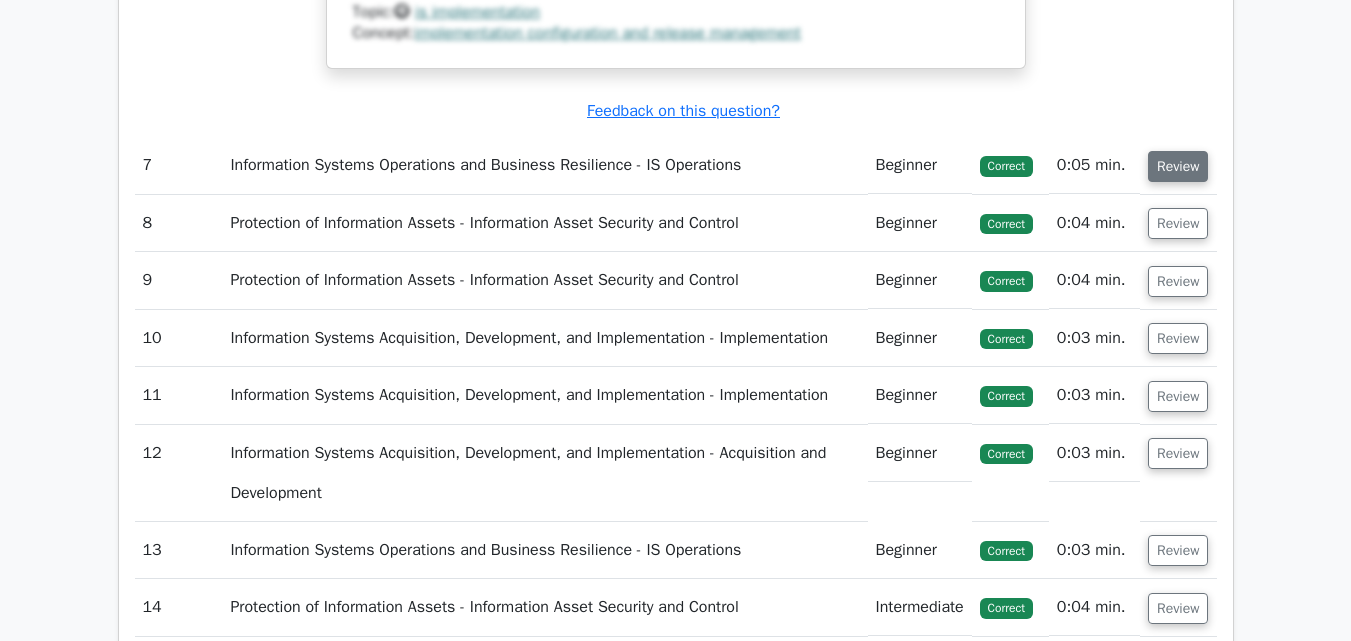 click on "Review" at bounding box center [1178, 166] 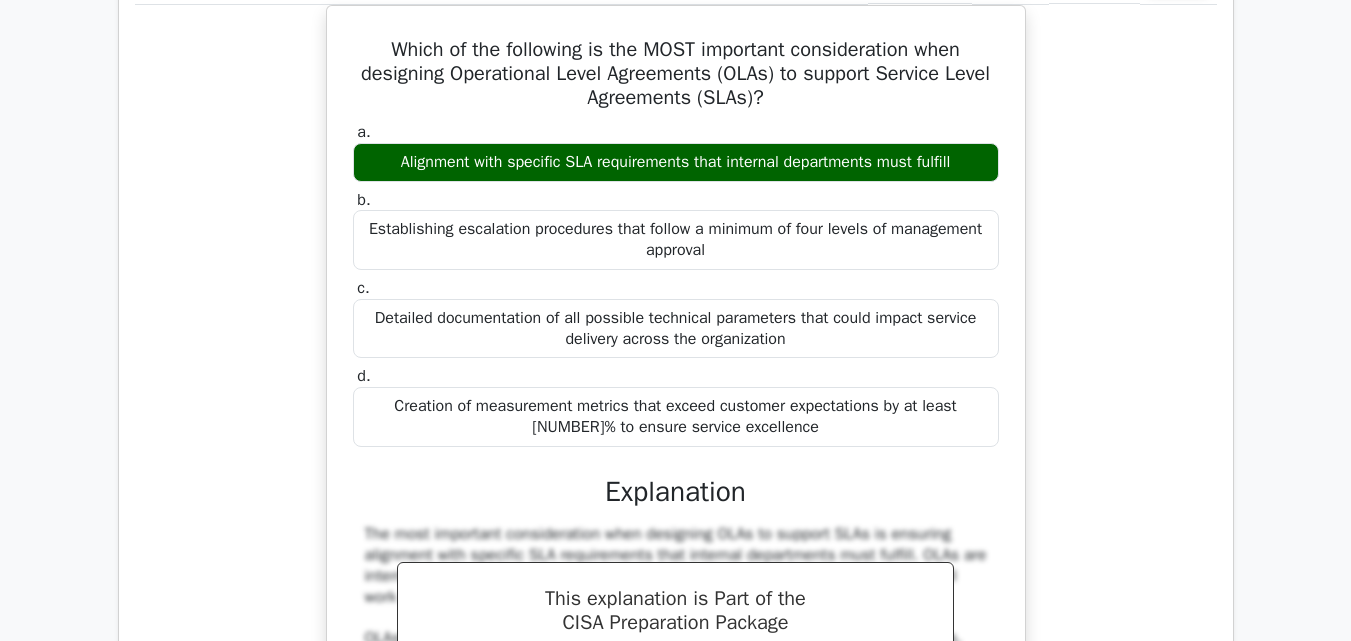 scroll, scrollTop: 8600, scrollLeft: 0, axis: vertical 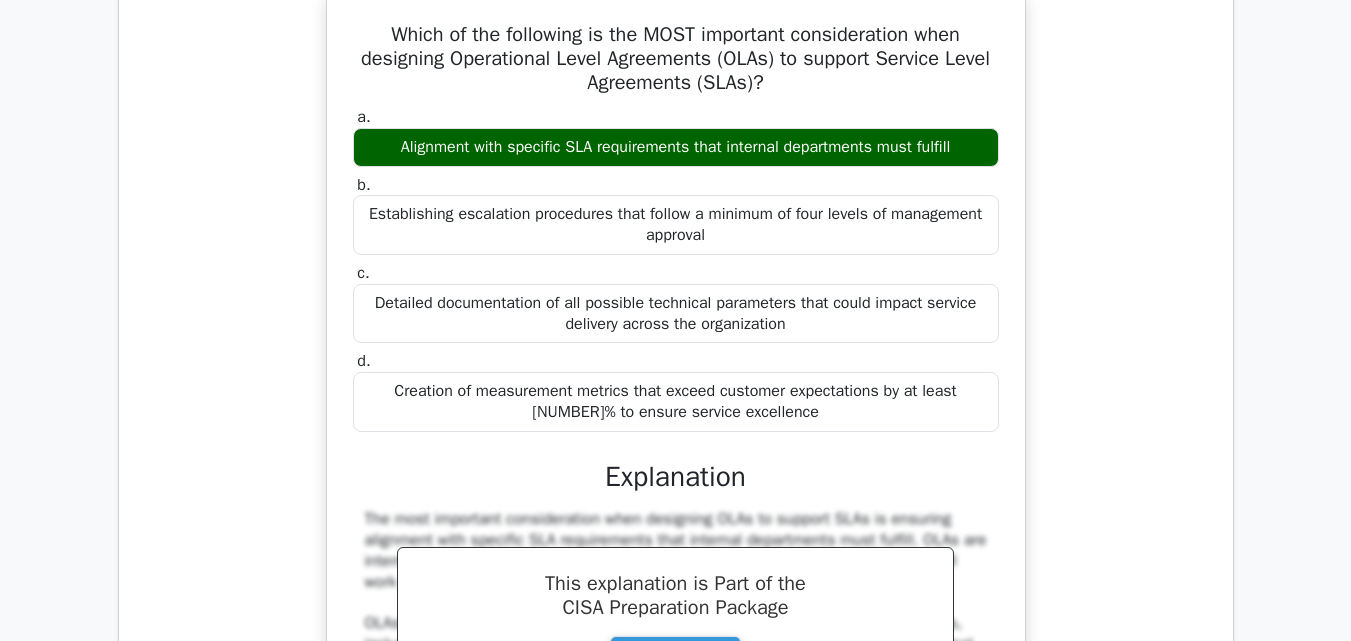 drag, startPoint x: 377, startPoint y: 56, endPoint x: 980, endPoint y: 165, distance: 612.7724 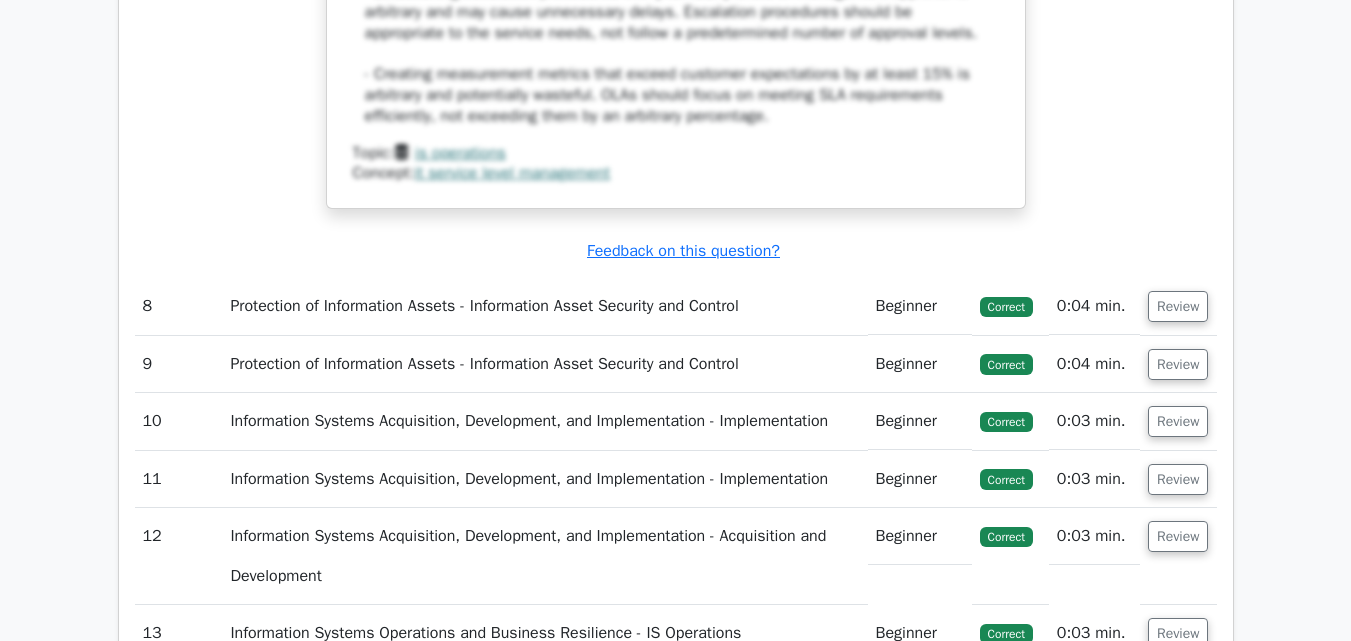 scroll, scrollTop: 9500, scrollLeft: 0, axis: vertical 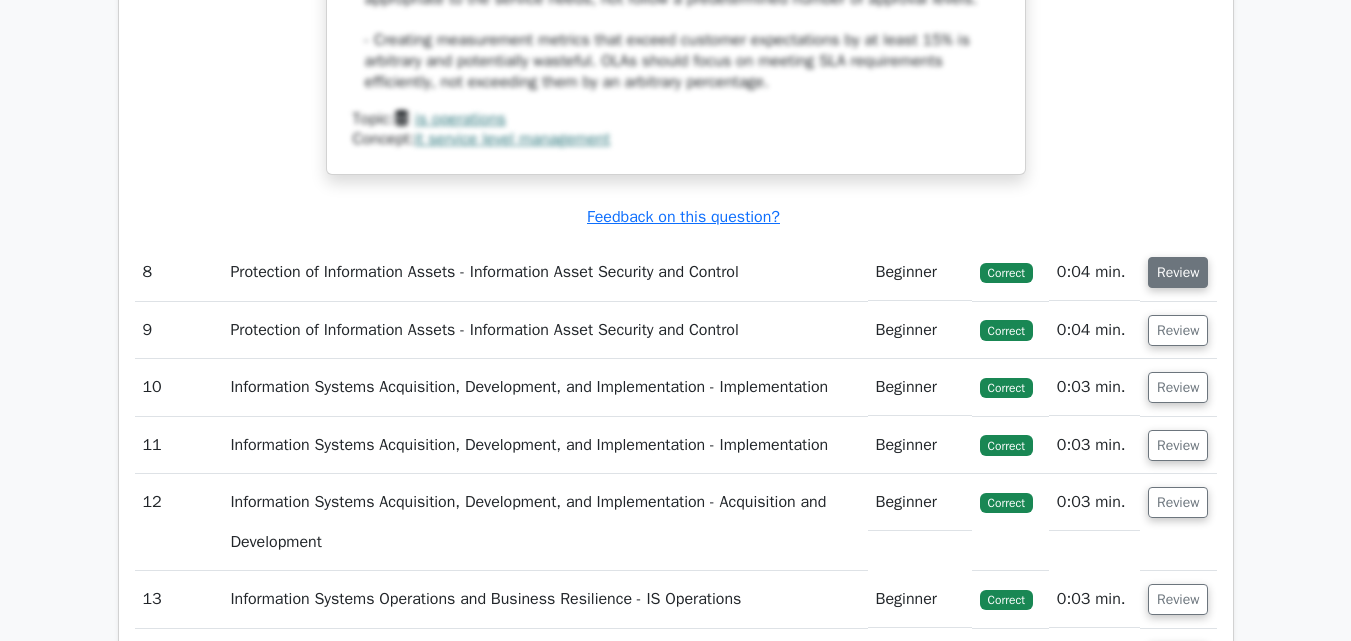 click on "Review" at bounding box center (1178, 272) 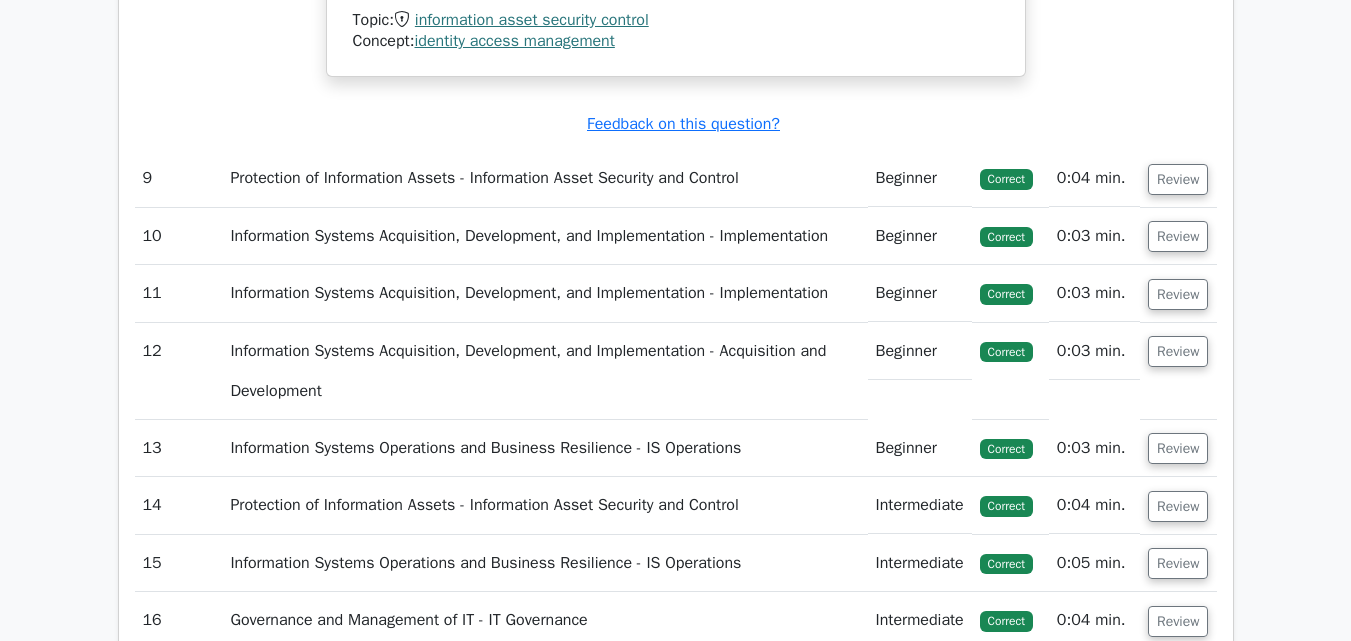 scroll, scrollTop: 10700, scrollLeft: 0, axis: vertical 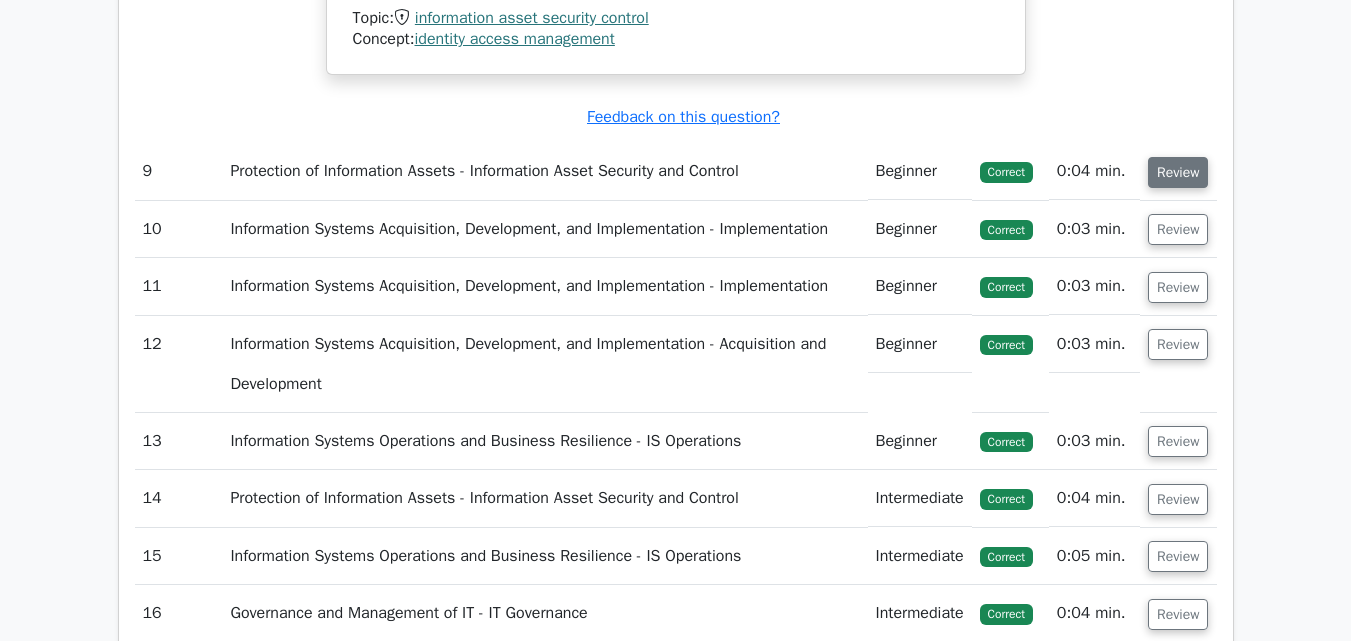 click on "Review" at bounding box center (1178, 172) 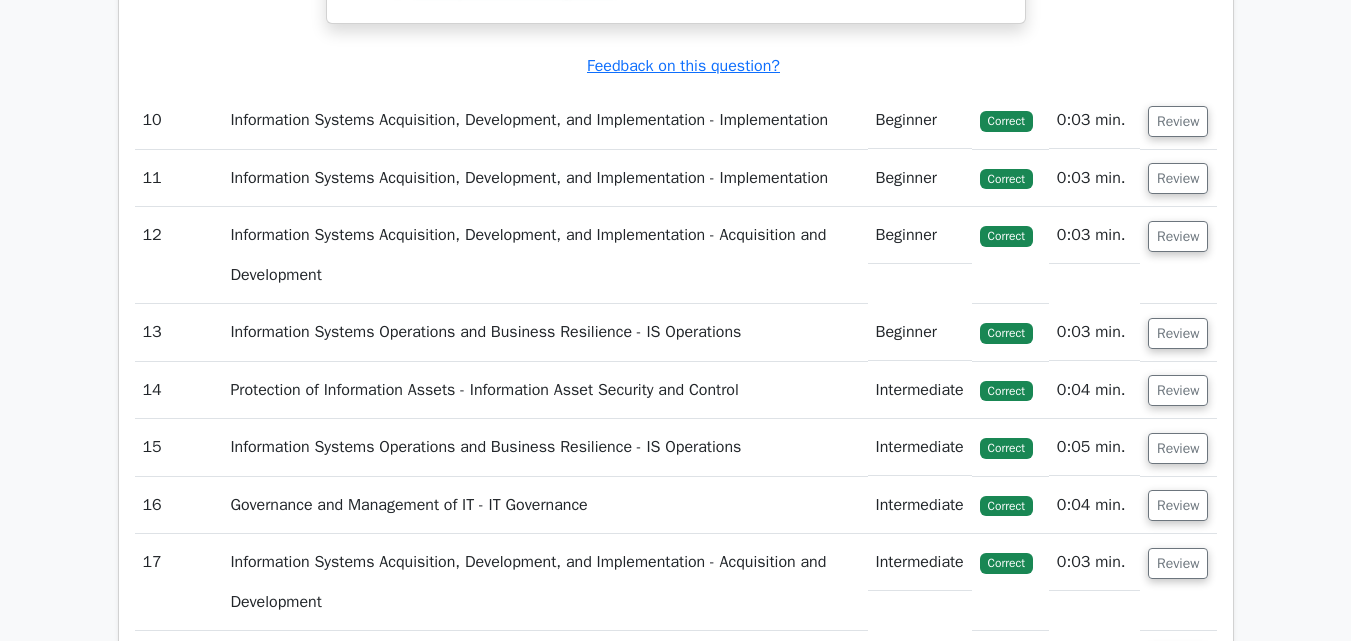 scroll, scrollTop: 11900, scrollLeft: 0, axis: vertical 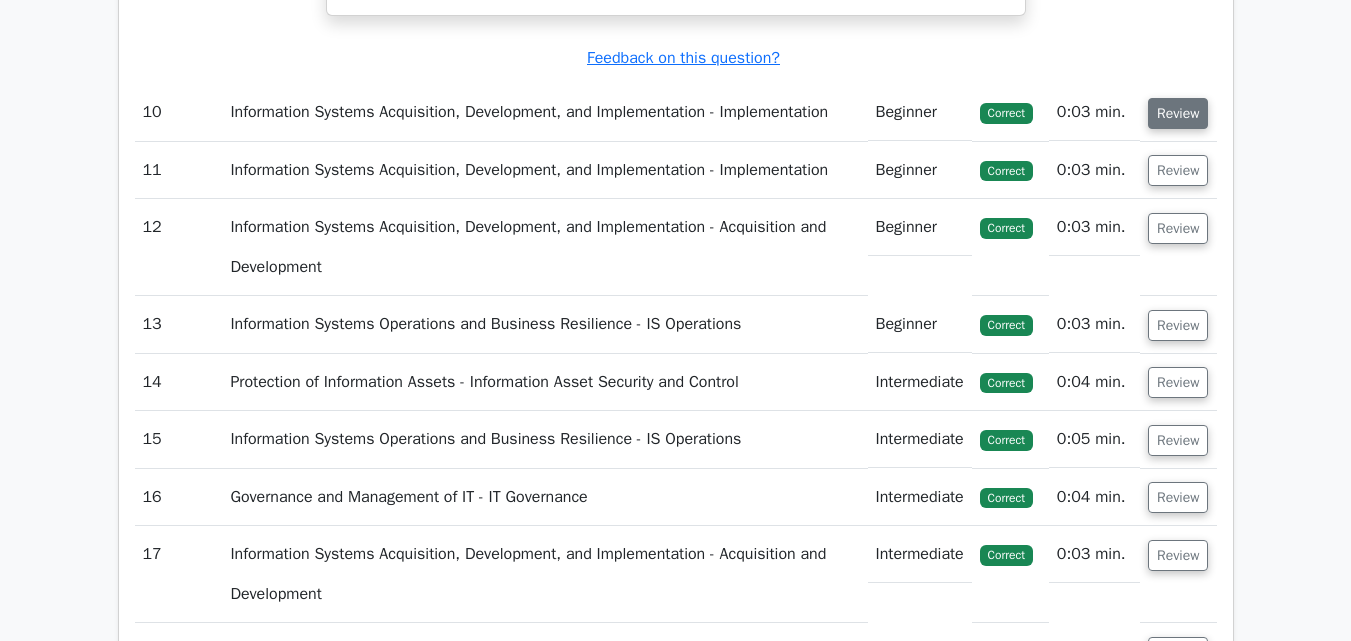 click on "Review" at bounding box center (1178, 113) 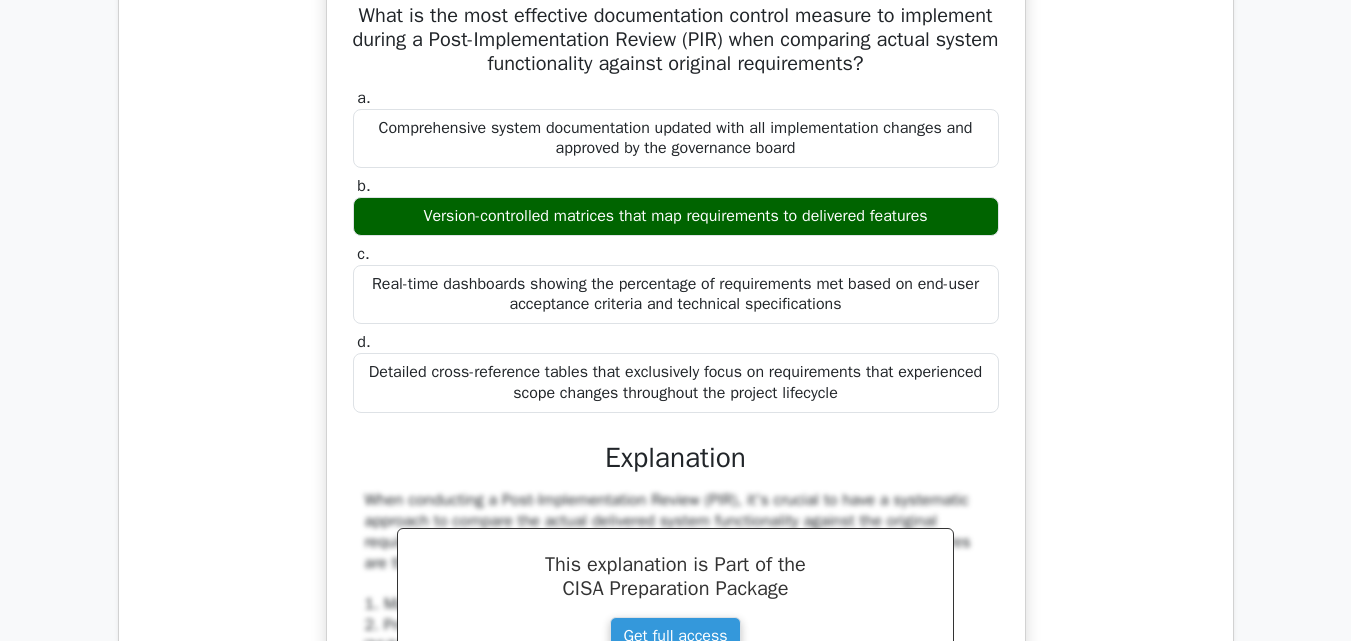 scroll, scrollTop: 12100, scrollLeft: 0, axis: vertical 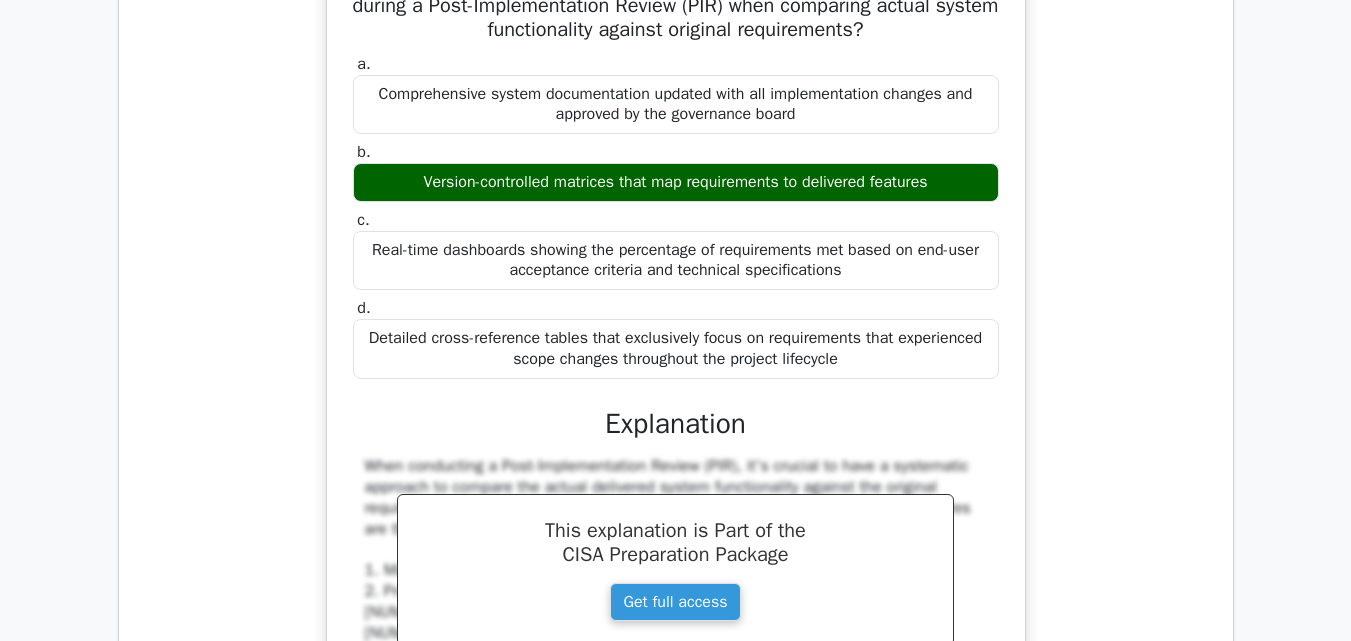 drag, startPoint x: 450, startPoint y: 58, endPoint x: 964, endPoint y: 237, distance: 544.2766 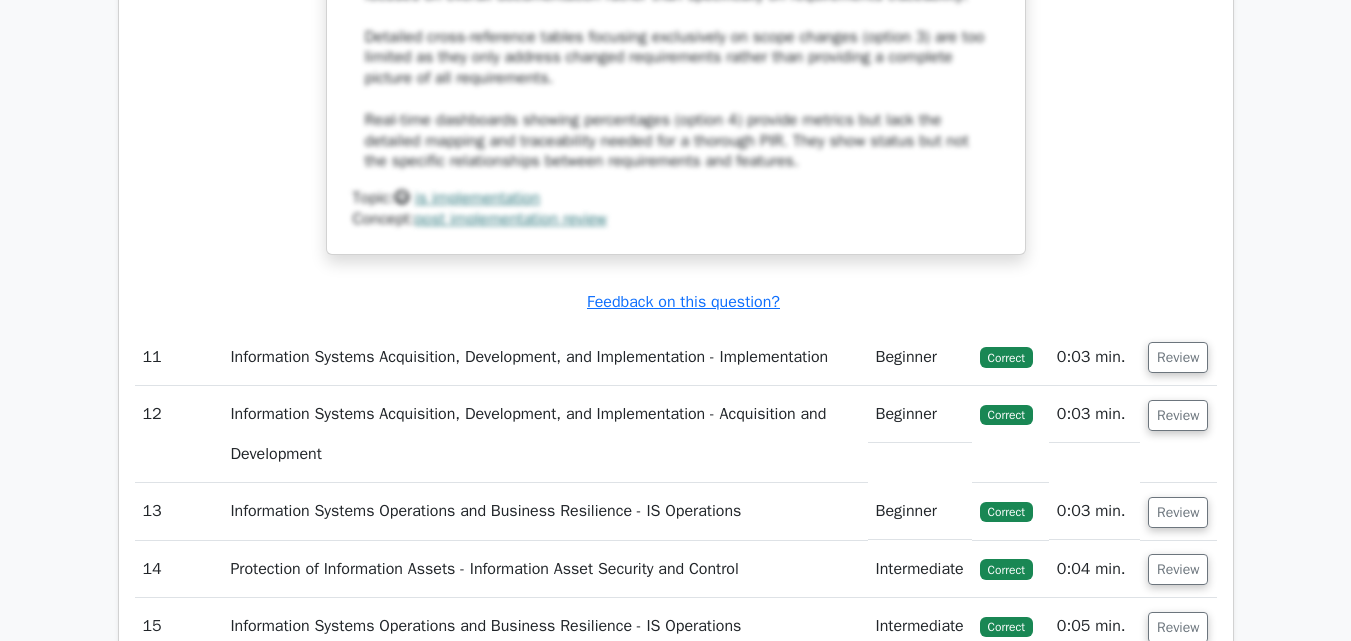 scroll, scrollTop: 12900, scrollLeft: 0, axis: vertical 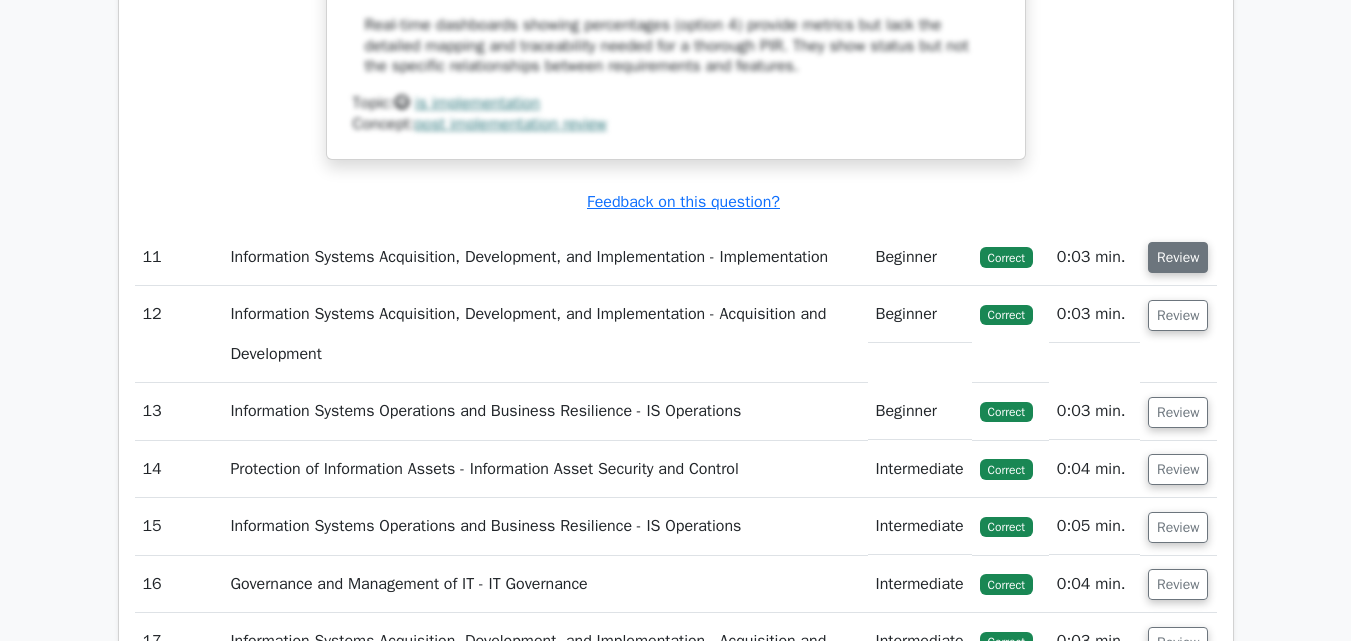 click on "Review" at bounding box center [1178, 257] 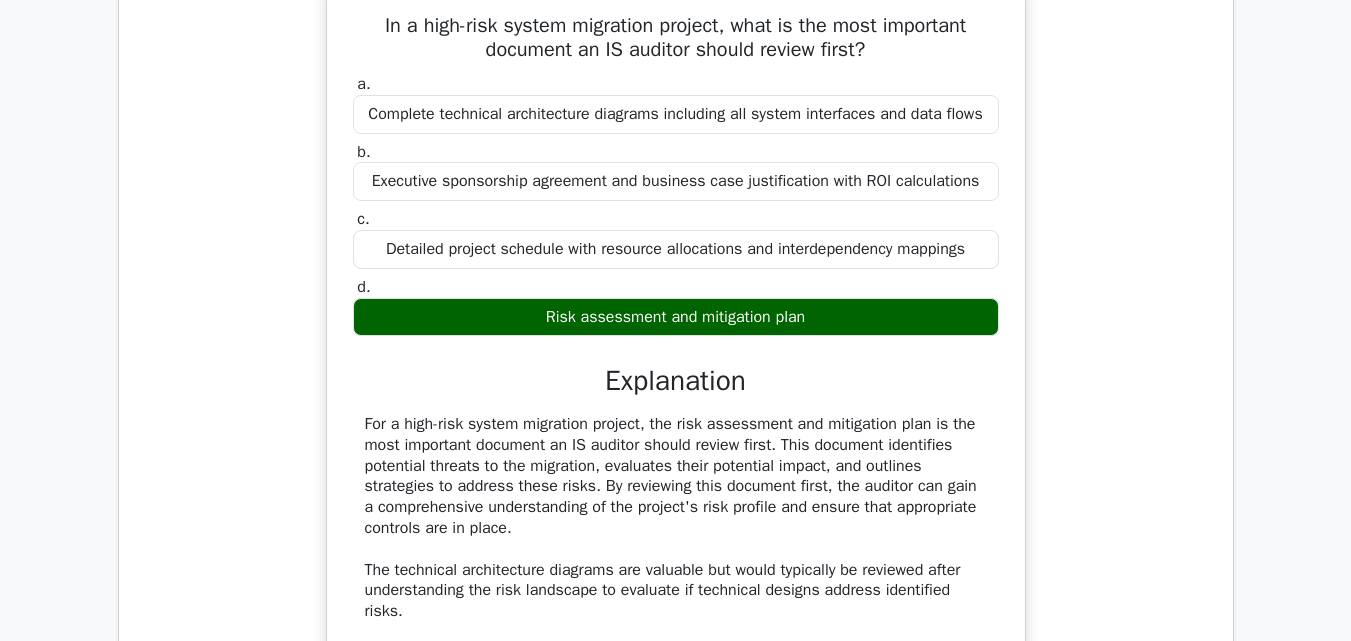 scroll, scrollTop: 13100, scrollLeft: 0, axis: vertical 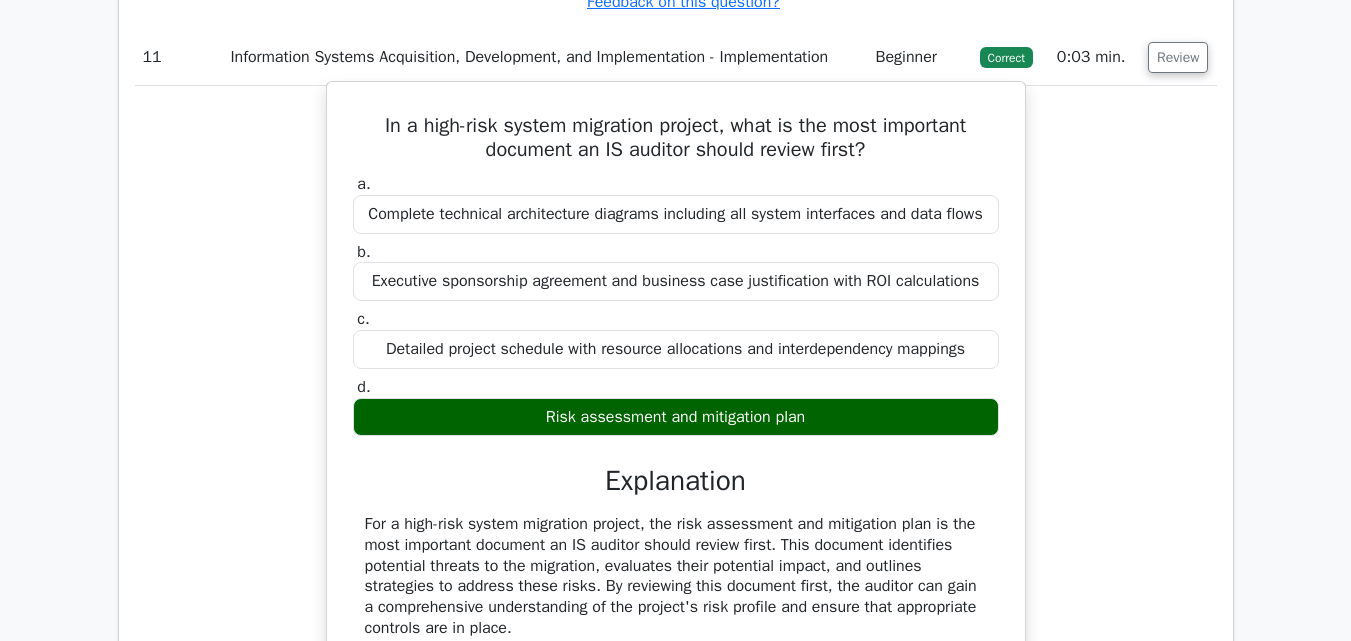 drag, startPoint x: 374, startPoint y: 173, endPoint x: 864, endPoint y: 449, distance: 562.3842 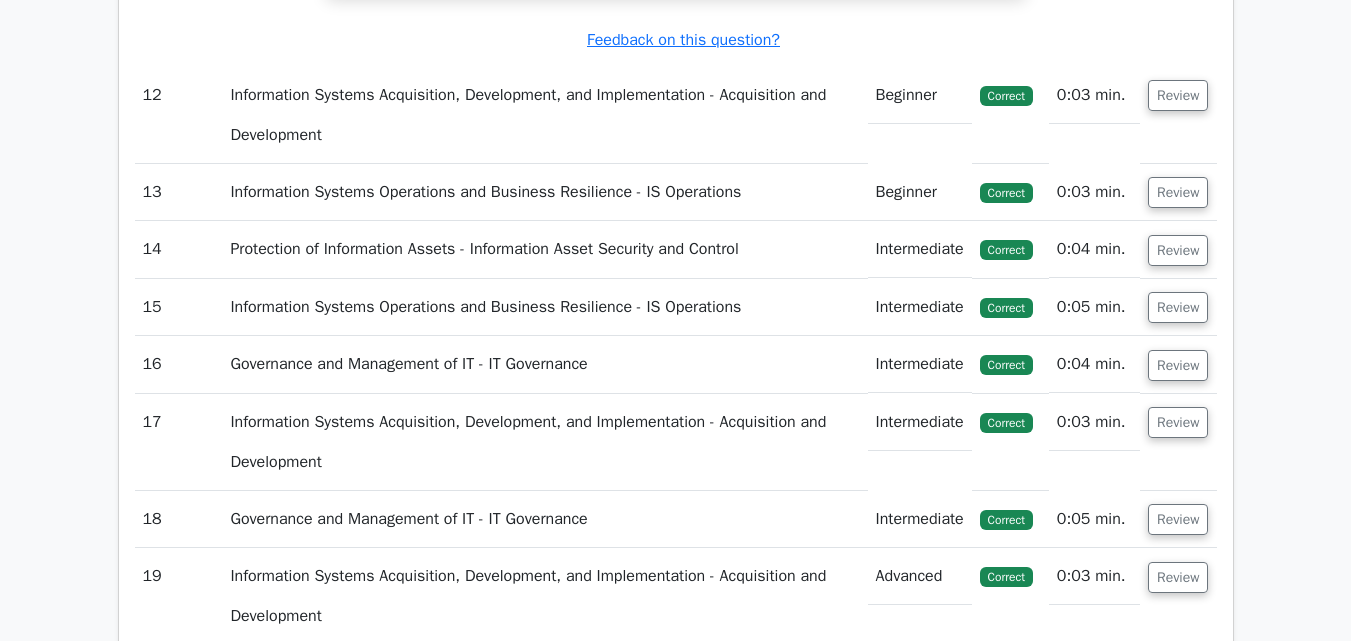 scroll, scrollTop: 14100, scrollLeft: 0, axis: vertical 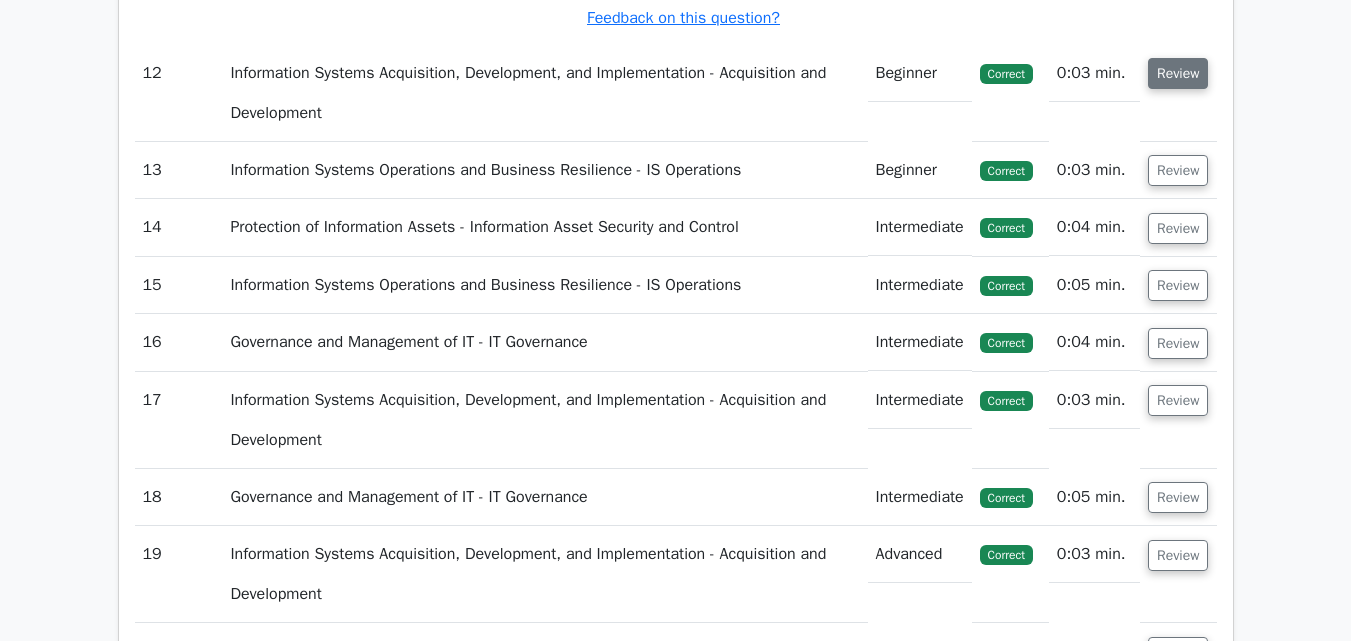 click on "Review" at bounding box center [1178, 73] 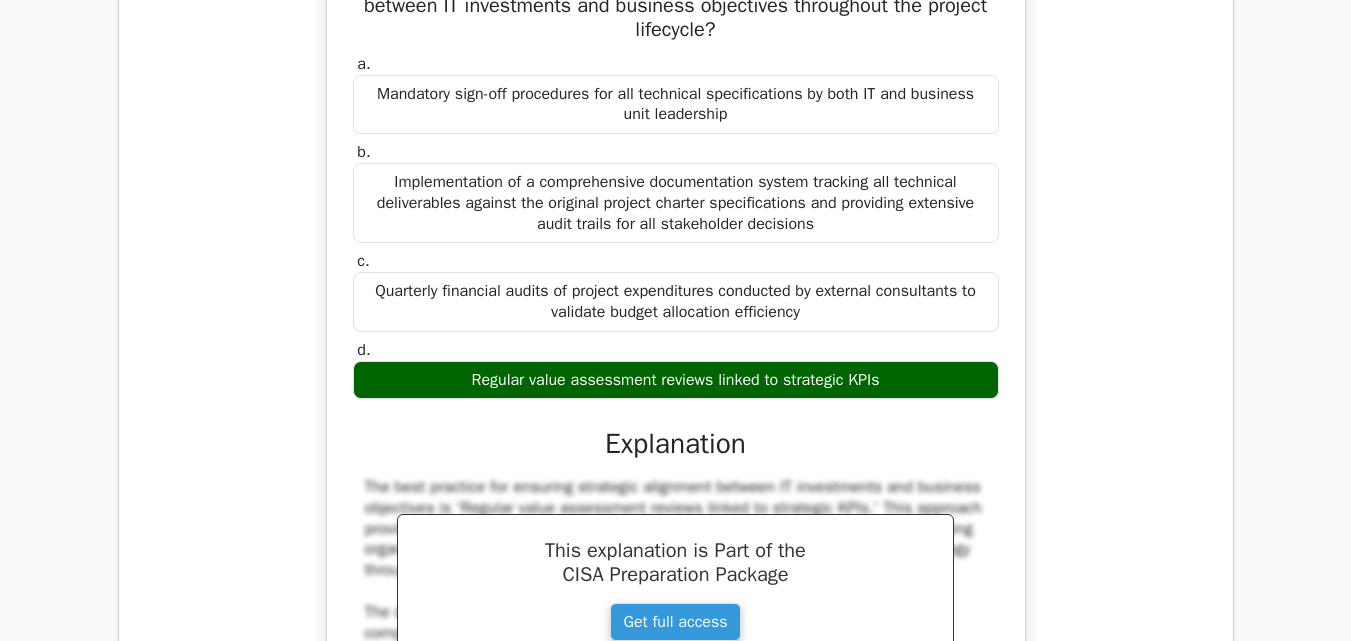 scroll, scrollTop: 14200, scrollLeft: 0, axis: vertical 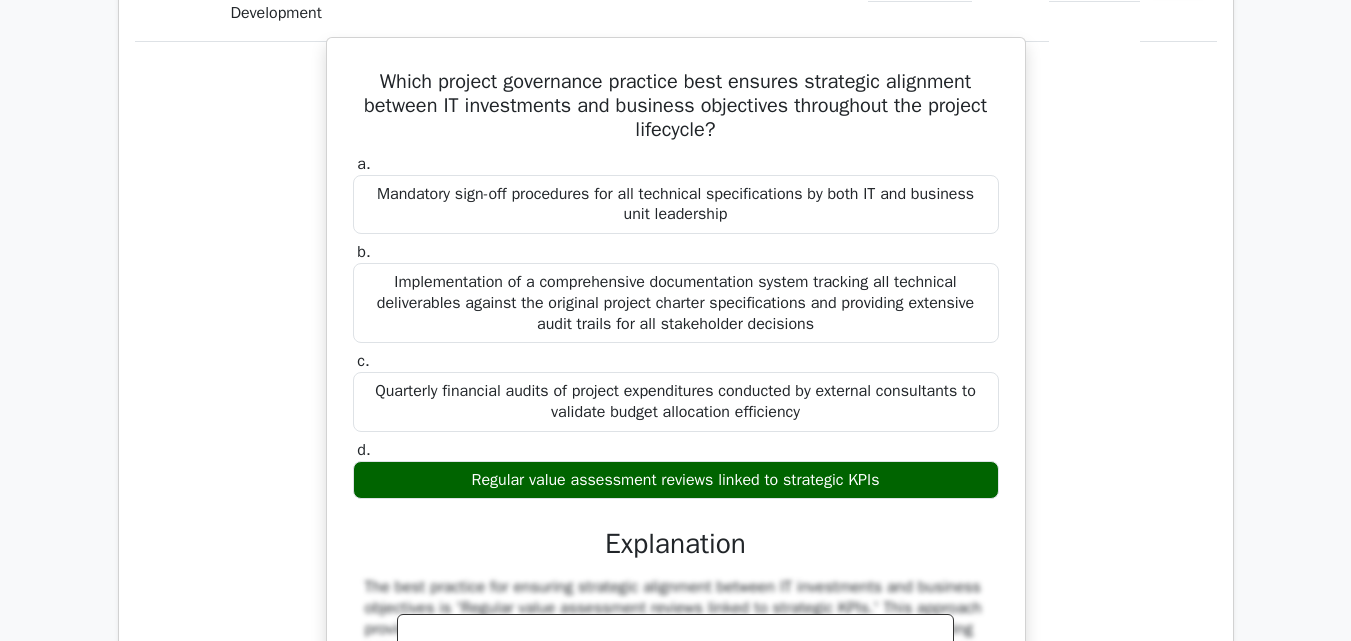 drag, startPoint x: 370, startPoint y: 129, endPoint x: 904, endPoint y: 524, distance: 664.2146 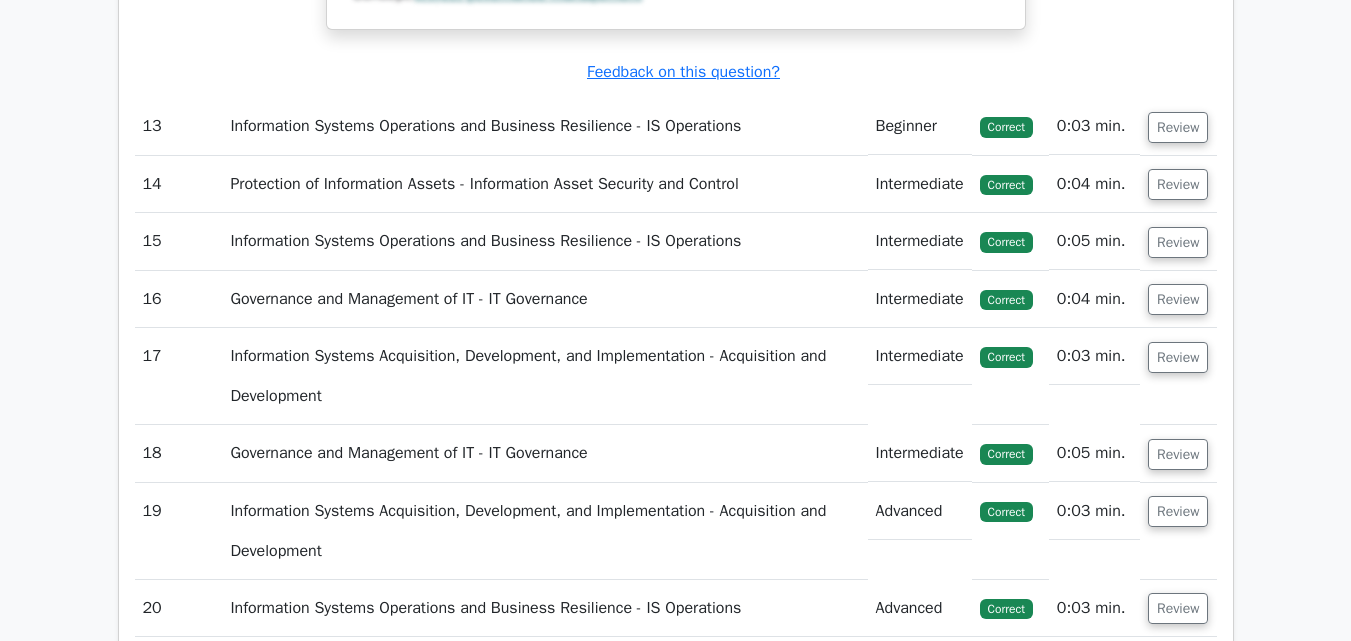 scroll, scrollTop: 15200, scrollLeft: 0, axis: vertical 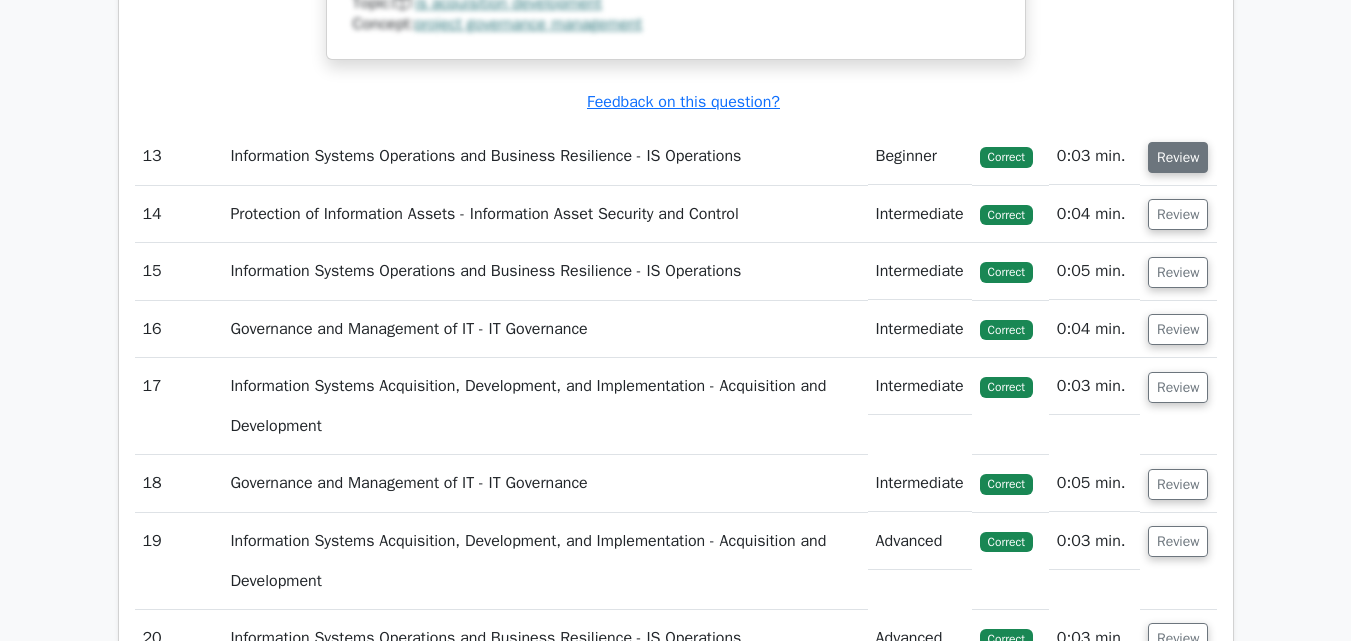 click on "Review" at bounding box center (1178, 157) 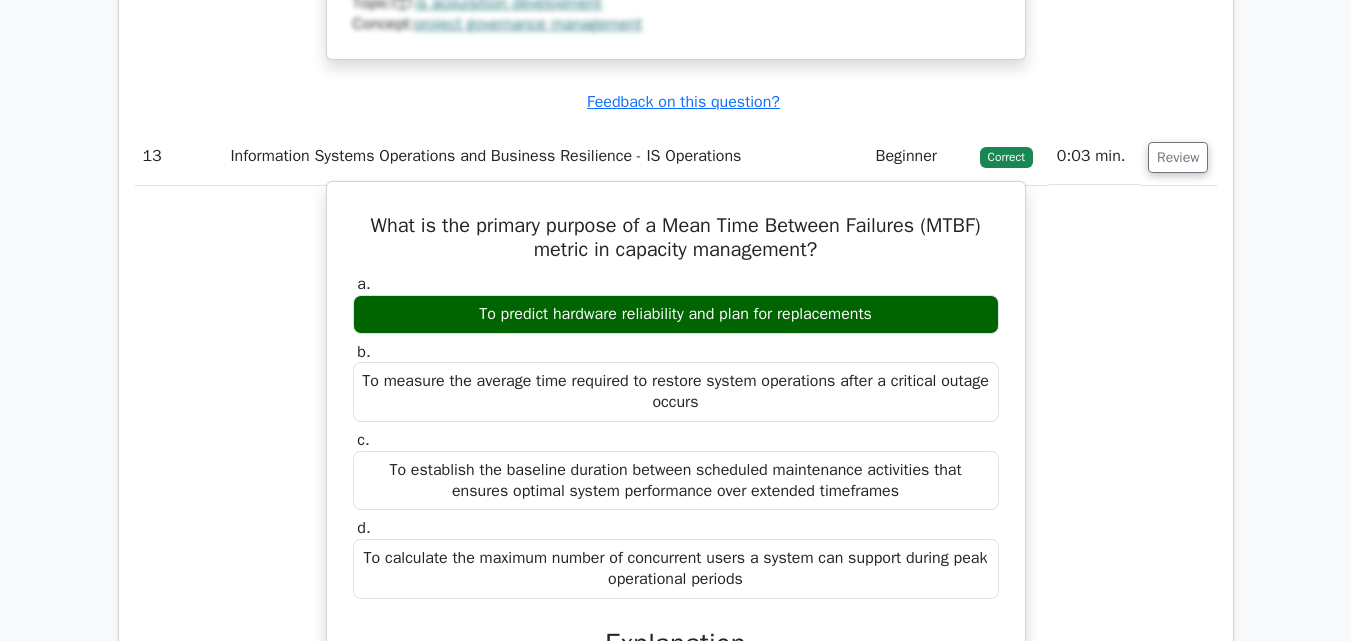 drag, startPoint x: 363, startPoint y: 252, endPoint x: 907, endPoint y: 341, distance: 551.23224 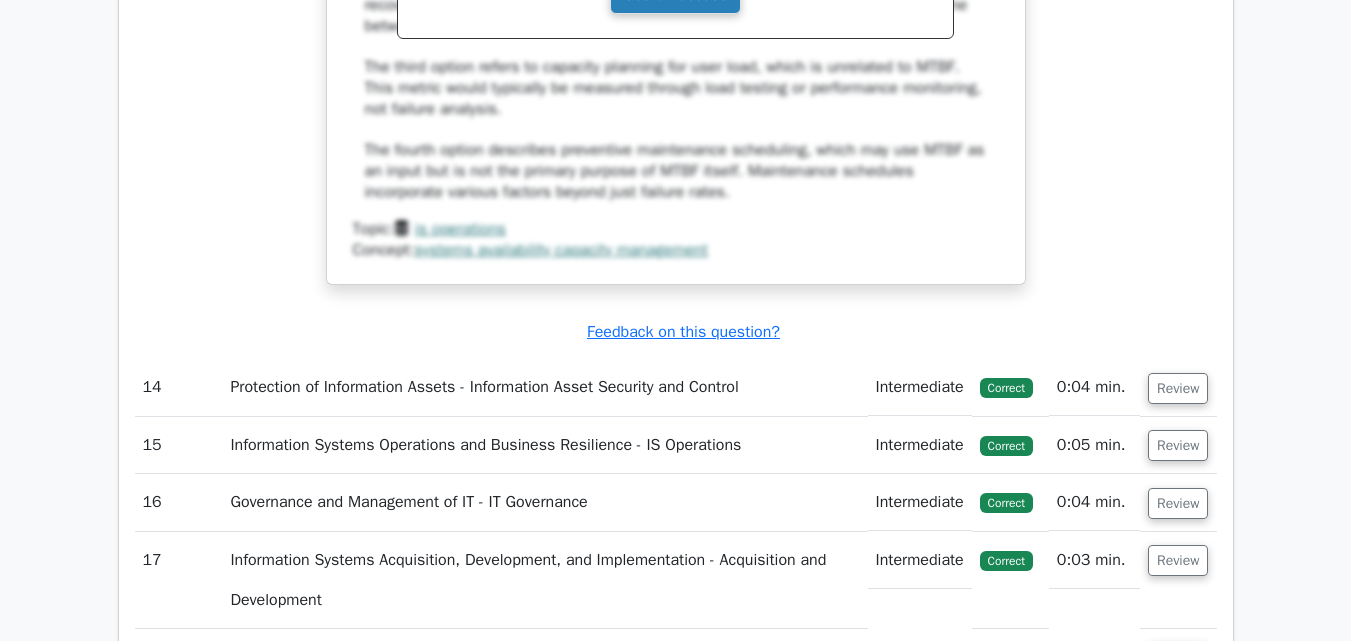 scroll, scrollTop: 16100, scrollLeft: 0, axis: vertical 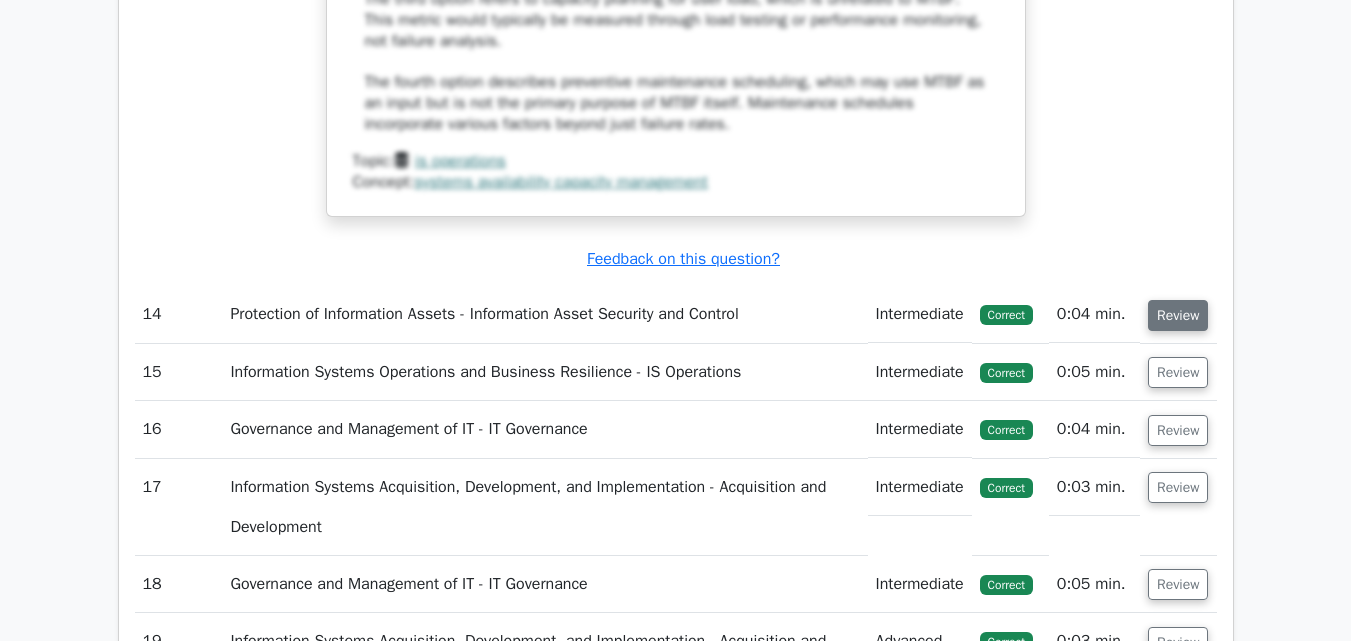 click on "Review" at bounding box center (1178, 315) 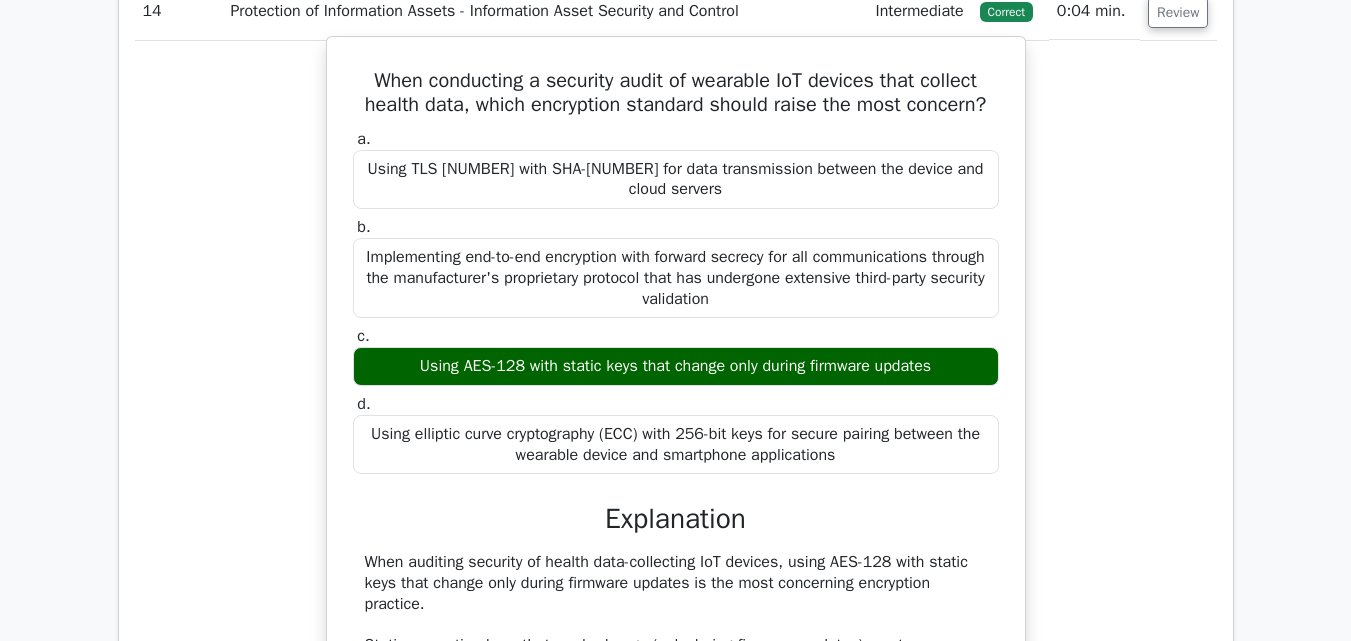 scroll, scrollTop: 16400, scrollLeft: 0, axis: vertical 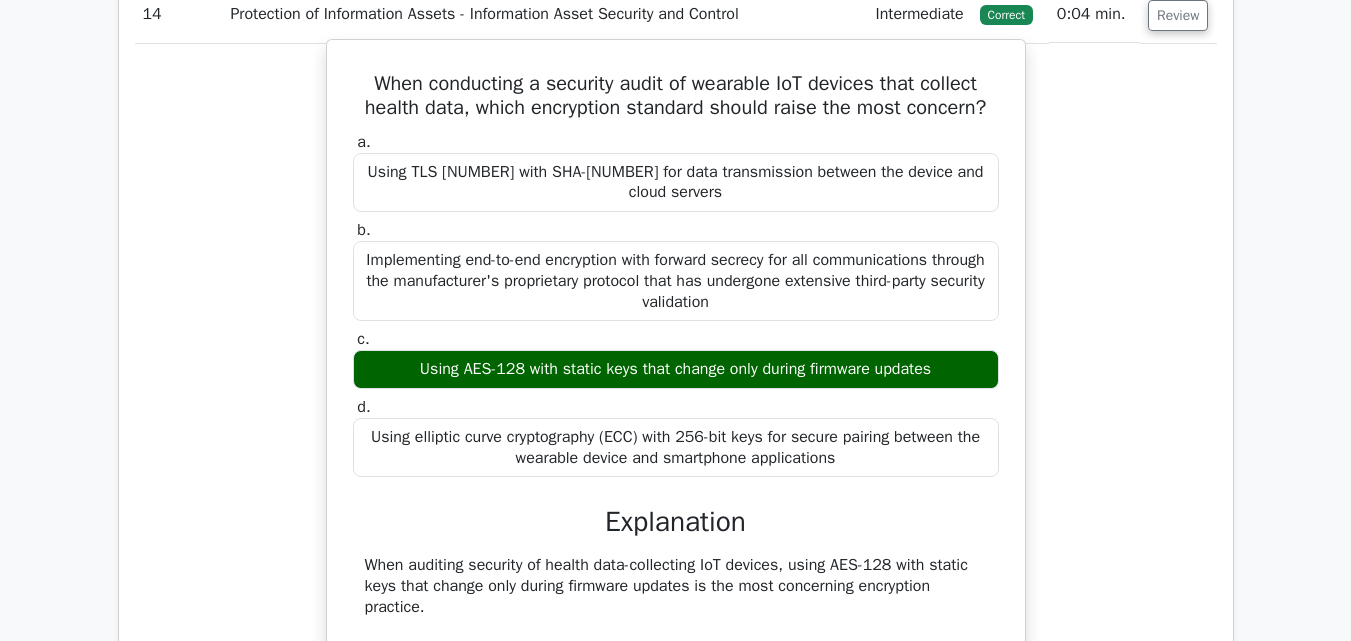 drag, startPoint x: 362, startPoint y: 111, endPoint x: 957, endPoint y: 374, distance: 650.5336 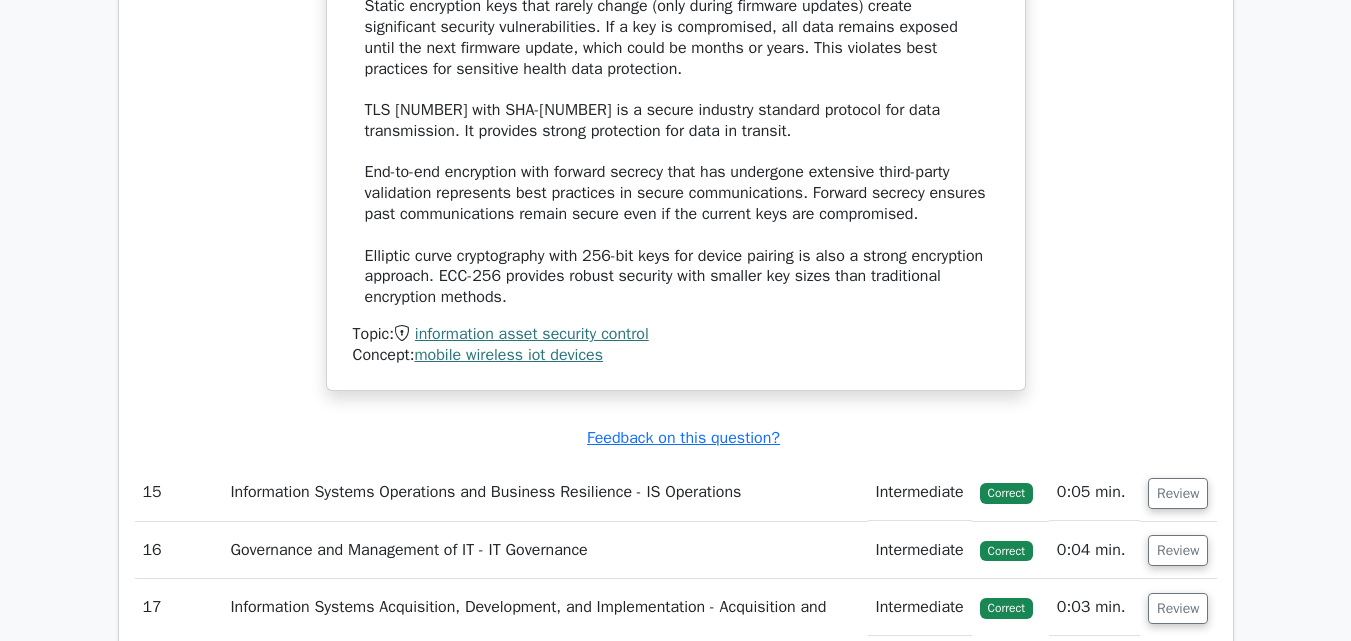 scroll, scrollTop: 17300, scrollLeft: 0, axis: vertical 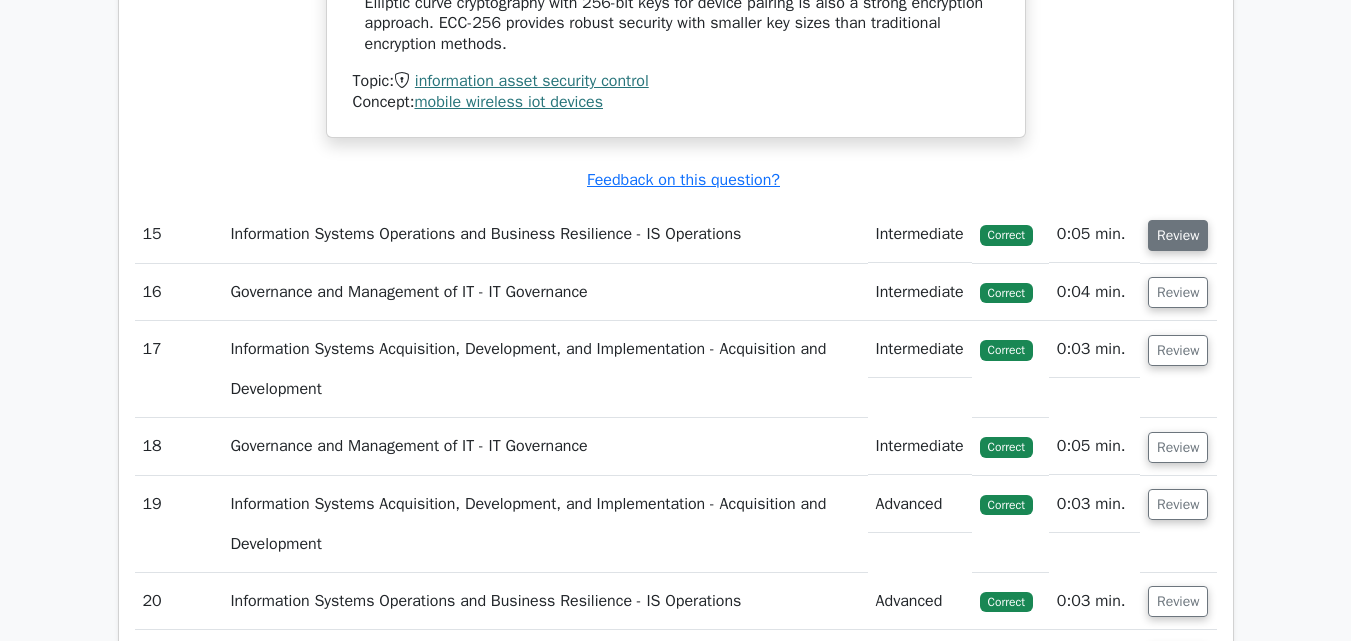 click on "Review" at bounding box center [1178, 235] 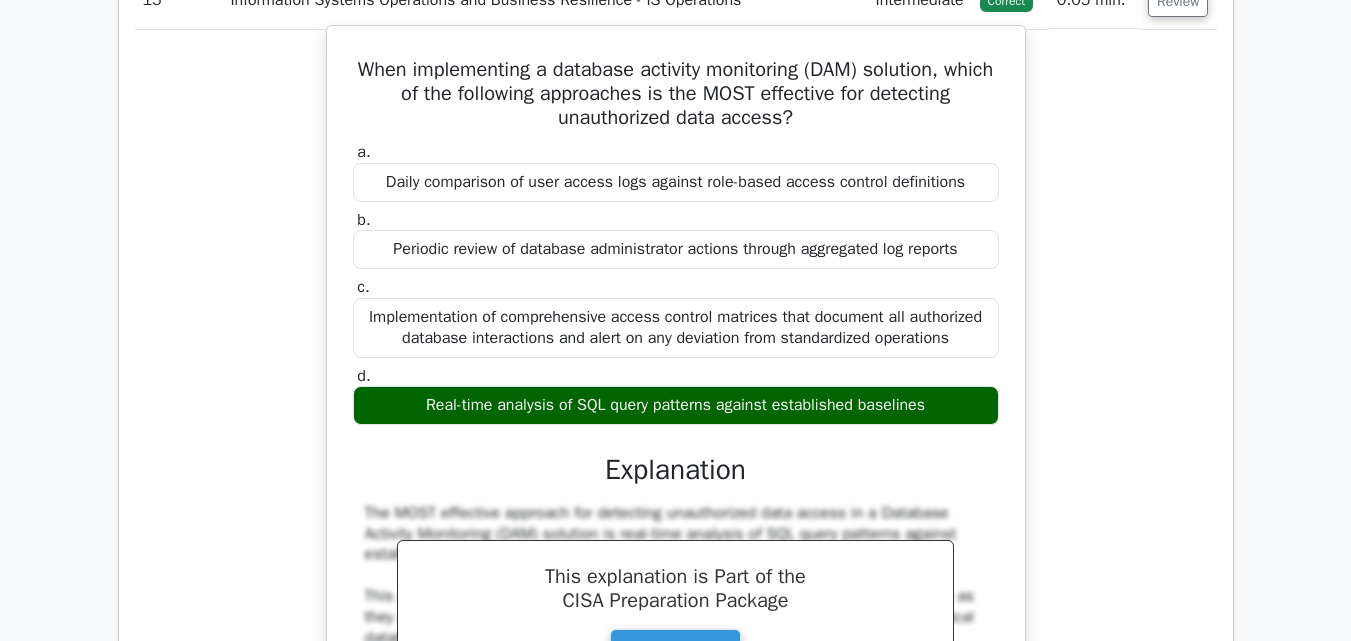 scroll, scrollTop: 17500, scrollLeft: 0, axis: vertical 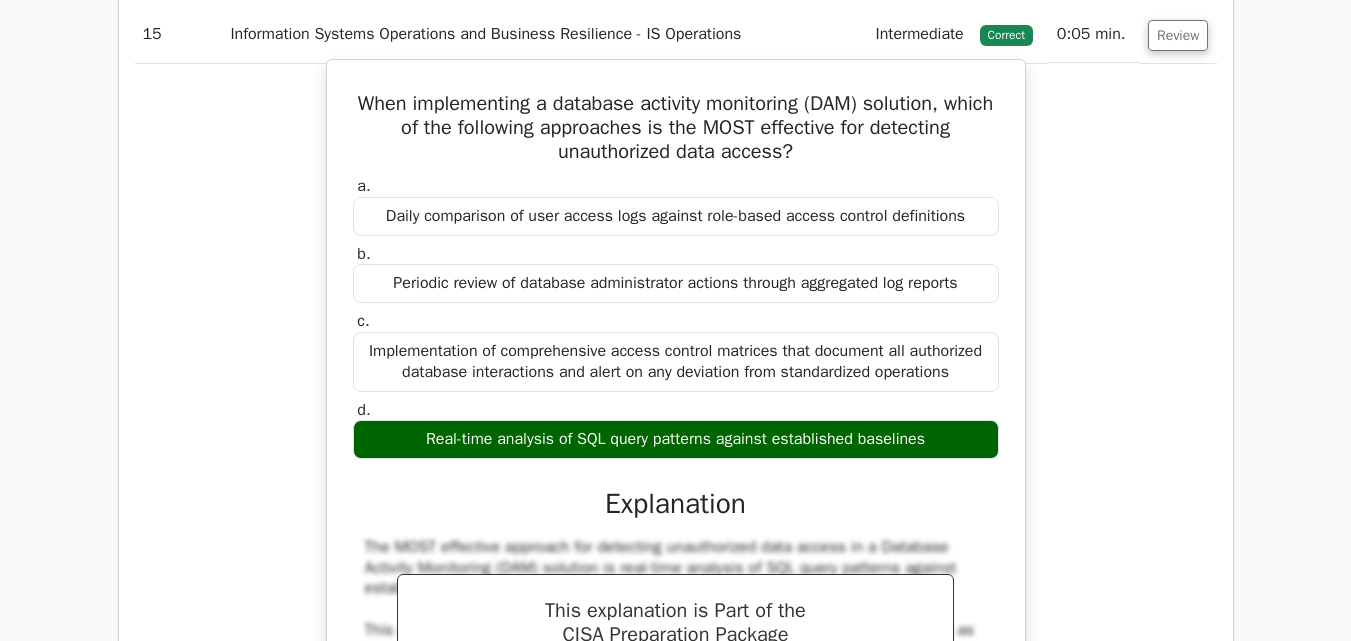 drag, startPoint x: 374, startPoint y: 111, endPoint x: 961, endPoint y: 442, distance: 673.89166 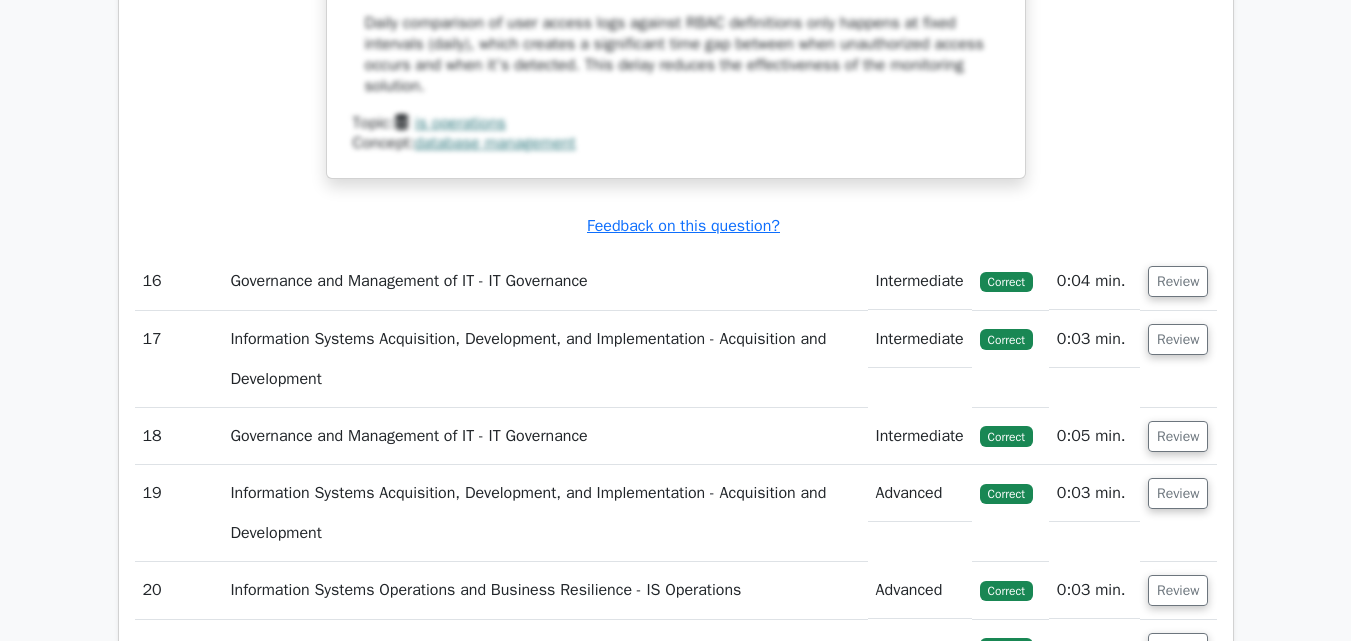 scroll, scrollTop: 18500, scrollLeft: 0, axis: vertical 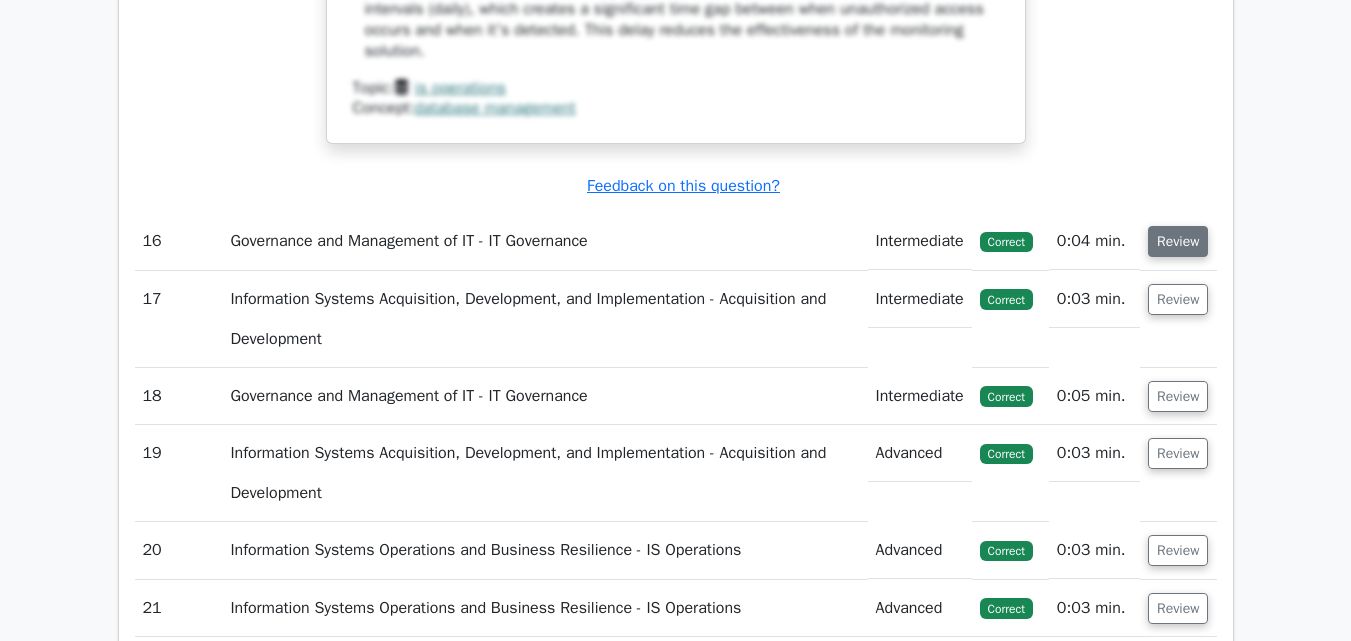 click on "Review" at bounding box center [1178, 241] 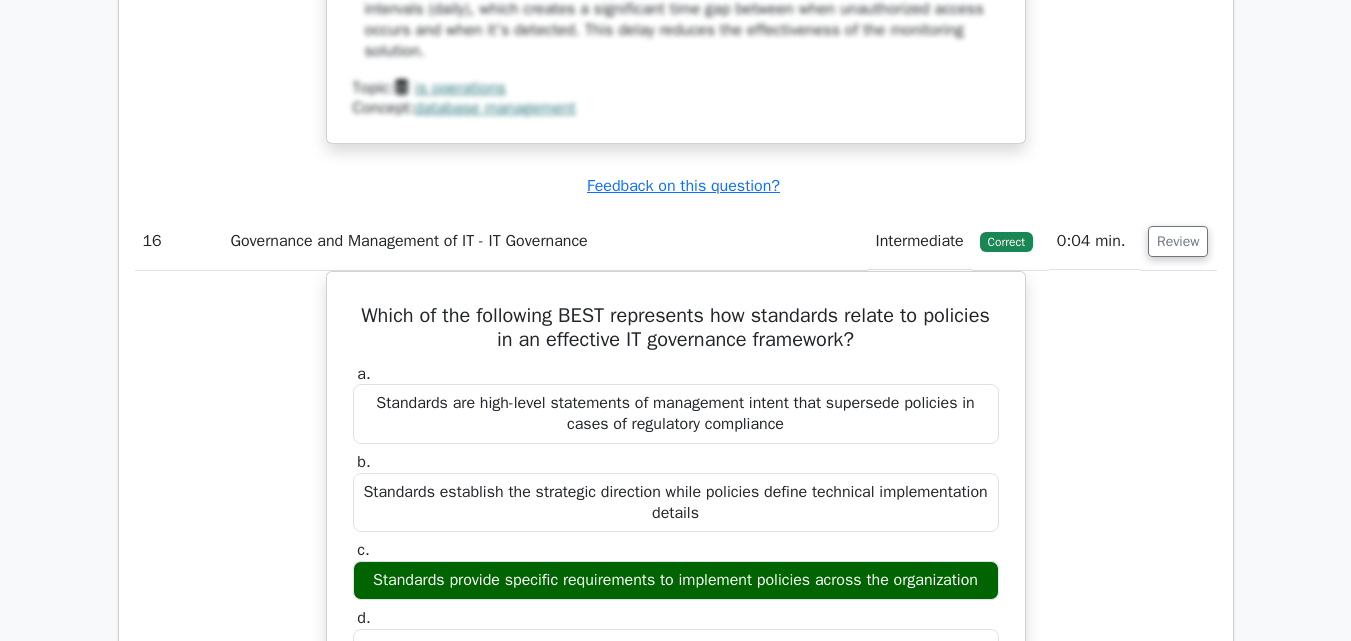 scroll, scrollTop: 18600, scrollLeft: 0, axis: vertical 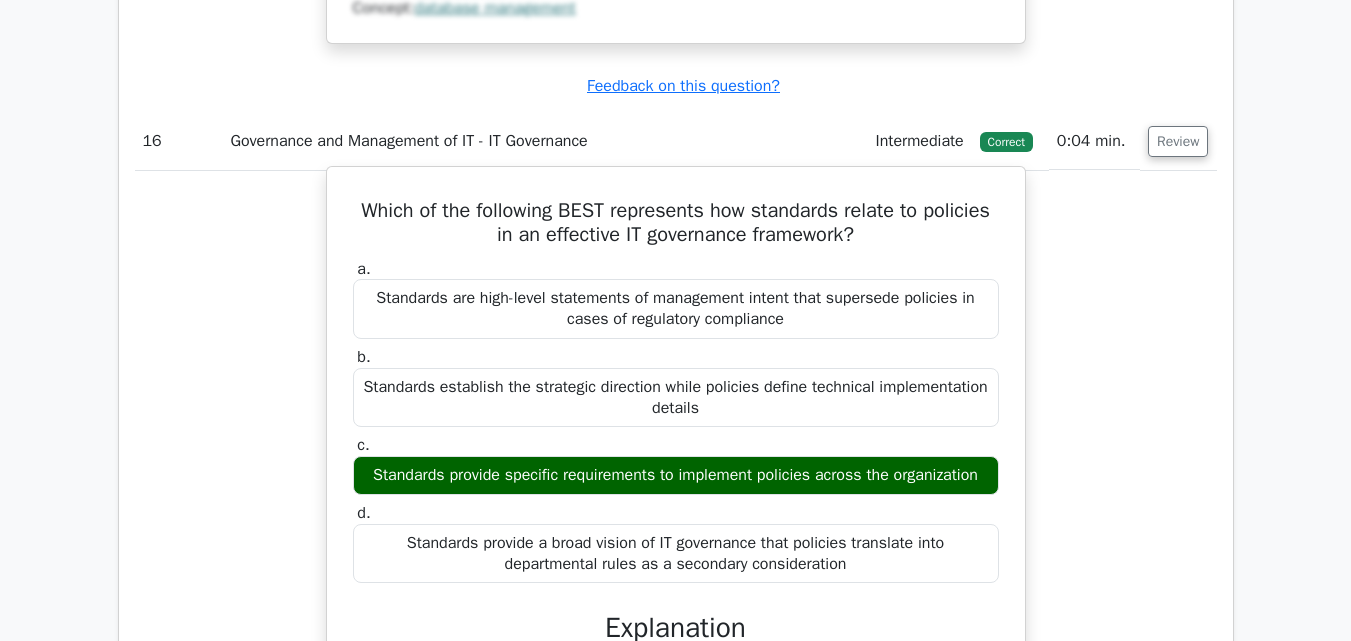 drag, startPoint x: 399, startPoint y: 216, endPoint x: 994, endPoint y: 477, distance: 649.72766 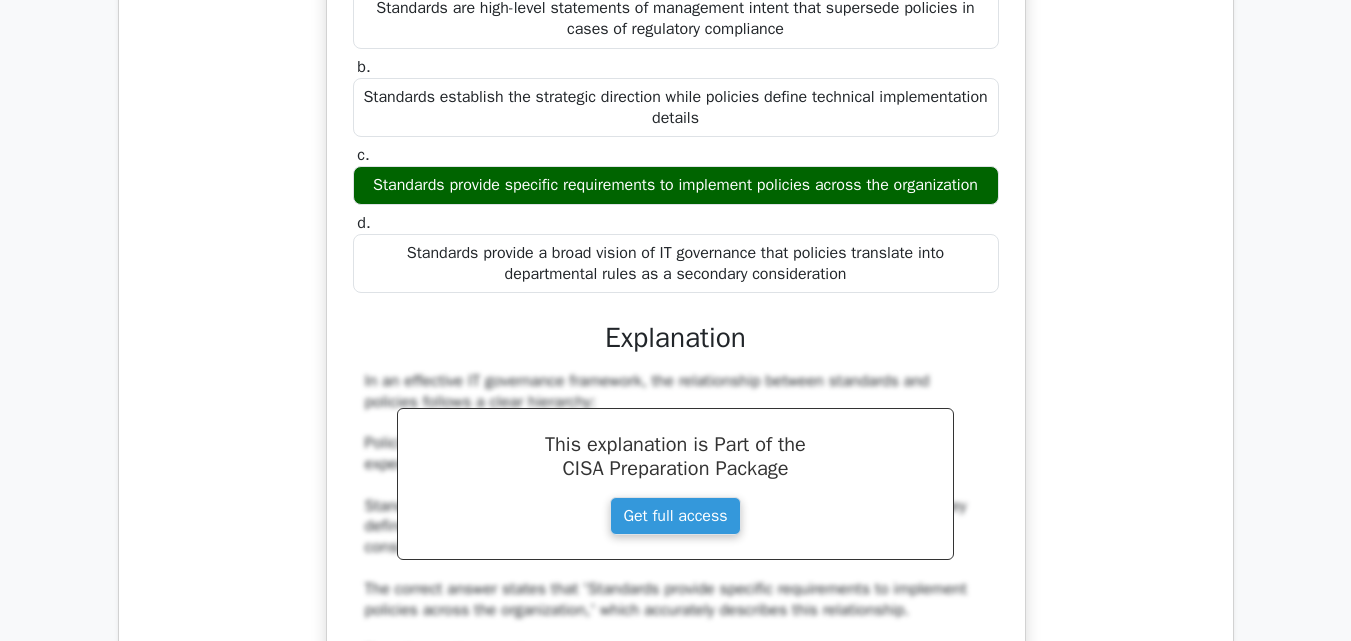 scroll, scrollTop: 18900, scrollLeft: 0, axis: vertical 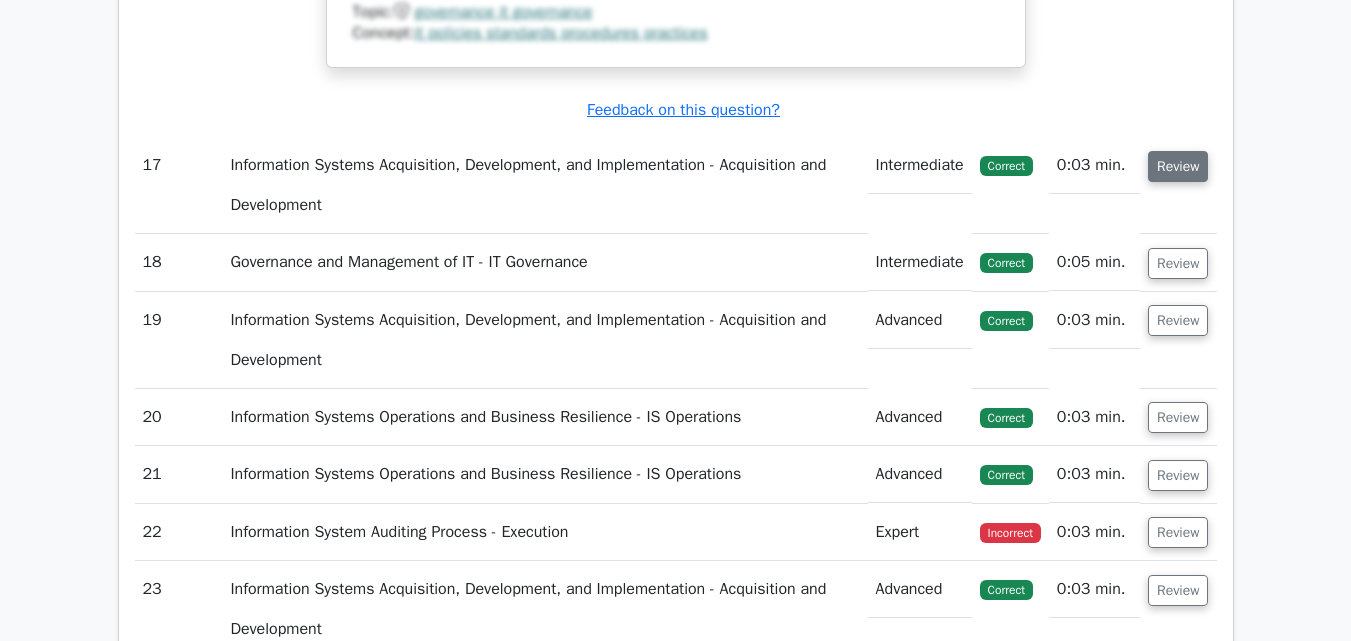 click on "Review" at bounding box center [1178, 166] 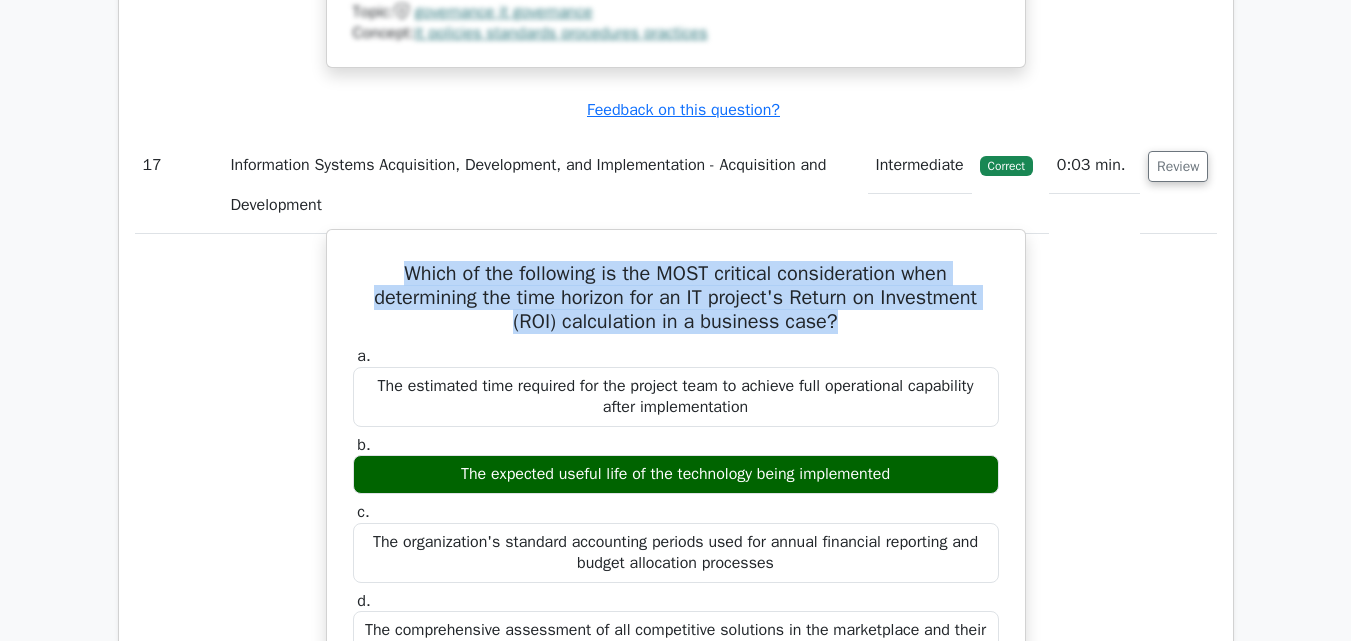 drag, startPoint x: 390, startPoint y: 274, endPoint x: 843, endPoint y: 333, distance: 456.82602 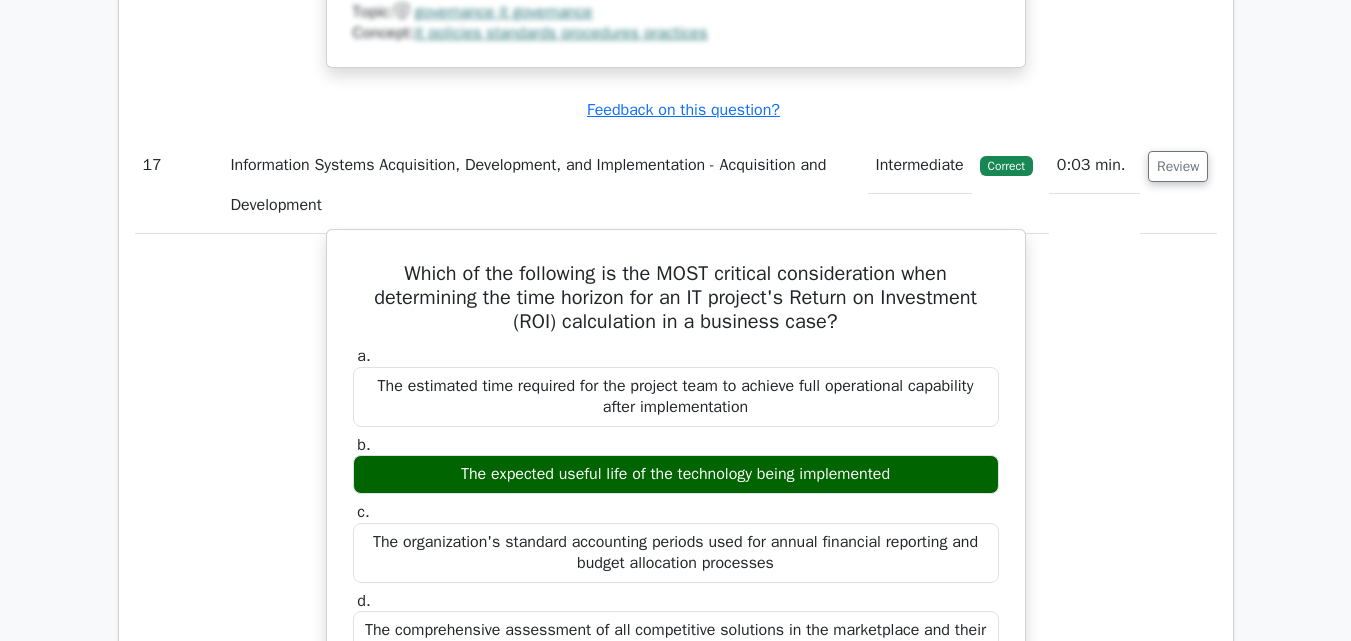 click on "a.
The estimated time required for the project team to achieve full operational capability after implementation" at bounding box center [676, 386] 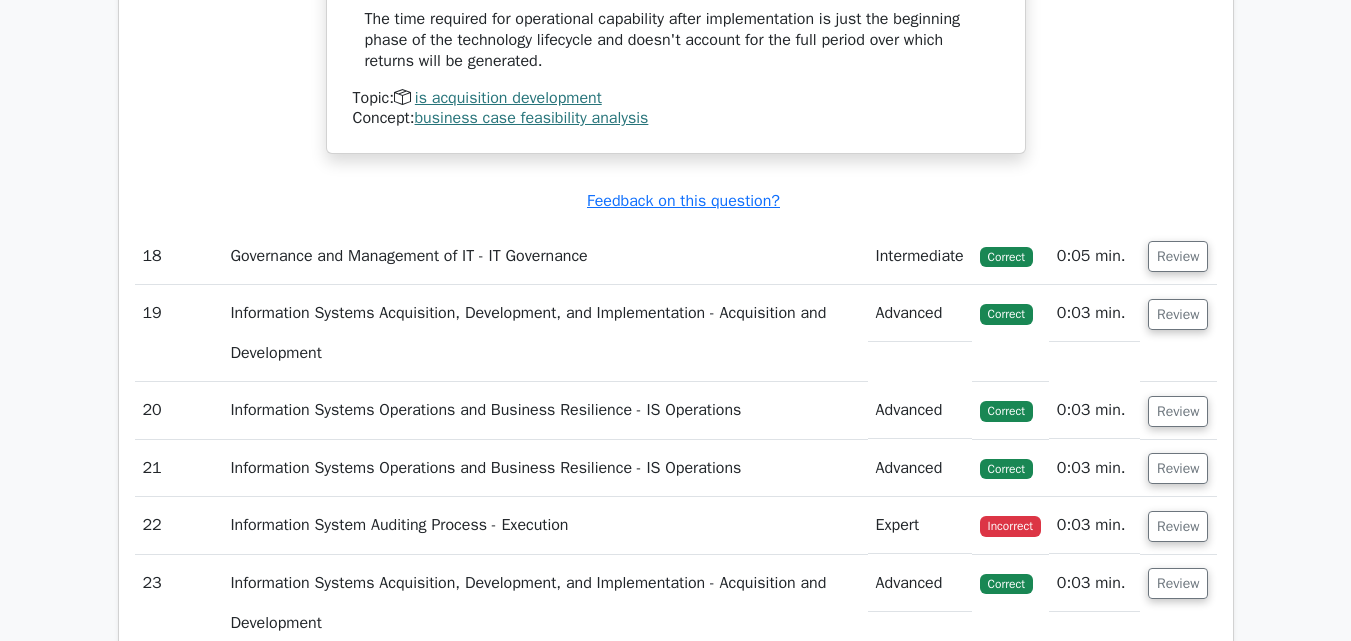 scroll, scrollTop: 20900, scrollLeft: 0, axis: vertical 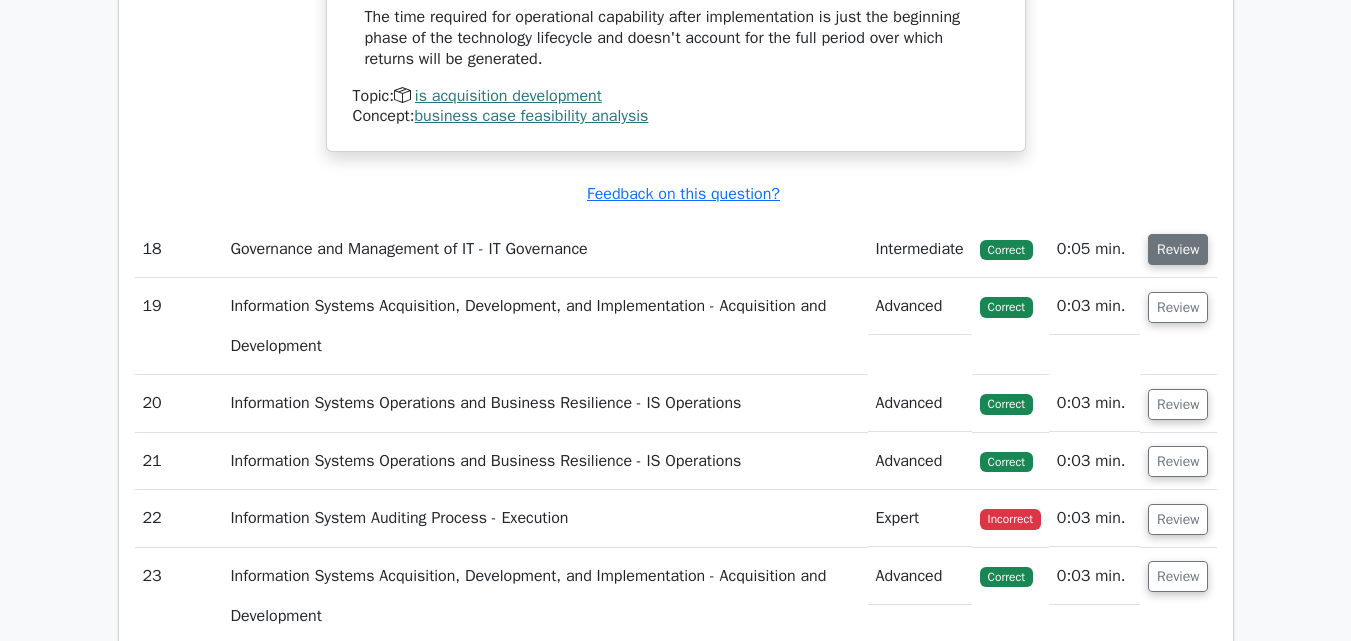 click on "Review" at bounding box center [1178, 249] 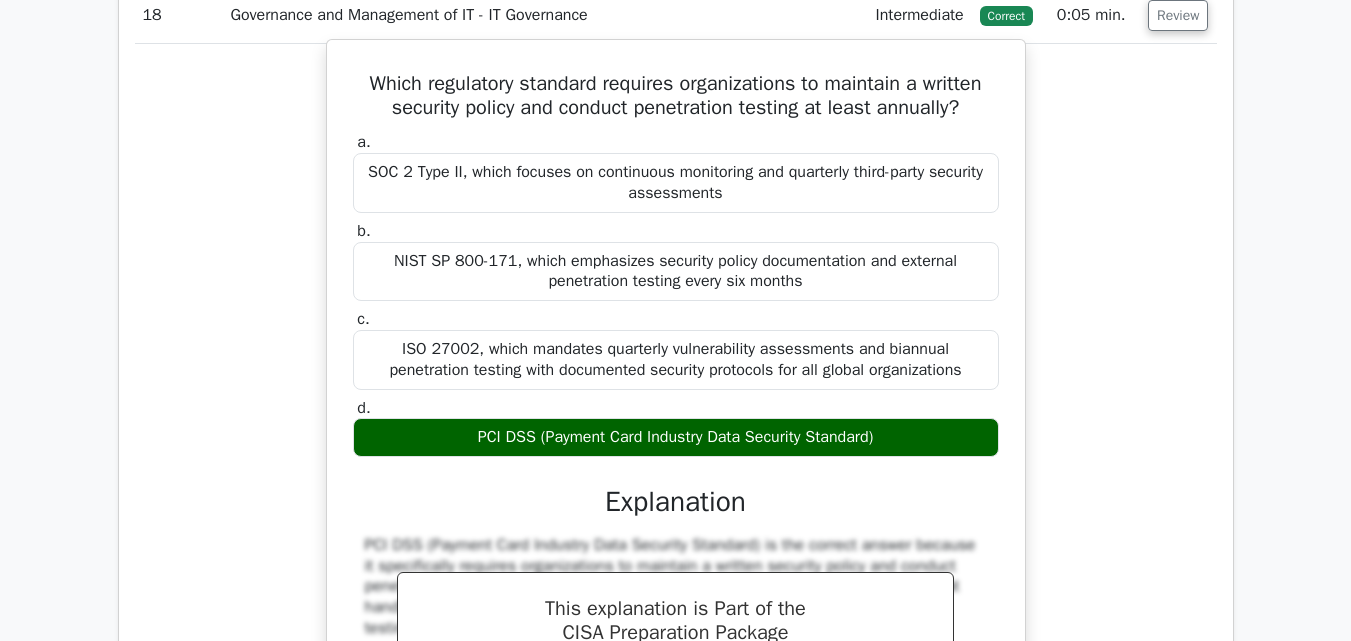 scroll, scrollTop: 21100, scrollLeft: 0, axis: vertical 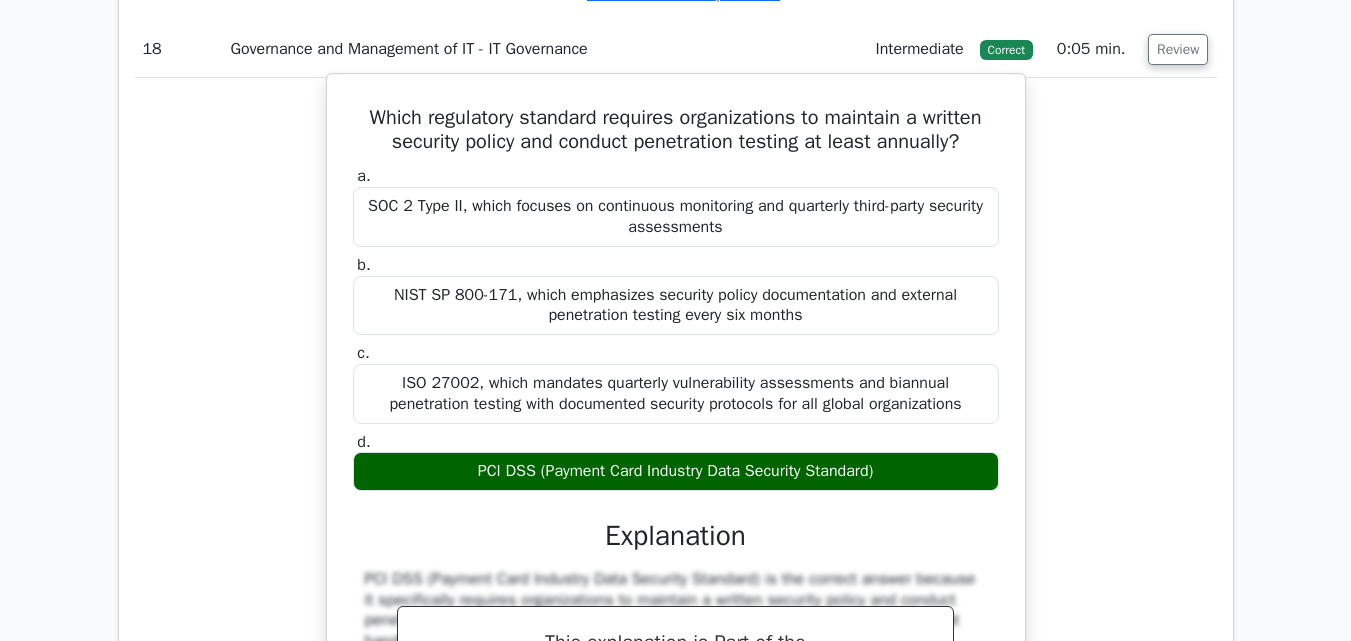 drag, startPoint x: 356, startPoint y: 119, endPoint x: 911, endPoint y: 478, distance: 660.98865 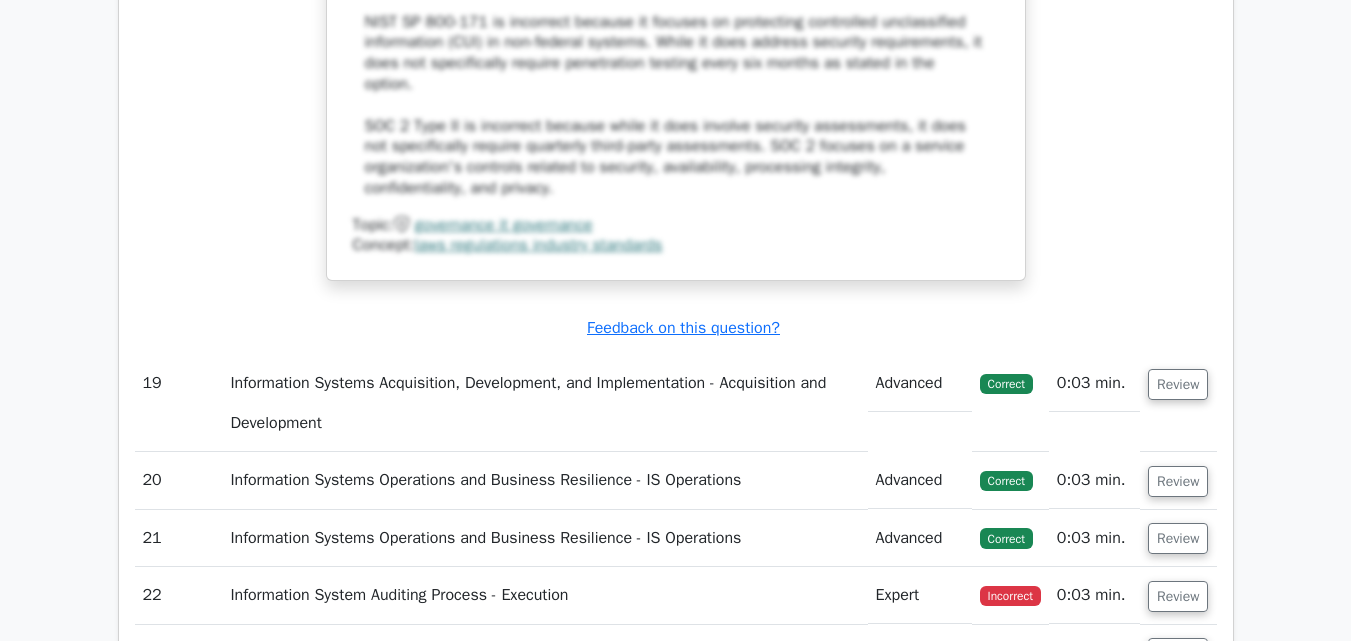 scroll, scrollTop: 22000, scrollLeft: 0, axis: vertical 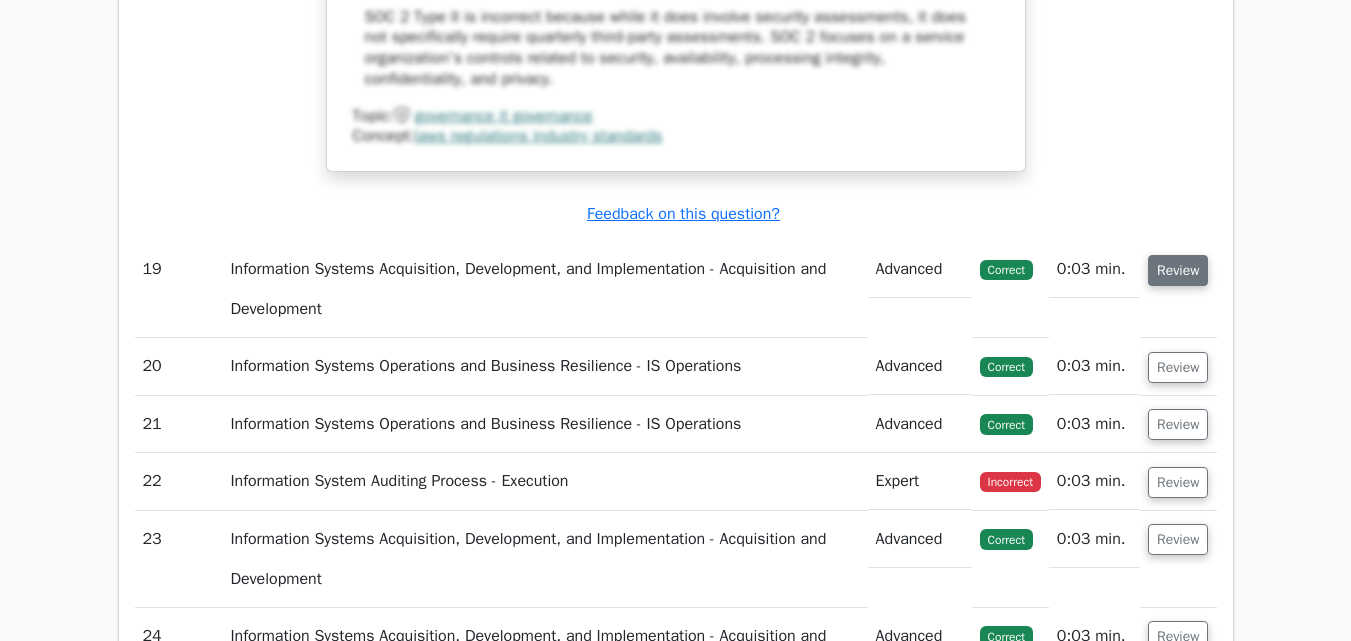 click on "Review" at bounding box center [1178, 270] 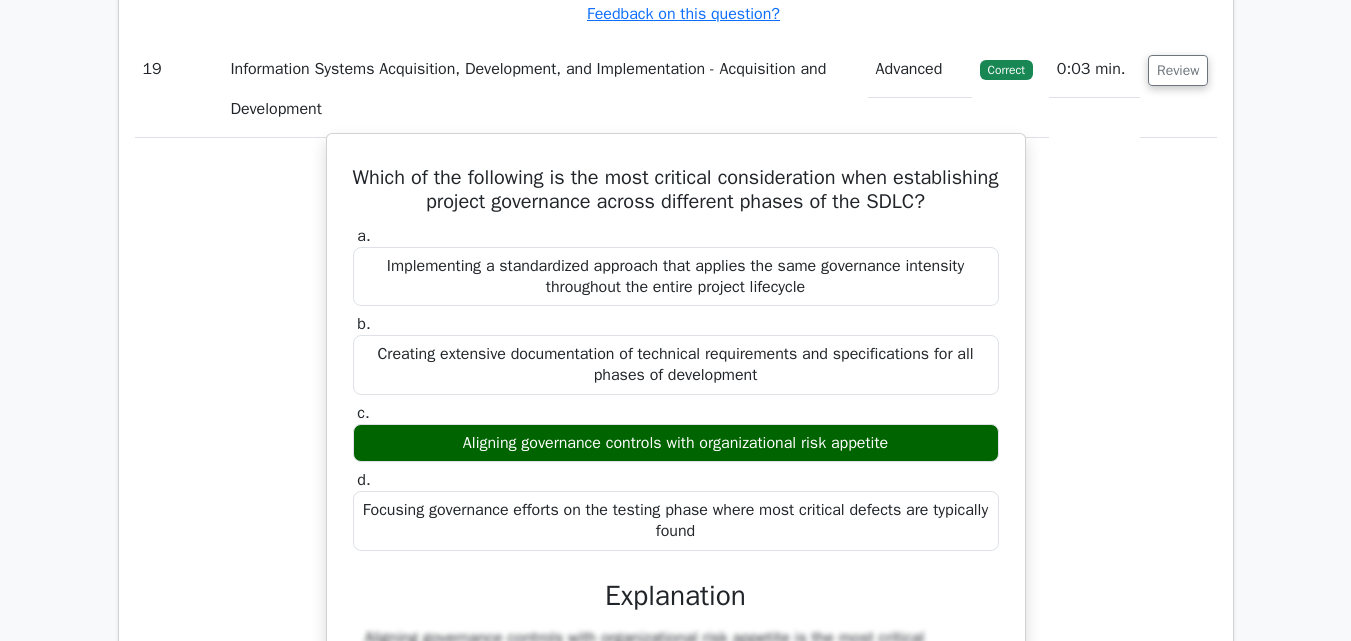scroll, scrollTop: 22300, scrollLeft: 0, axis: vertical 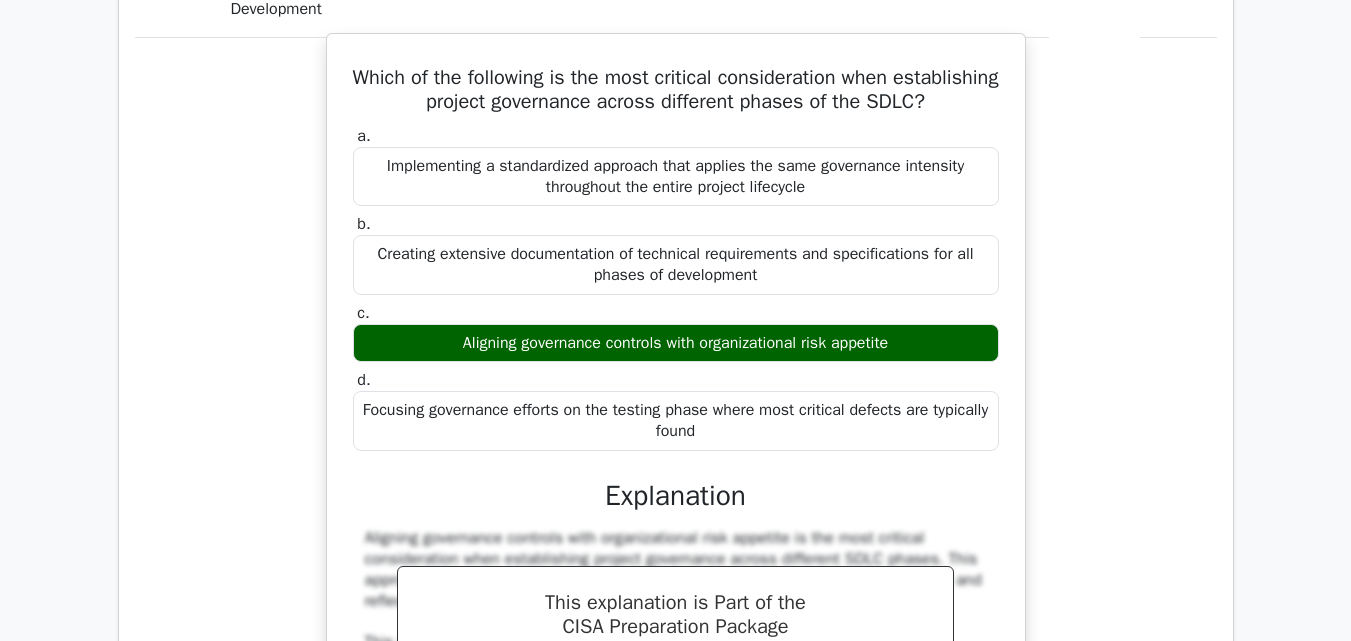 drag, startPoint x: 397, startPoint y: 74, endPoint x: 937, endPoint y: 358, distance: 610.12787 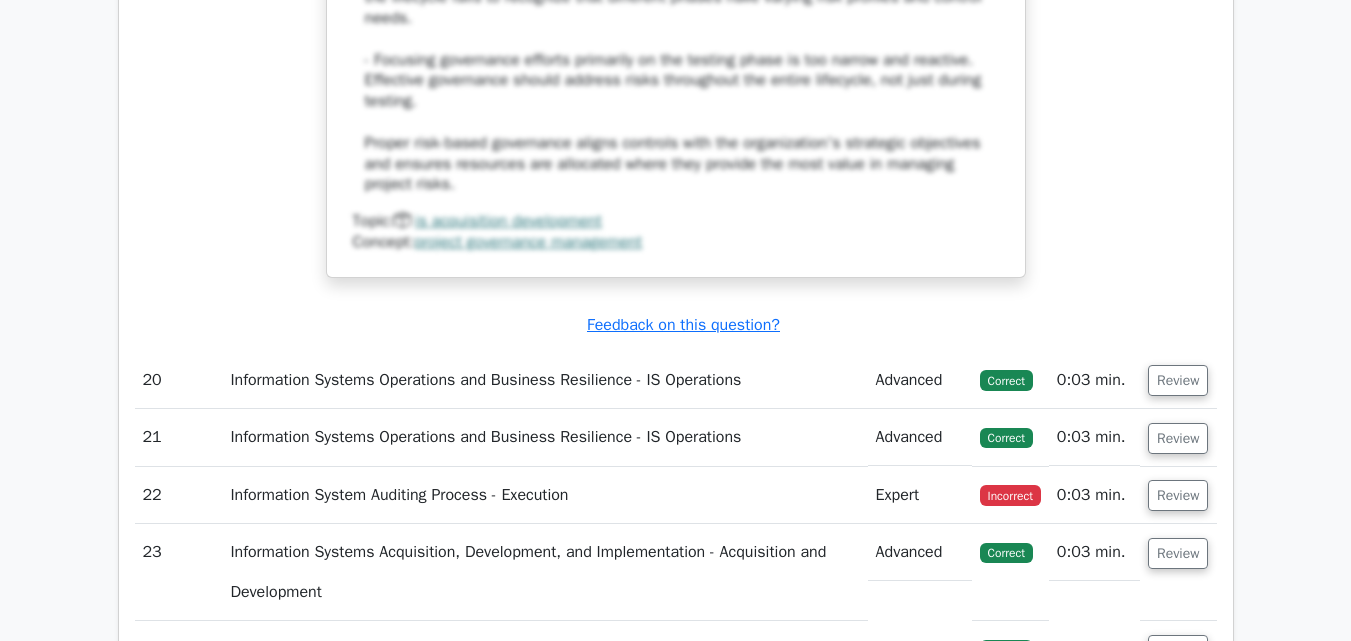 scroll, scrollTop: 23200, scrollLeft: 0, axis: vertical 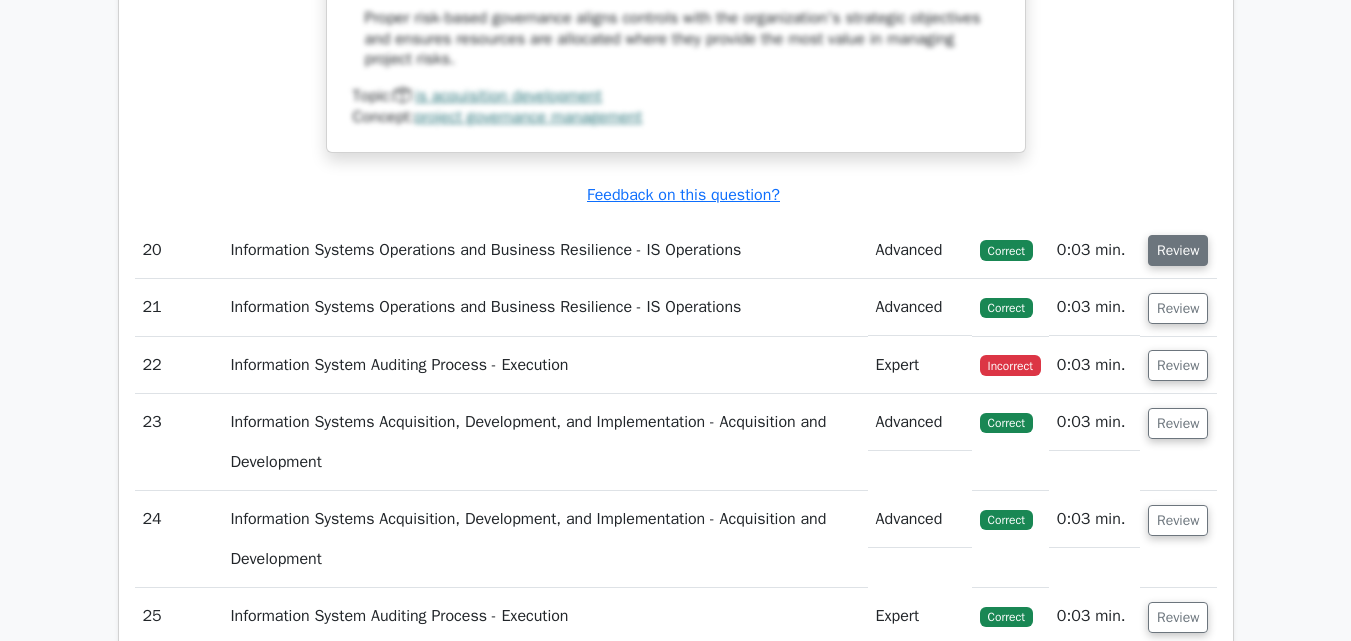 click on "Review" at bounding box center (1178, 250) 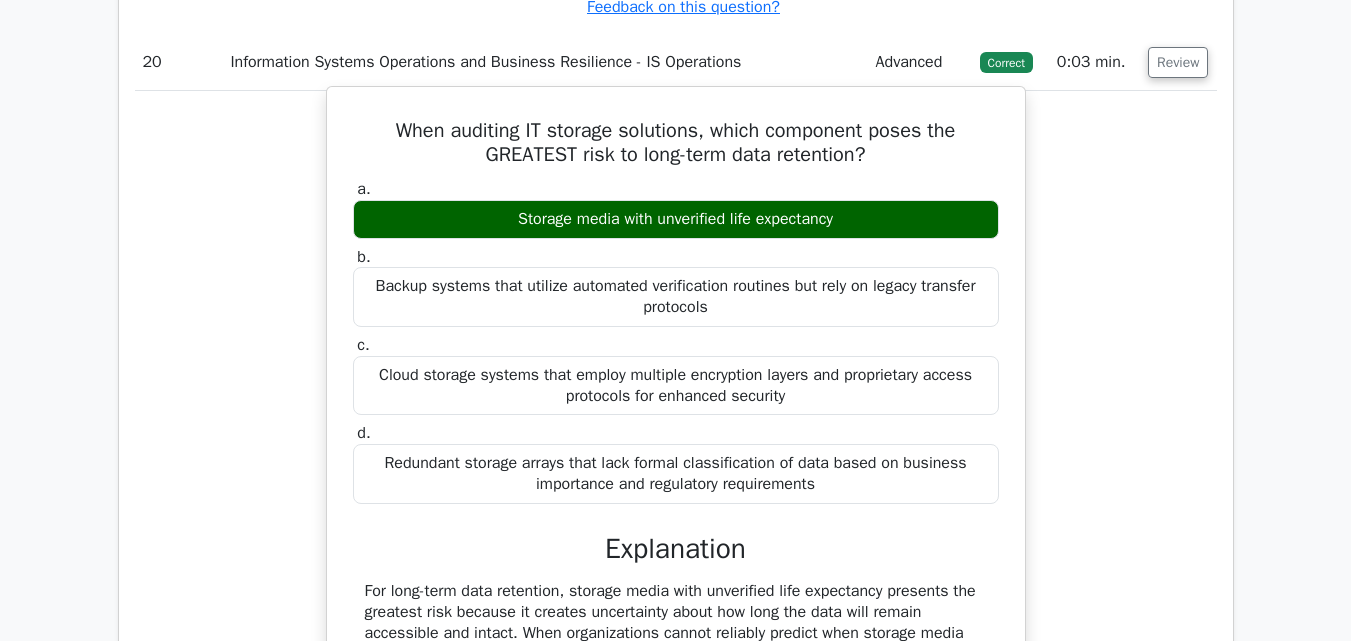 scroll, scrollTop: 23600, scrollLeft: 0, axis: vertical 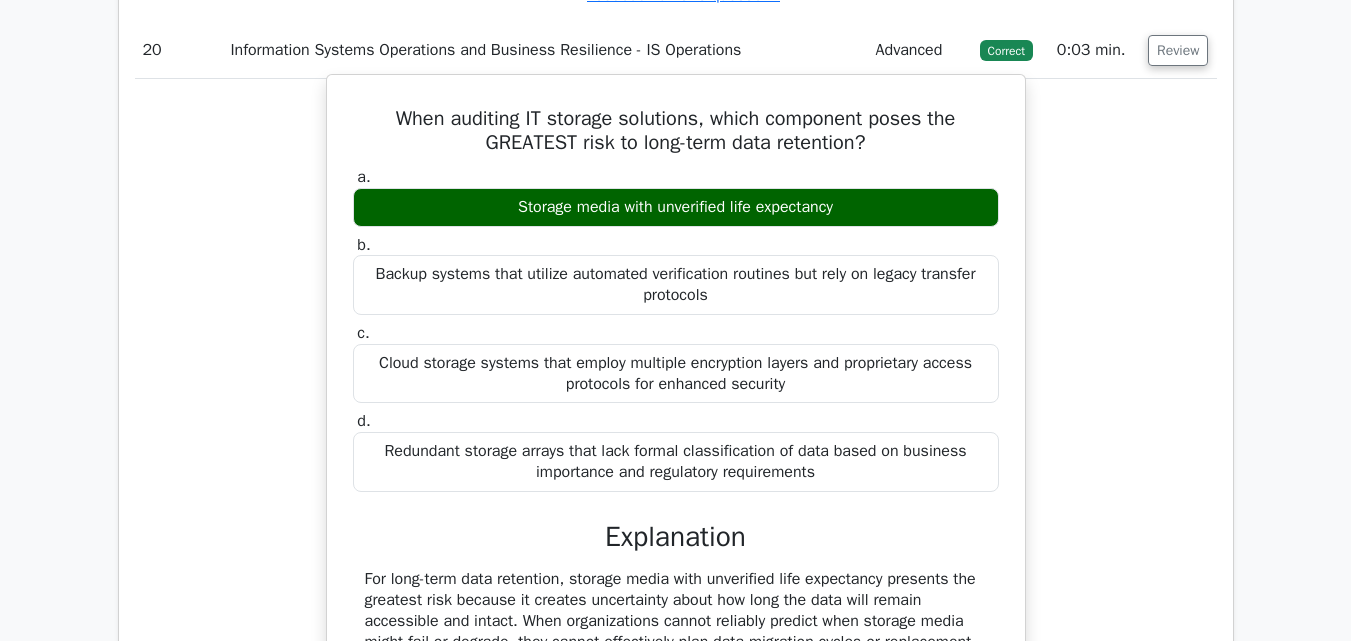 drag, startPoint x: 389, startPoint y: 121, endPoint x: 846, endPoint y: 212, distance: 465.9721 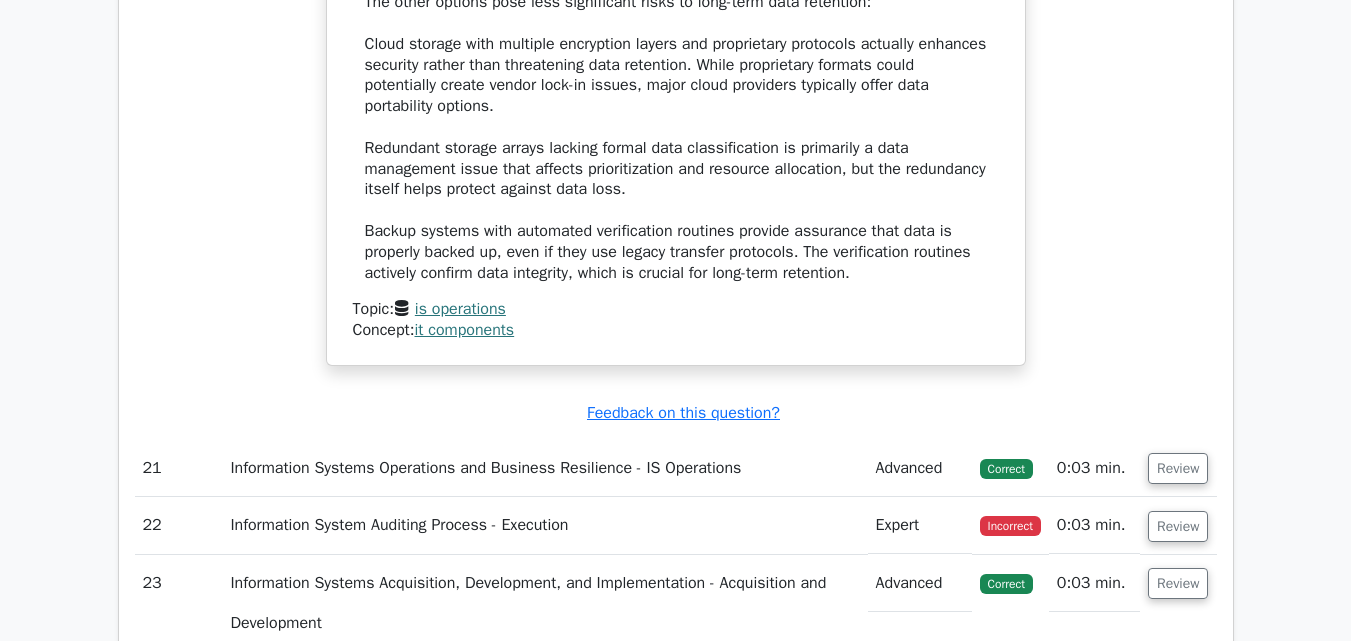 scroll, scrollTop: 24400, scrollLeft: 0, axis: vertical 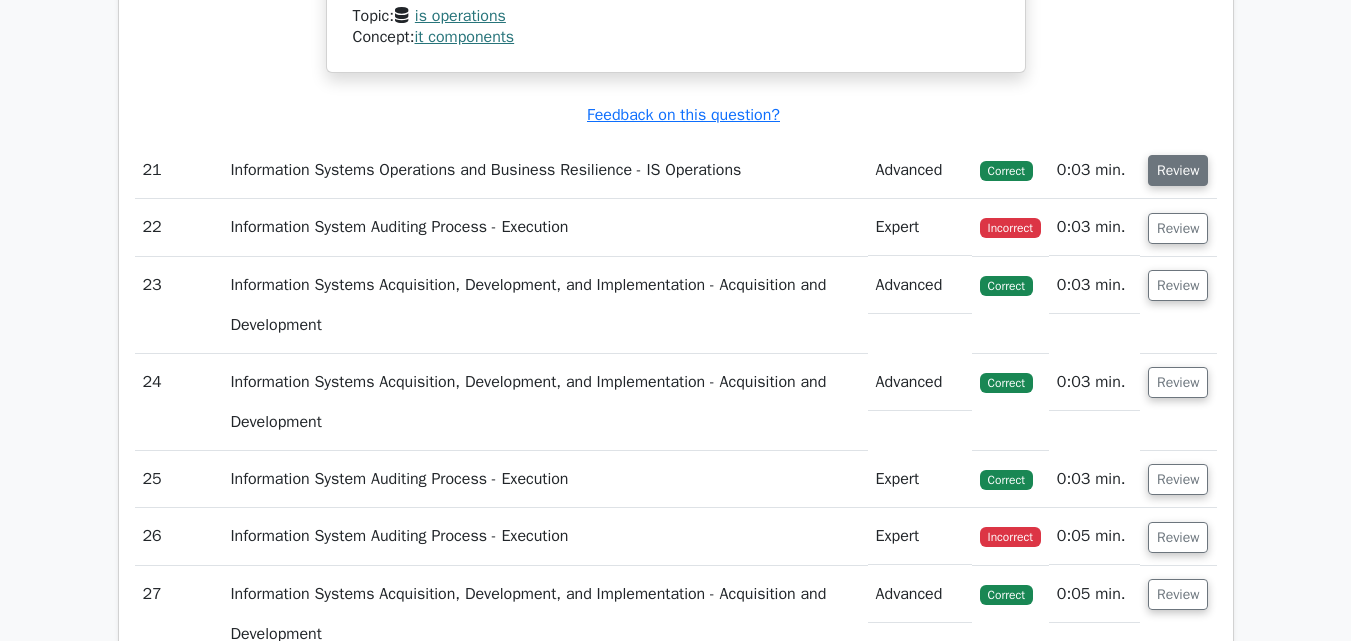 click on "Review" at bounding box center (1178, 170) 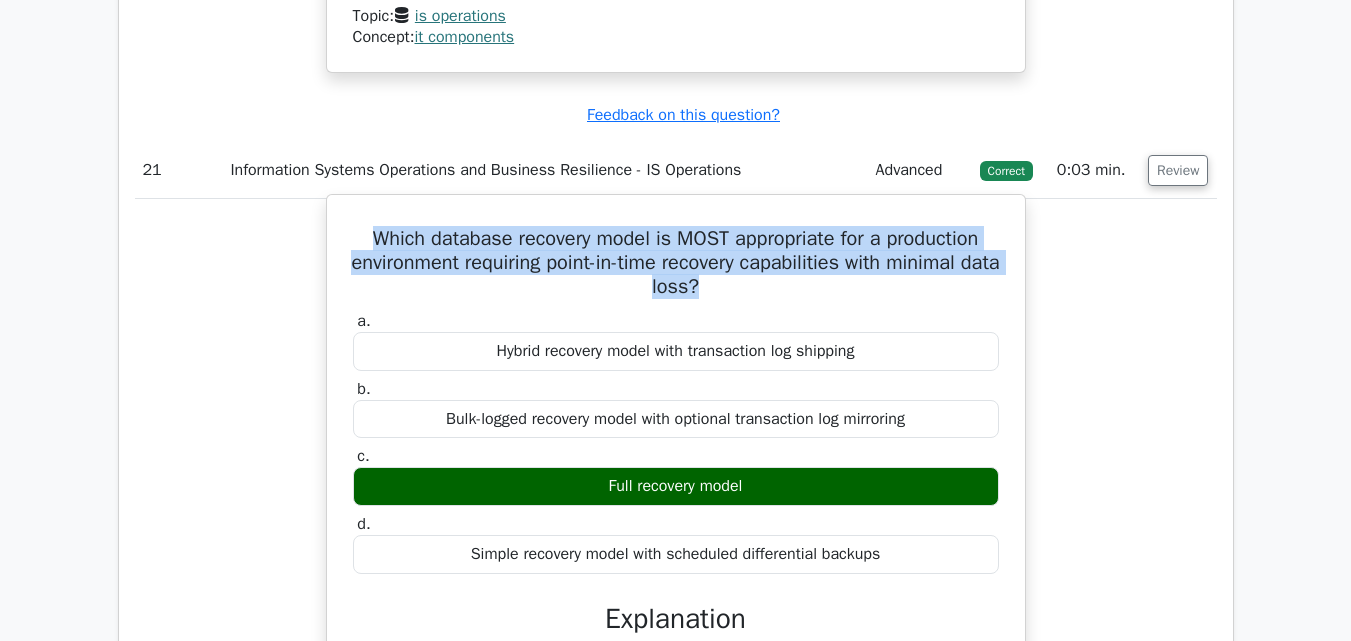 drag, startPoint x: 361, startPoint y: 245, endPoint x: 765, endPoint y: 295, distance: 407.0823 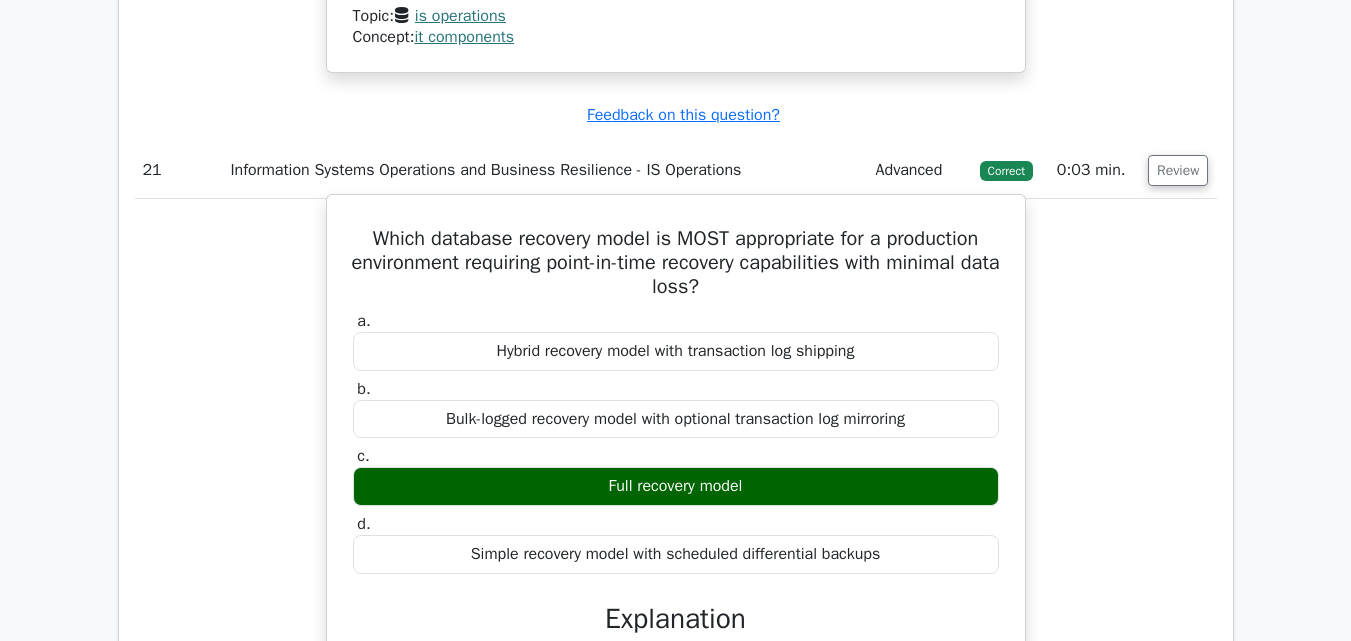 drag, startPoint x: 358, startPoint y: 238, endPoint x: 783, endPoint y: 495, distance: 496.66287 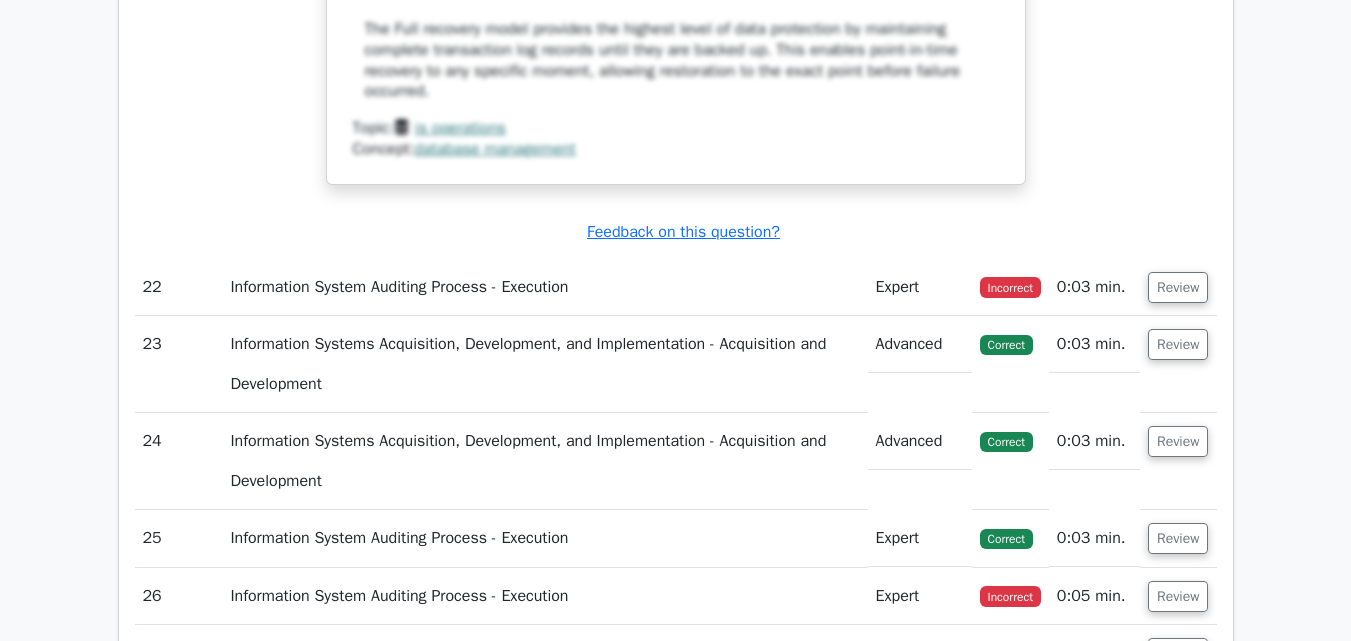 scroll, scrollTop: 25400, scrollLeft: 0, axis: vertical 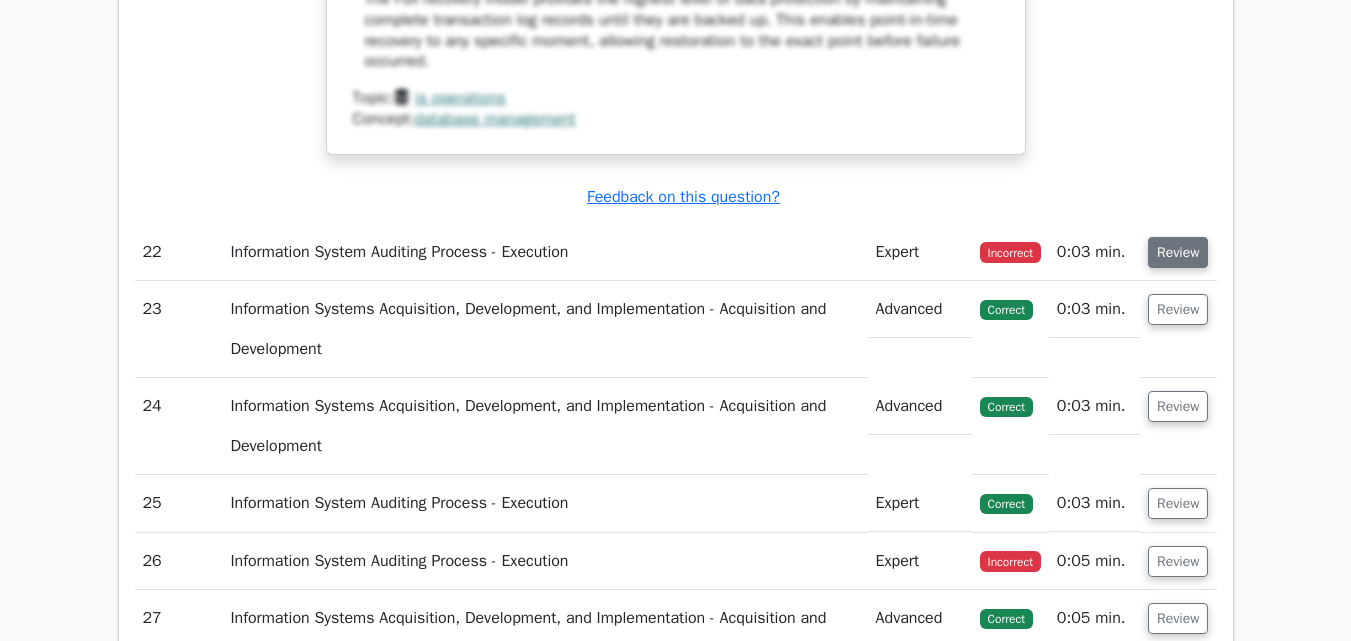 click on "Review" at bounding box center (1178, 252) 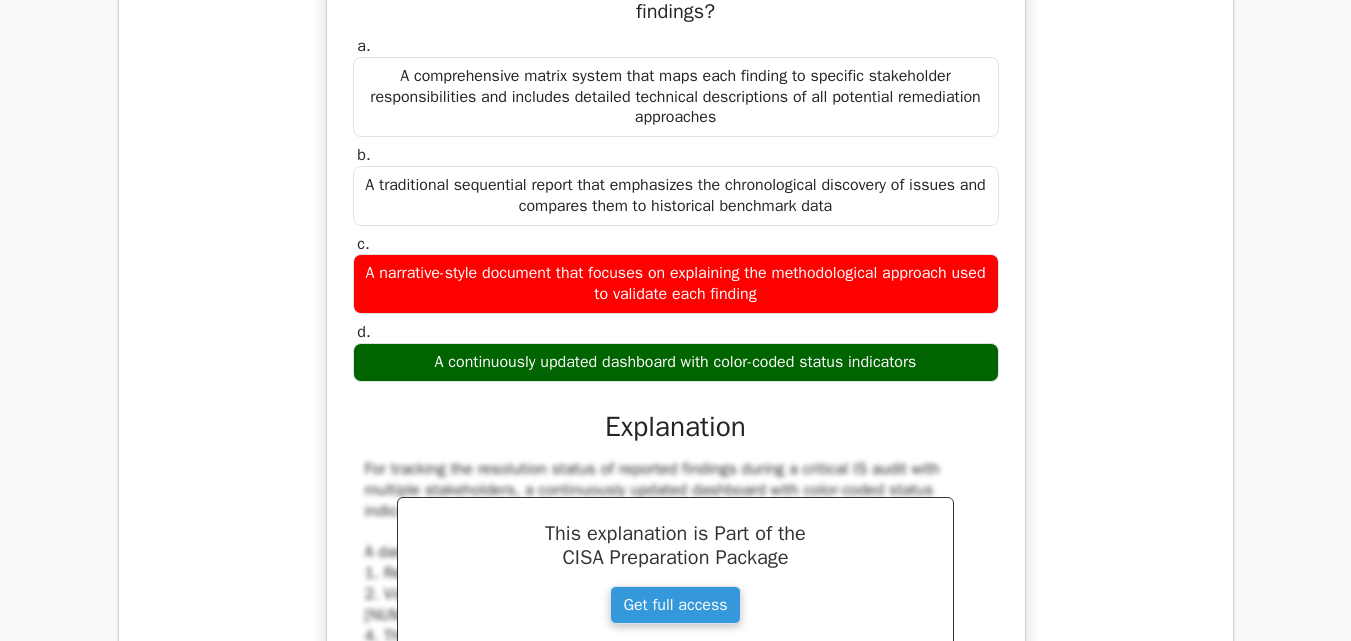 scroll, scrollTop: 25600, scrollLeft: 0, axis: vertical 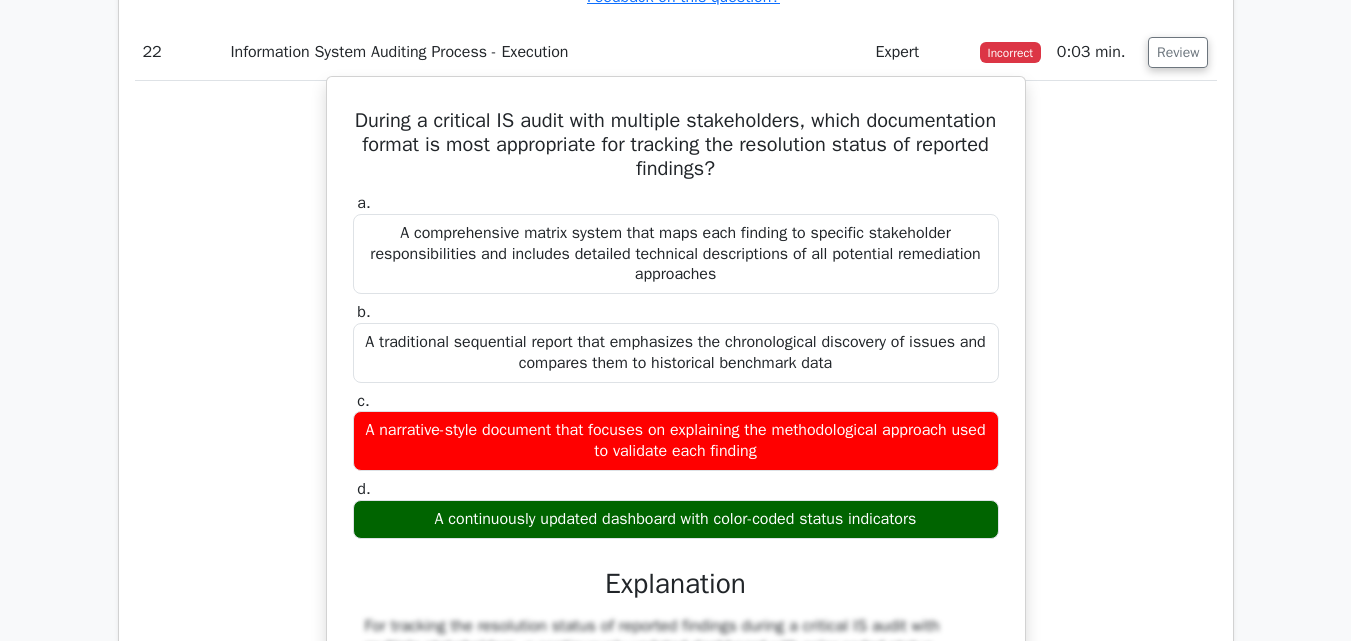 drag, startPoint x: 413, startPoint y: 97, endPoint x: 928, endPoint y: 503, distance: 655.79034 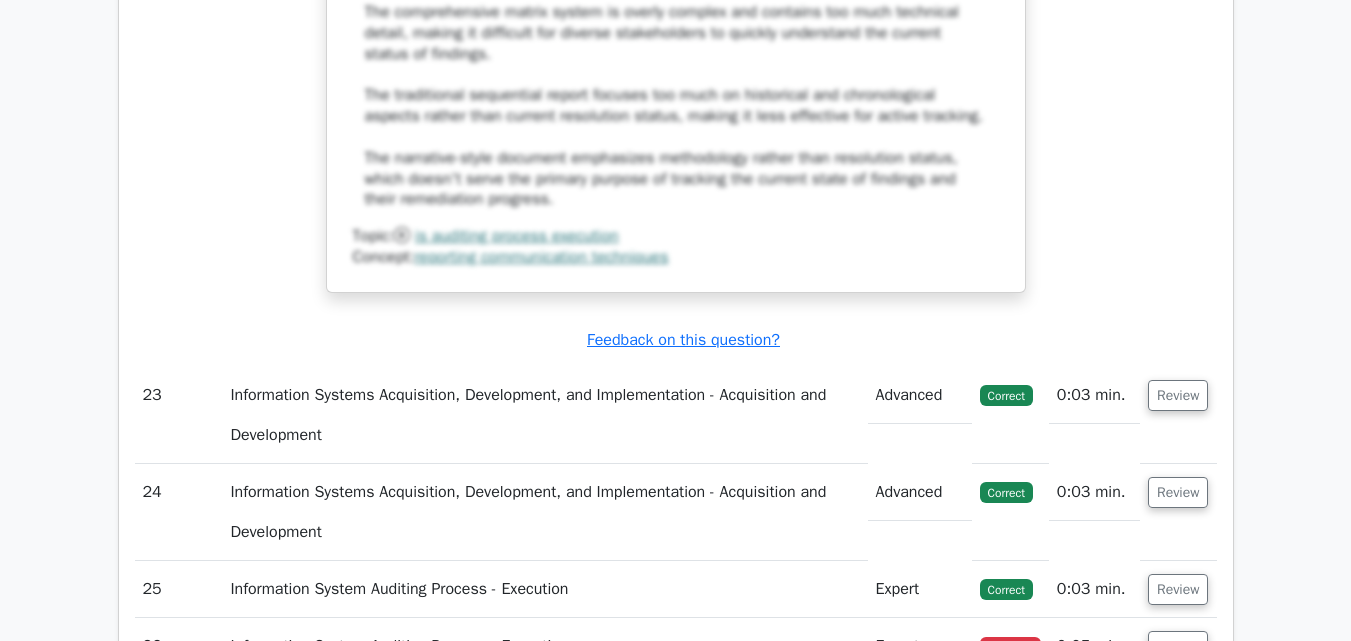 scroll, scrollTop: 26700, scrollLeft: 0, axis: vertical 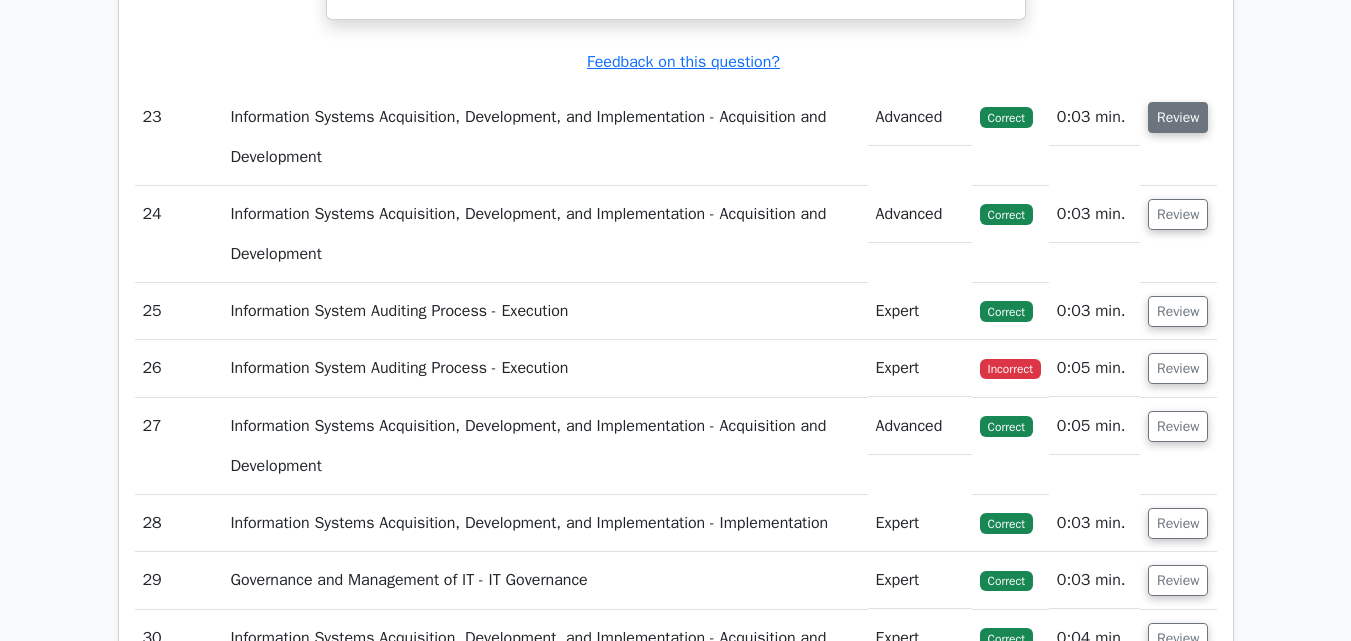 drag, startPoint x: 1170, startPoint y: 103, endPoint x: 1155, endPoint y: 114, distance: 18.601076 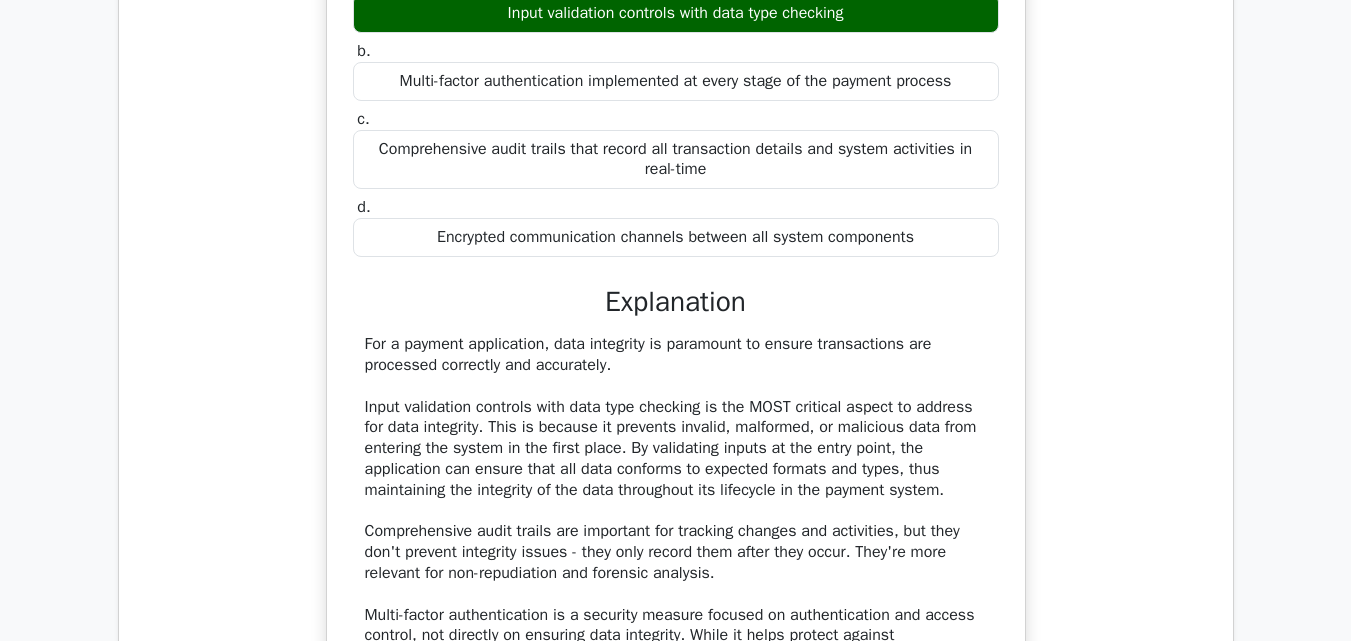 scroll, scrollTop: 27100, scrollLeft: 0, axis: vertical 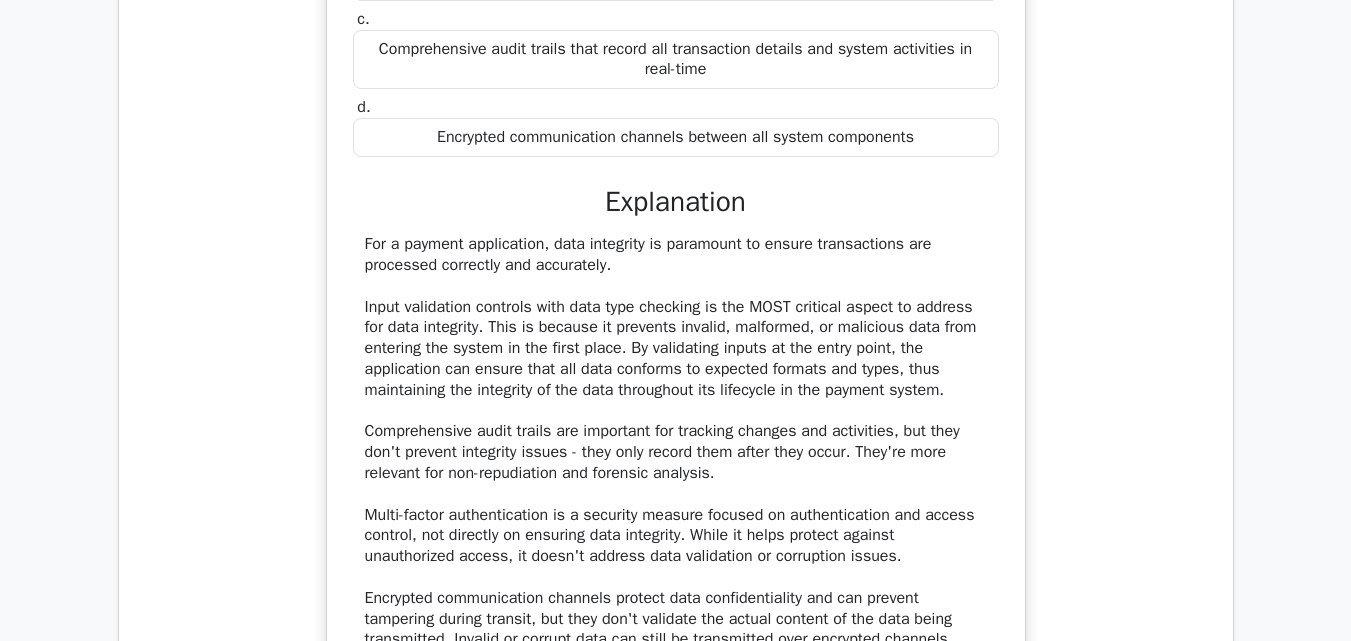 click on "For a payment application, data integrity is paramount to ensure transactions are processed correctly and accurately.  Input validation controls with data type checking is the MOST critical aspect to address for data integrity. This is because it prevents invalid, malformed, or malicious data from entering the system in the first place. By validating inputs at the entry point, the application can ensure that all data conforms to expected formats and types, thus maintaining the integrity of the data throughout its lifecycle in the payment system. Comprehensive audit trails are important for tracking changes and activities, but they don't prevent integrity issues - they only record them after they occur. They're more relevant for non-repudiation and forensic analysis." at bounding box center (676, 442) 